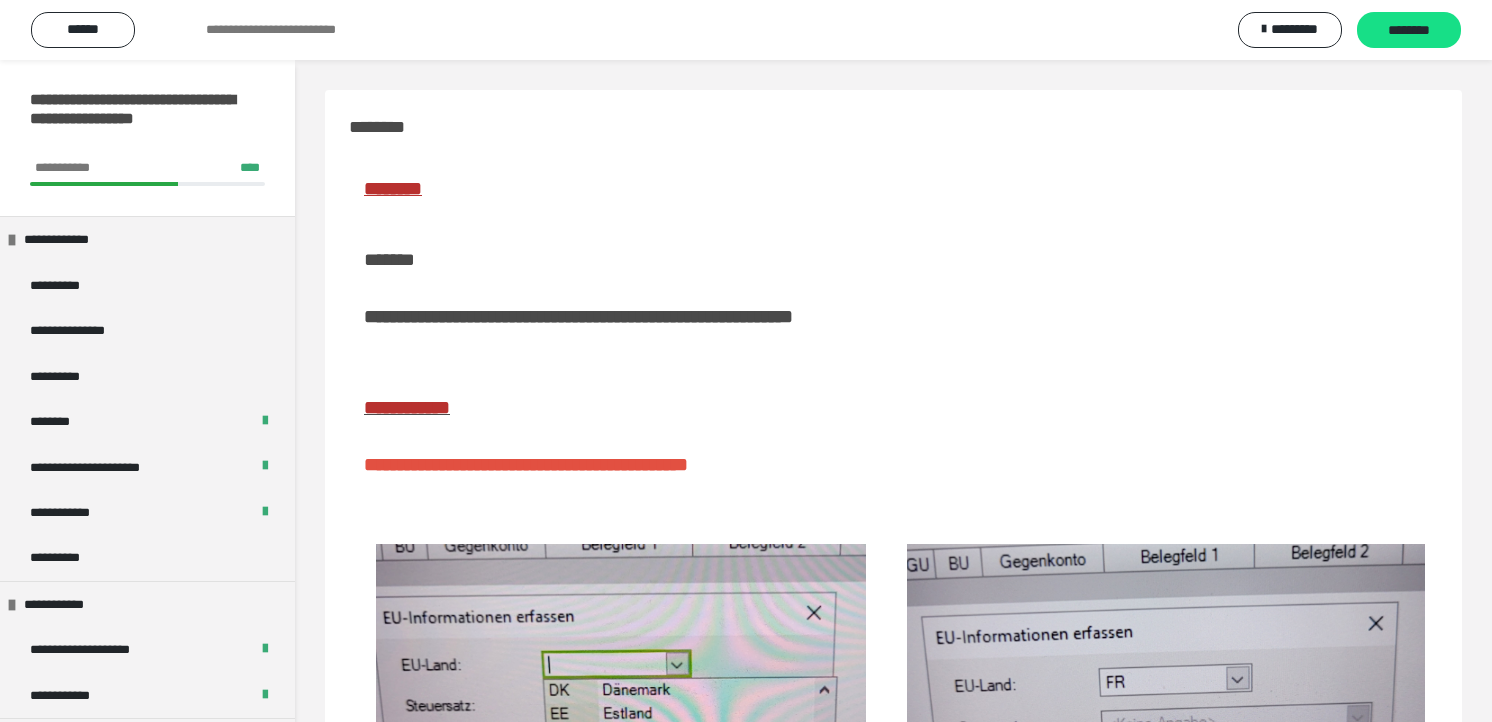 scroll, scrollTop: 310, scrollLeft: 0, axis: vertical 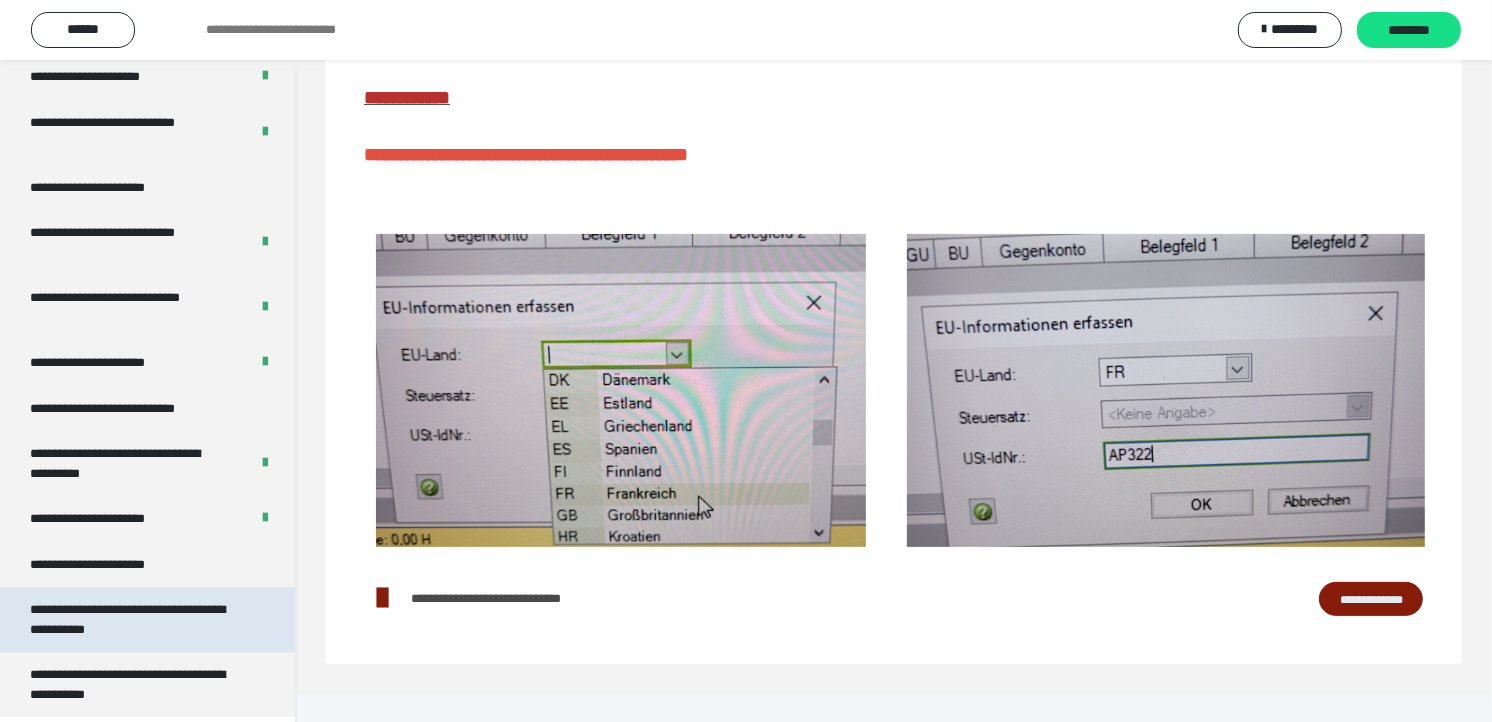 click on "**********" at bounding box center [131, 619] 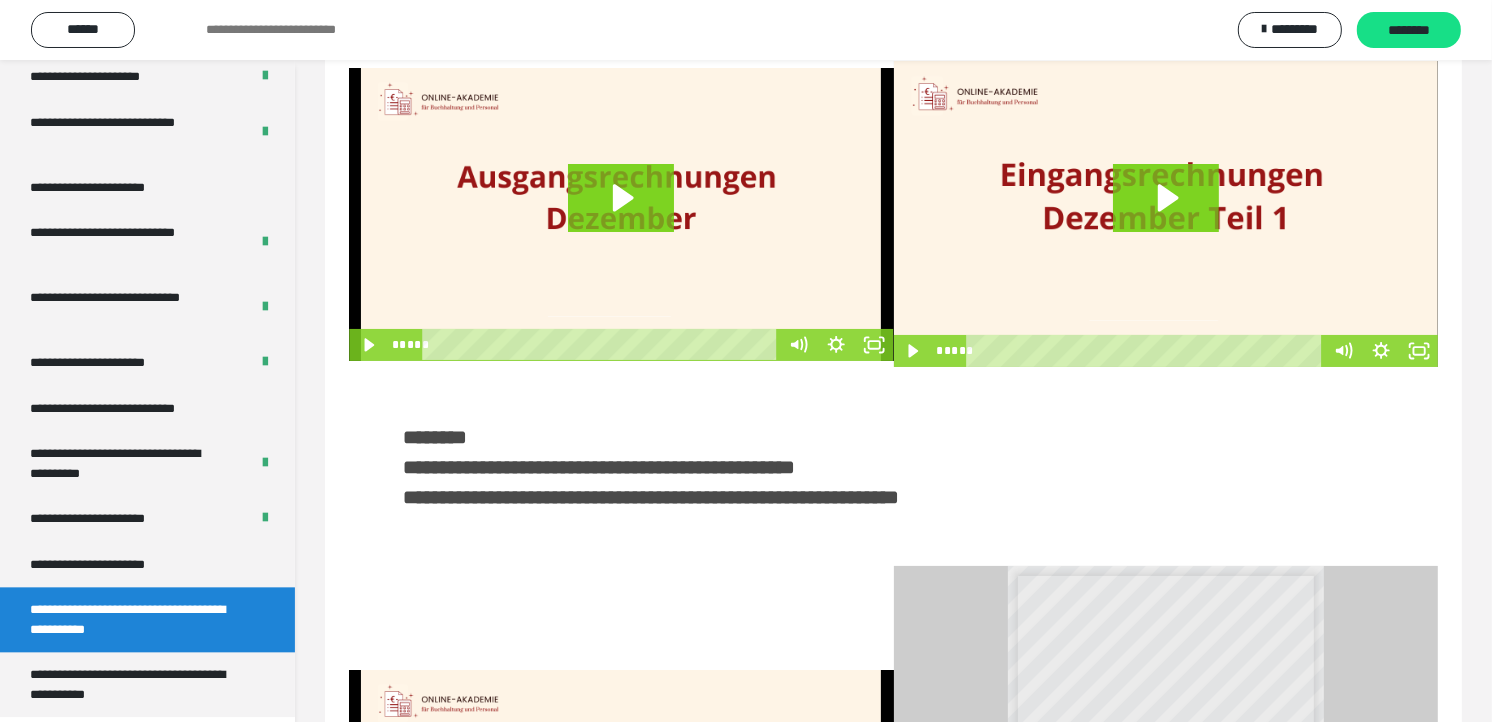 scroll, scrollTop: 0, scrollLeft: 0, axis: both 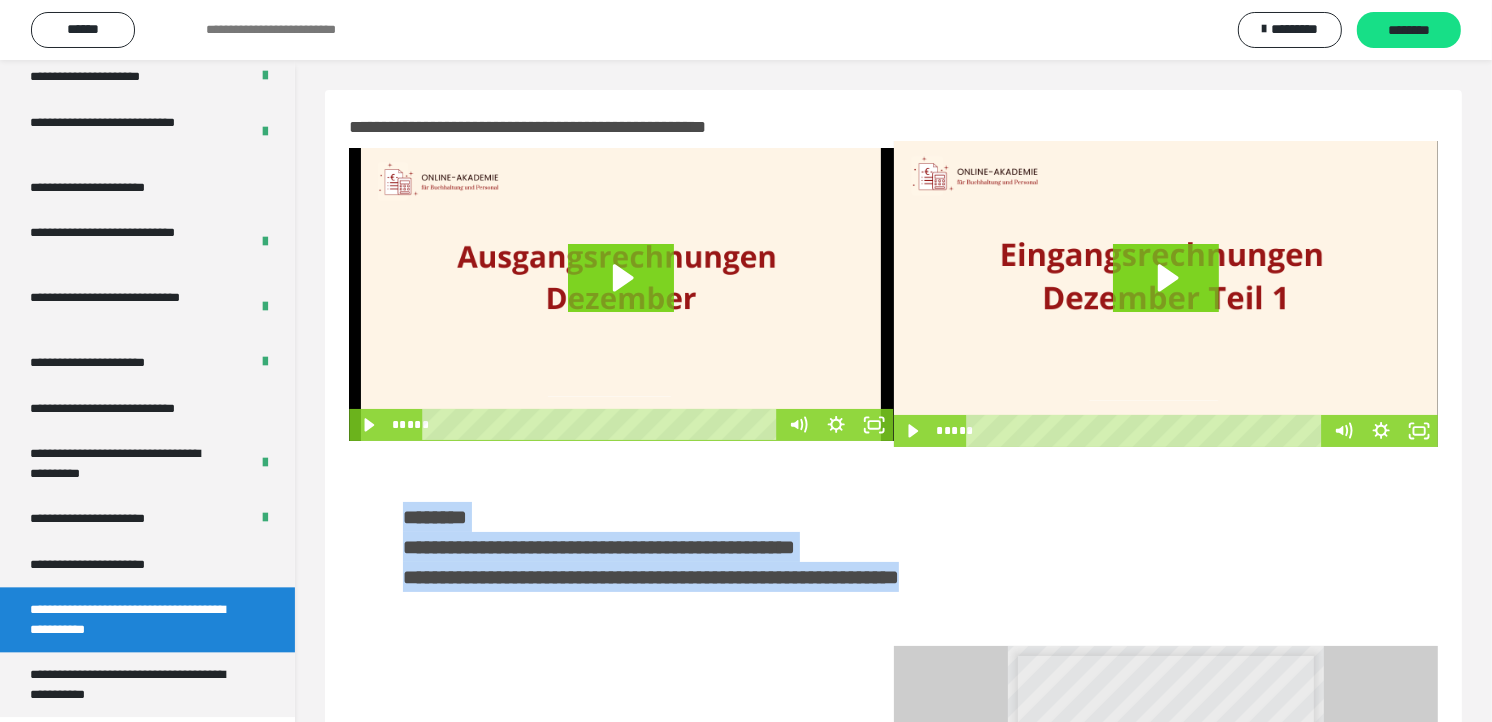 drag, startPoint x: 408, startPoint y: 515, endPoint x: 1134, endPoint y: 581, distance: 728.99384 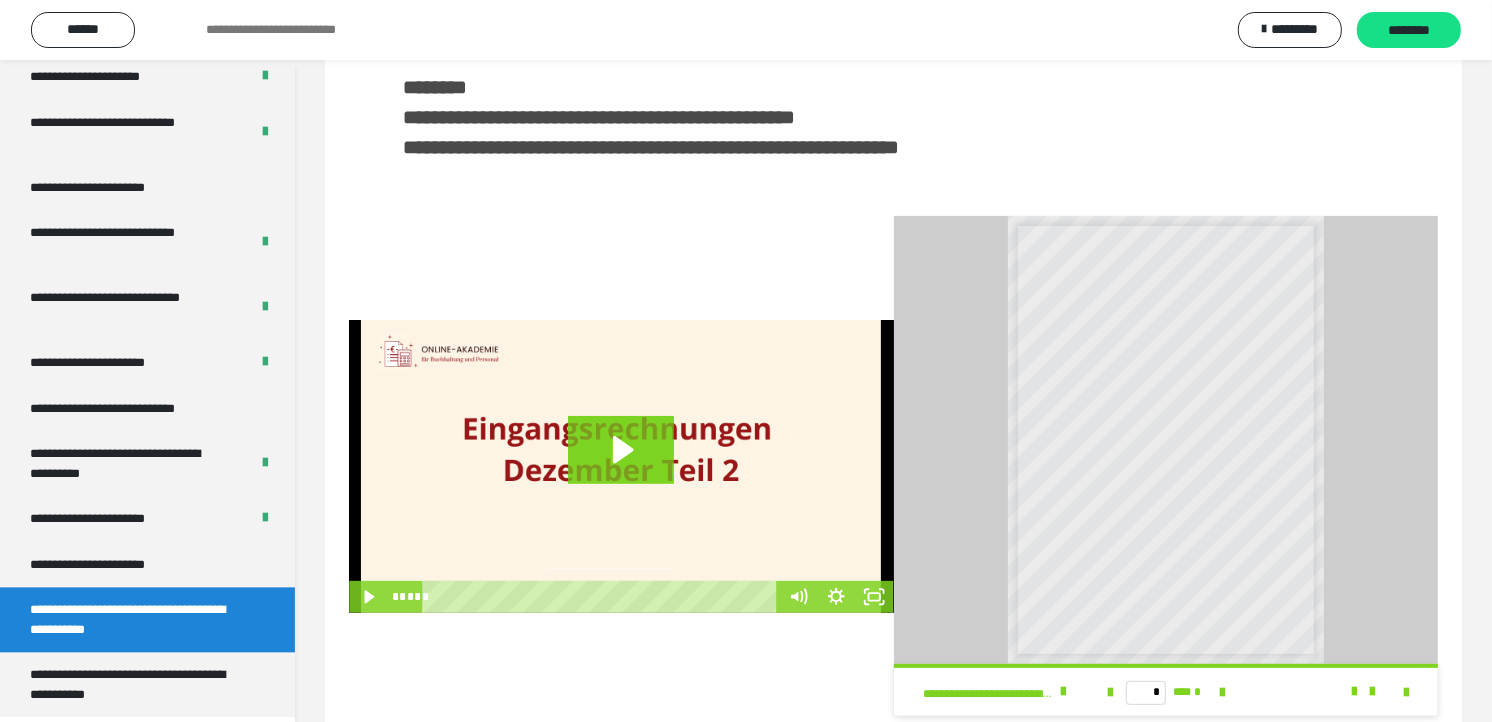 scroll, scrollTop: 477, scrollLeft: 0, axis: vertical 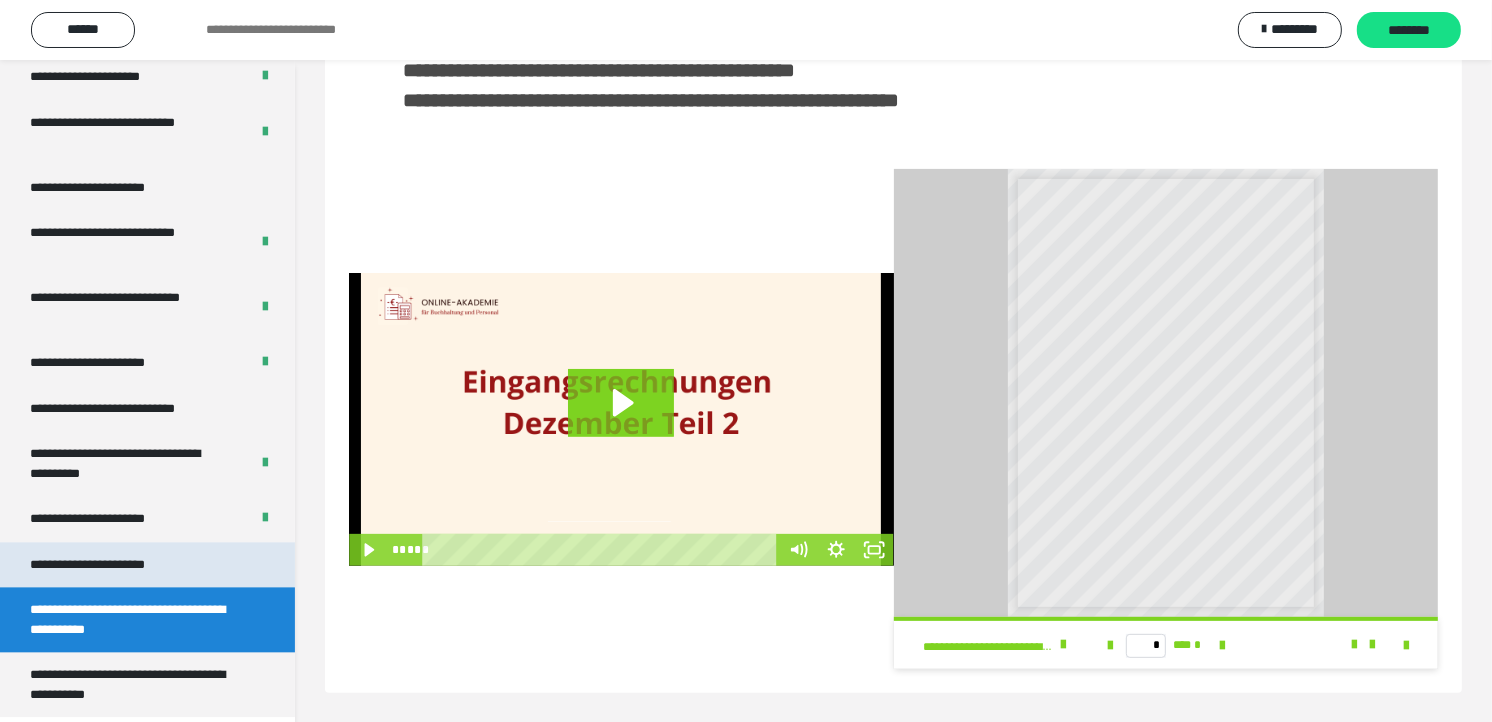 click on "**********" at bounding box center (111, 564) 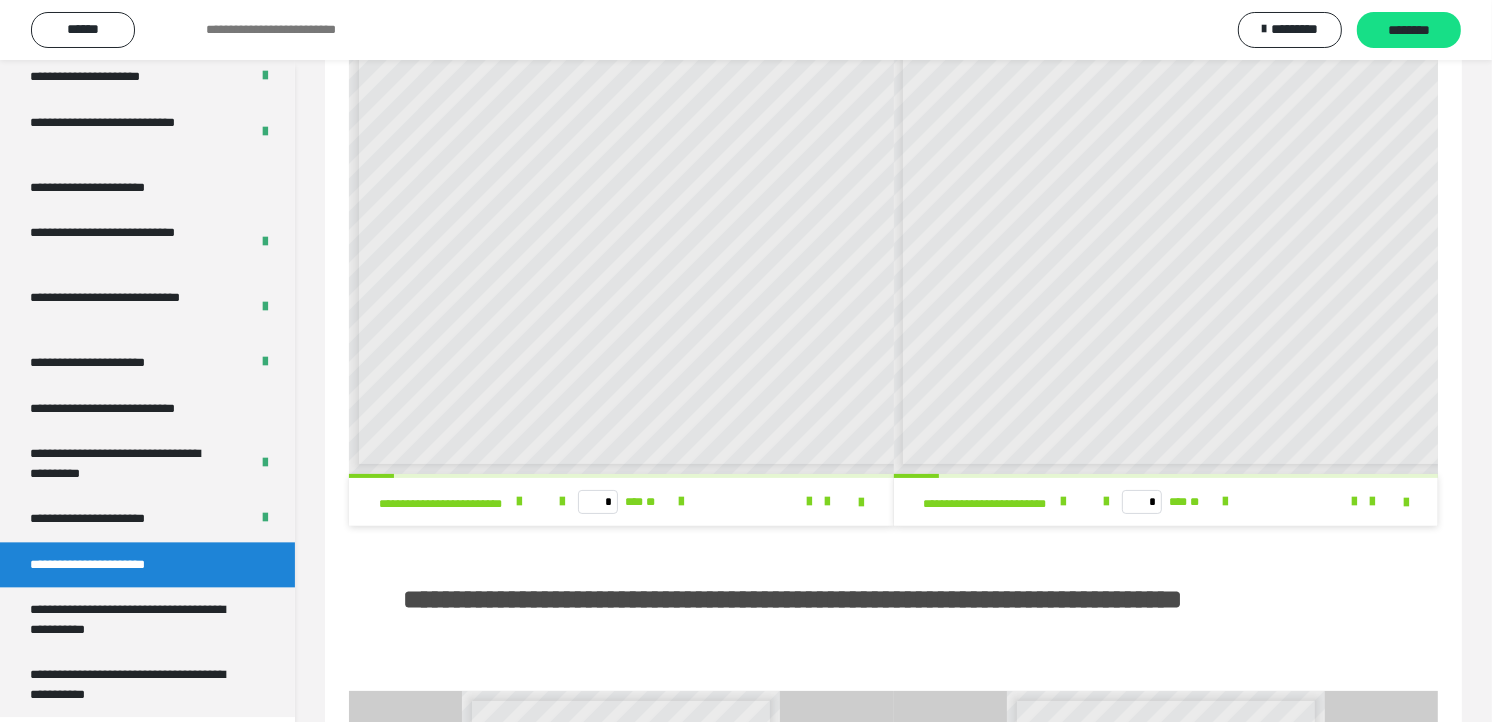 scroll, scrollTop: 33, scrollLeft: 0, axis: vertical 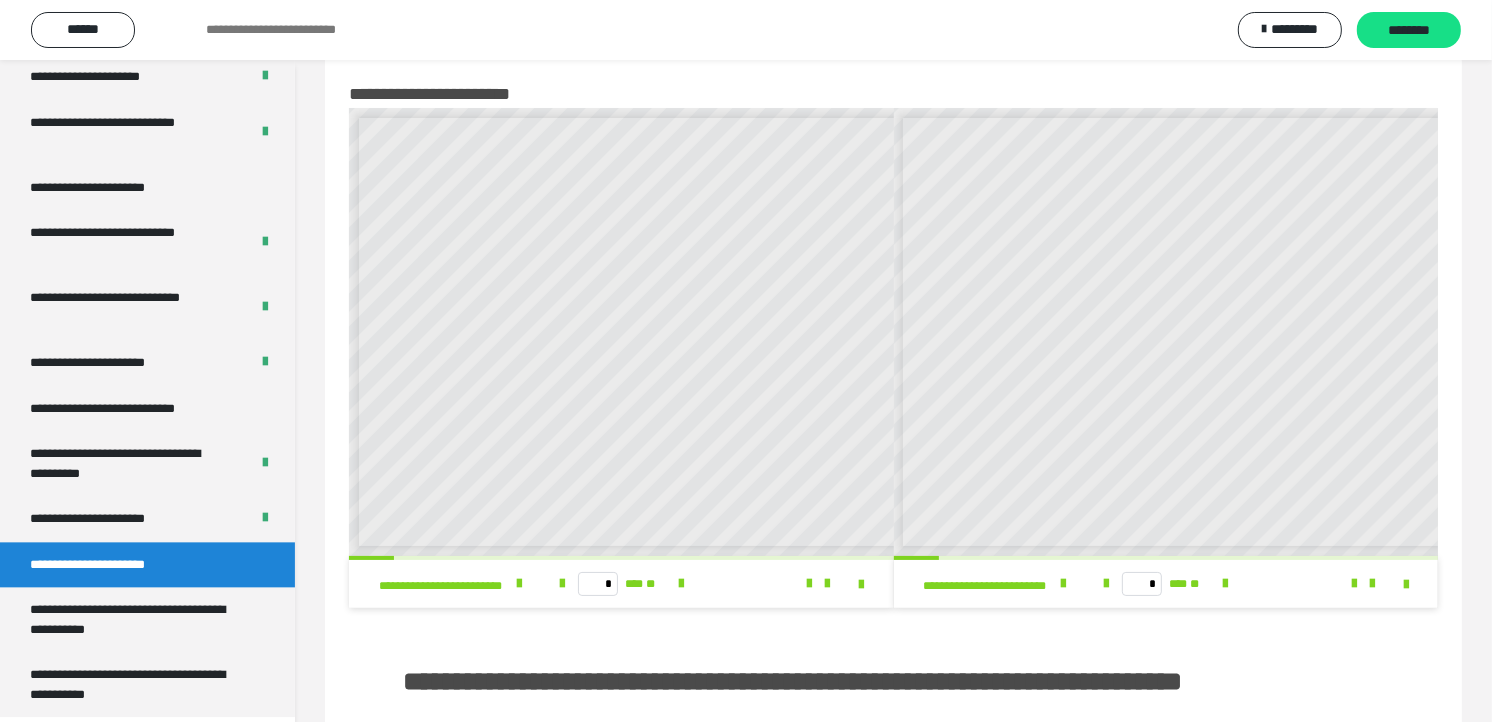 click on "**********" at bounding box center (792, 681) 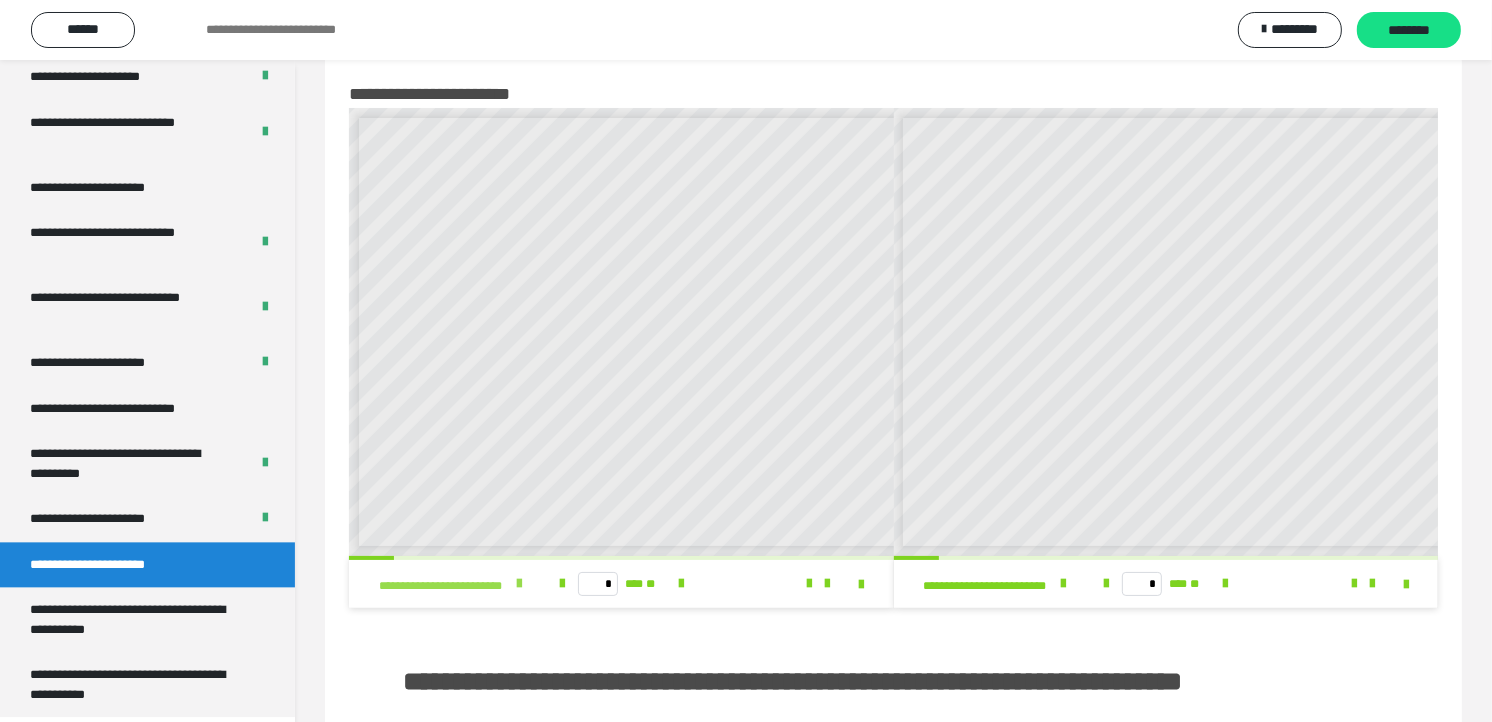 click at bounding box center [519, 584] 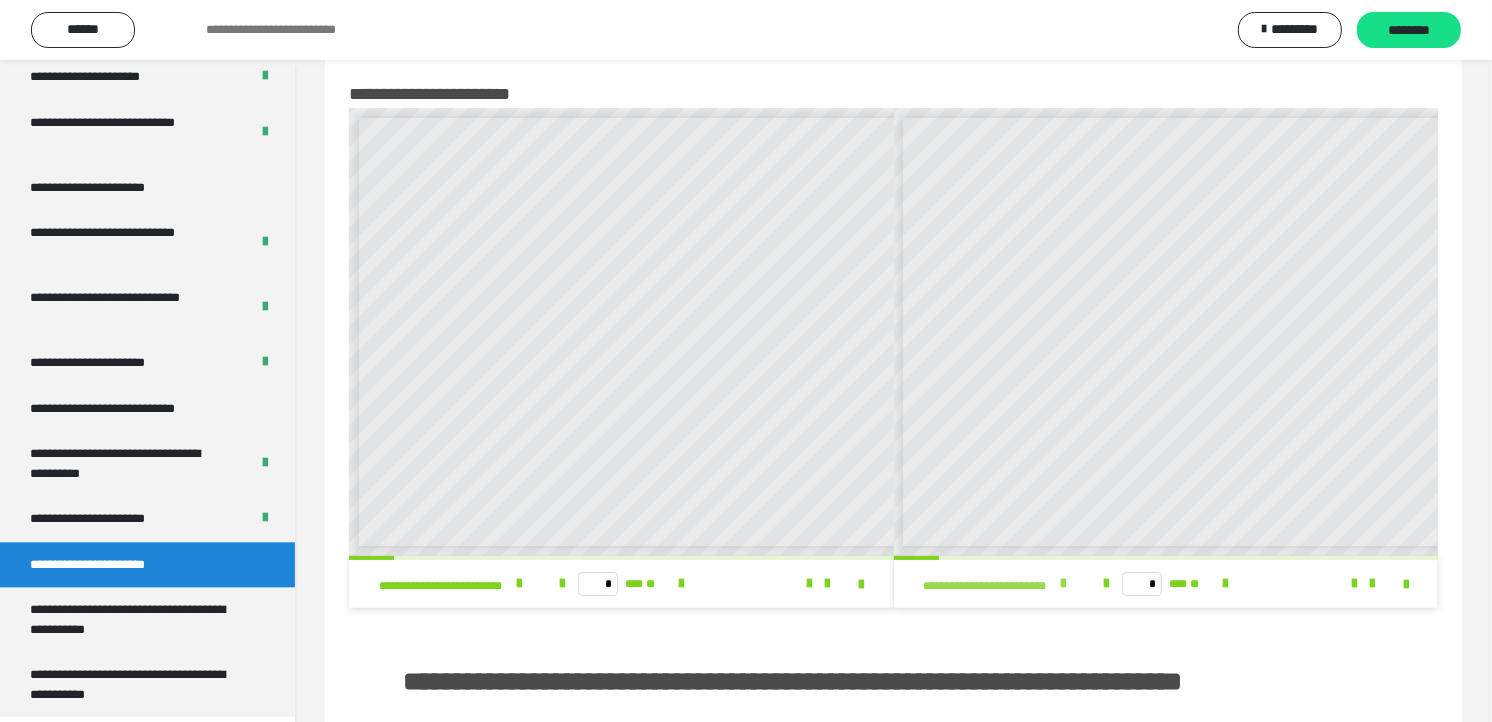 click at bounding box center [1063, 584] 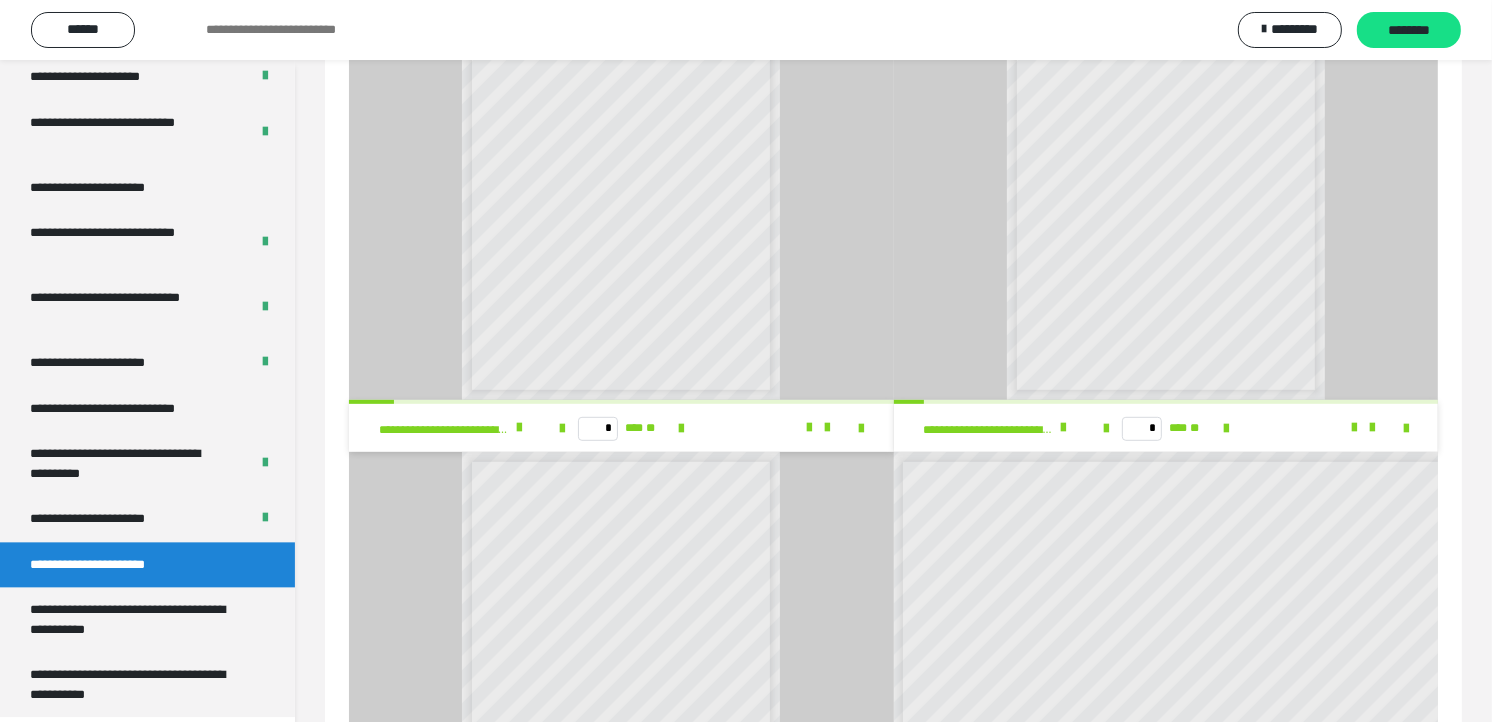 scroll, scrollTop: 922, scrollLeft: 0, axis: vertical 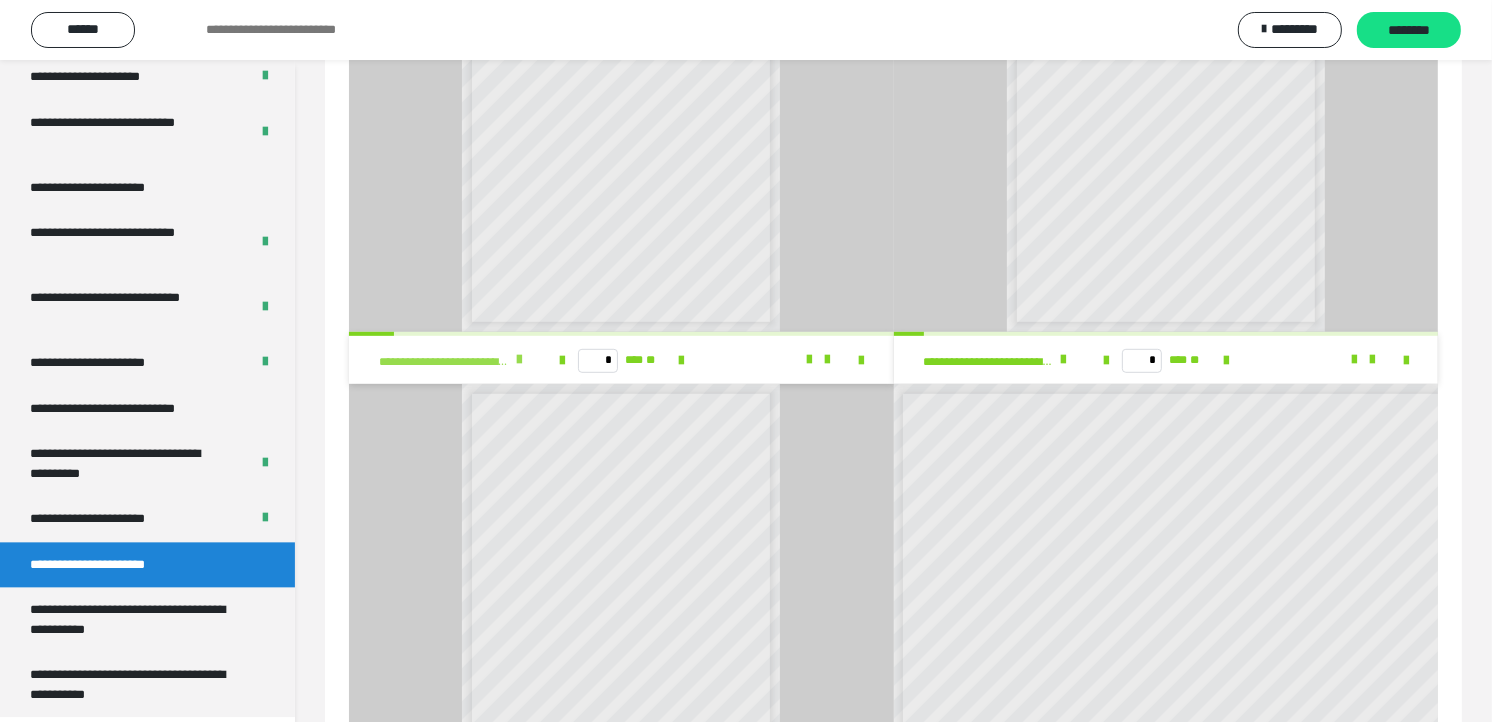 click at bounding box center (519, 360) 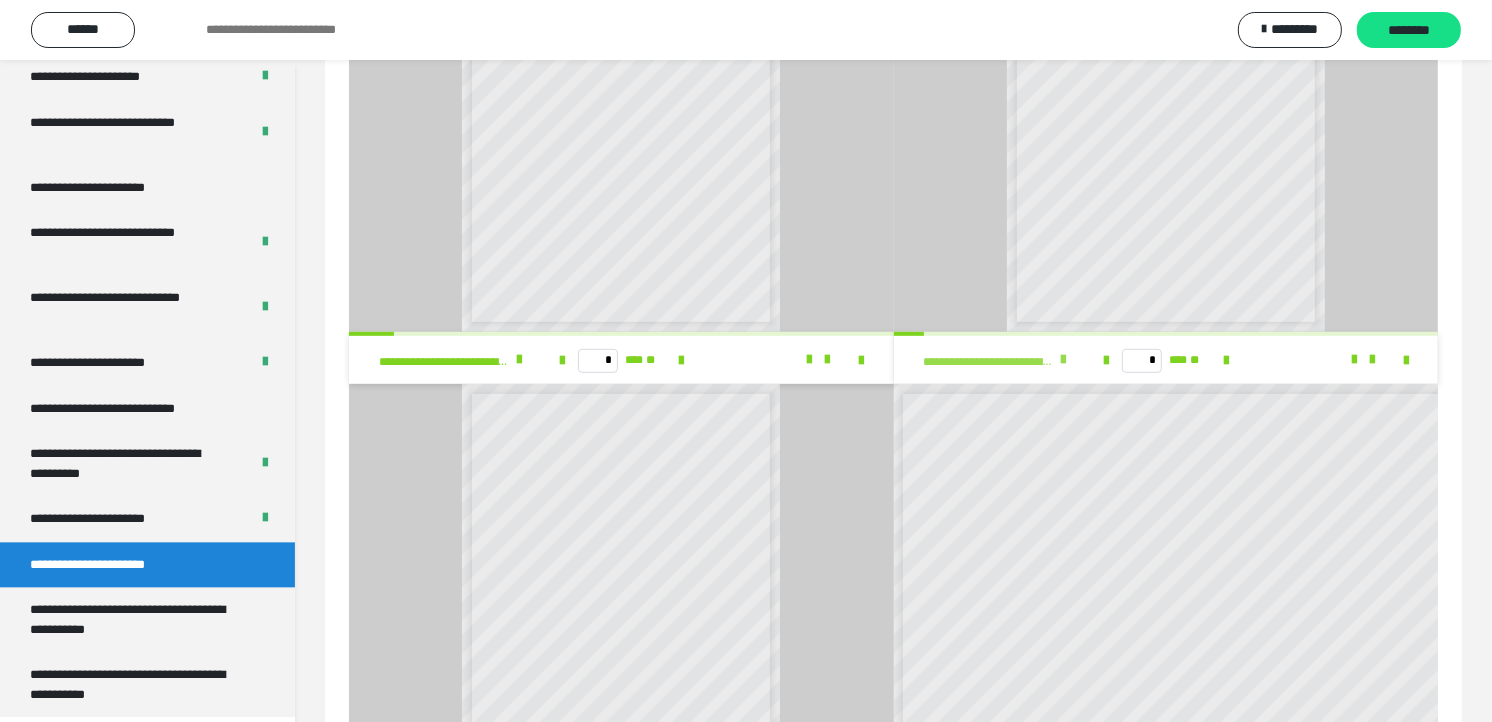 click at bounding box center [1063, 360] 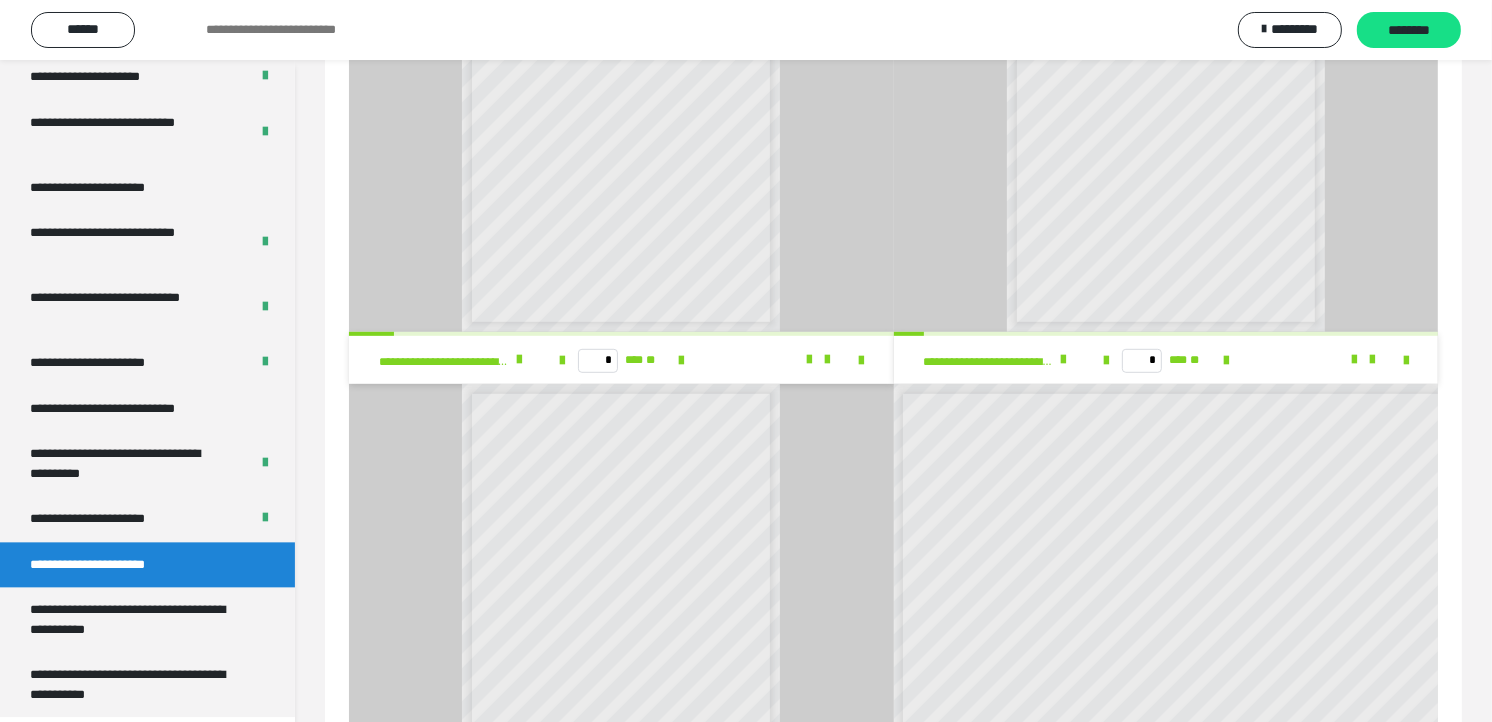 scroll, scrollTop: 8, scrollLeft: 0, axis: vertical 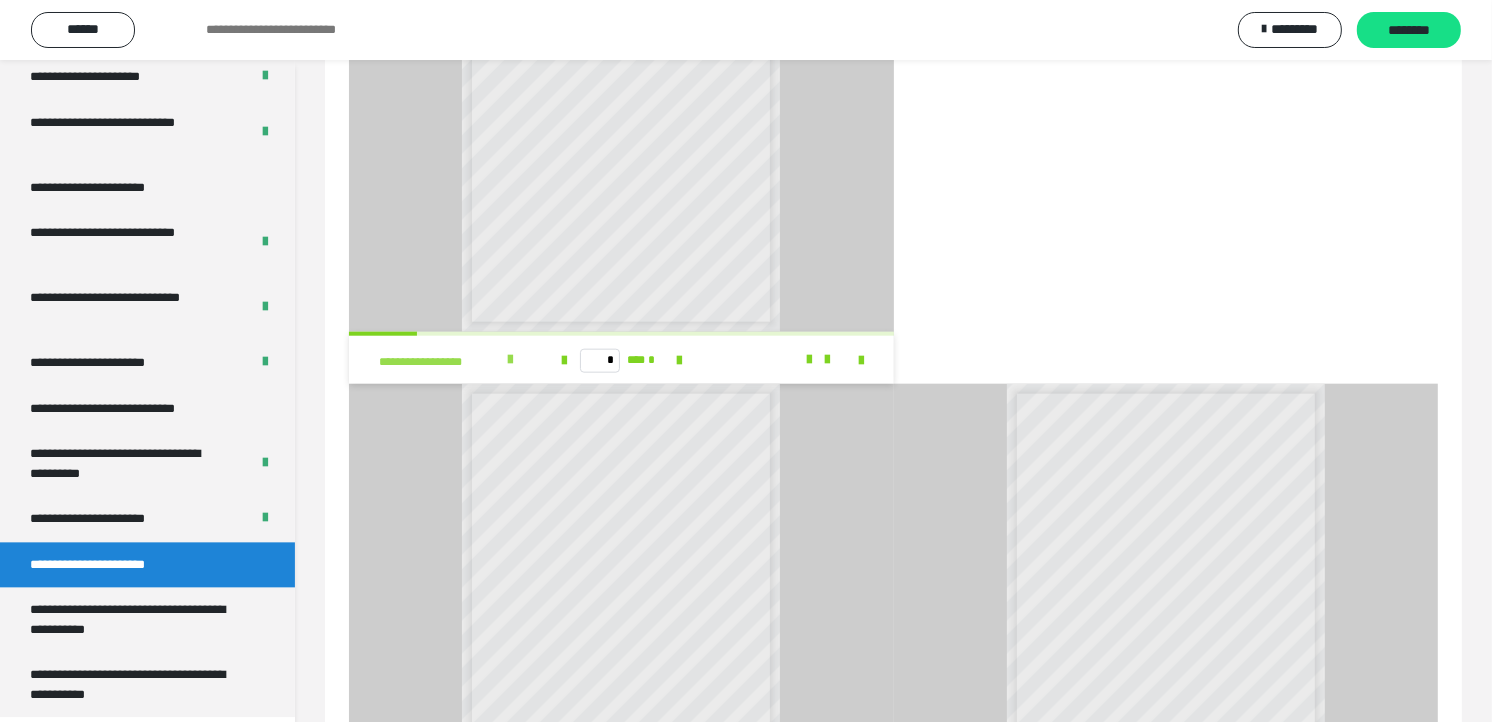 click at bounding box center [510, 360] 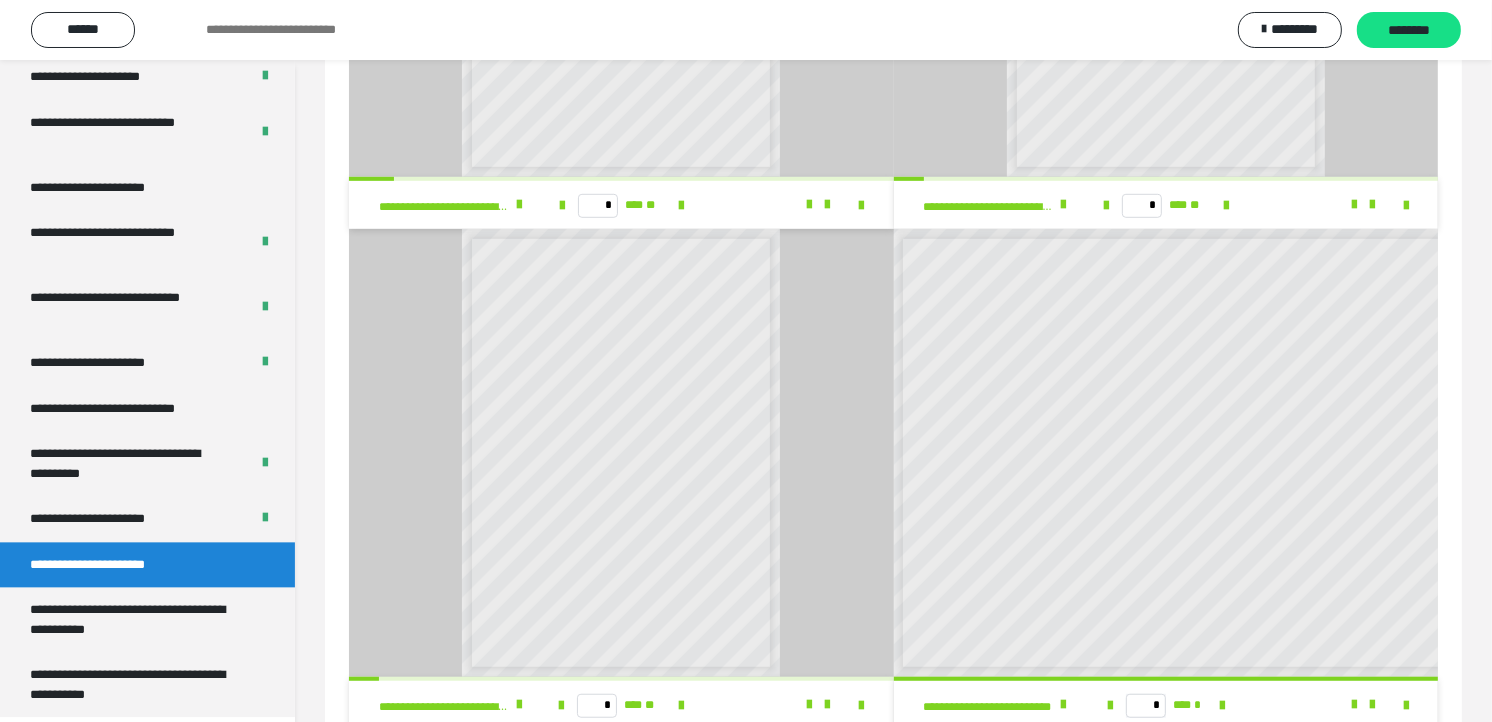 scroll, scrollTop: 1178, scrollLeft: 0, axis: vertical 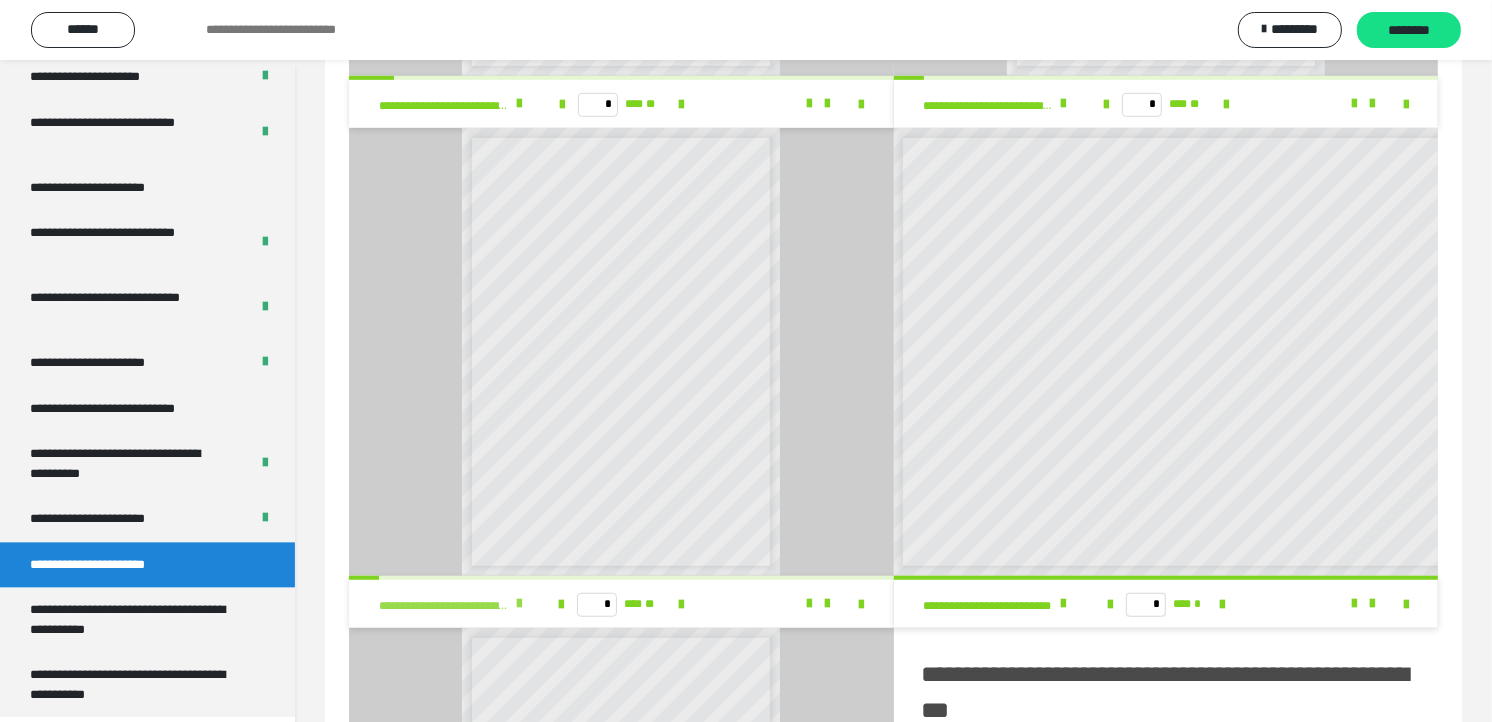 click at bounding box center [519, 604] 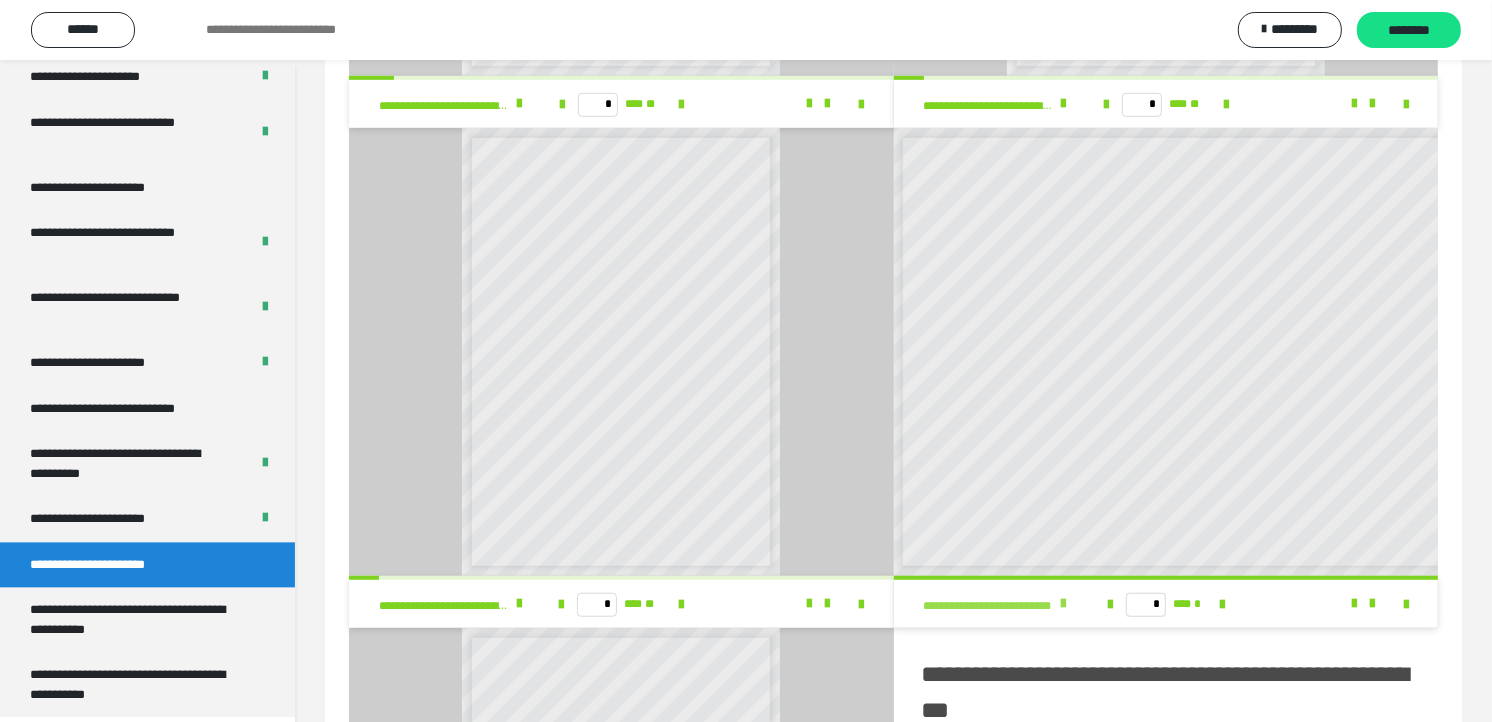 click at bounding box center [1063, 604] 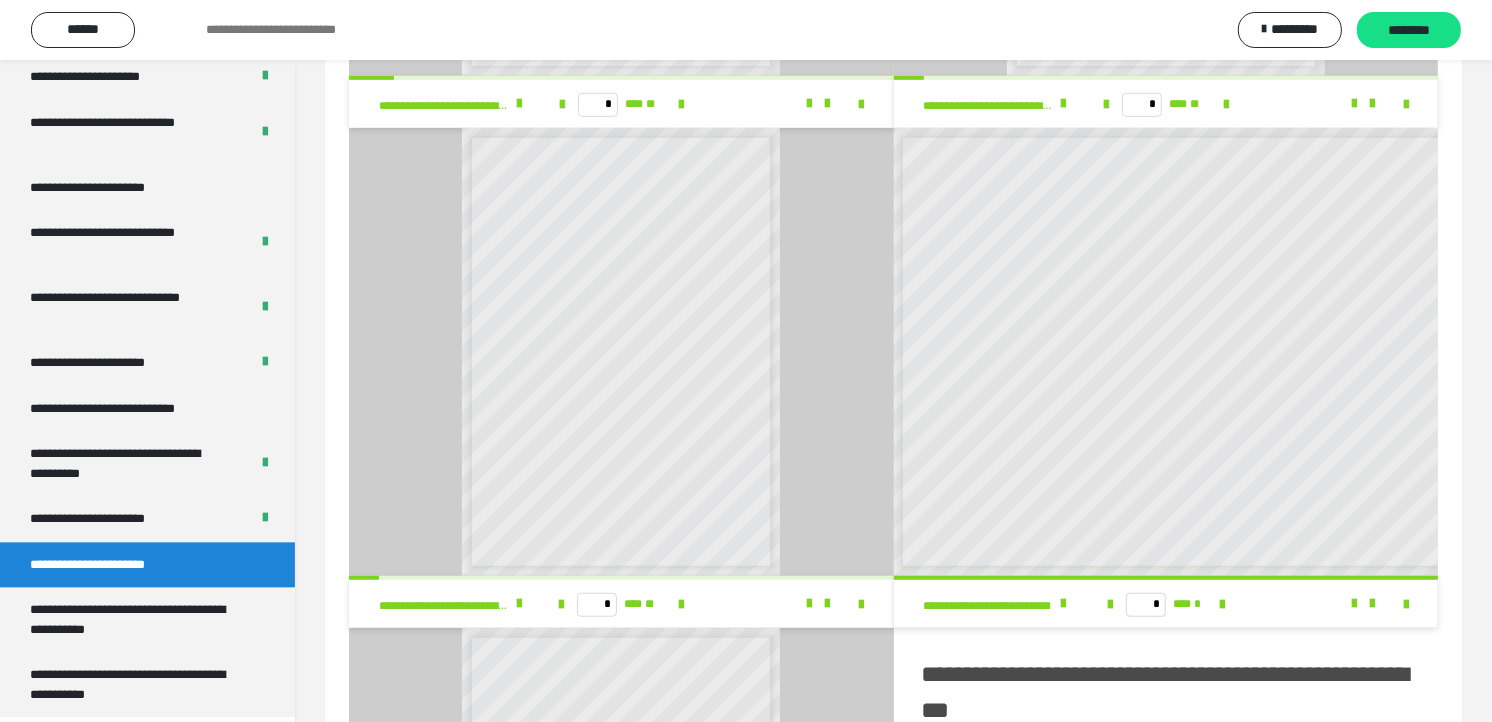 scroll, scrollTop: 8, scrollLeft: 0, axis: vertical 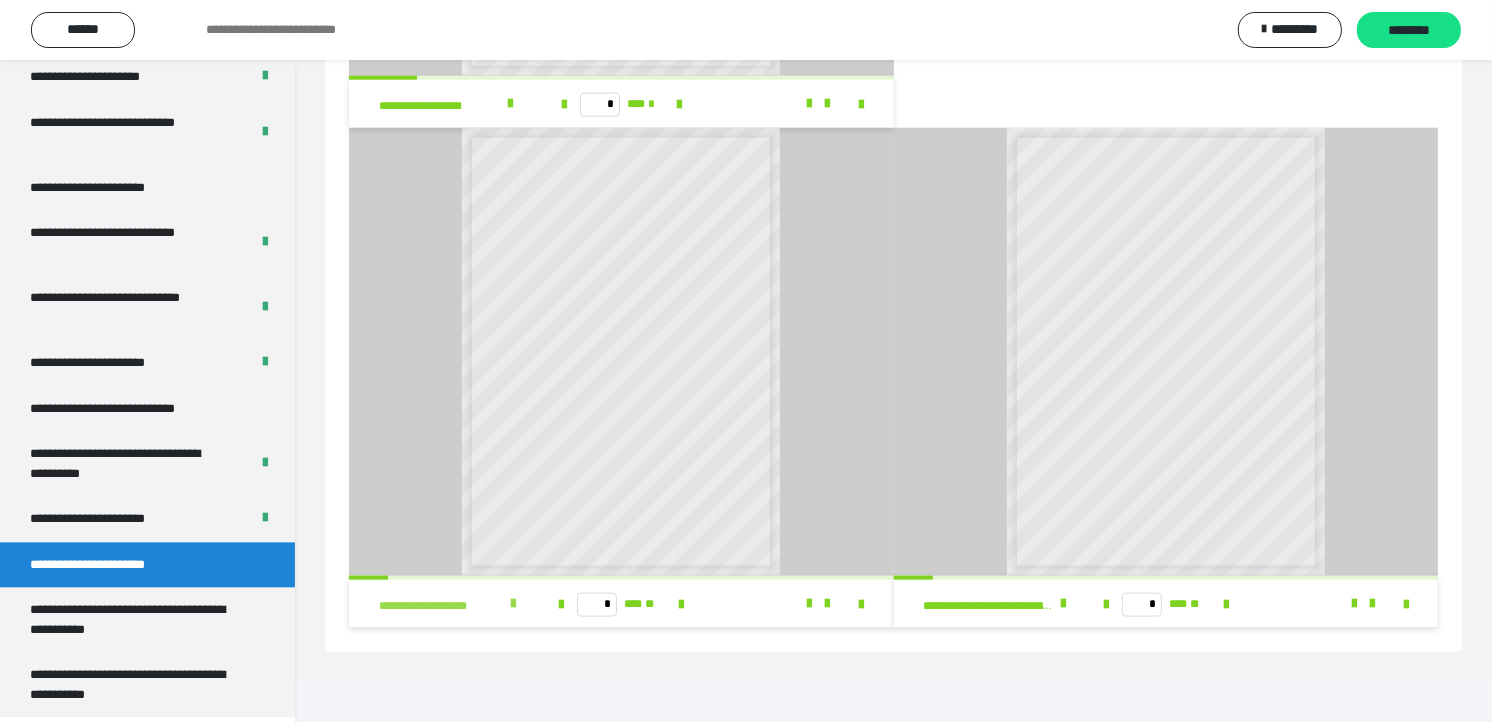 click at bounding box center [513, 604] 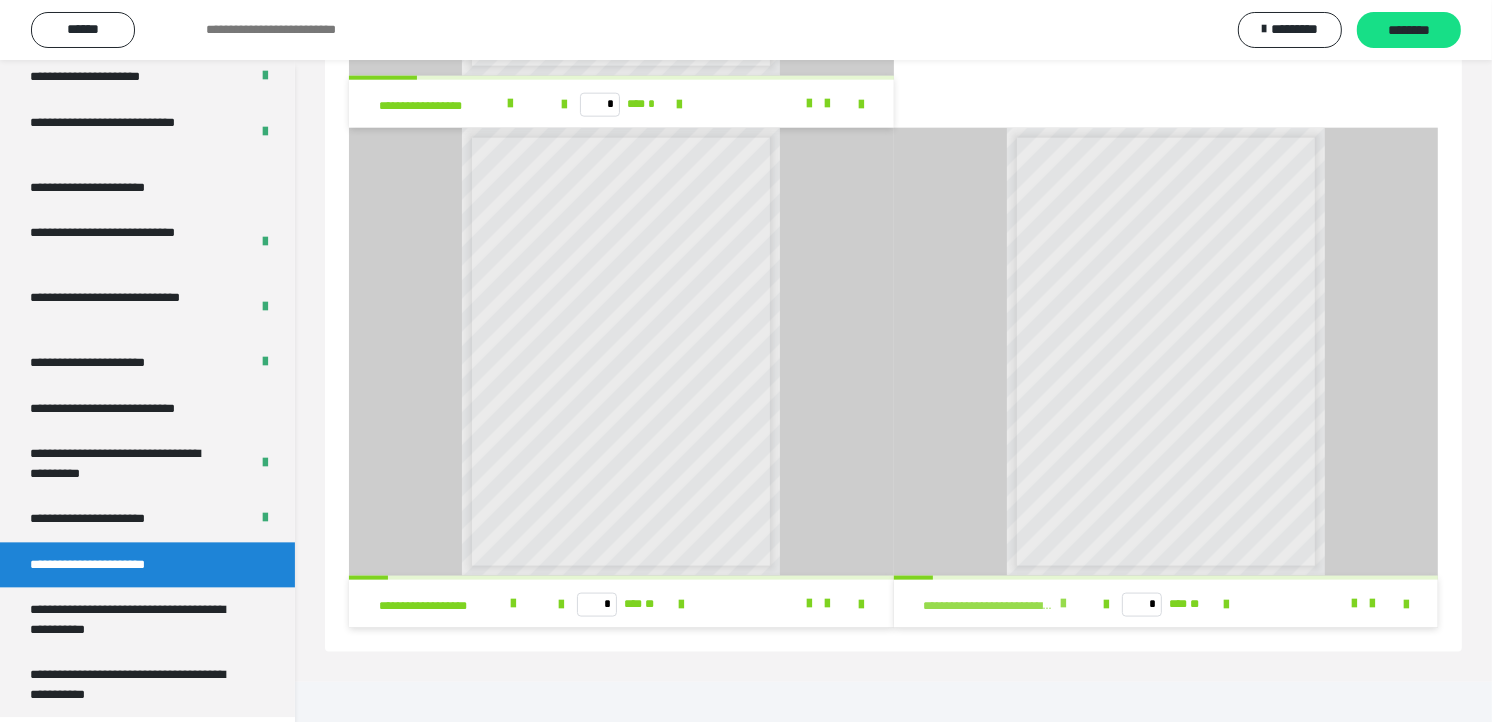 click at bounding box center [1063, 604] 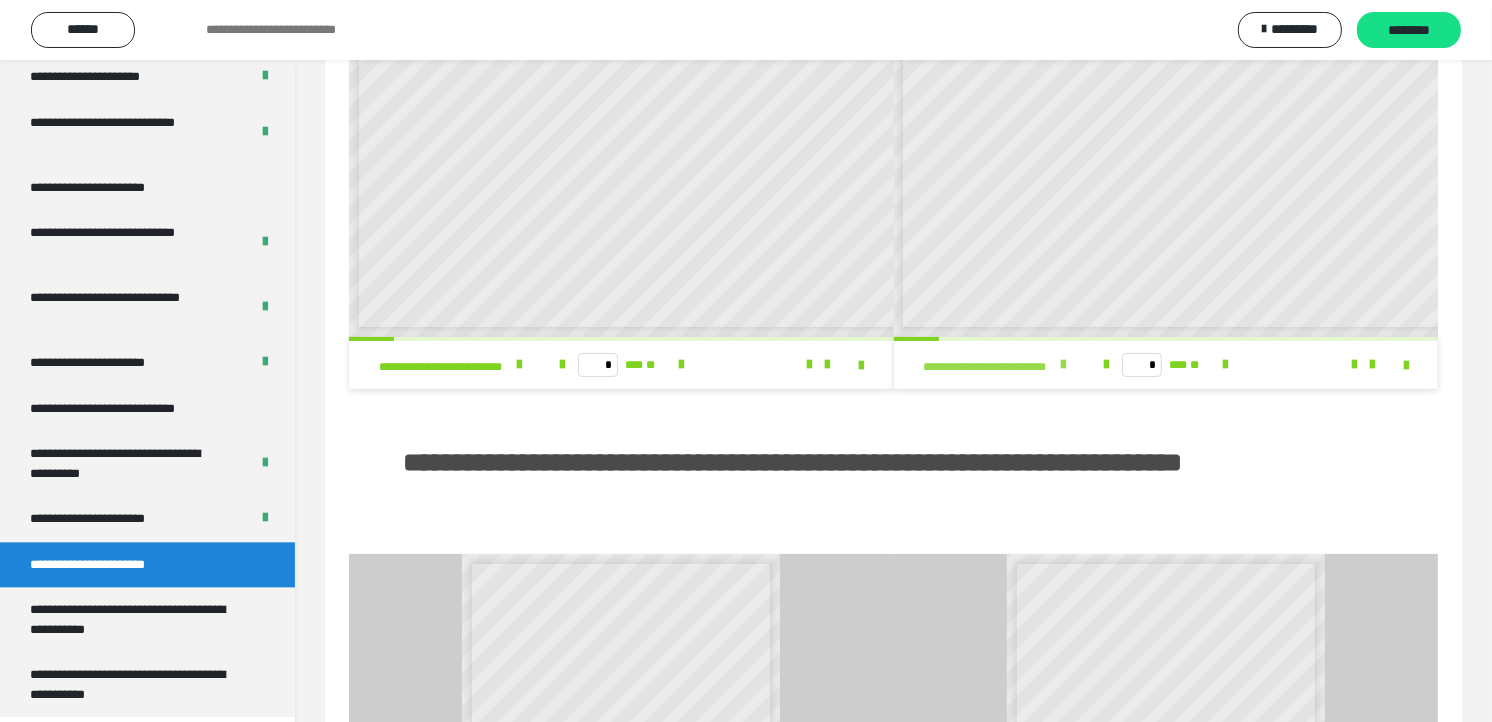 scroll, scrollTop: 0, scrollLeft: 0, axis: both 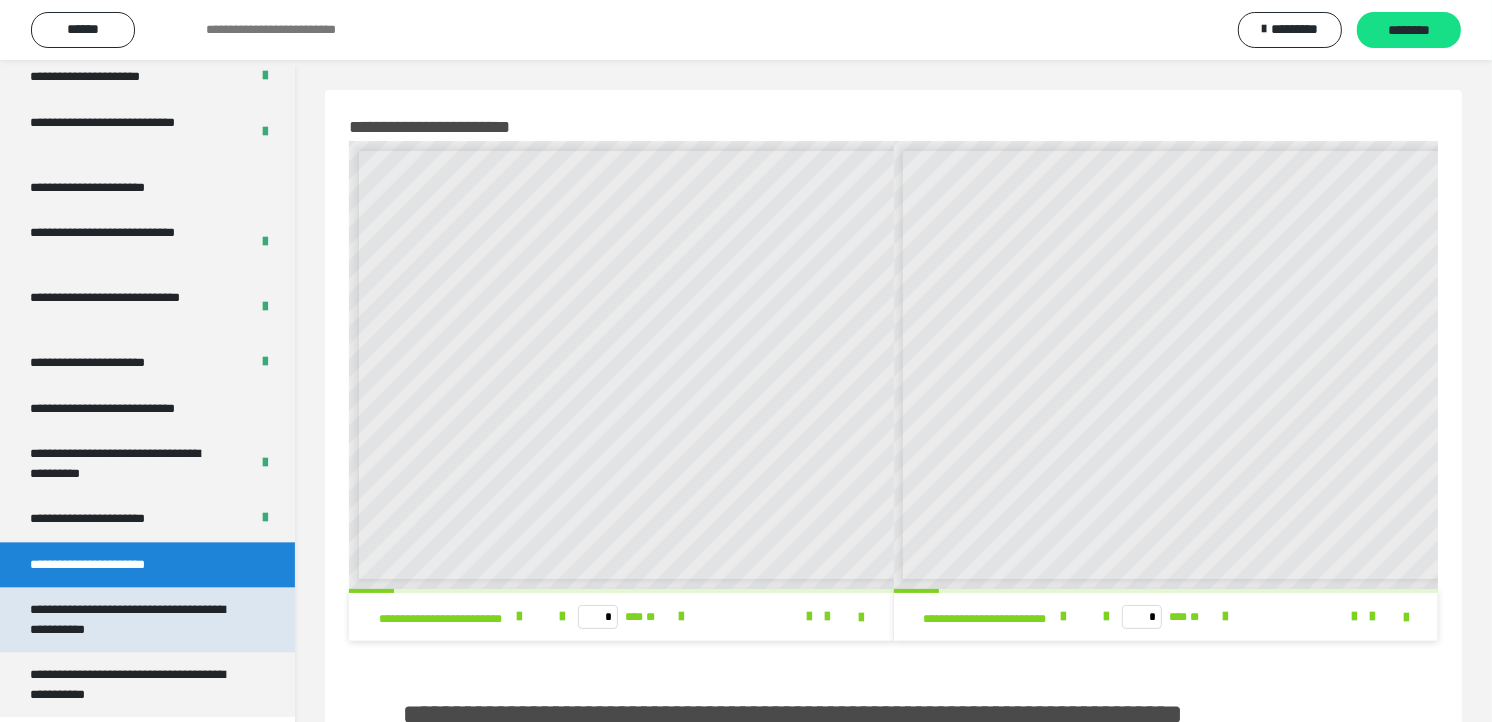click on "**********" at bounding box center (131, 619) 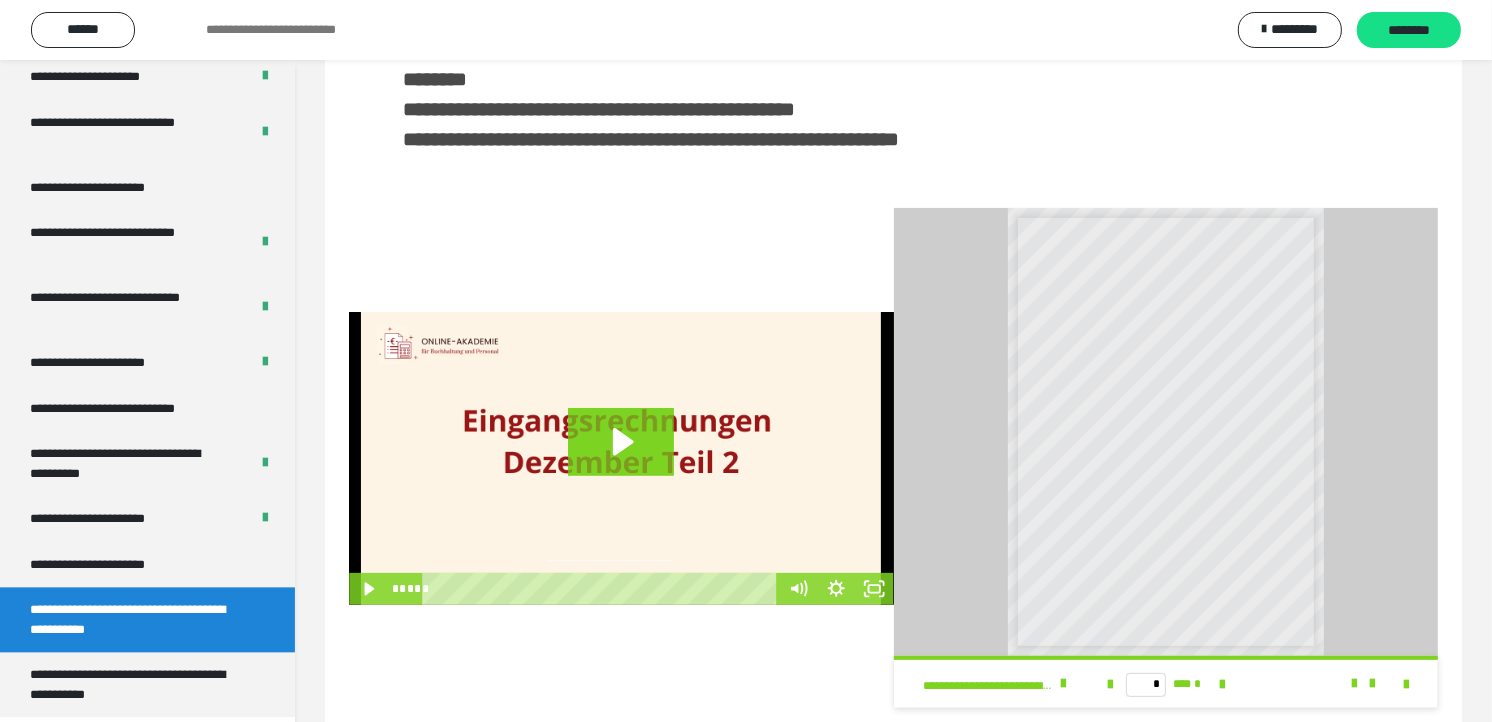 scroll, scrollTop: 477, scrollLeft: 0, axis: vertical 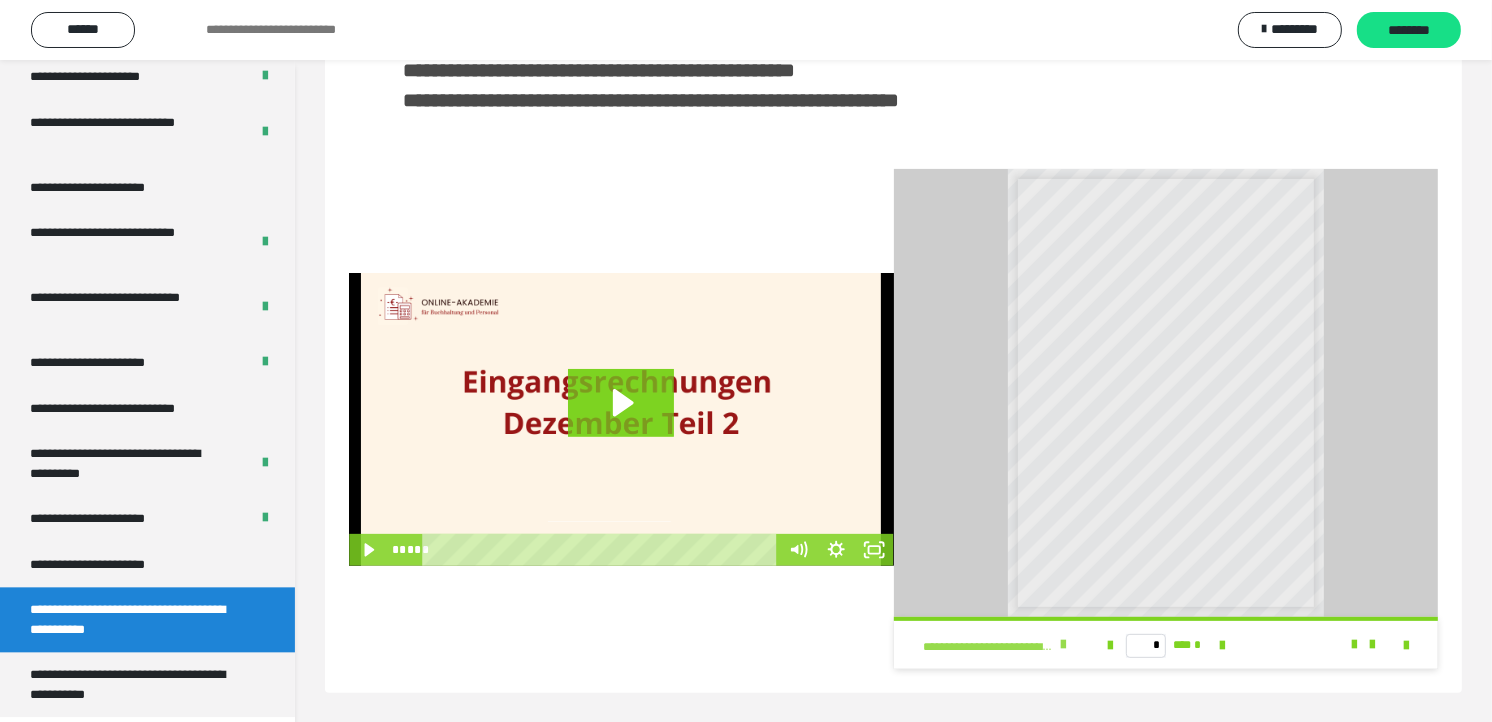 click at bounding box center [1063, 645] 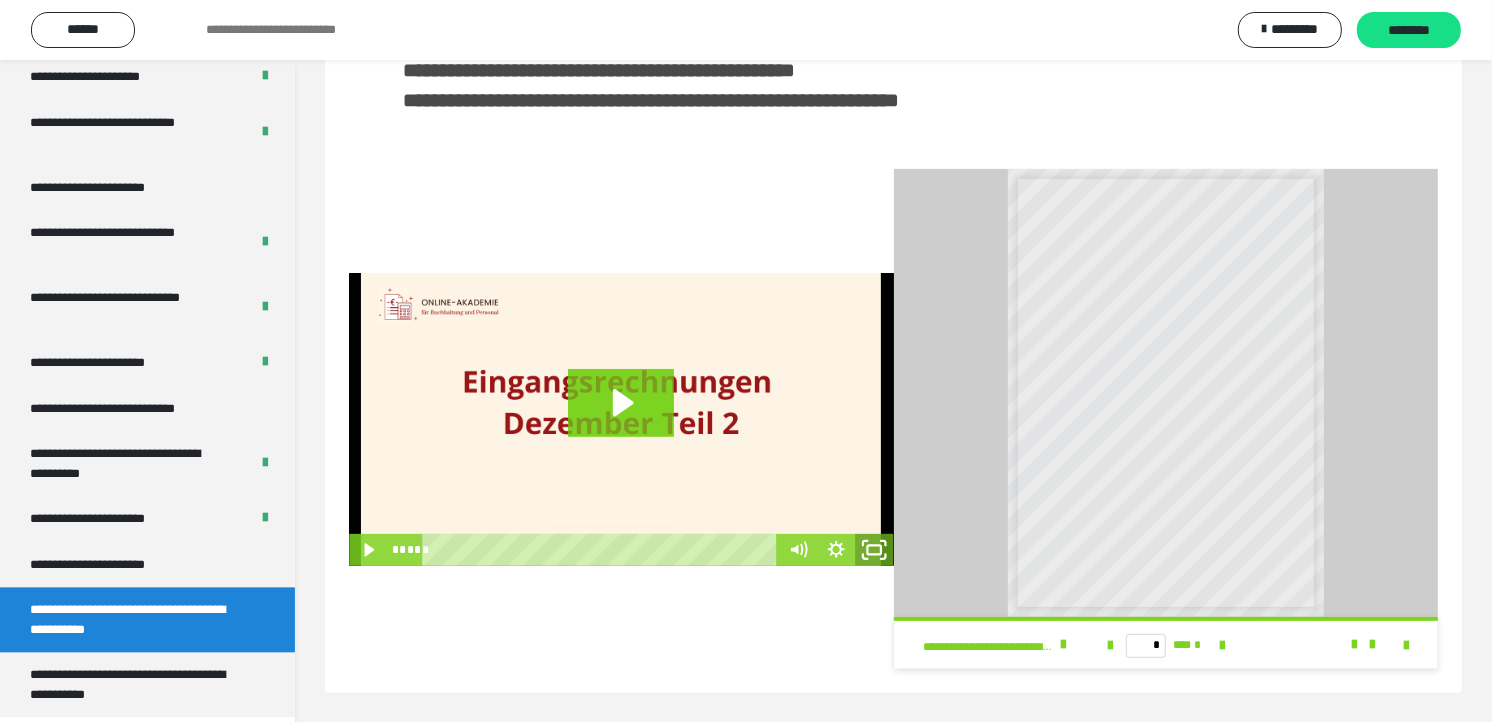 click 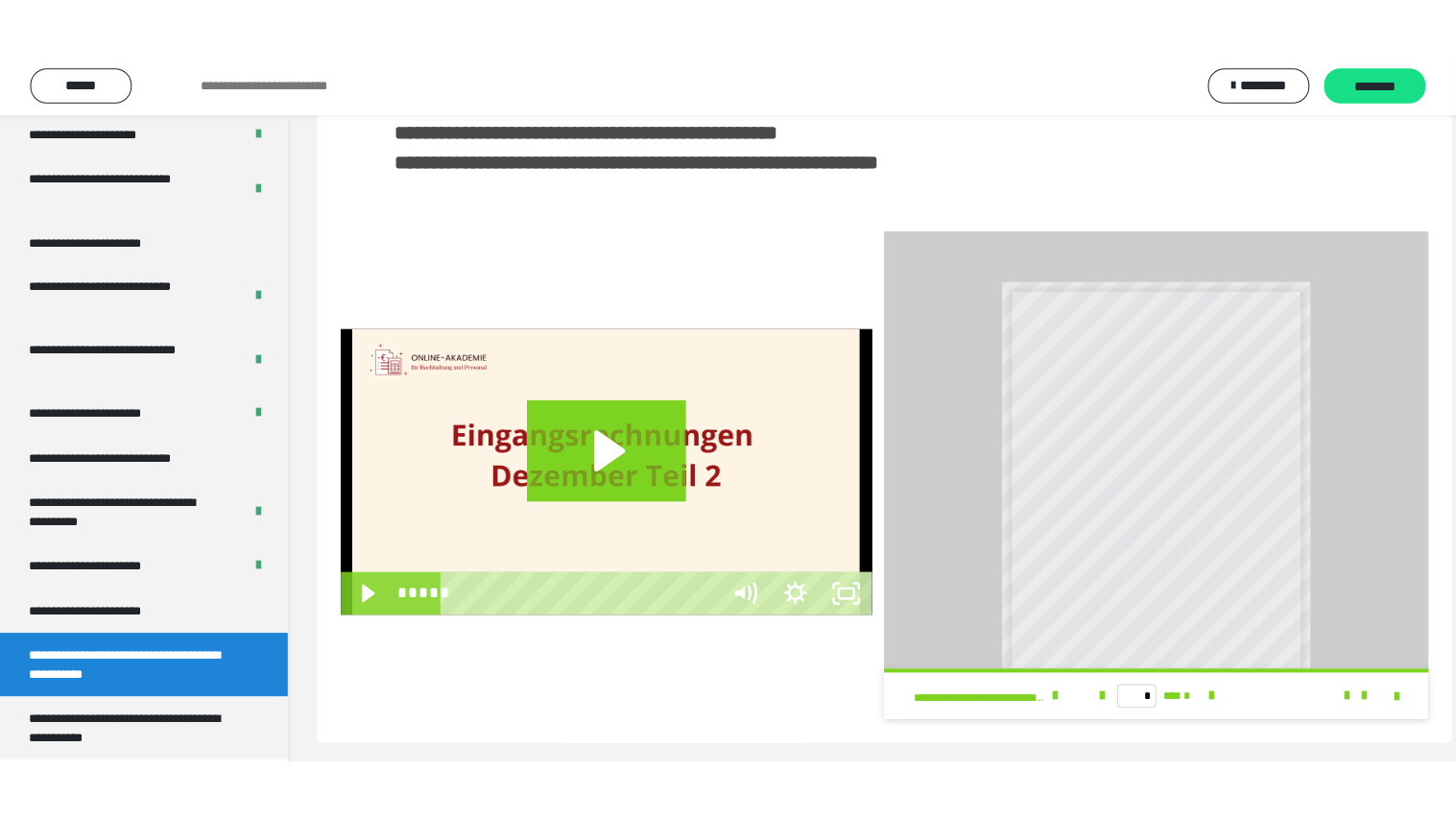 scroll, scrollTop: 342, scrollLeft: 0, axis: vertical 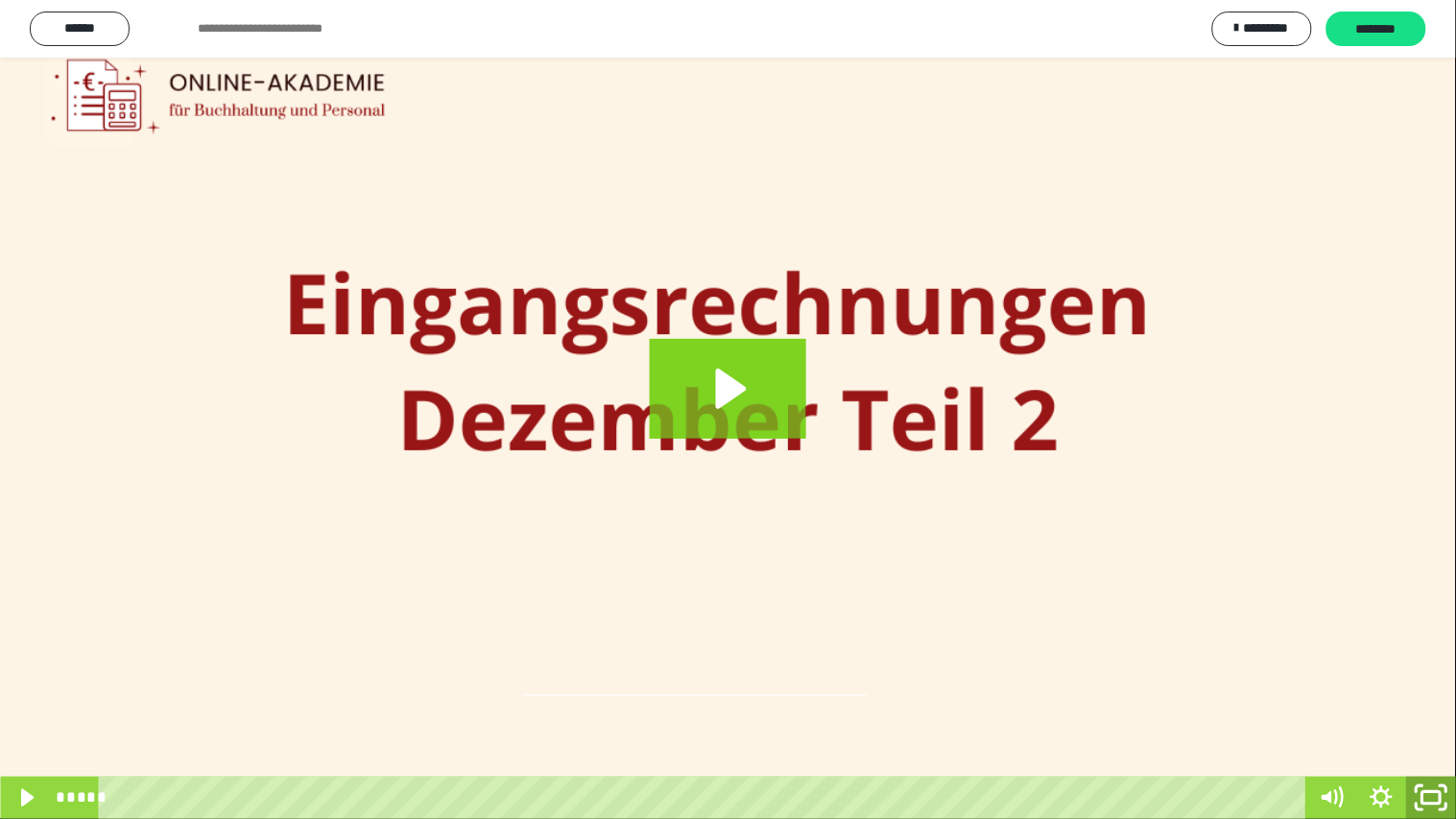 click 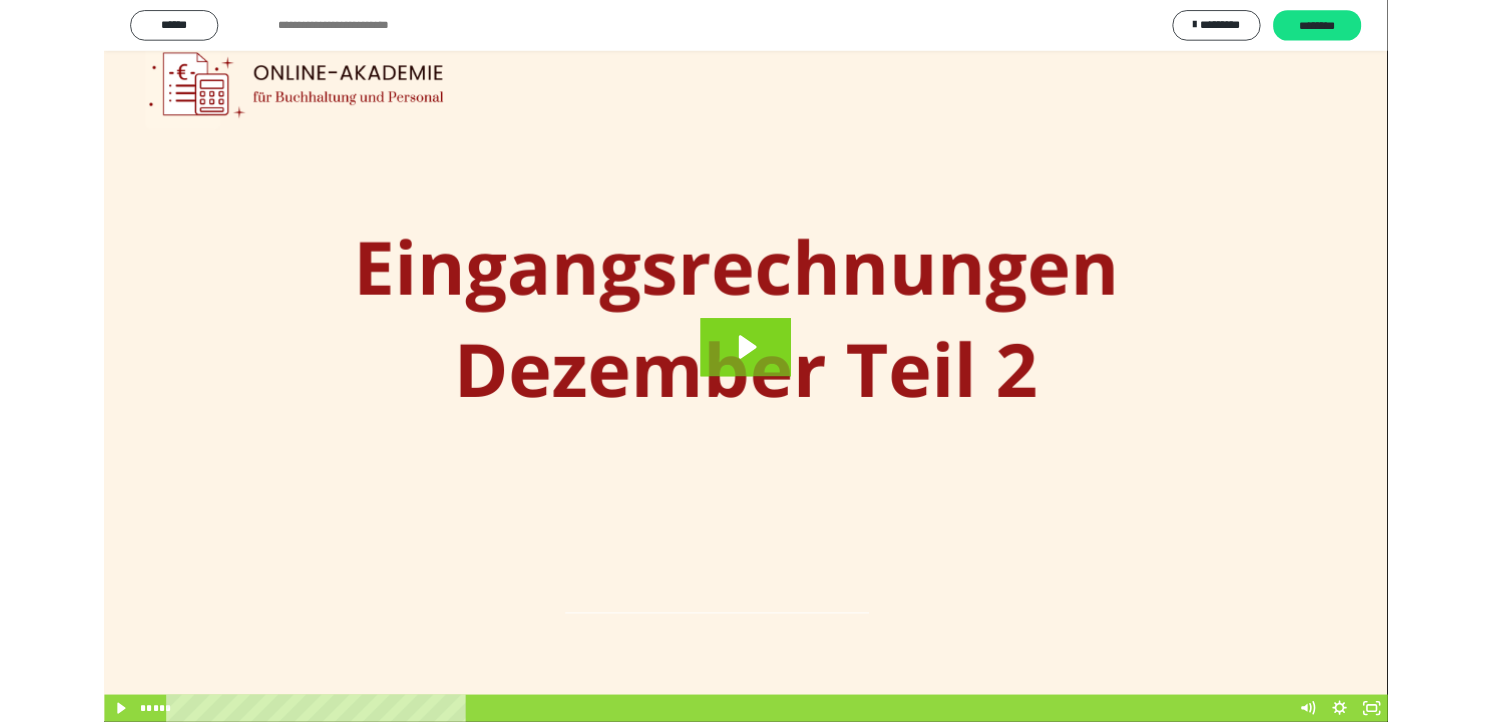 scroll, scrollTop: 351, scrollLeft: 0, axis: vertical 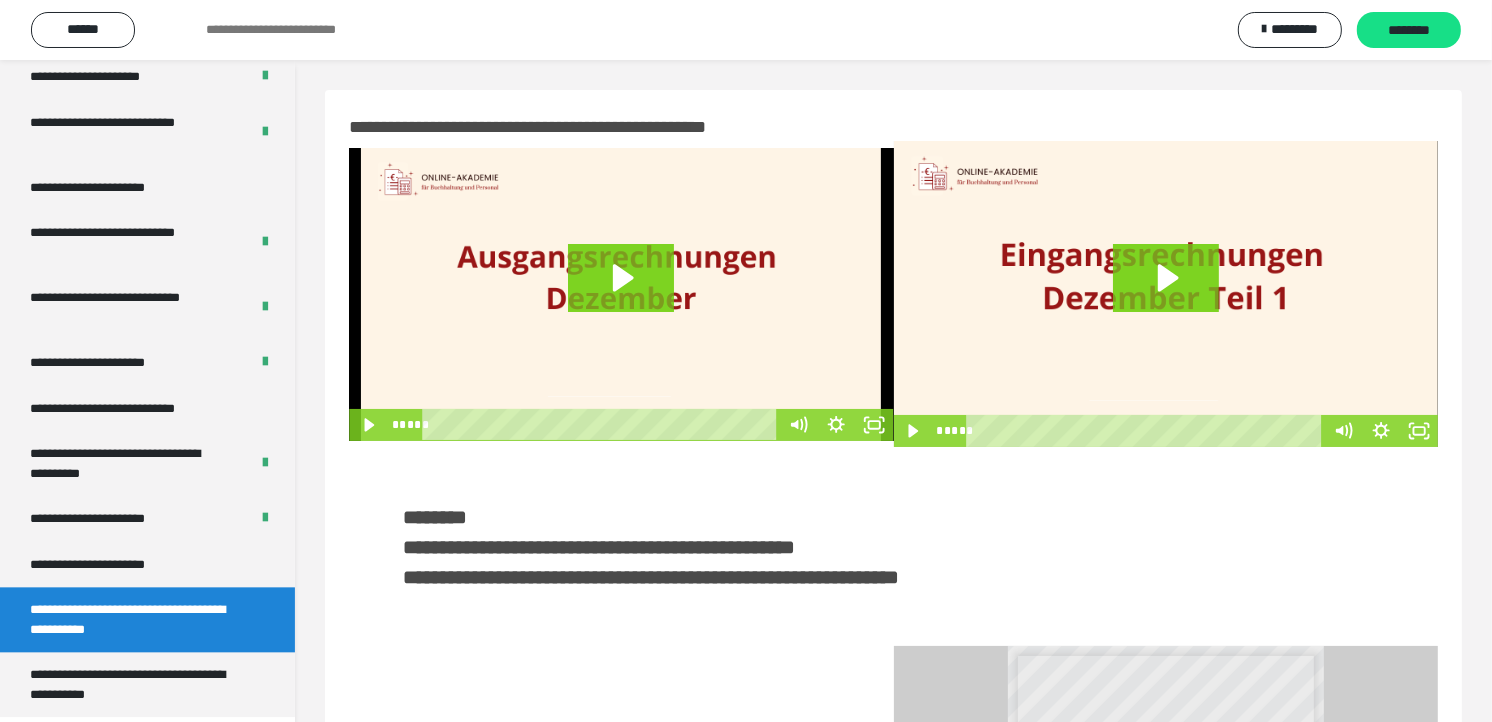 type 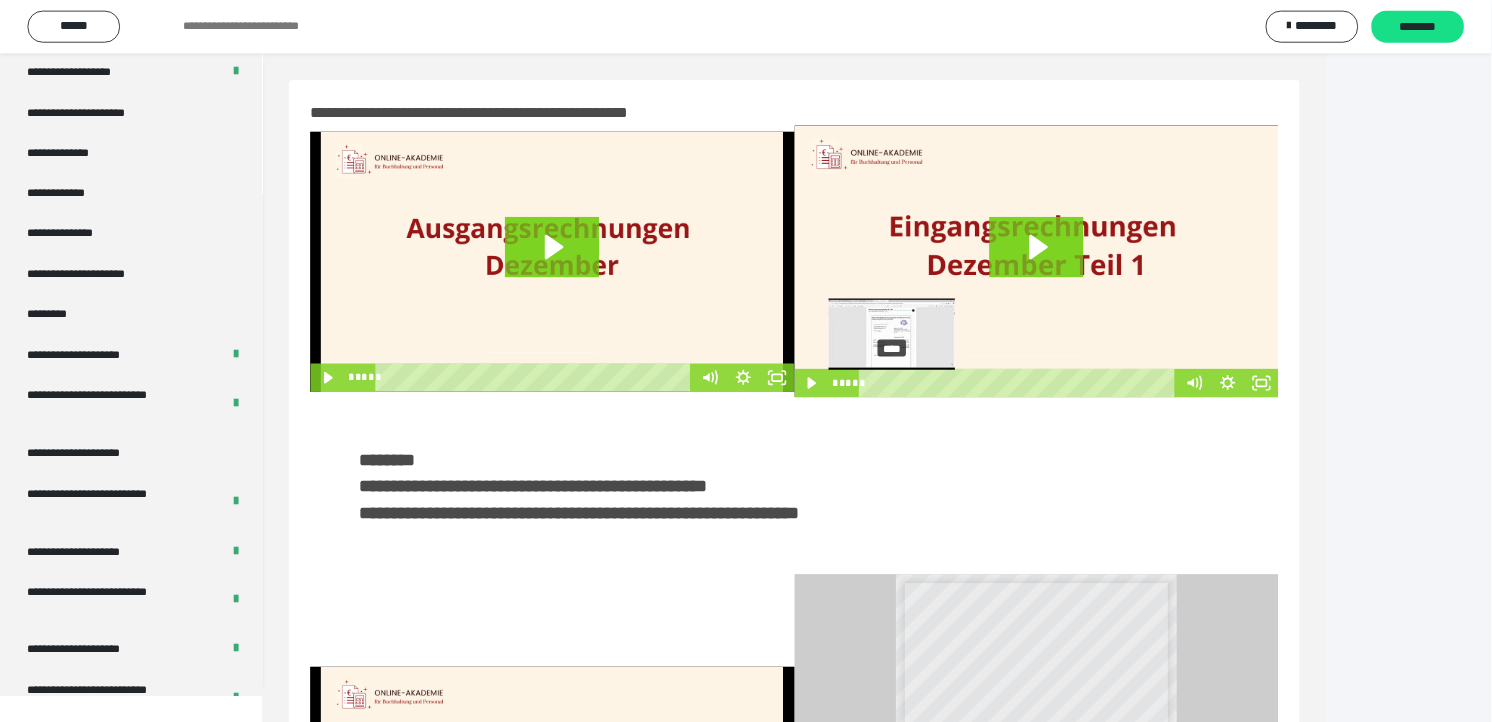 scroll, scrollTop: 2415, scrollLeft: 0, axis: vertical 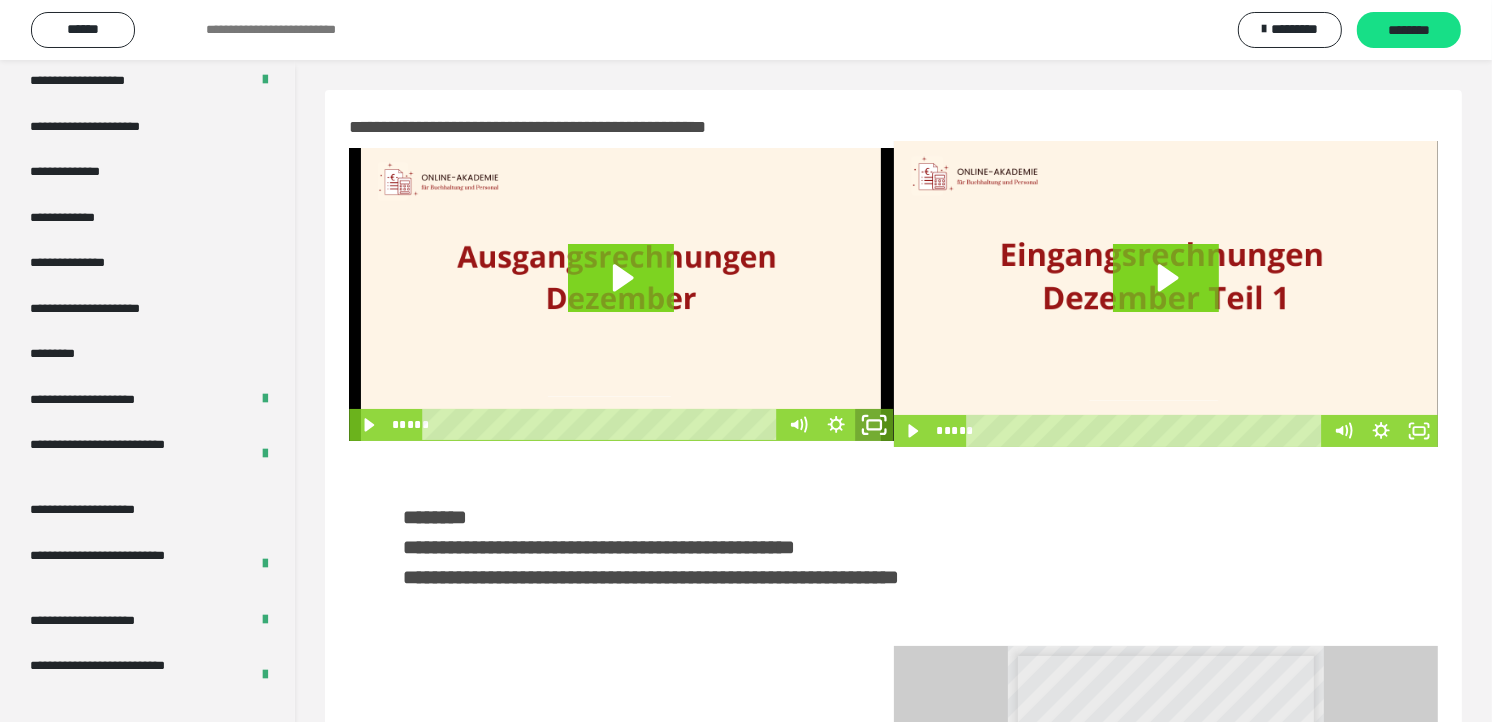 click 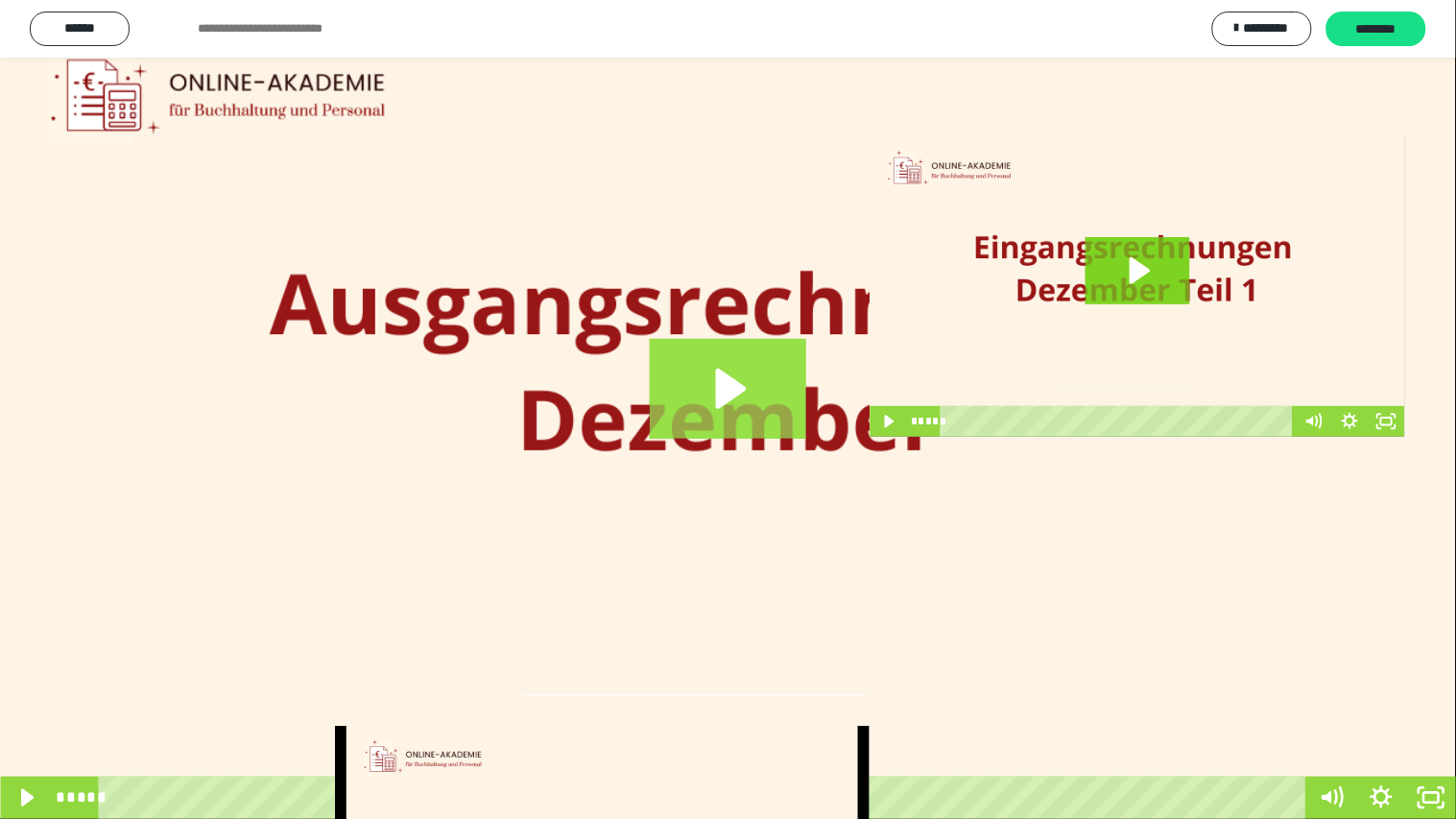click 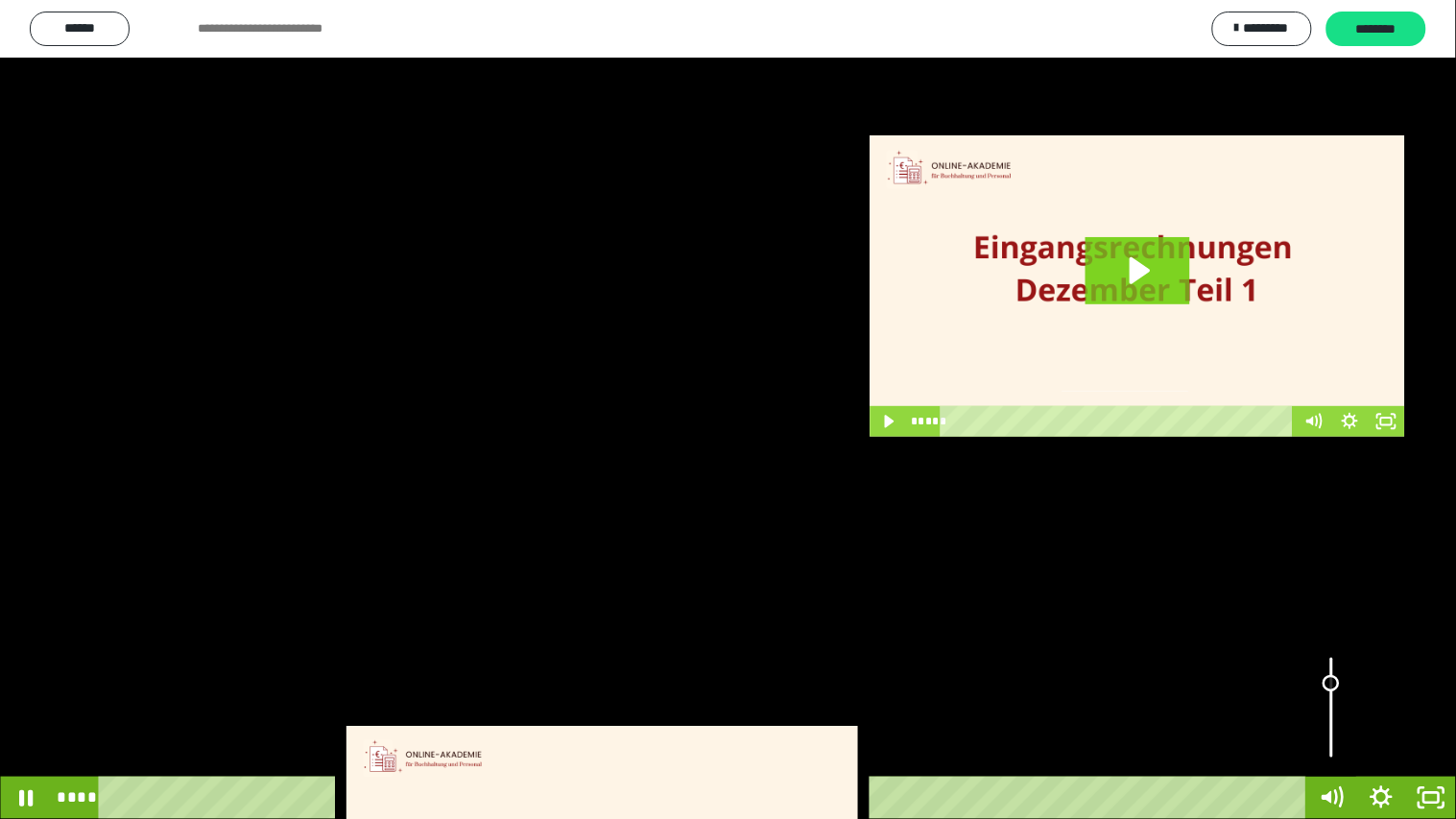 click at bounding box center [1331, 708] 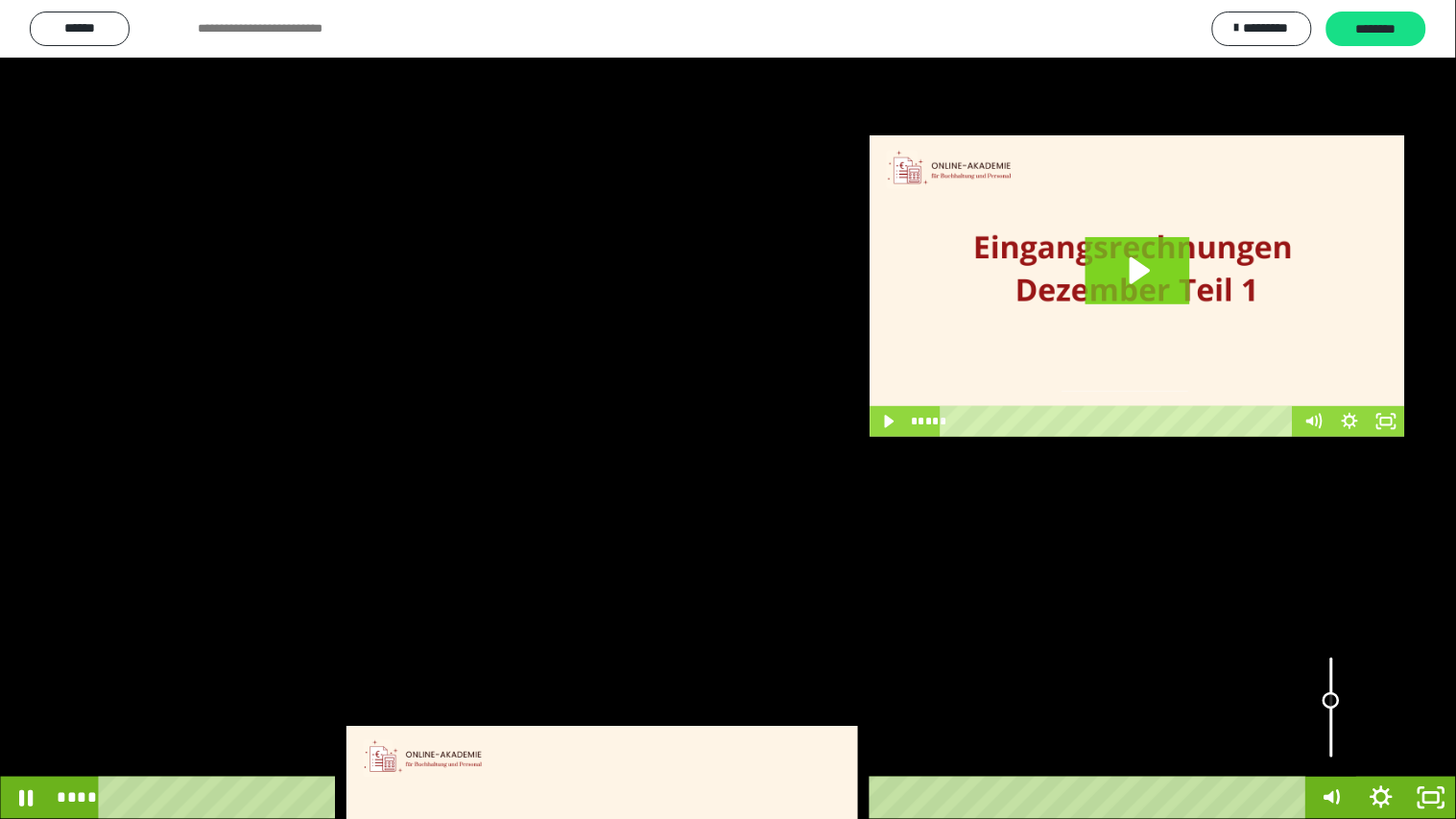 click at bounding box center [1331, 708] 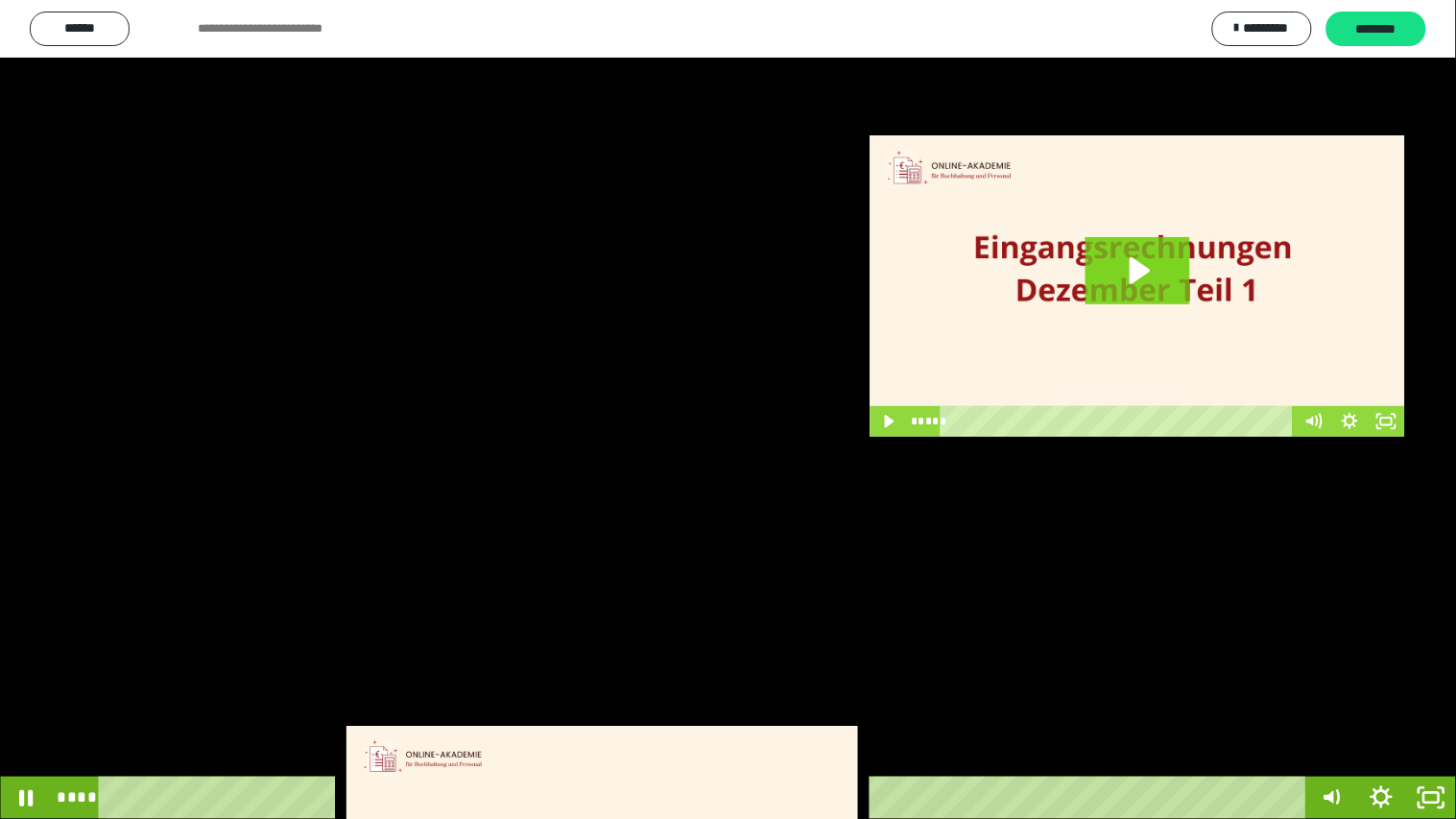 click at bounding box center [728, 409] 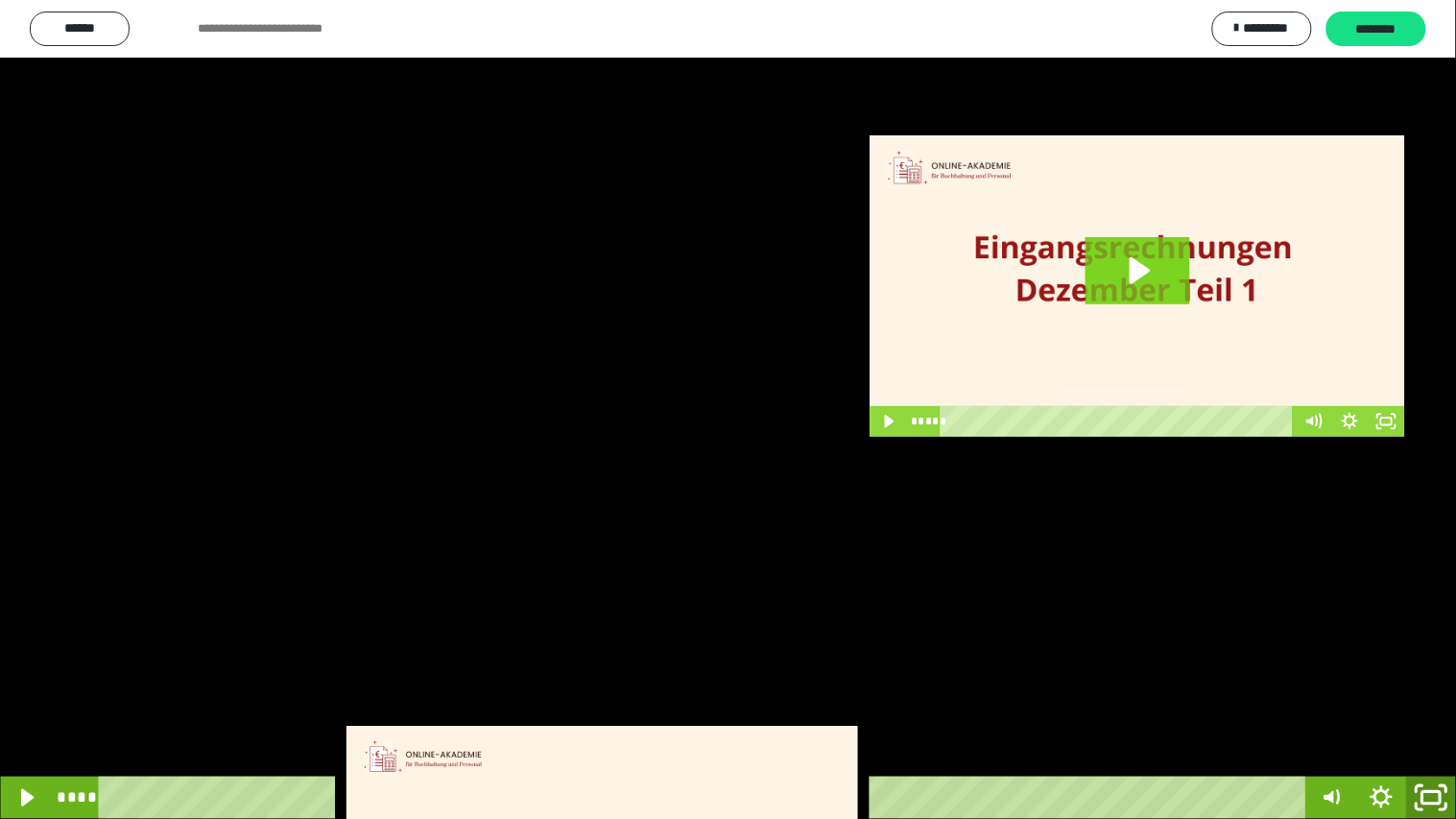 click 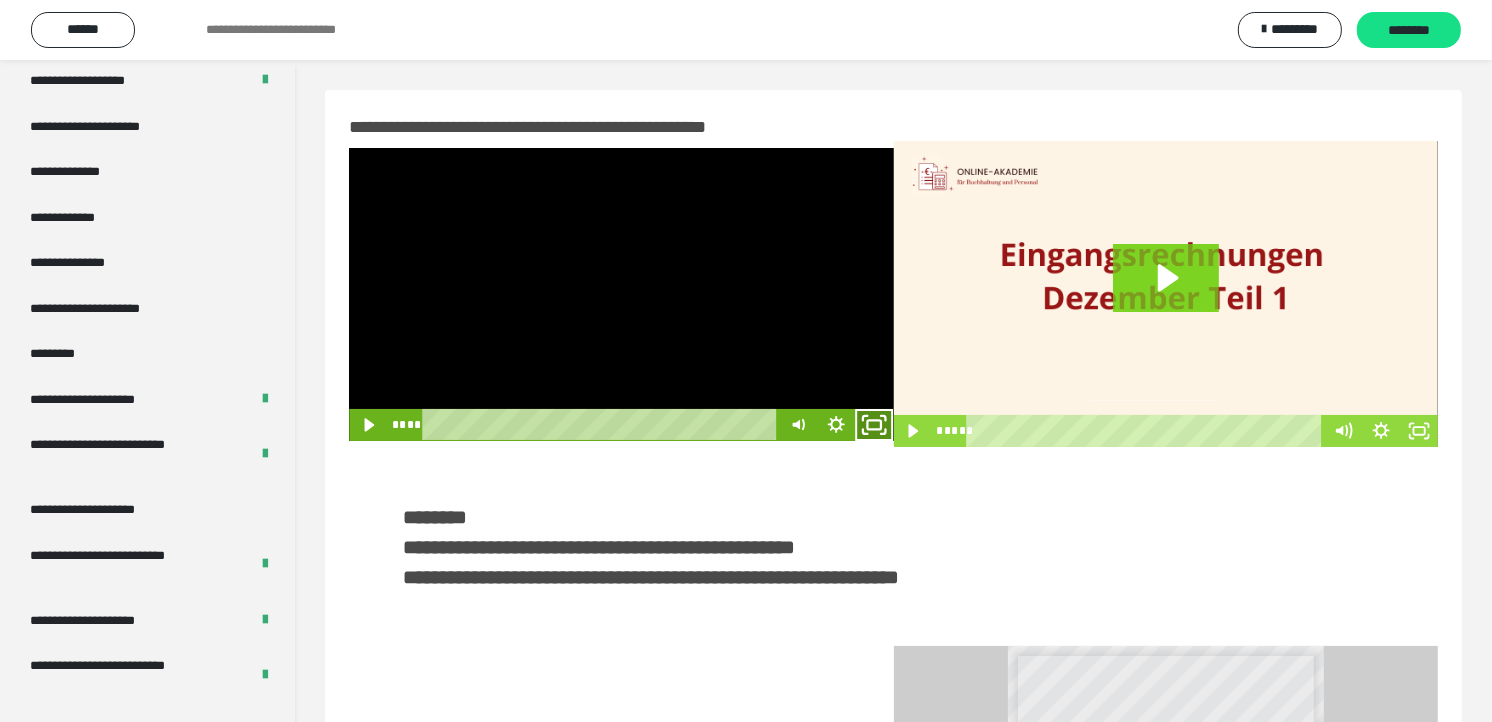 click 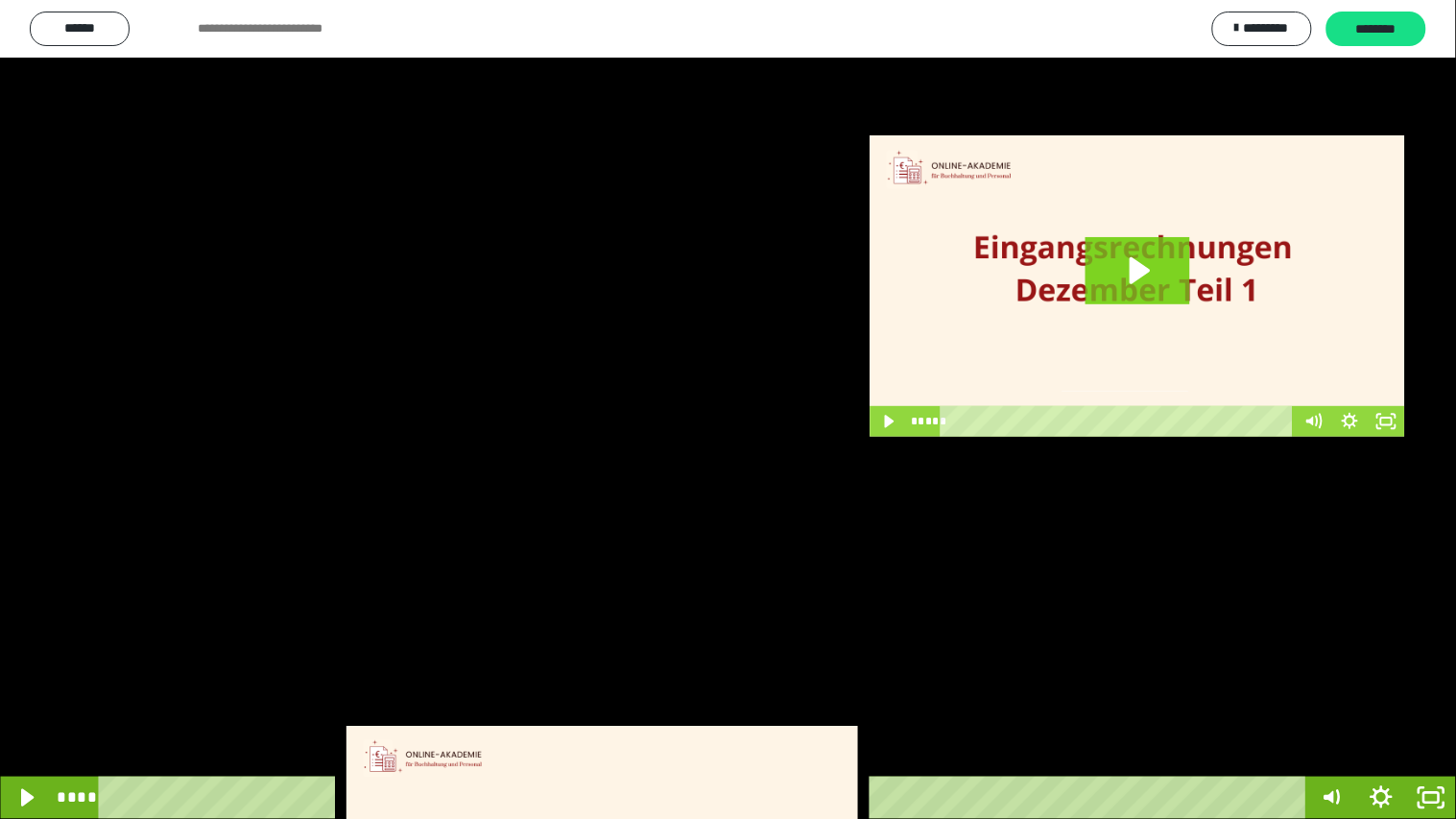 click at bounding box center (728, 409) 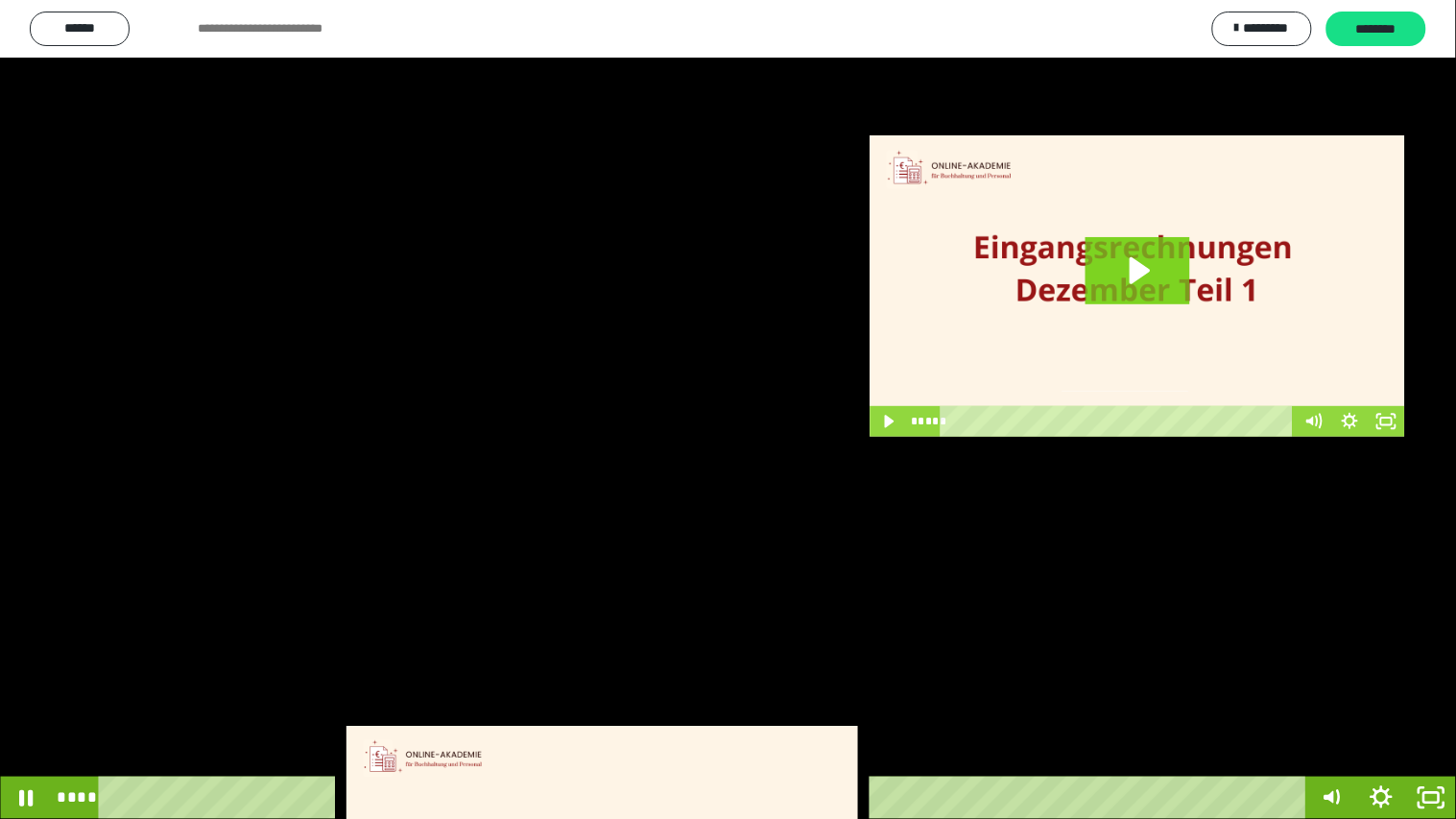 click at bounding box center [728, 409] 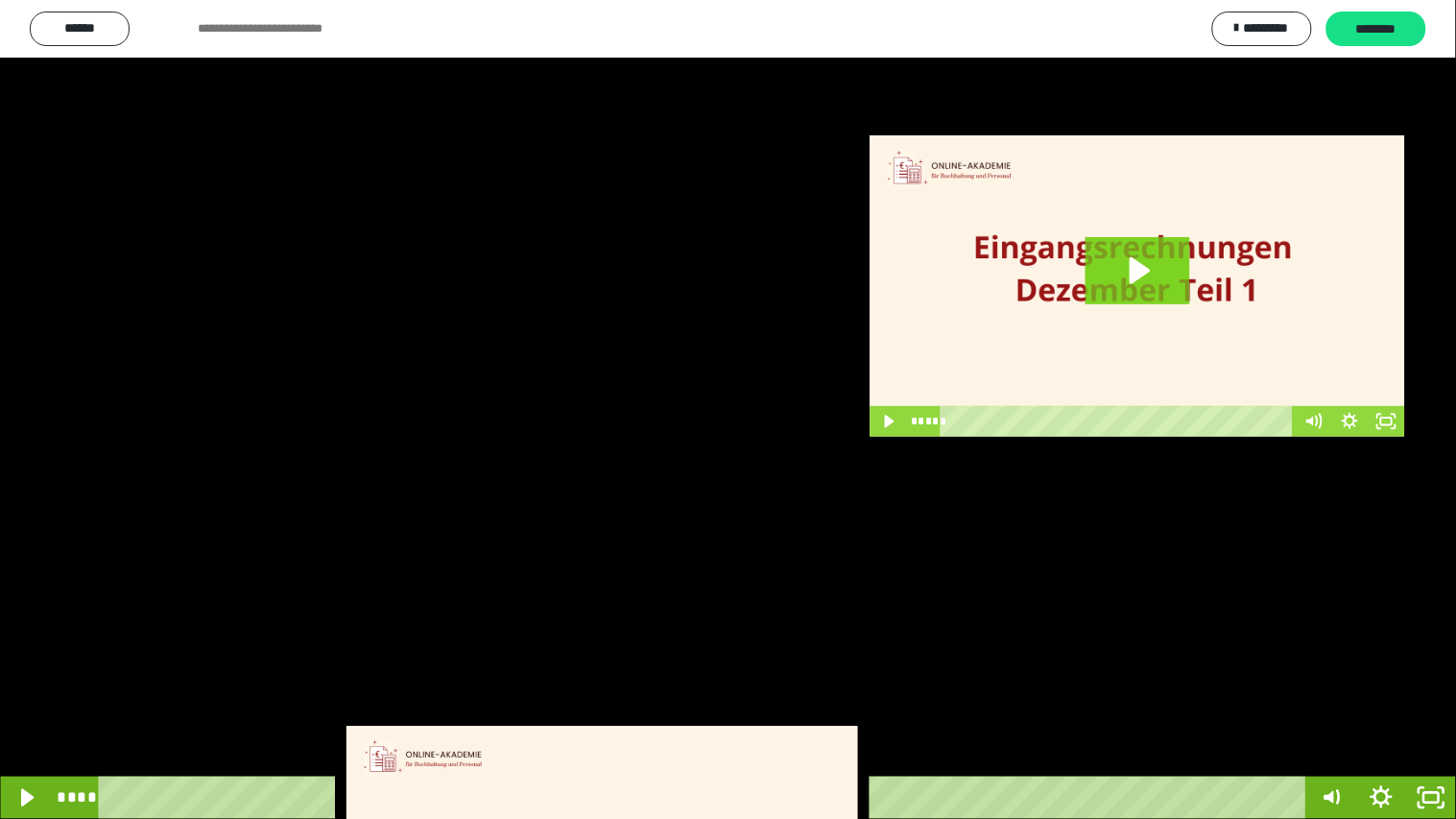 click at bounding box center (728, 409) 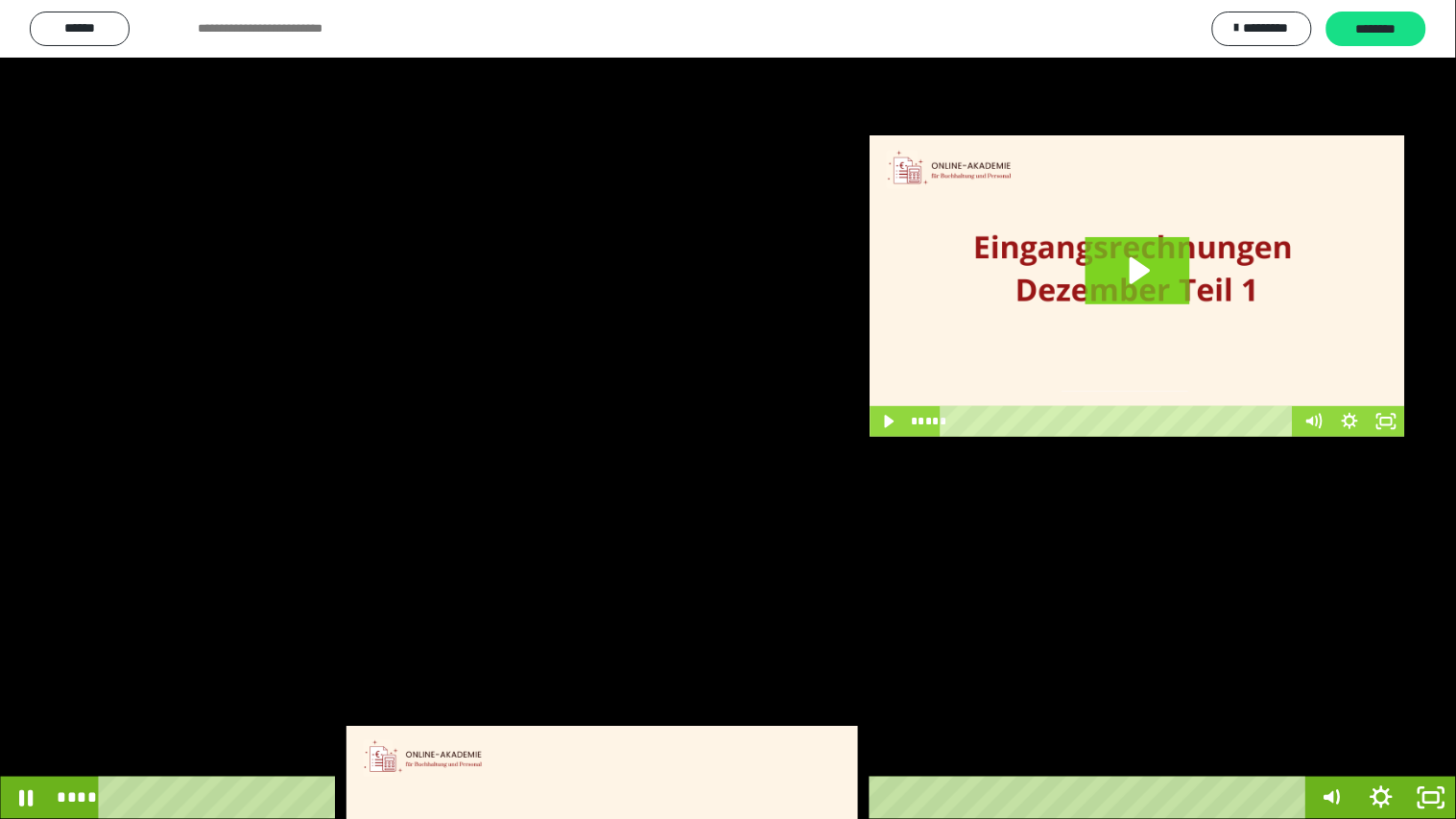 click at bounding box center (728, 409) 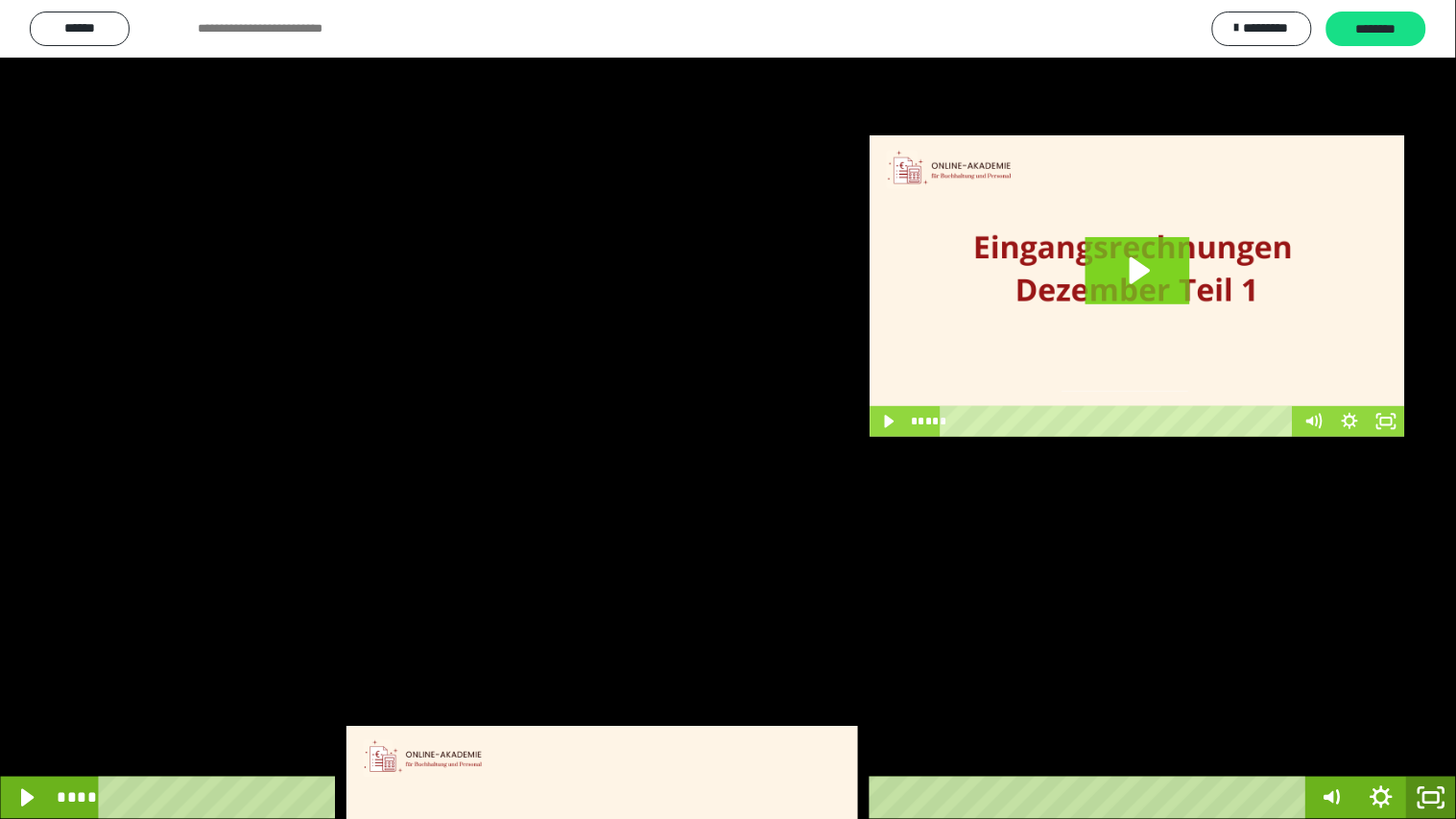 click 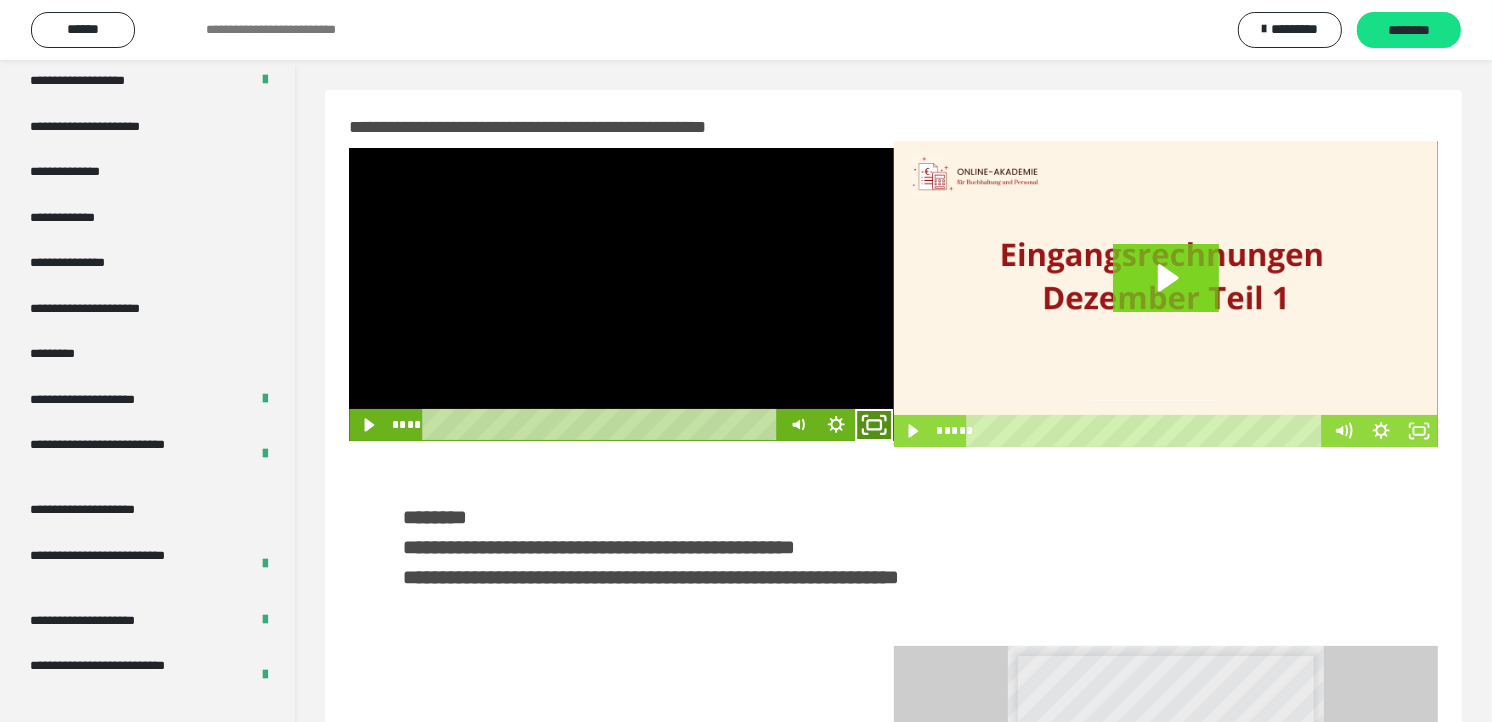 click 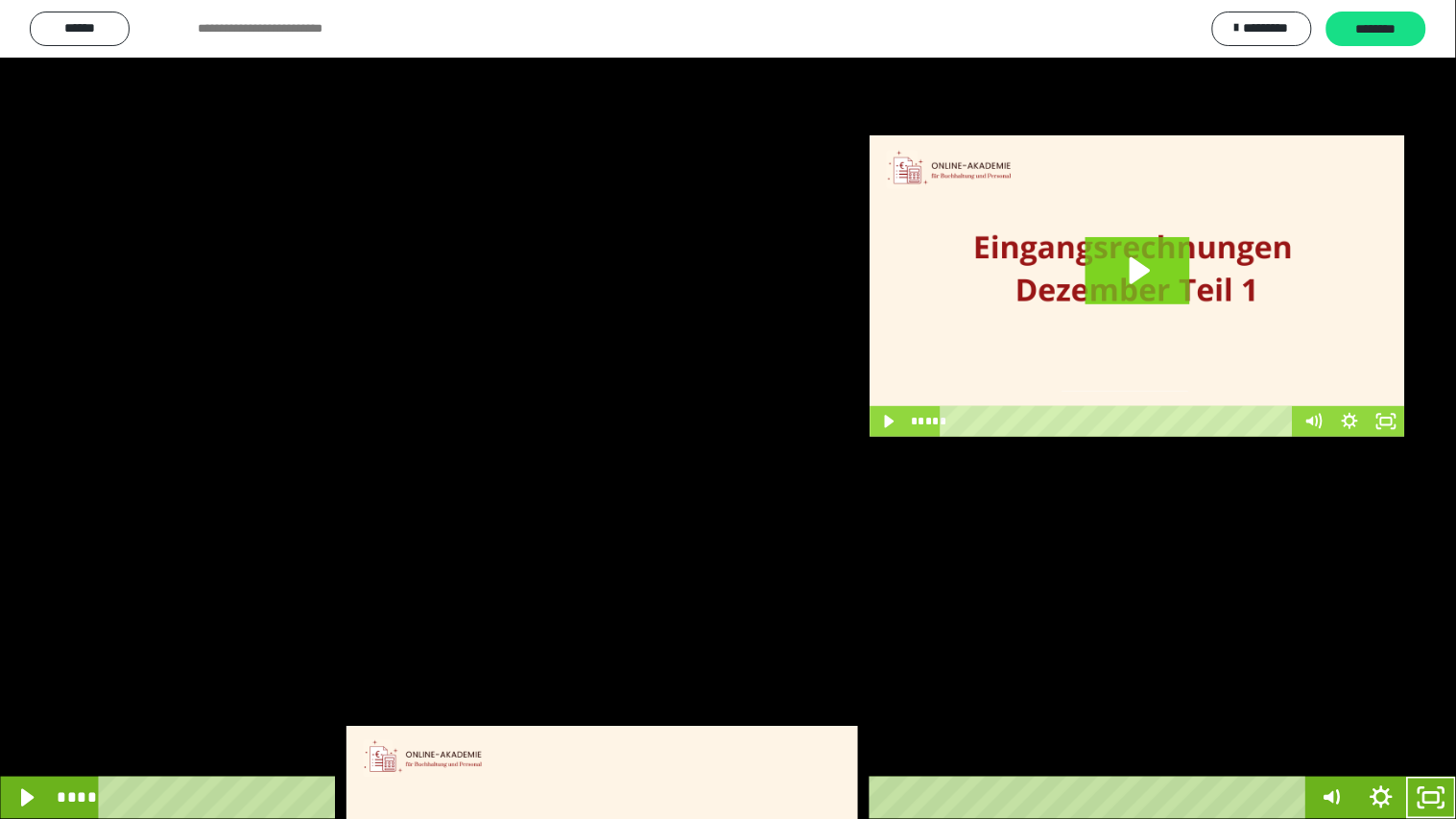 click at bounding box center (728, 409) 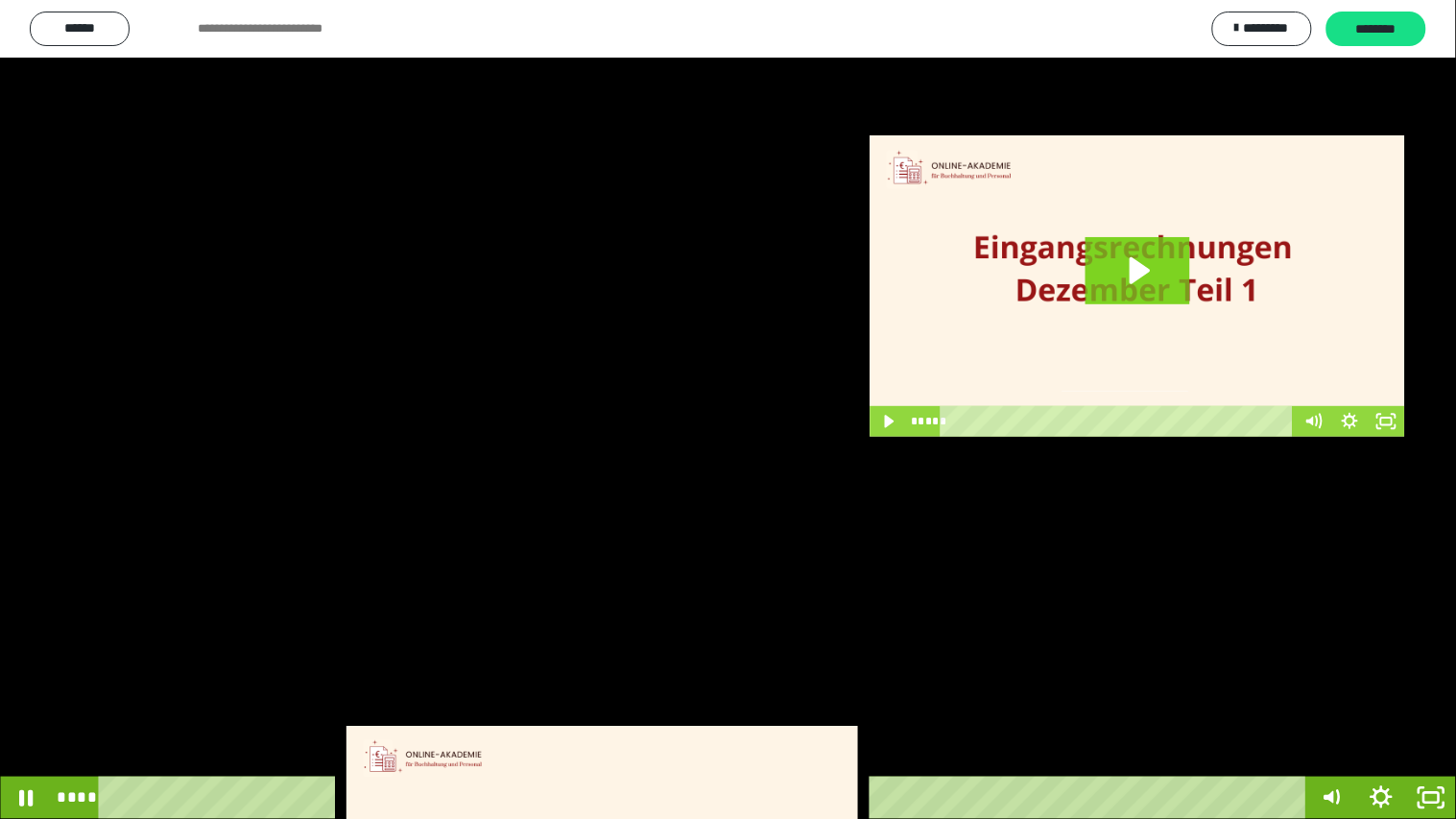click at bounding box center (728, 409) 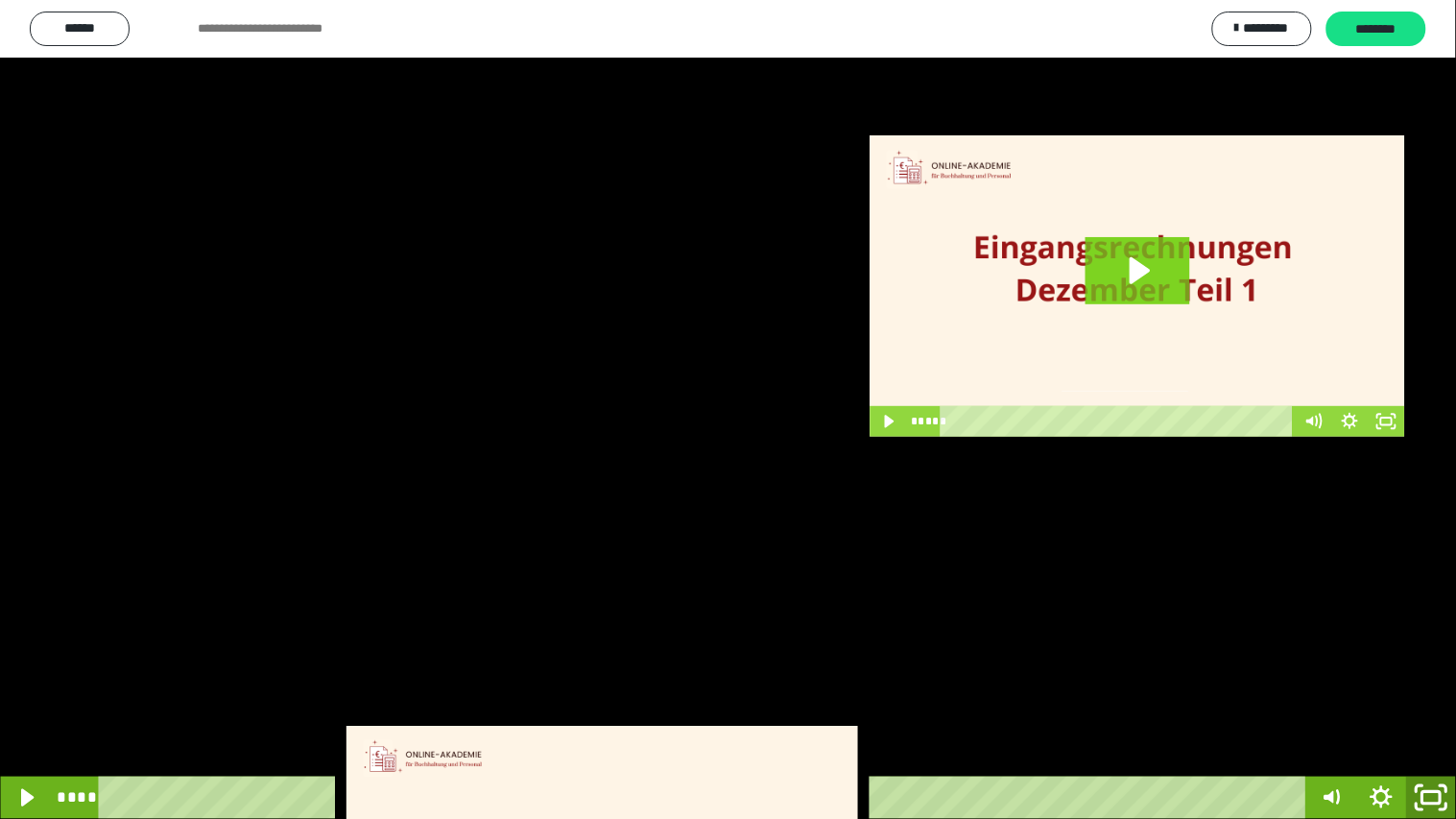 click 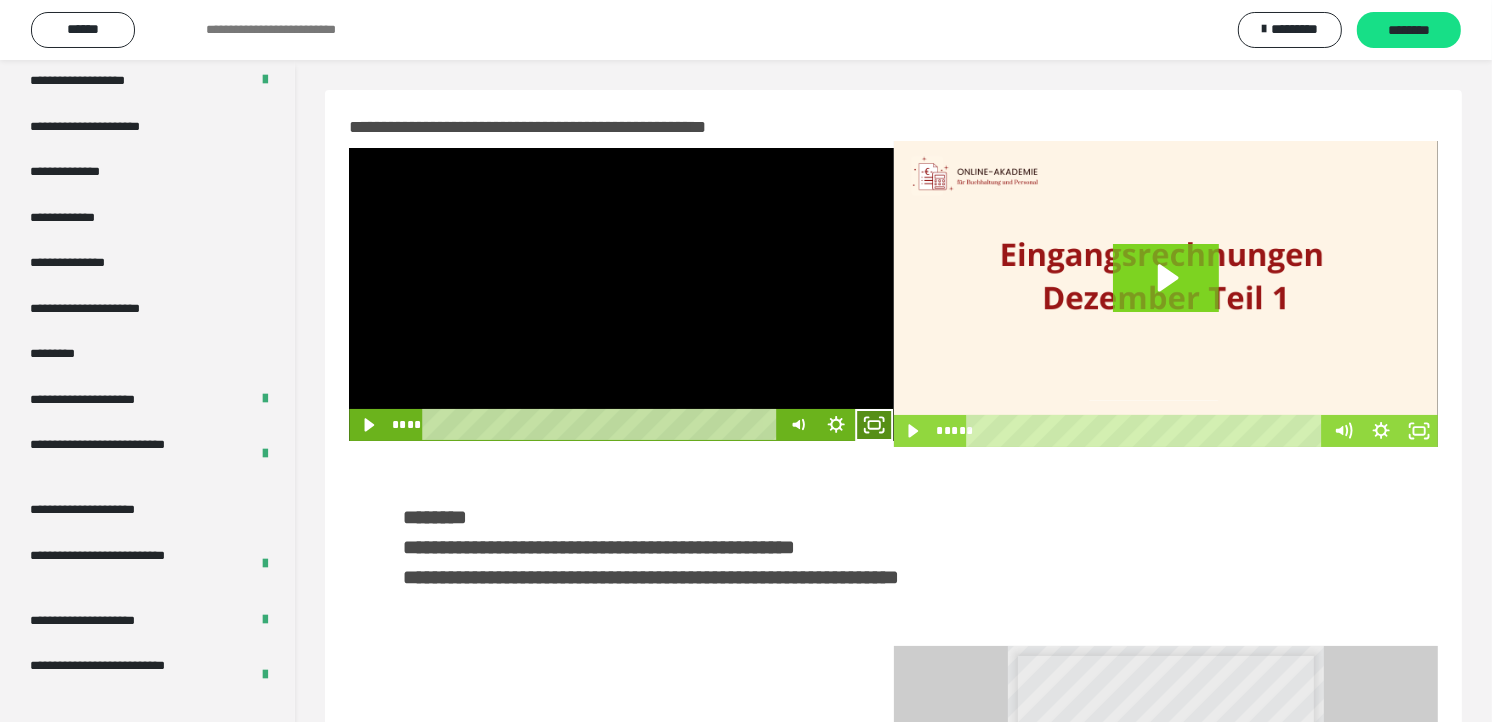 click 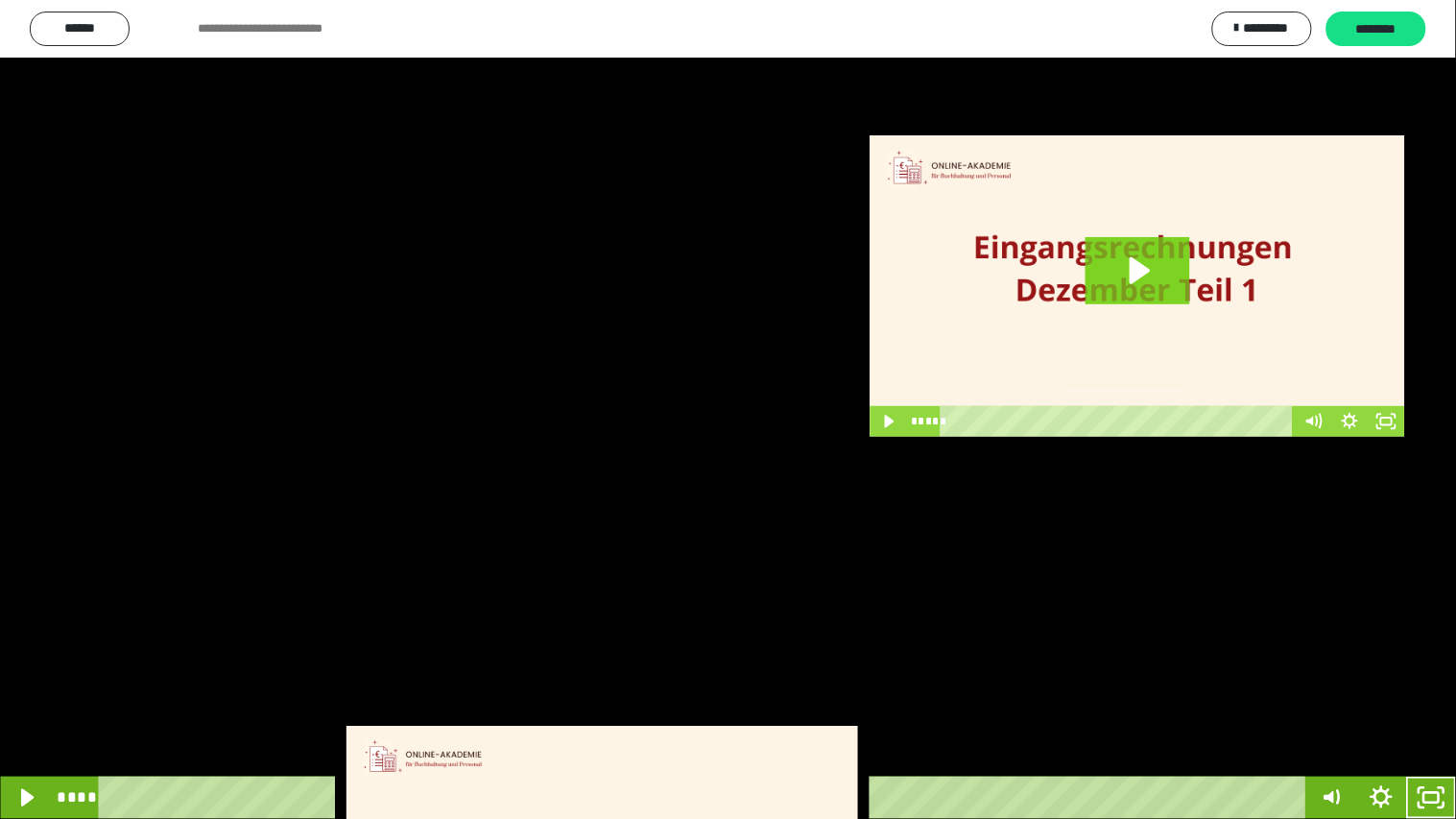 click at bounding box center (728, 409) 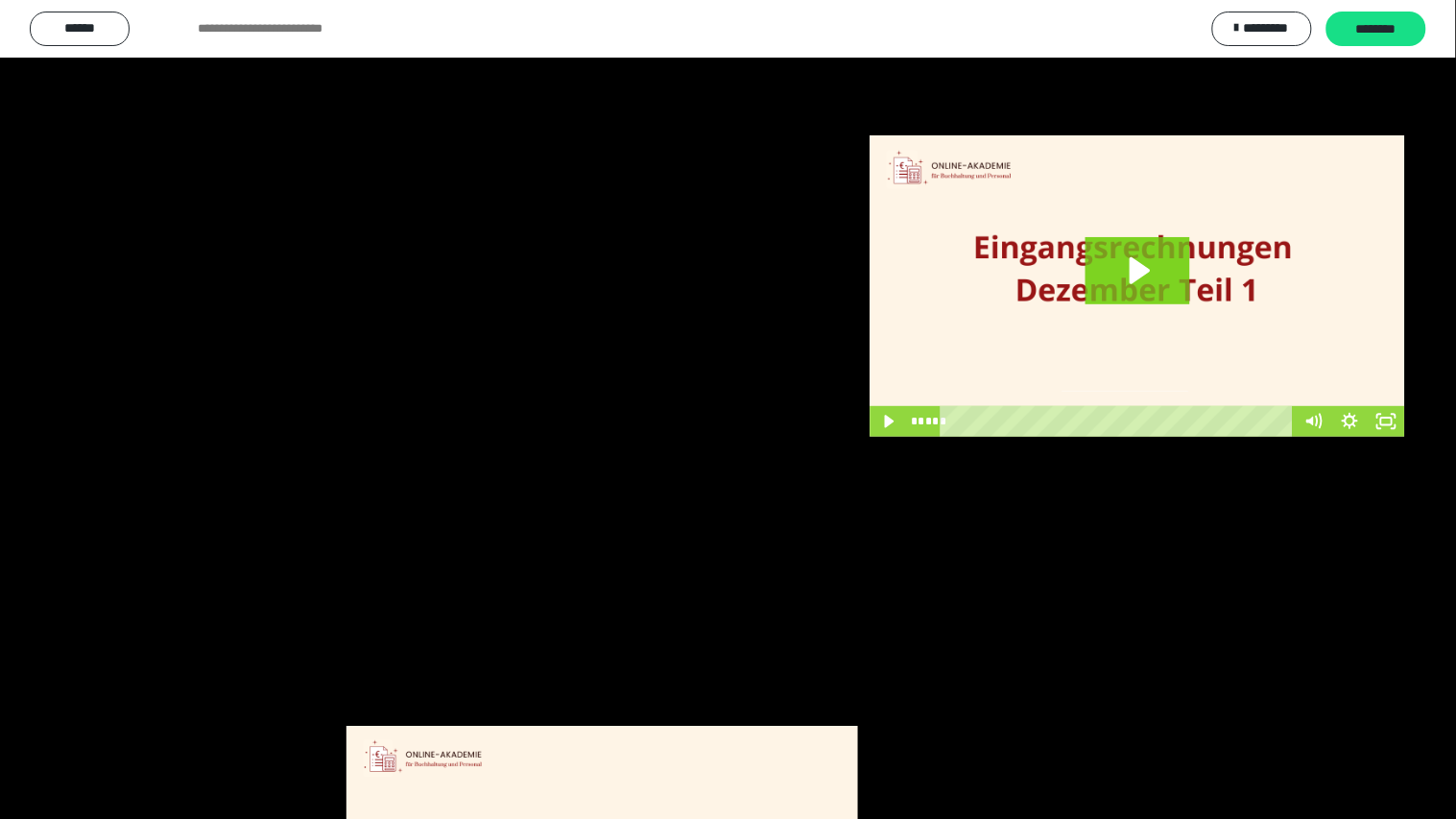 click at bounding box center [728, 409] 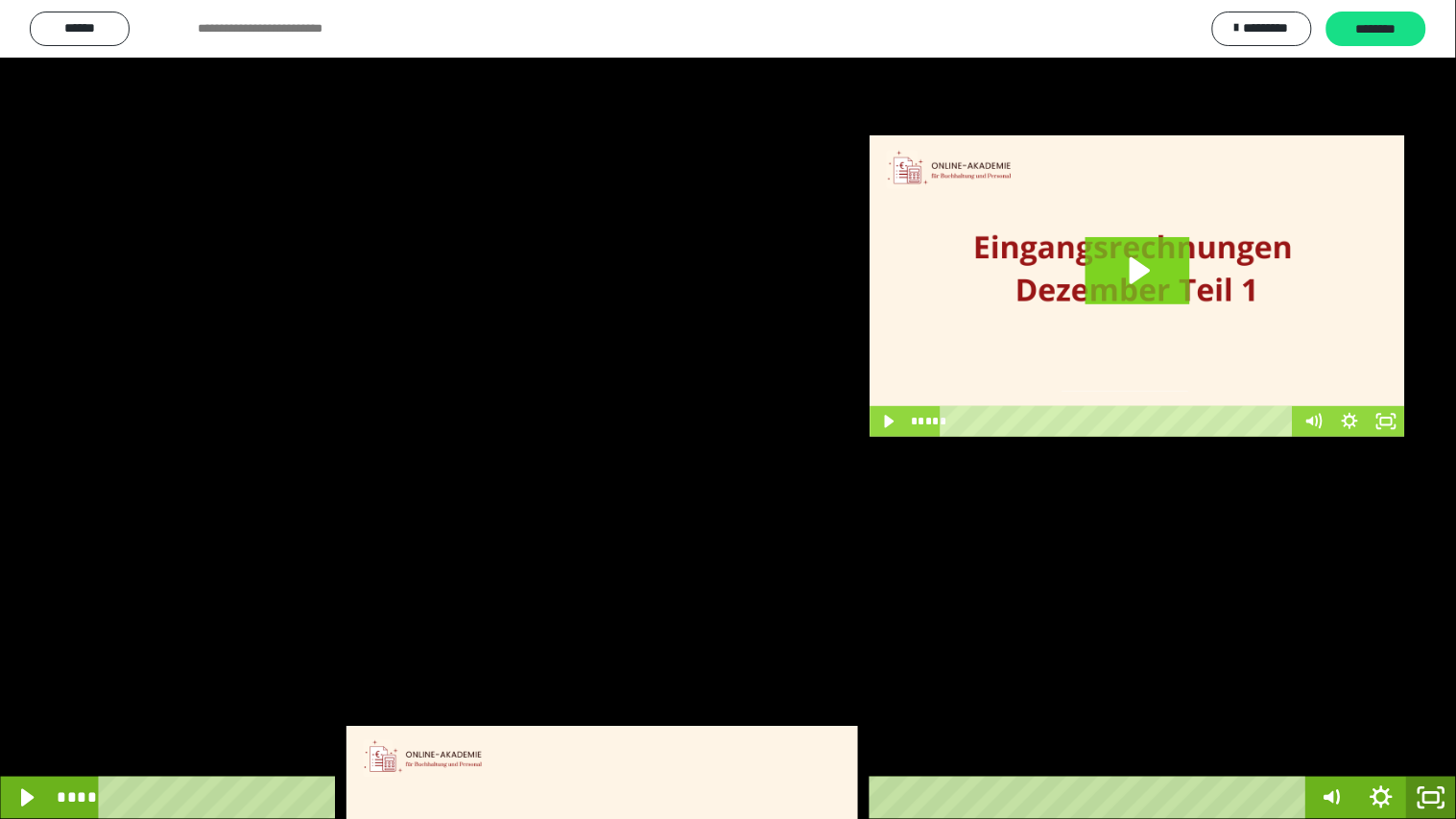 click 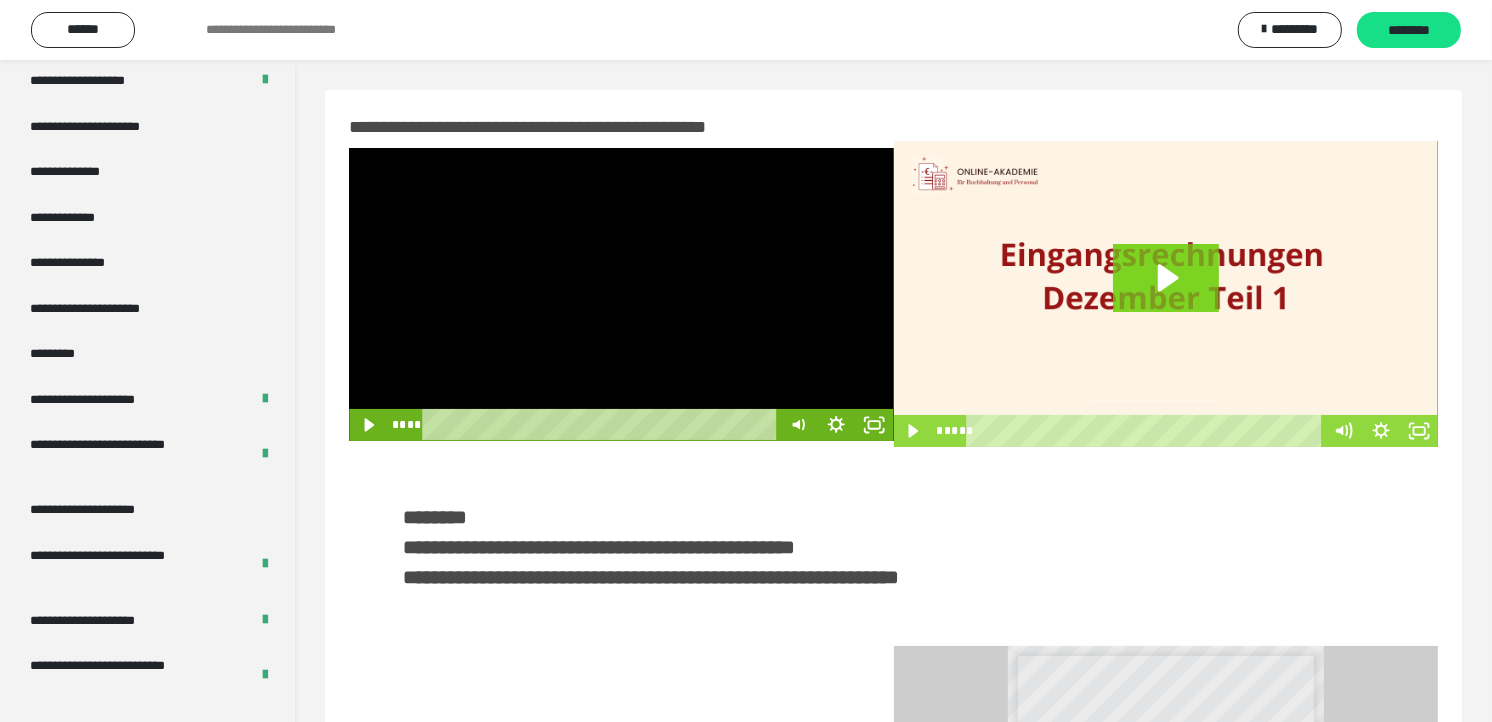 click at bounding box center [621, 294] 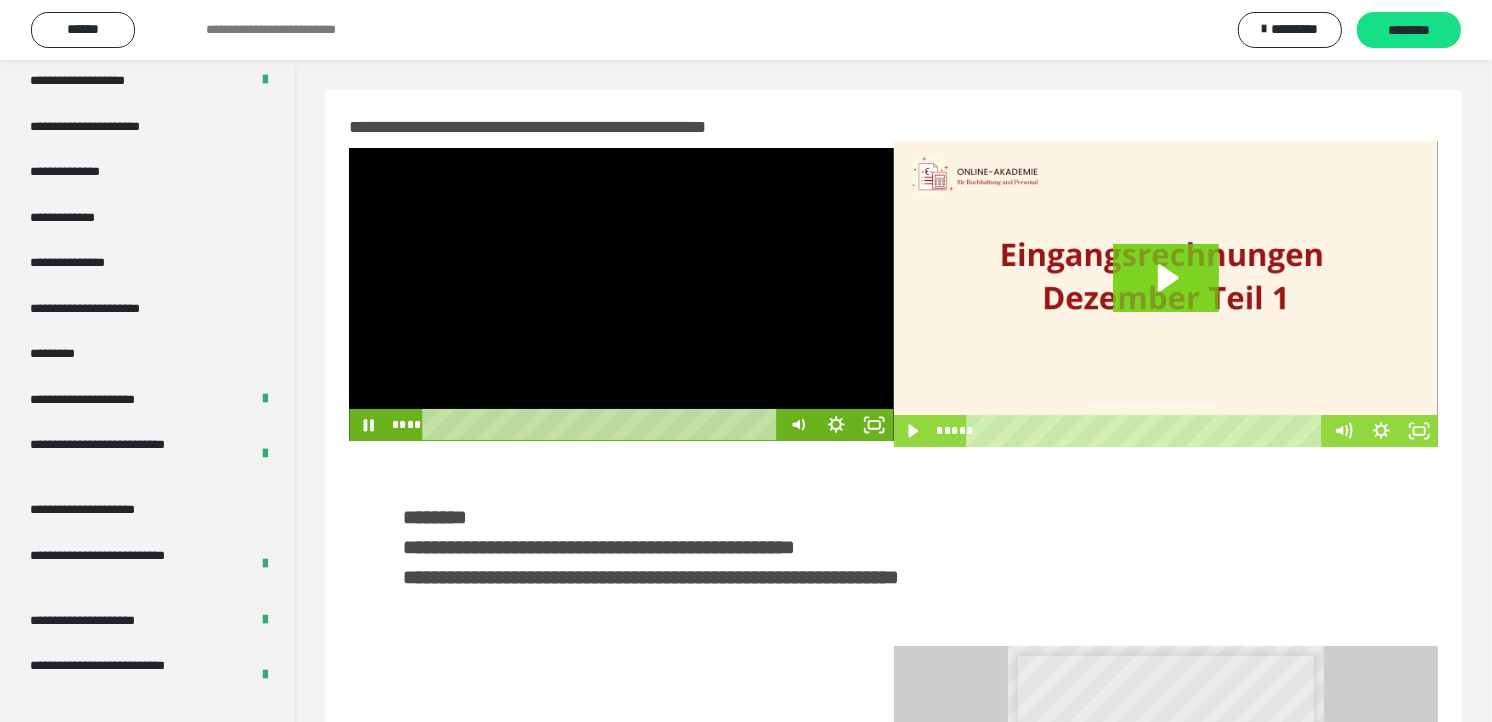 click at bounding box center [621, 294] 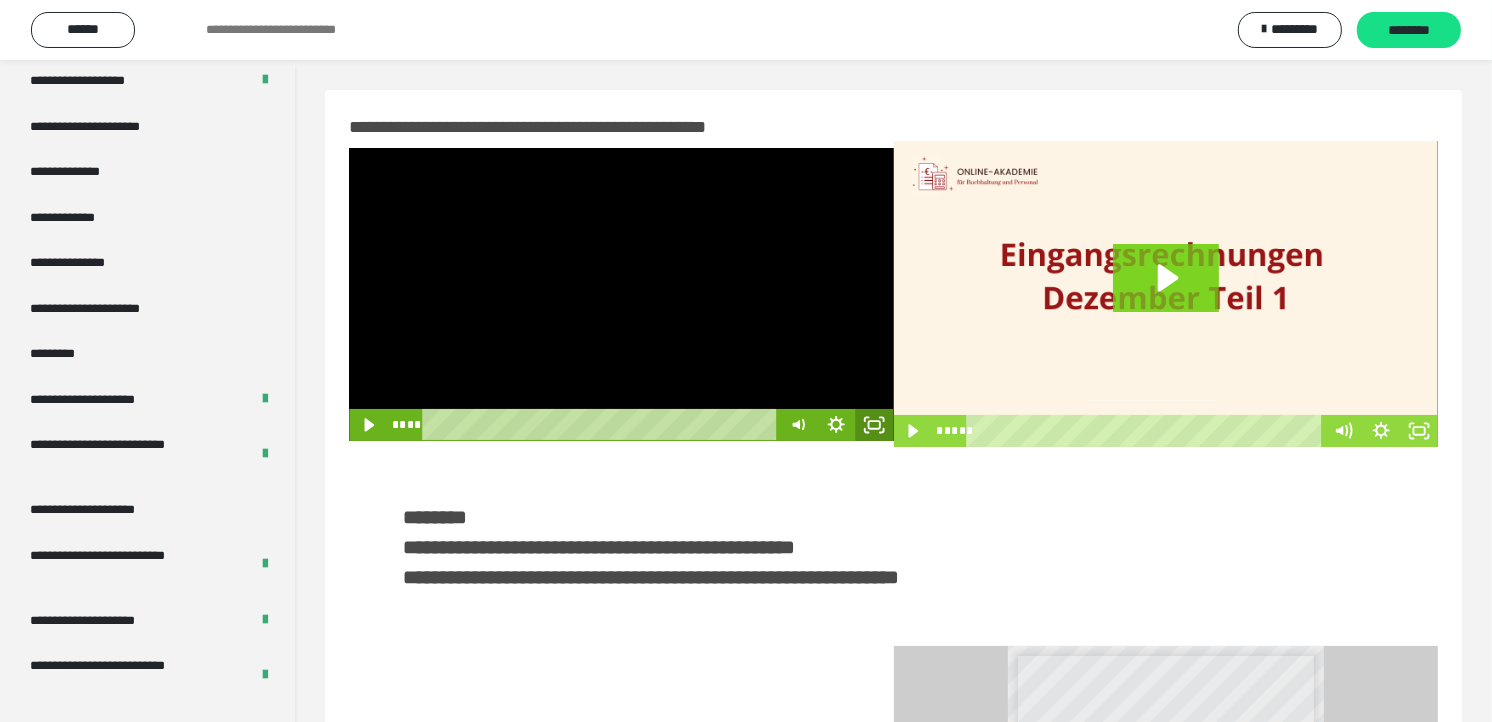 click 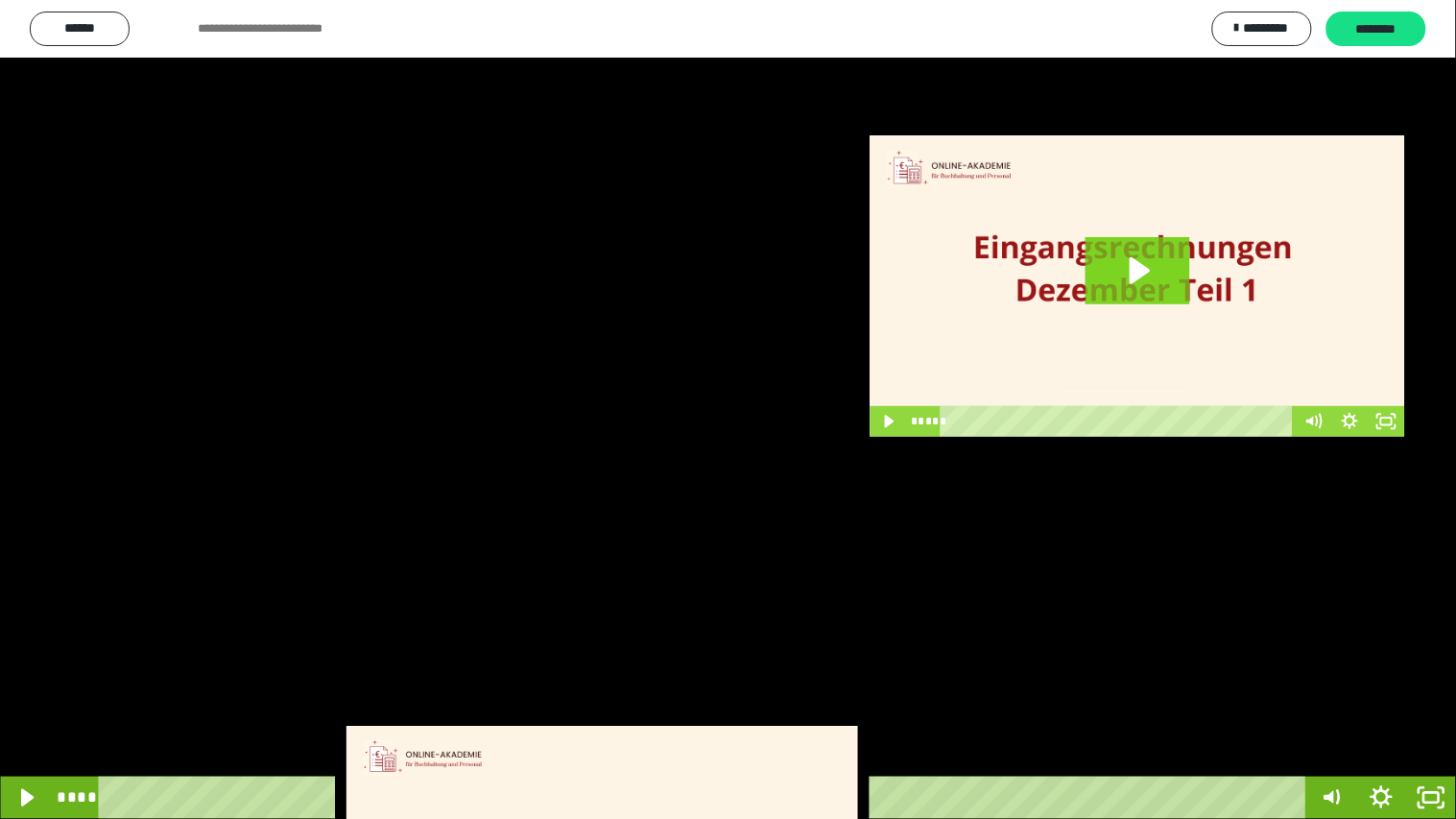 click at bounding box center (728, 409) 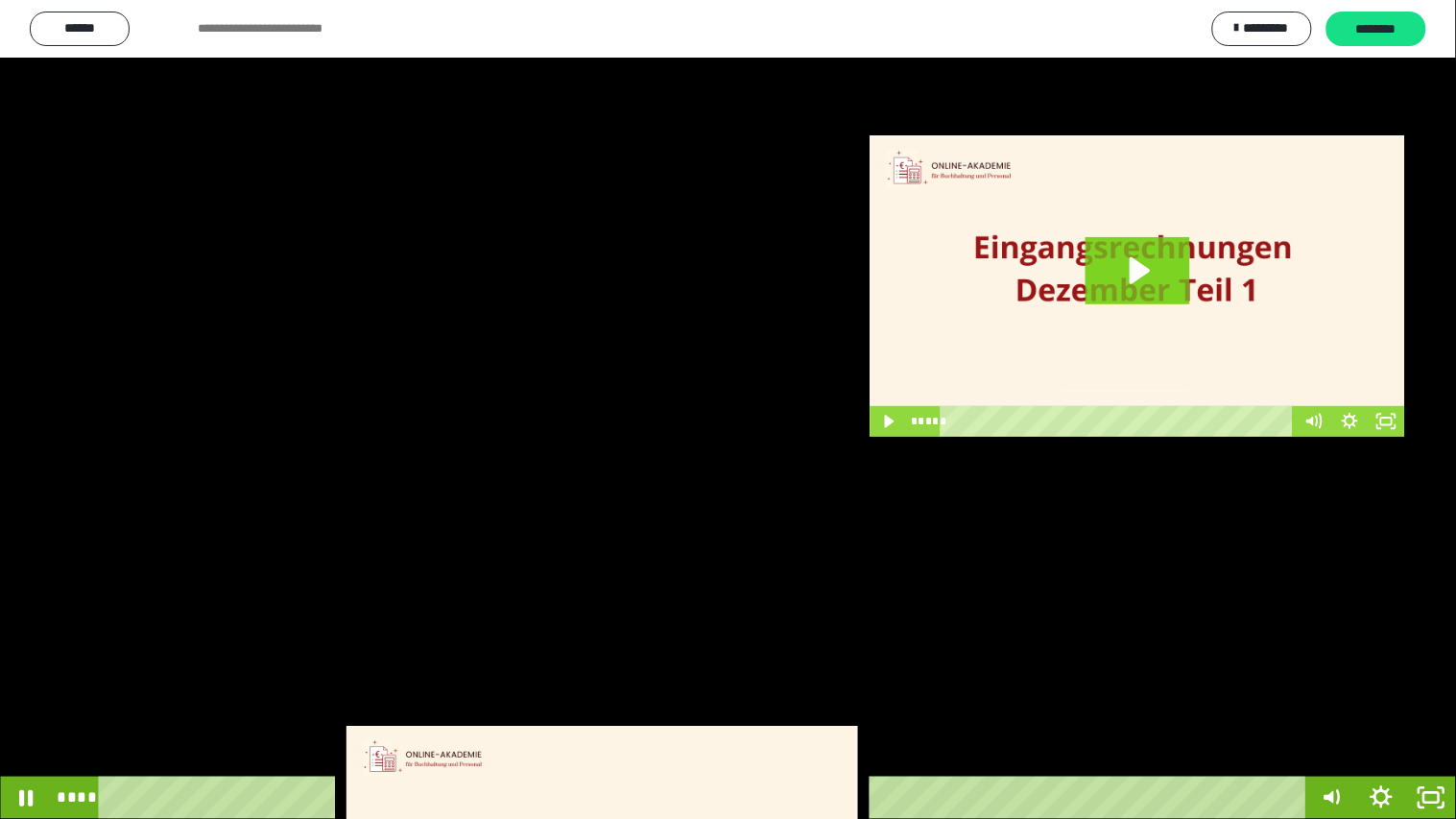 click at bounding box center [728, 409] 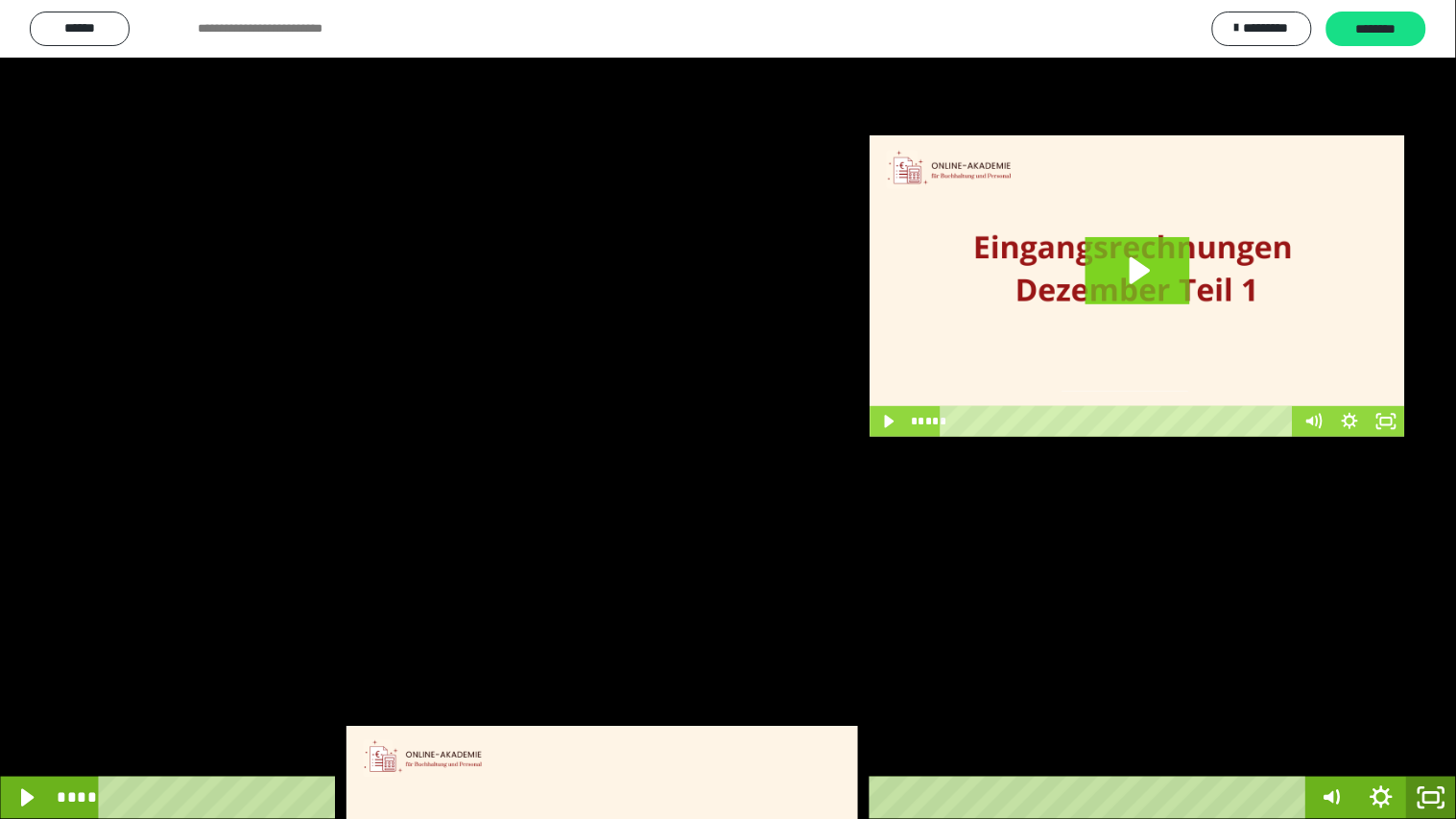 click 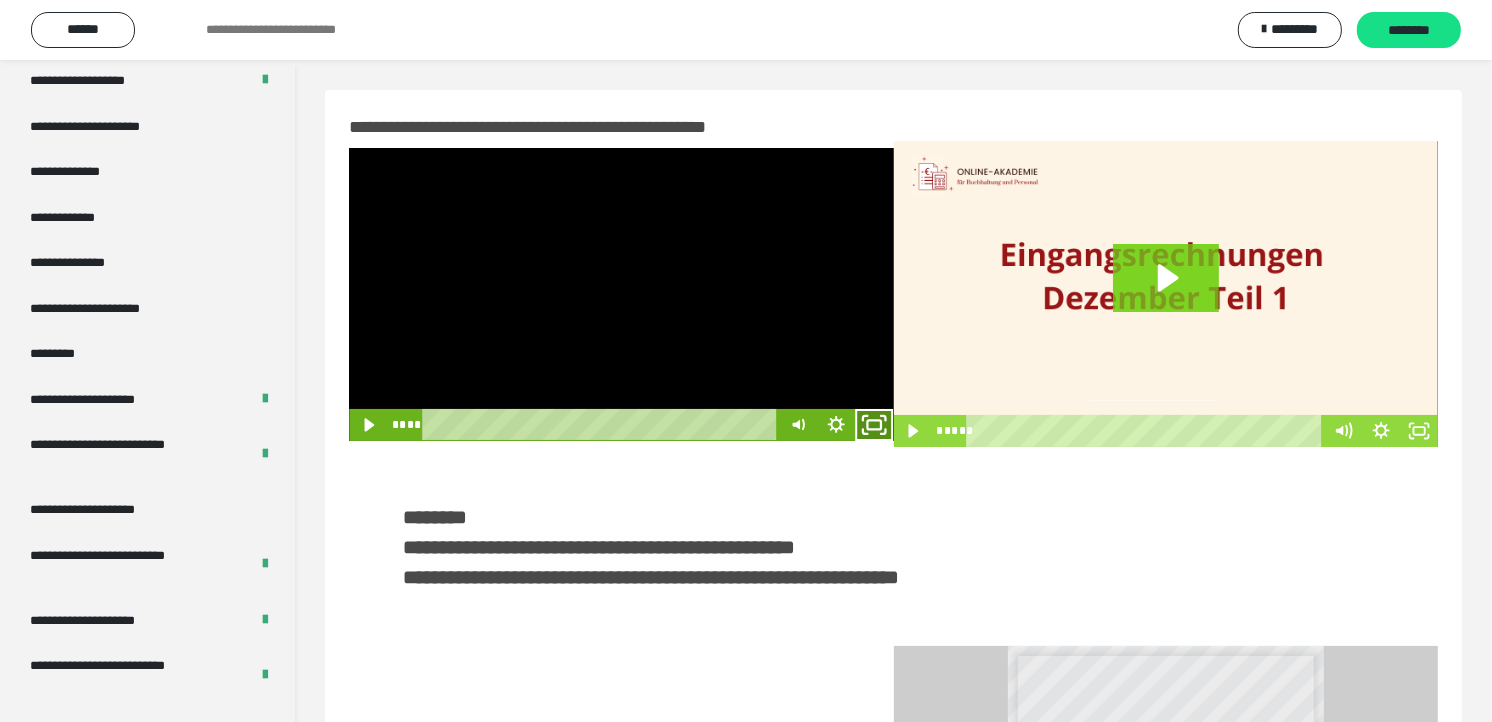click 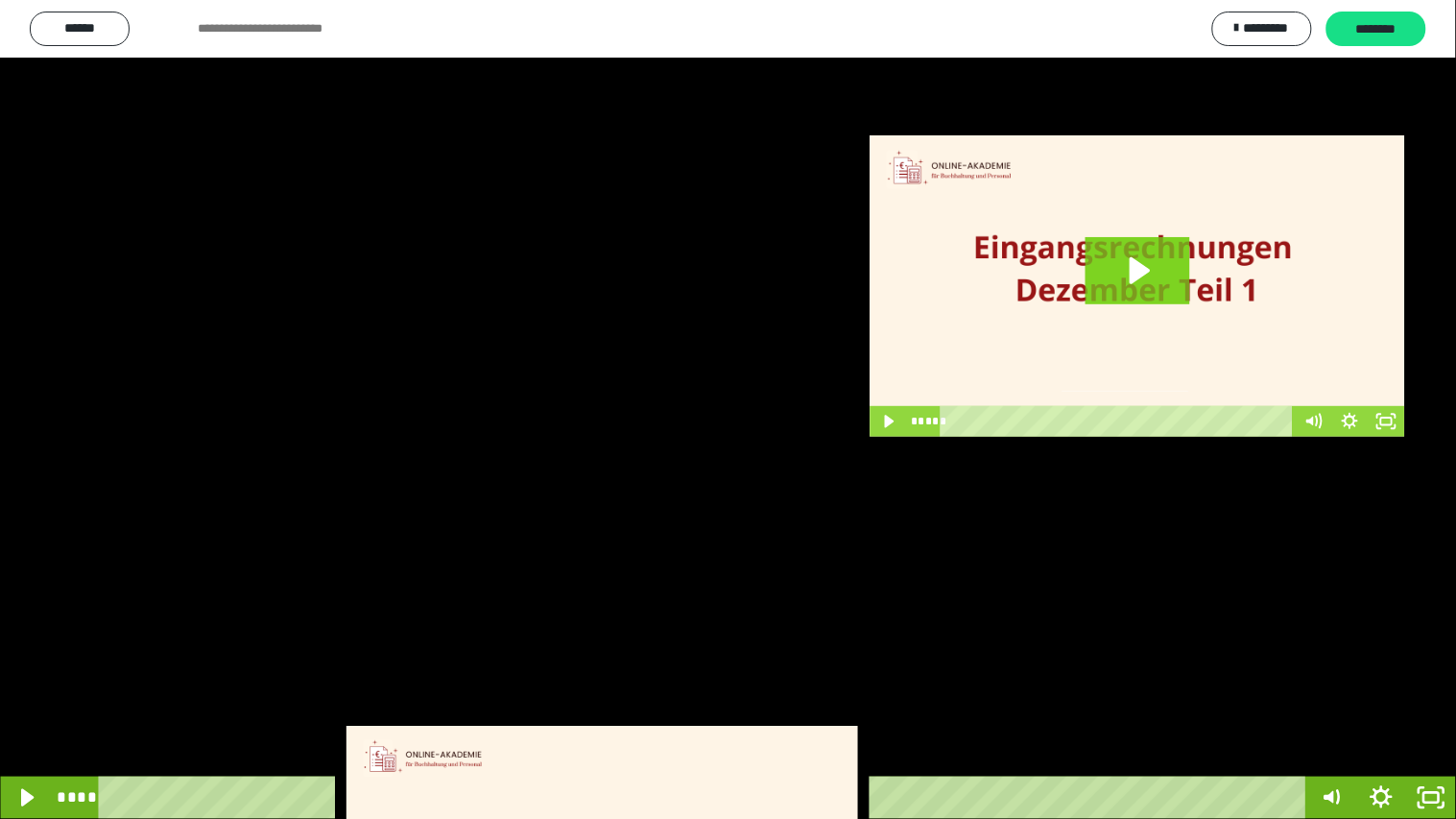click at bounding box center (728, 409) 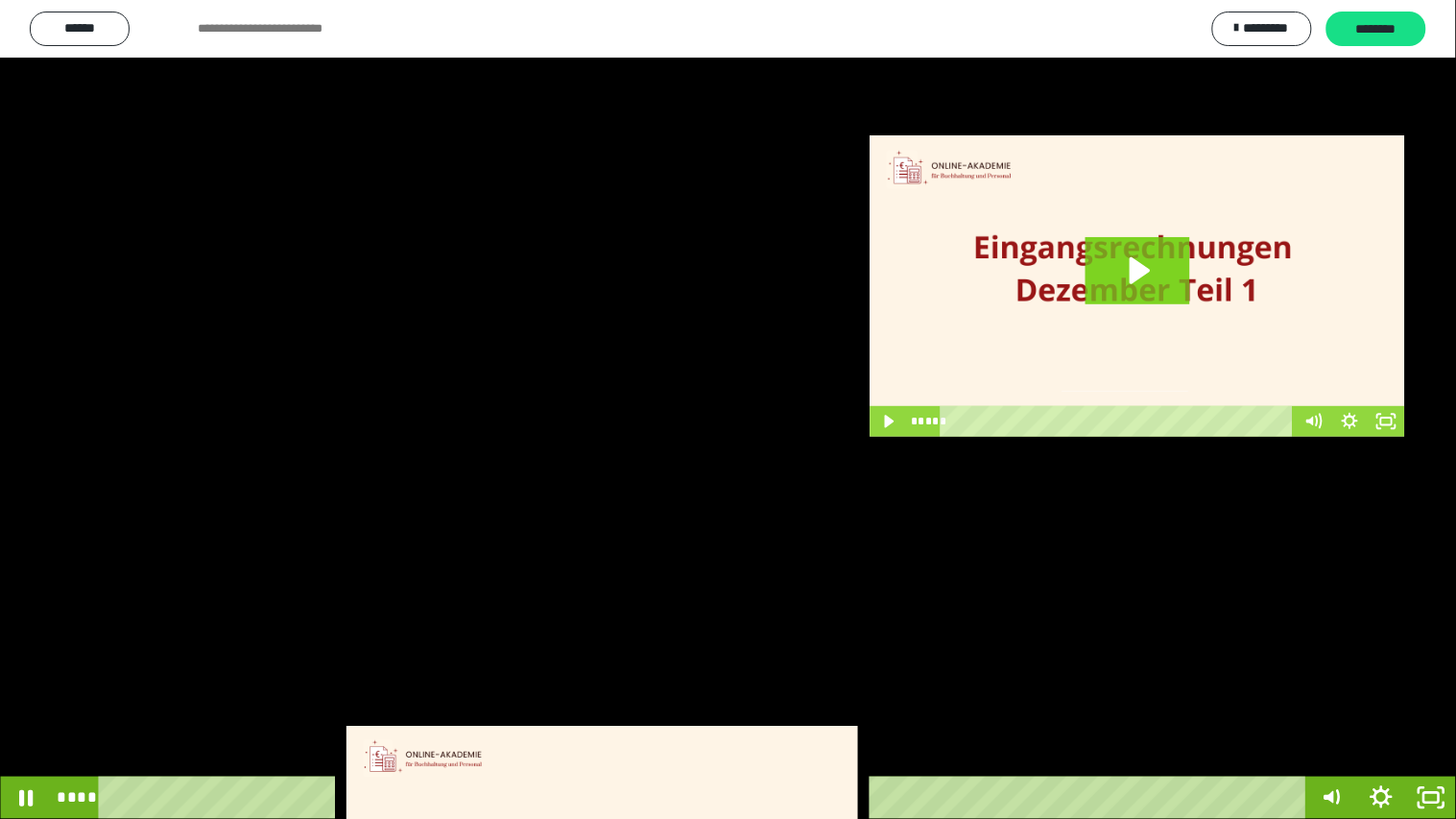click at bounding box center [728, 409] 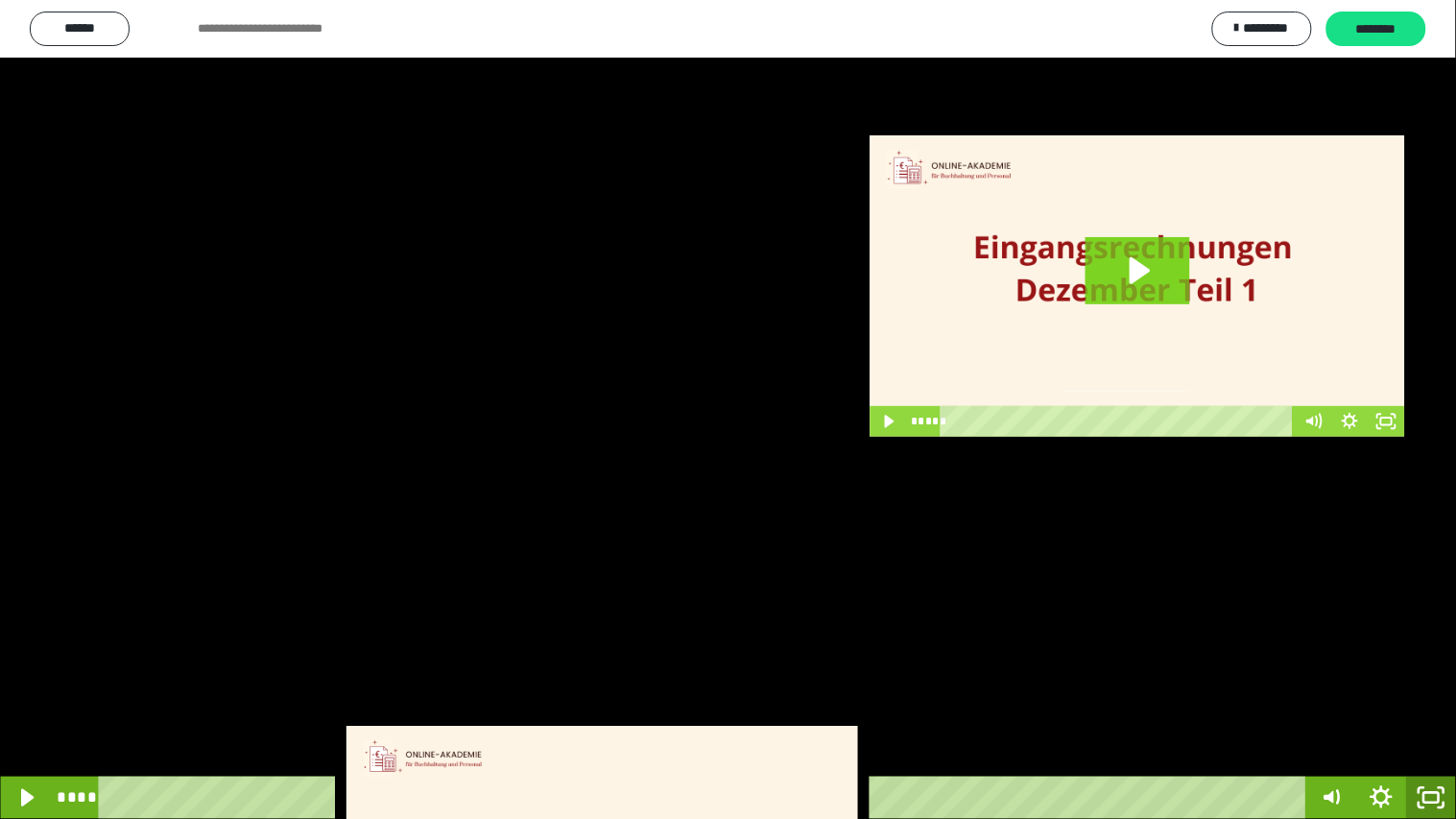 click 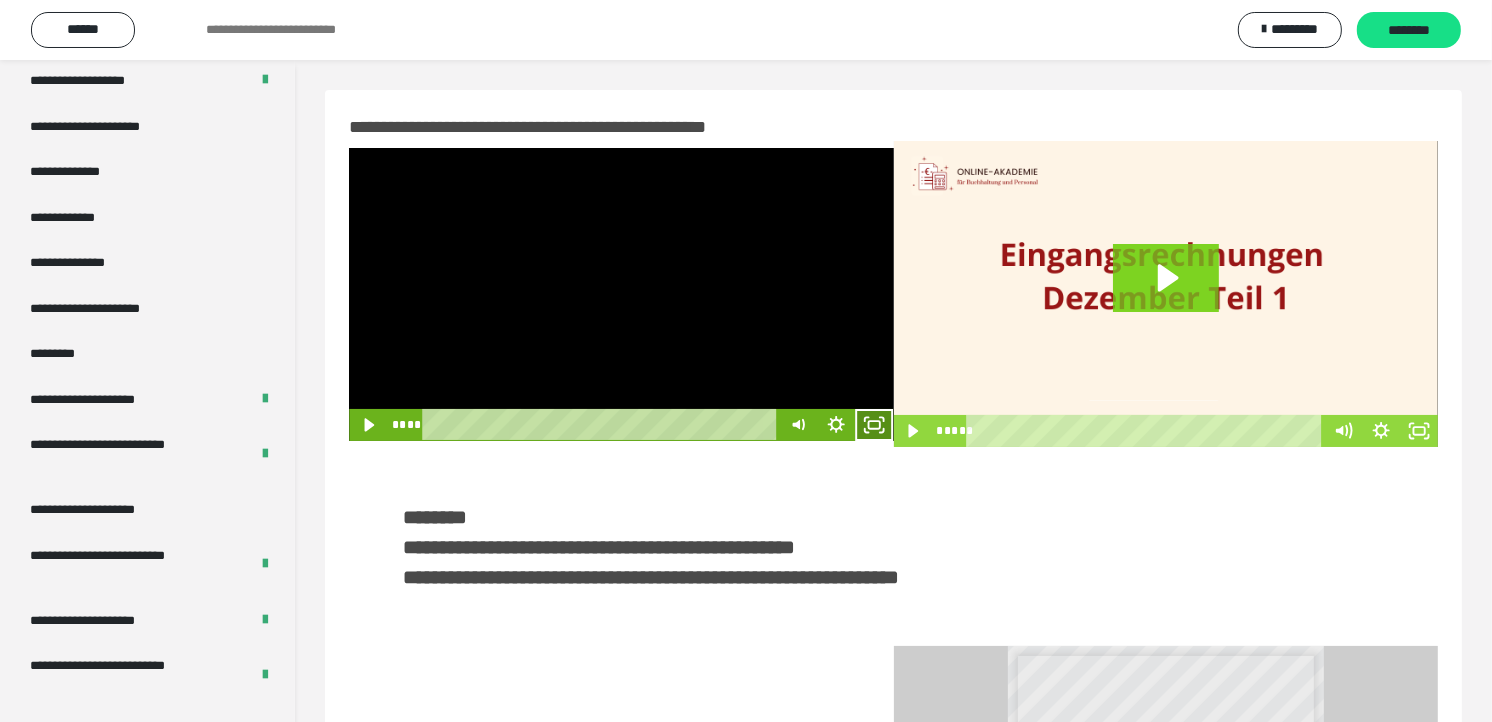 click 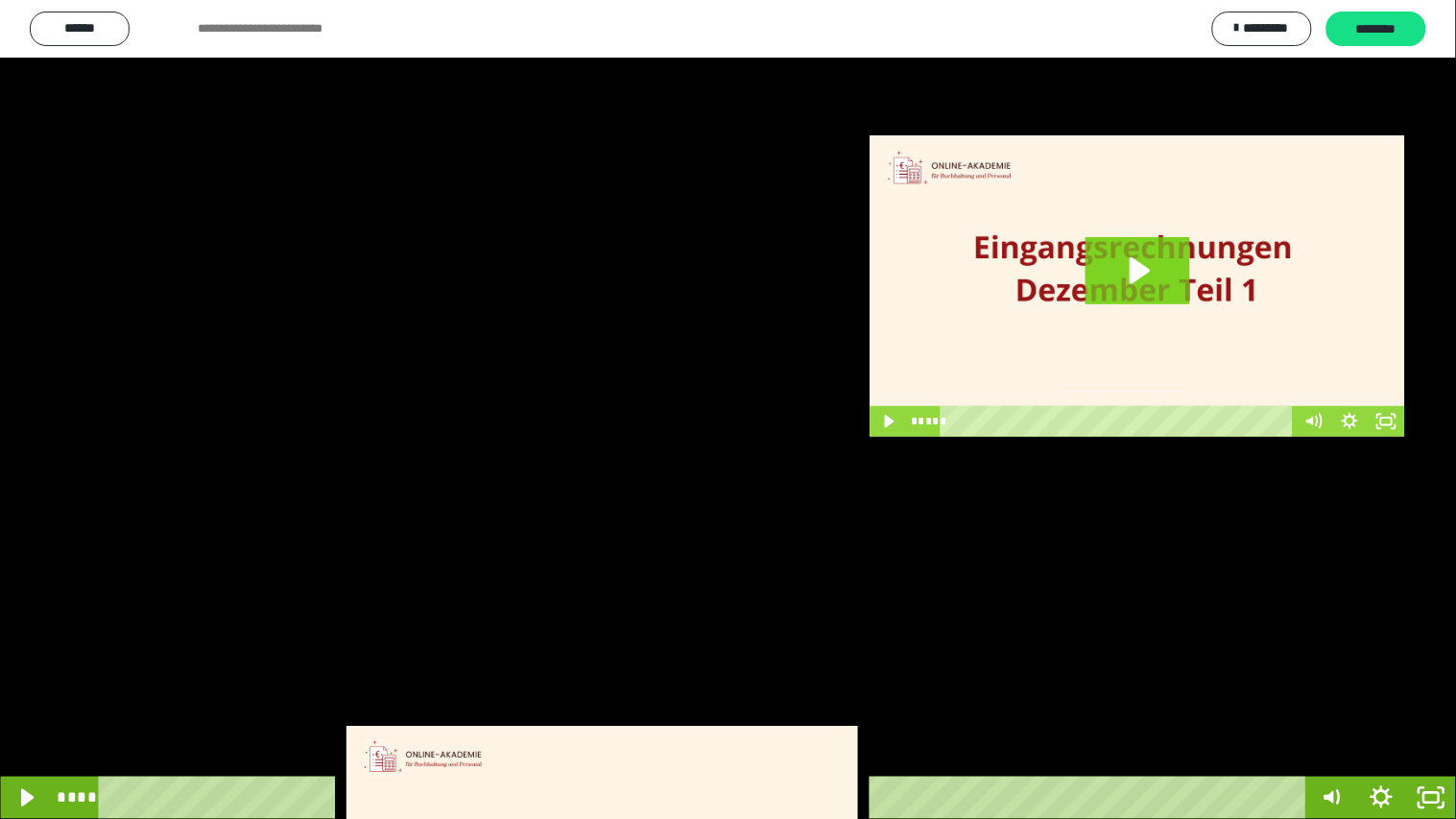 click at bounding box center (728, 409) 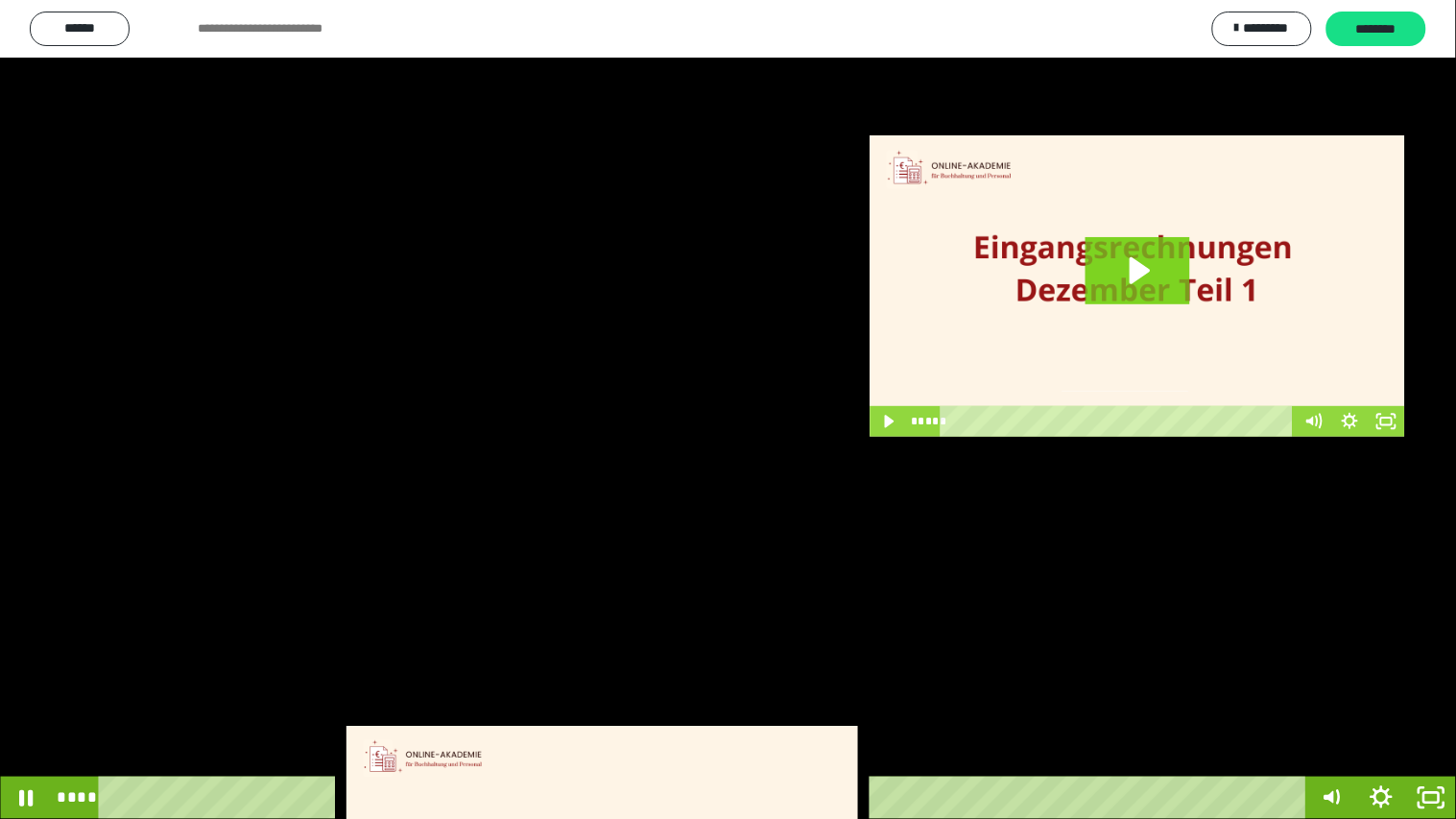 click at bounding box center (728, 409) 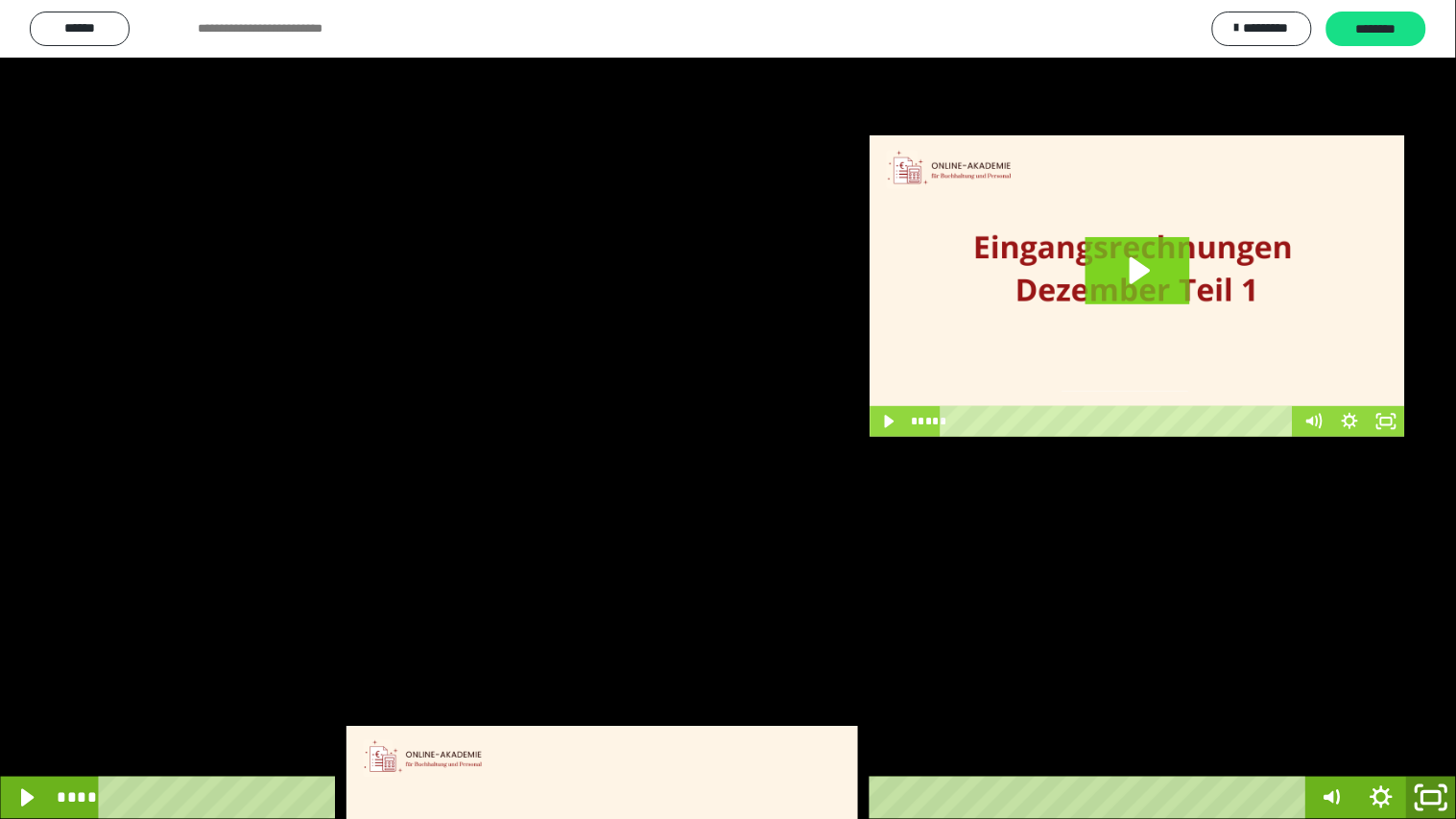 click 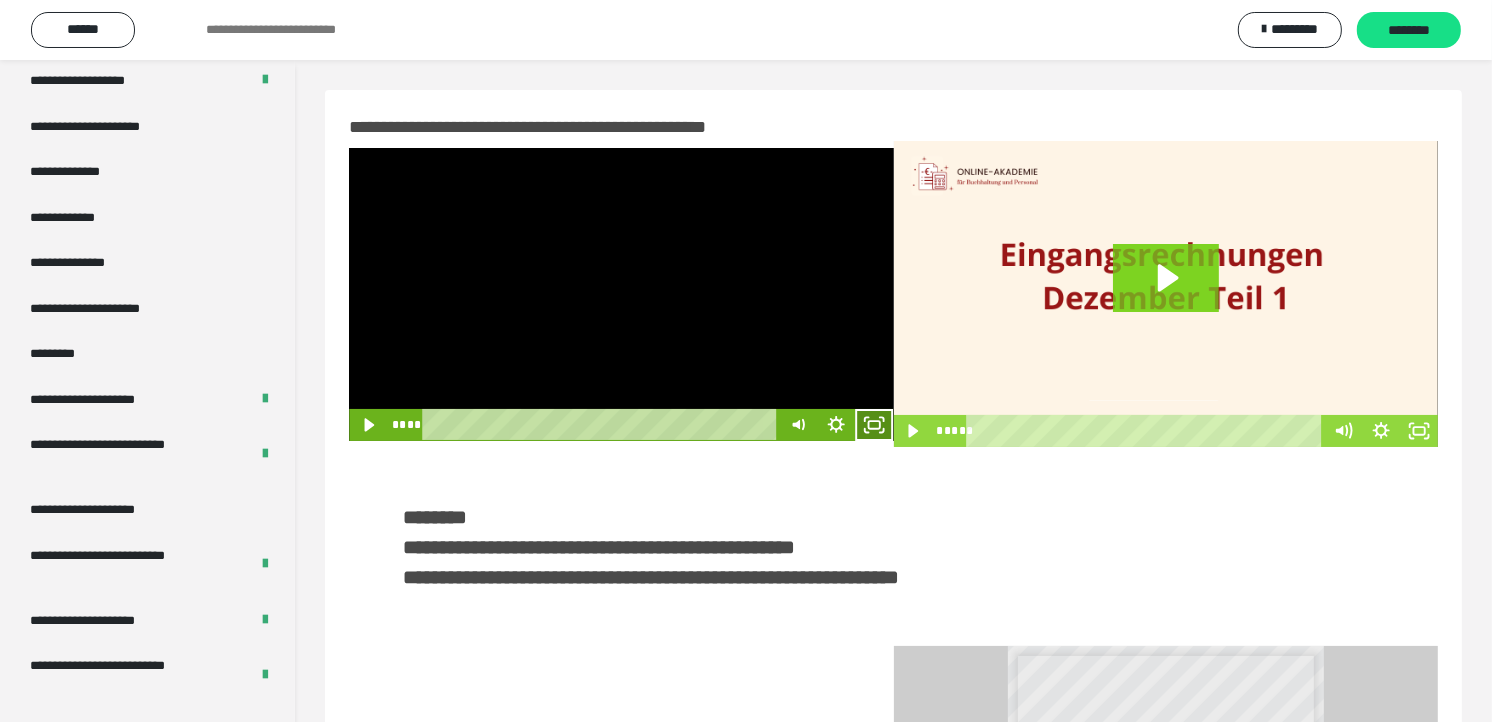 click 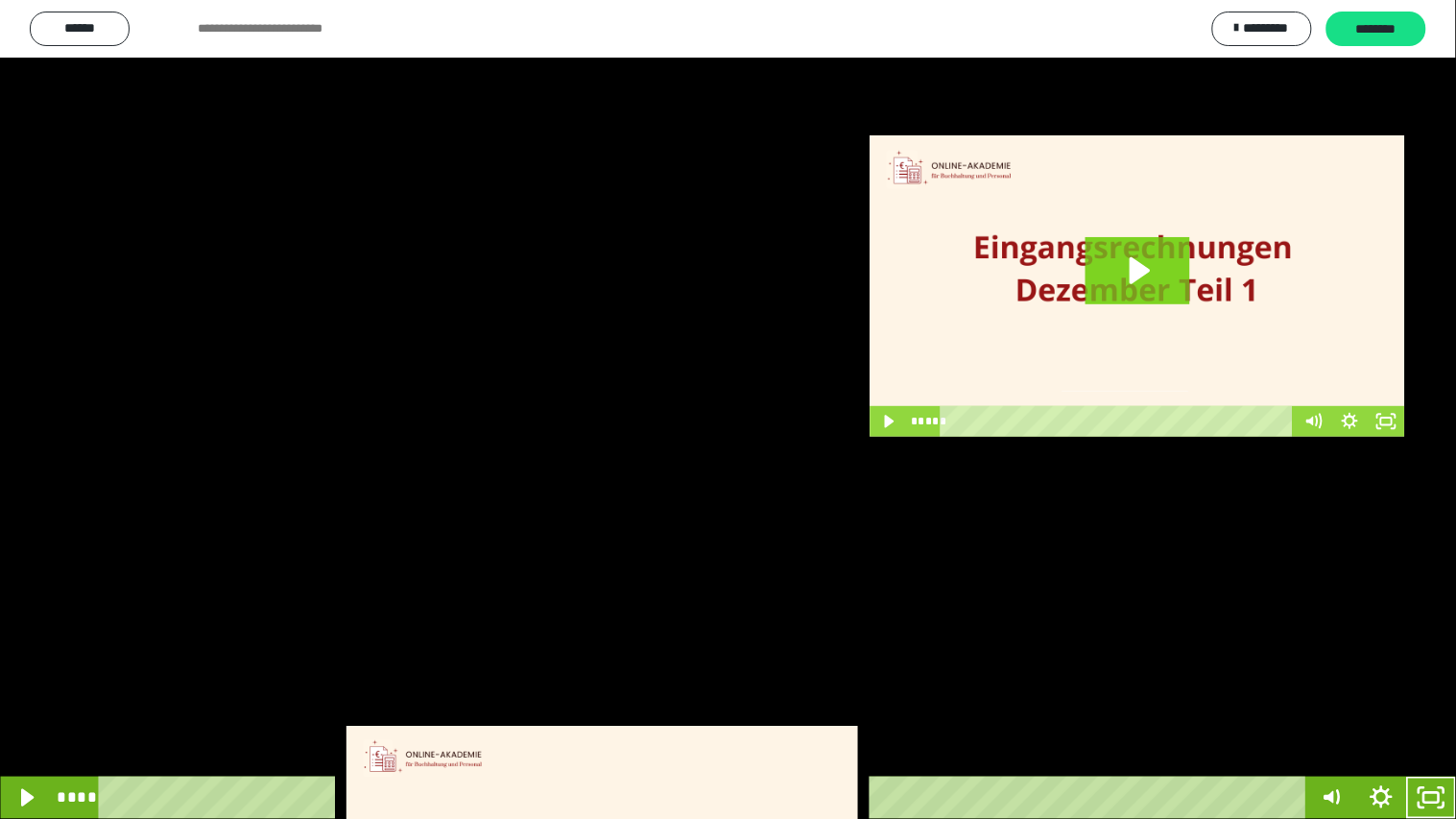 click at bounding box center [728, 409] 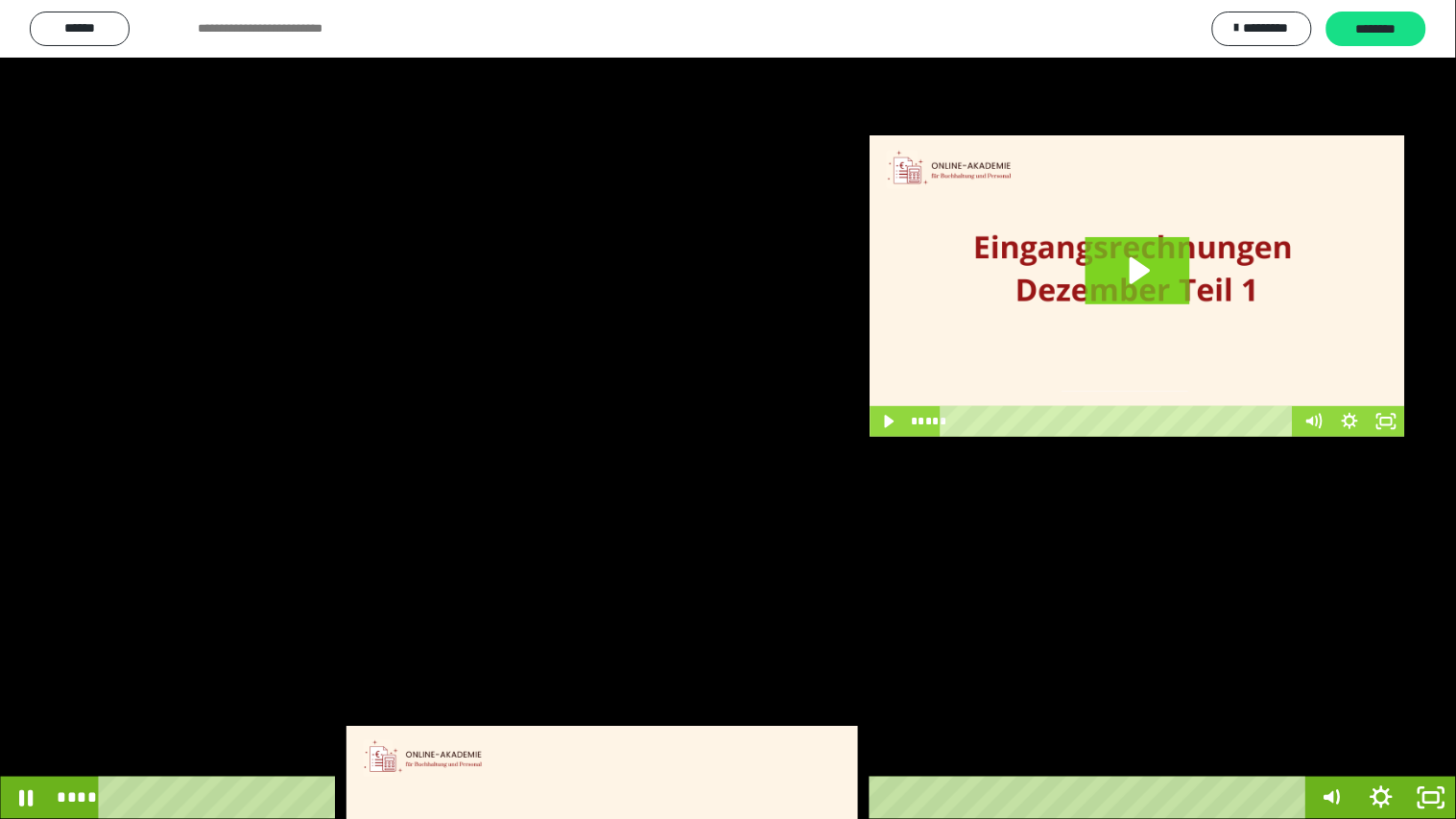 click at bounding box center (728, 409) 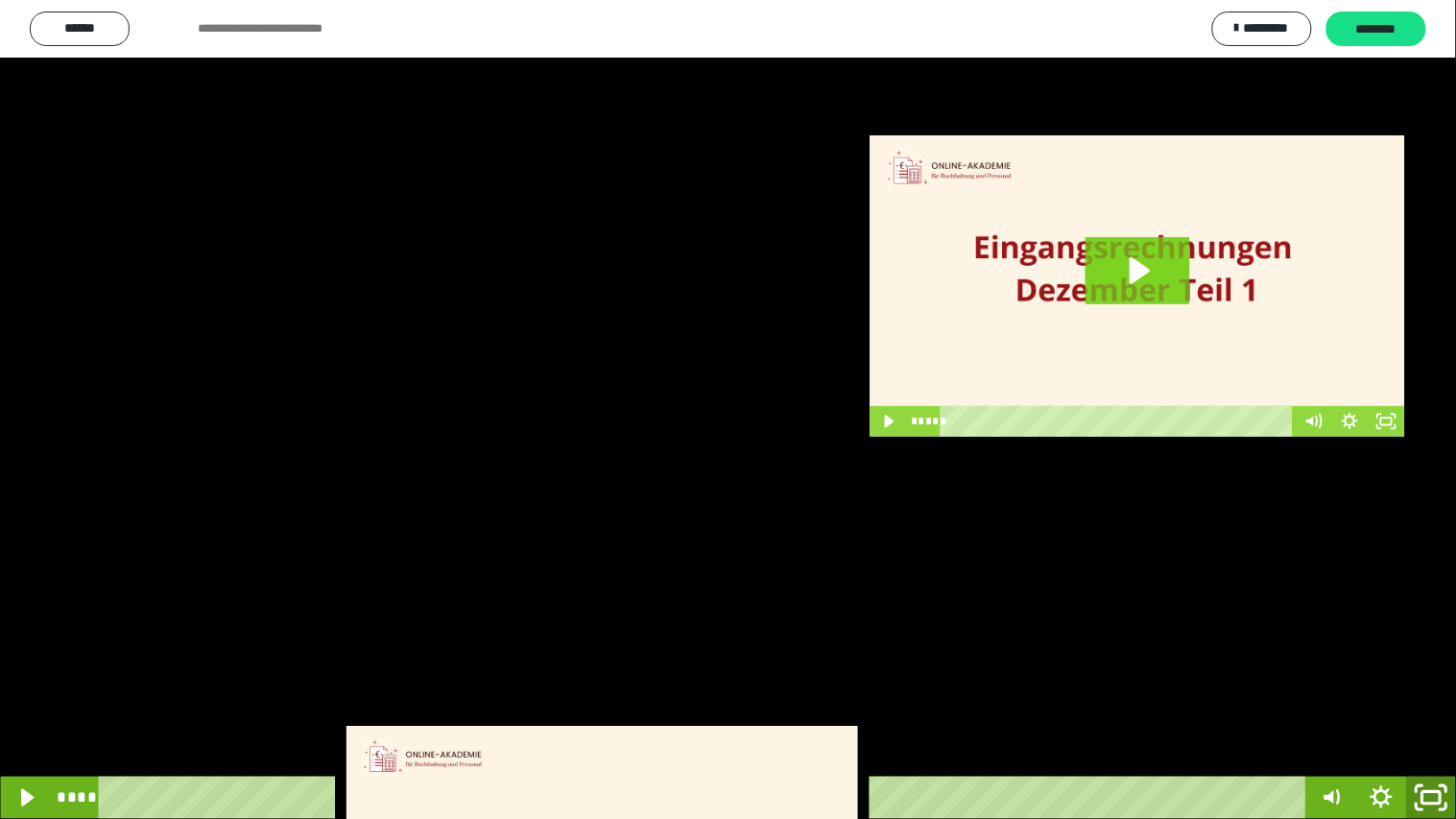 click 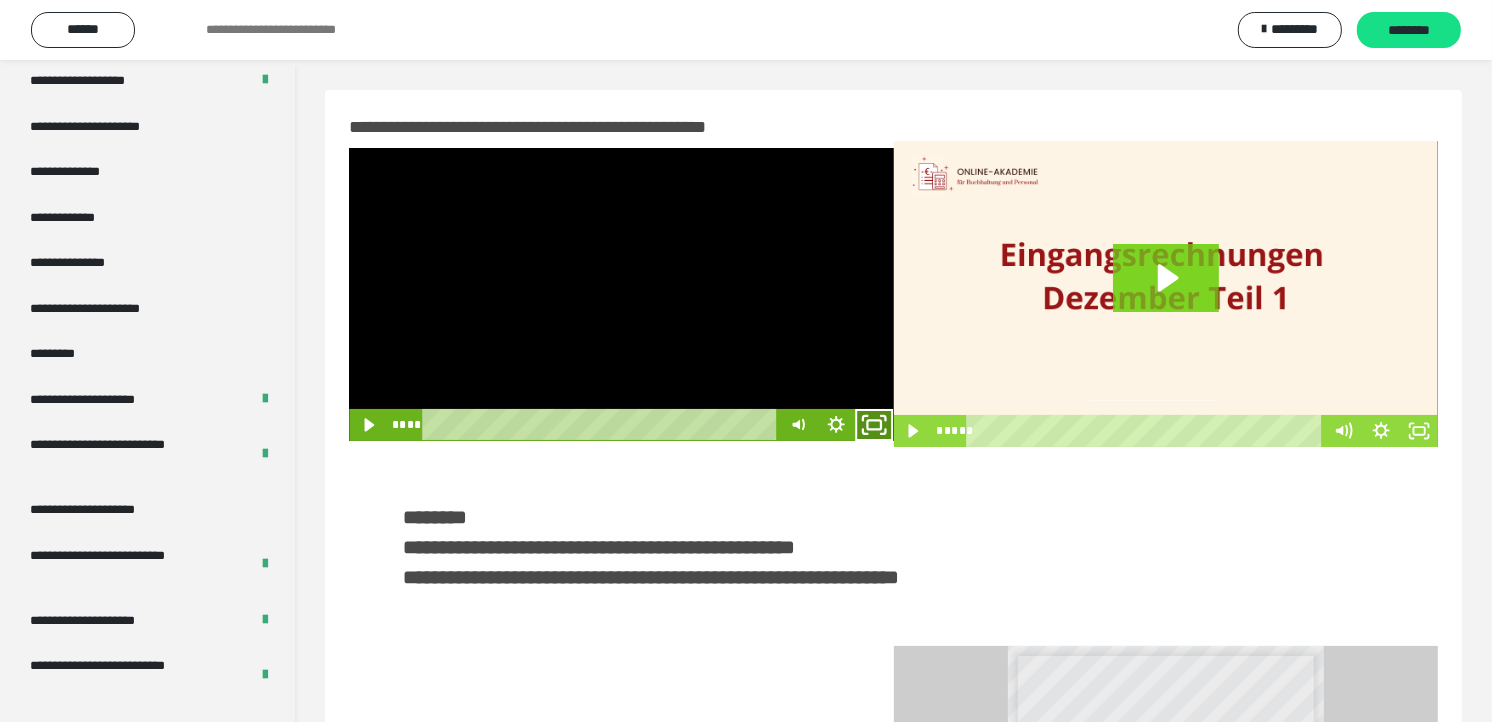 click 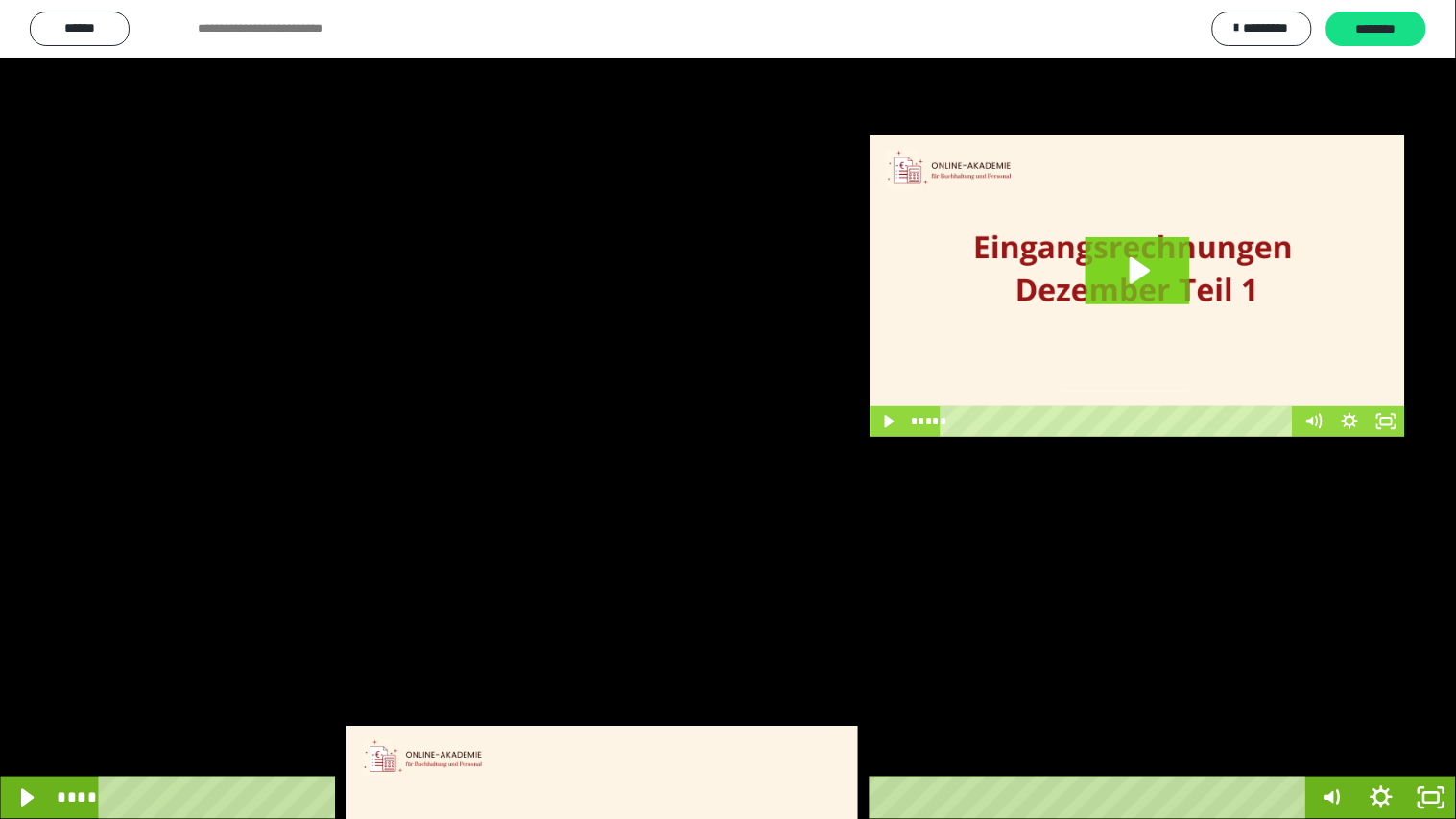 click at bounding box center [728, 409] 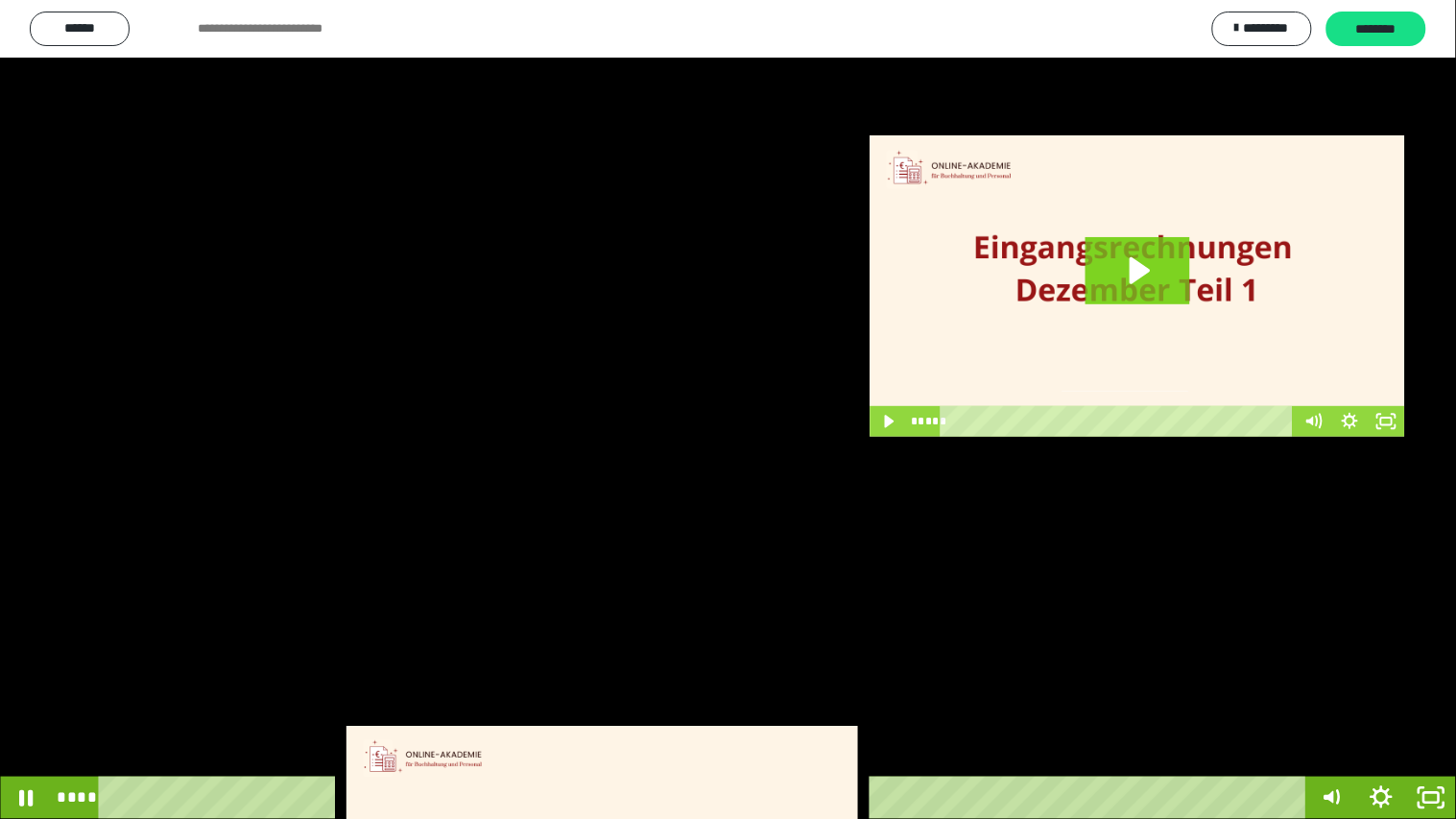 click at bounding box center (728, 409) 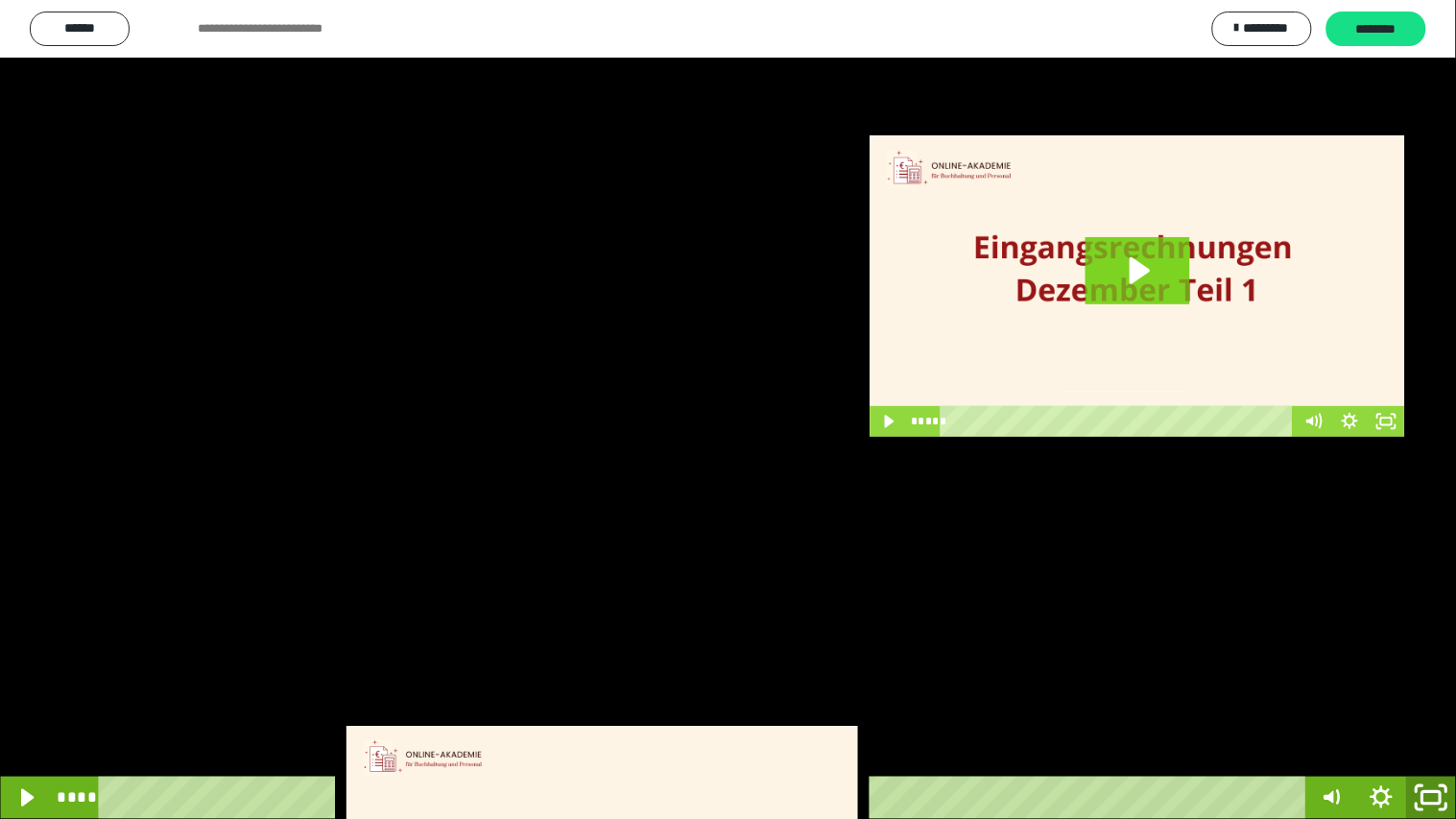 click 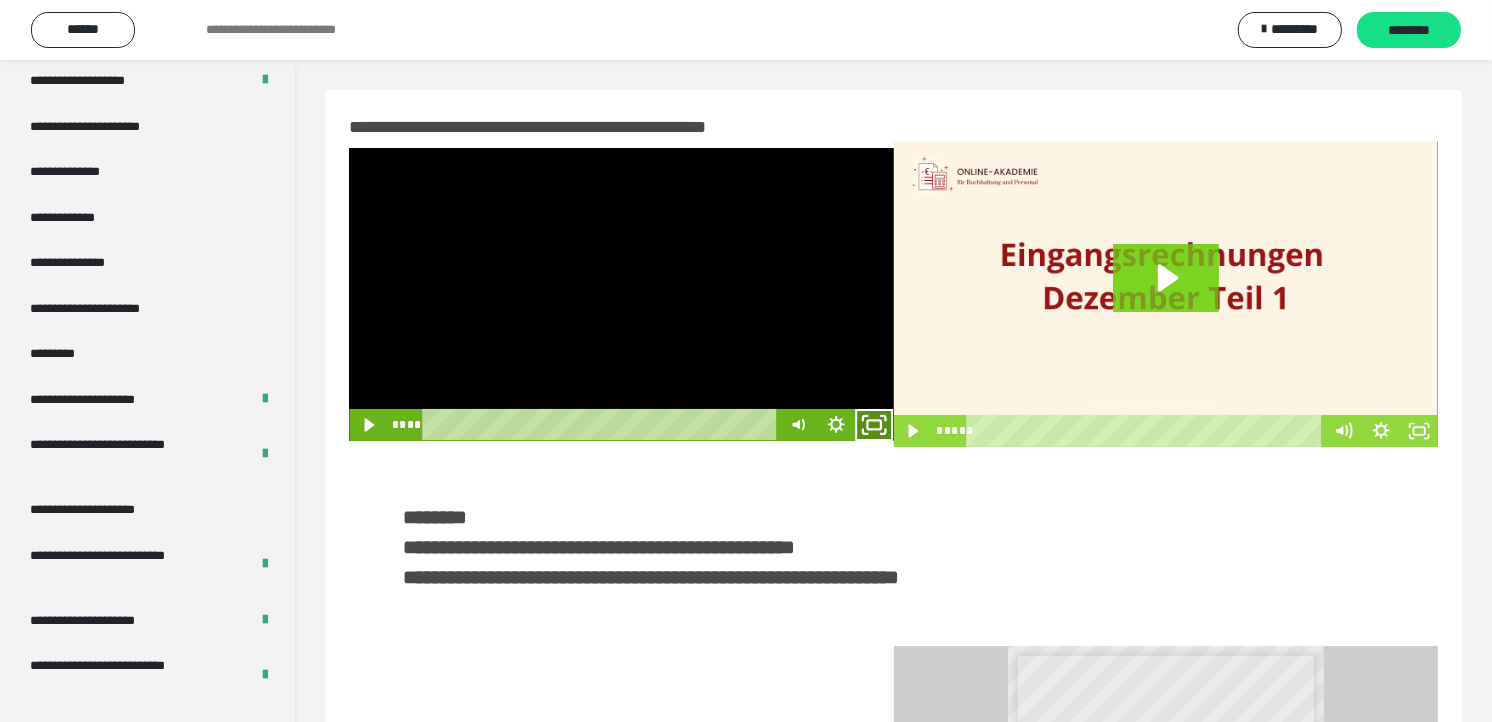 click 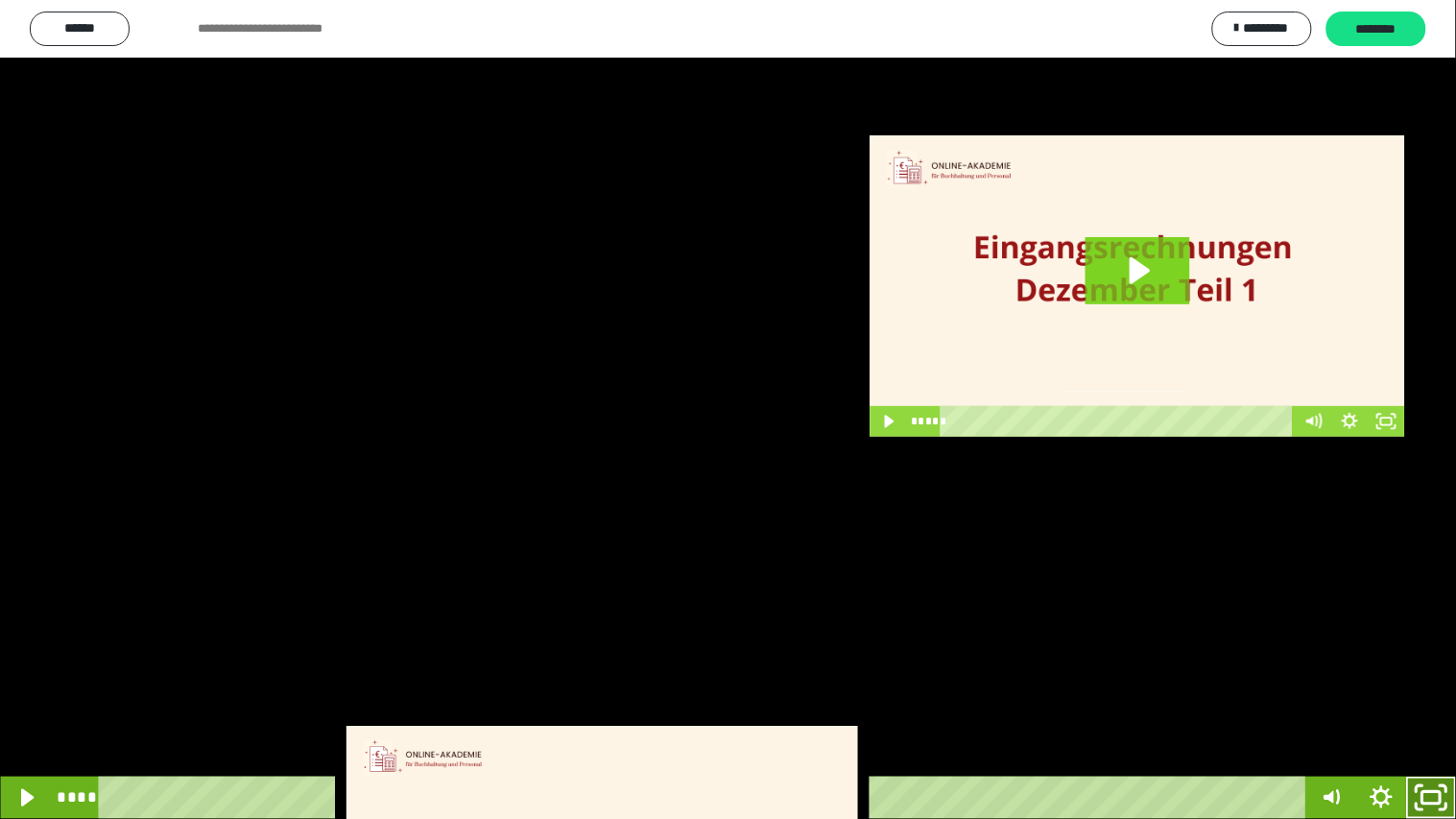 click 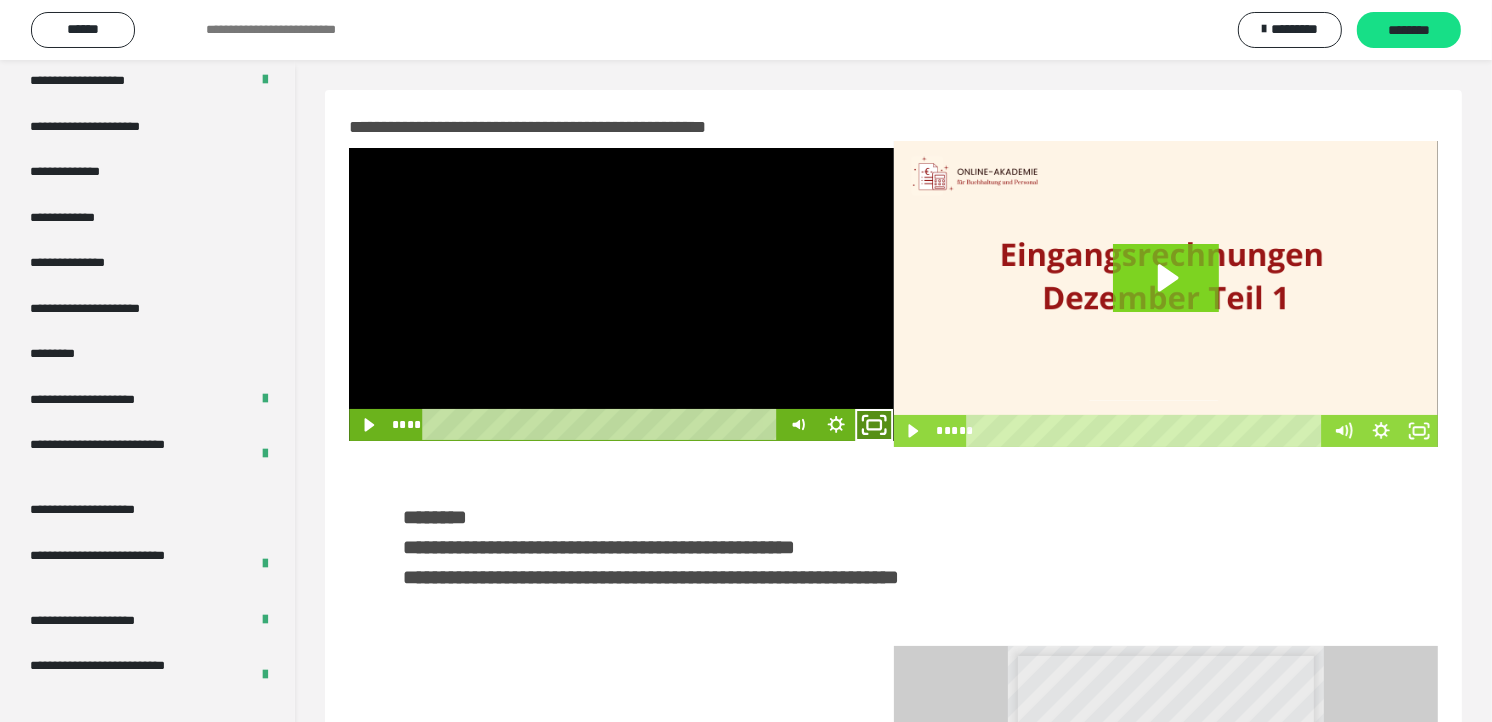 click 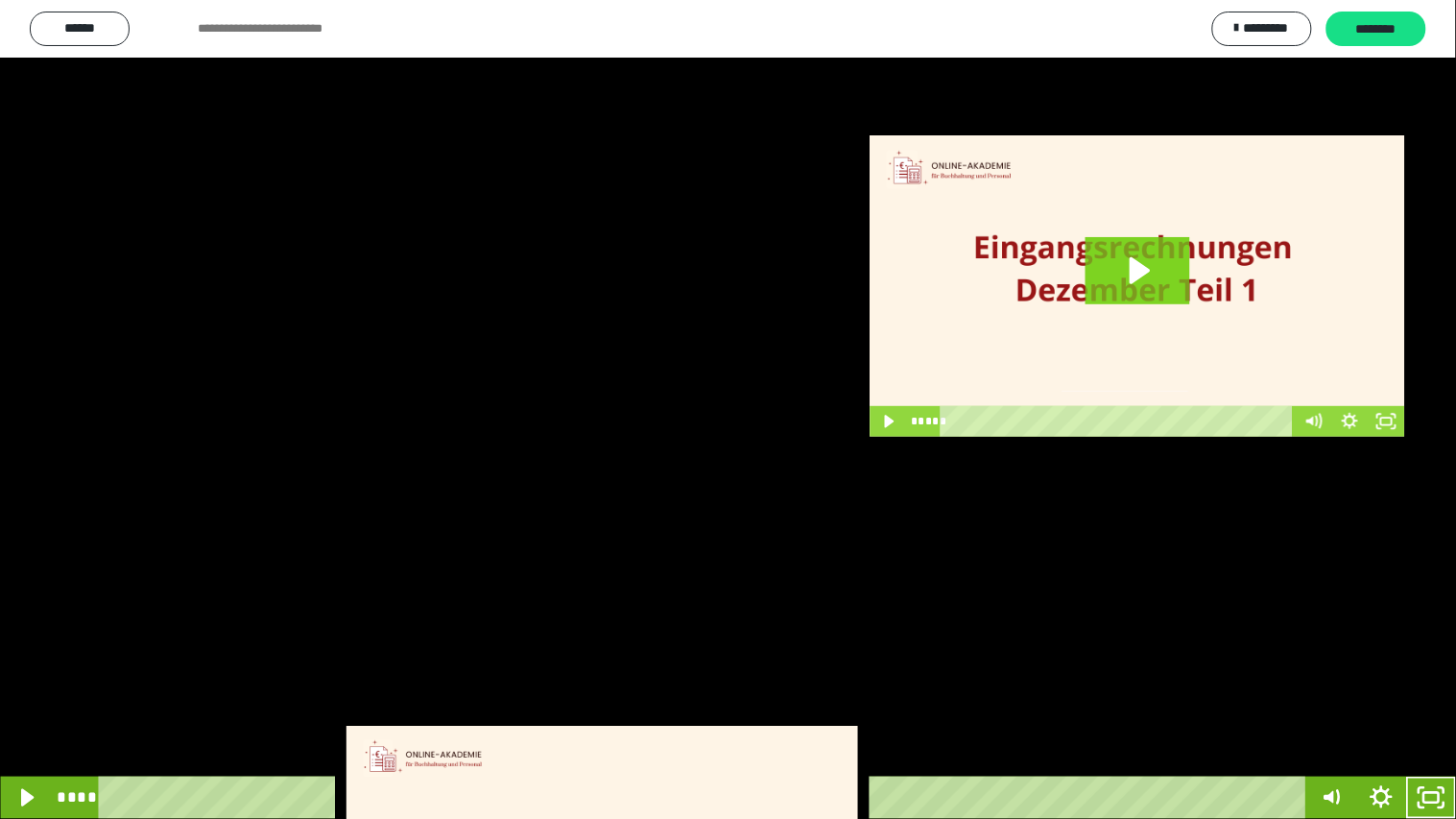 click at bounding box center [728, 409] 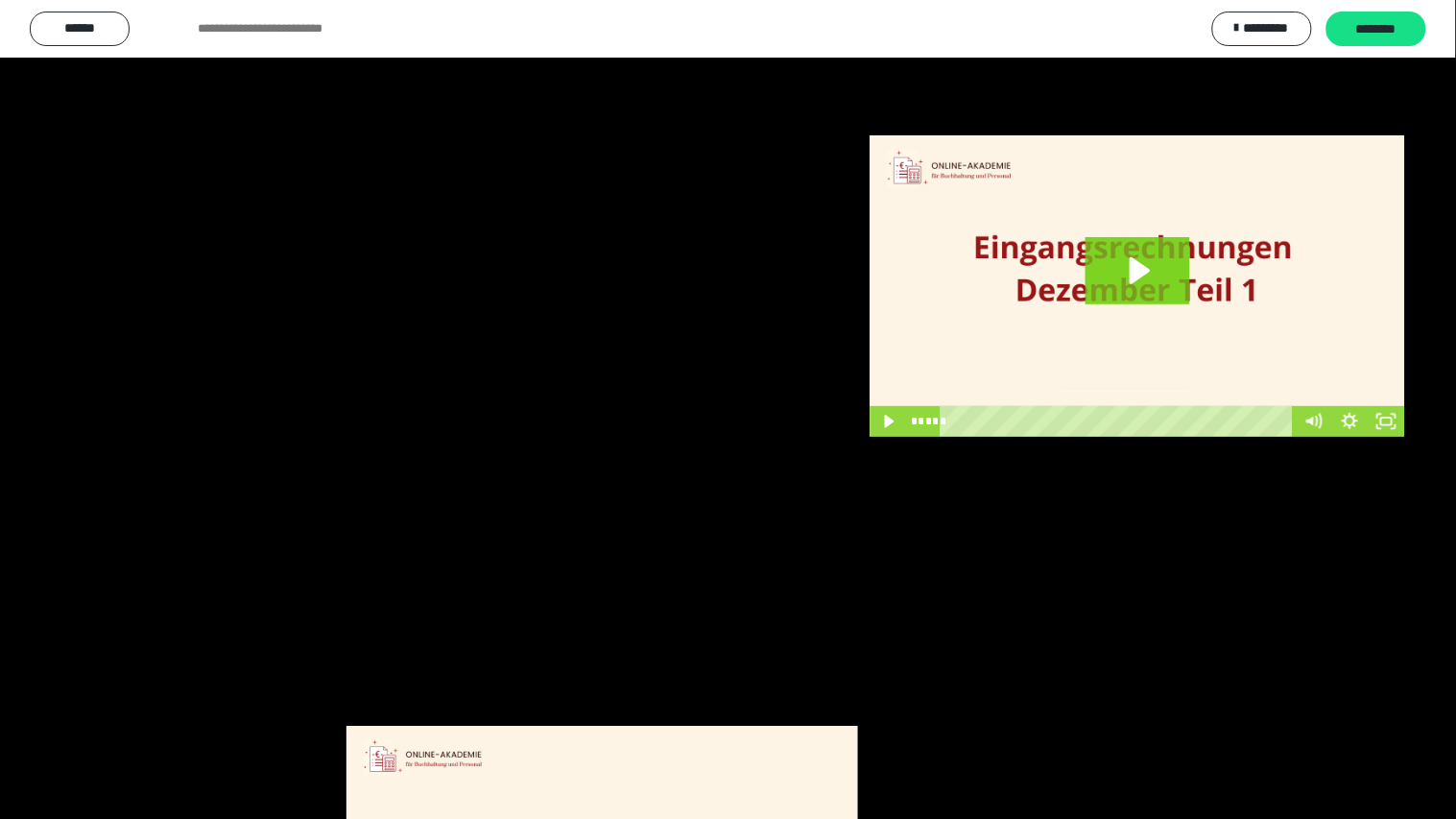 click at bounding box center (728, 409) 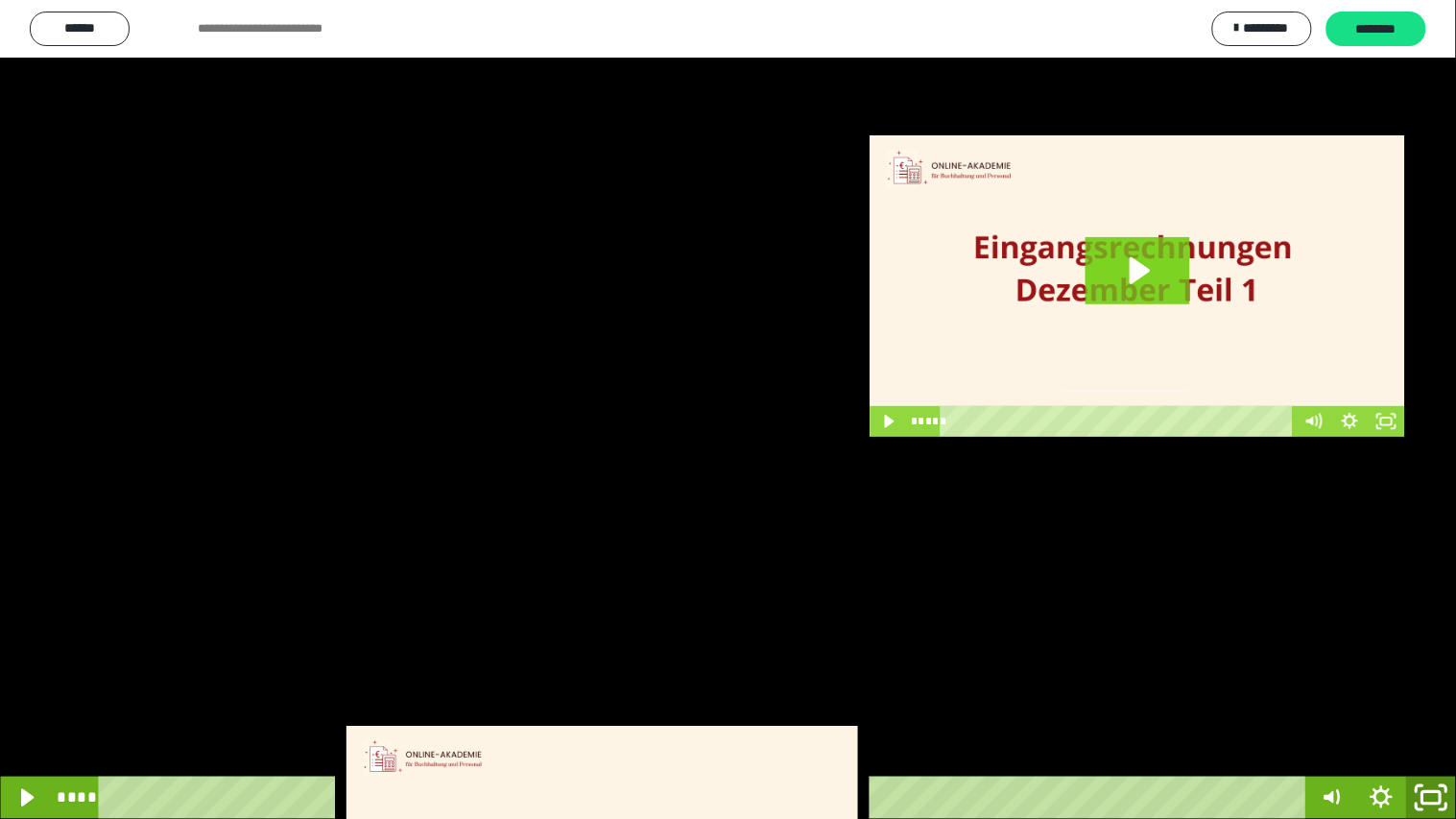 click 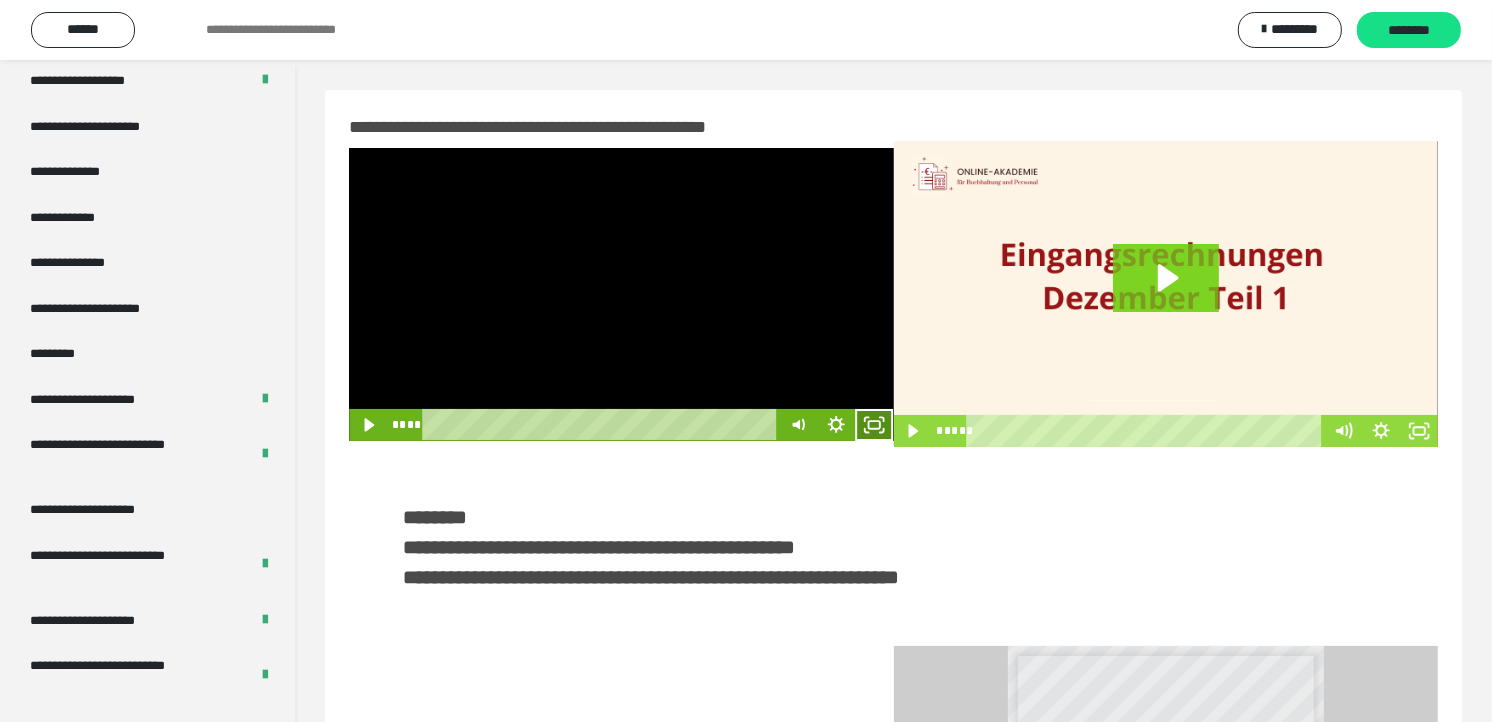 click 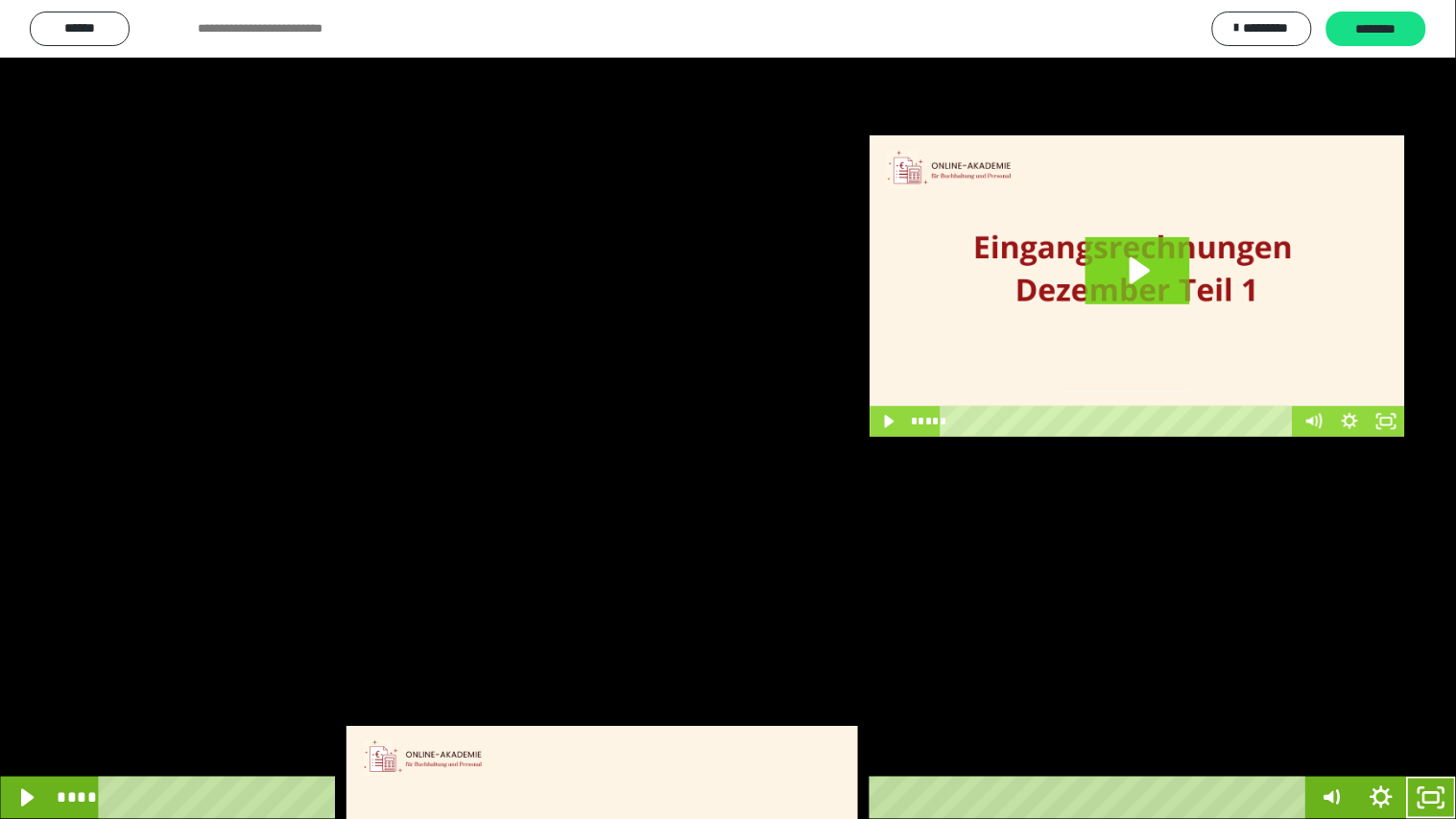 click at bounding box center [728, 409] 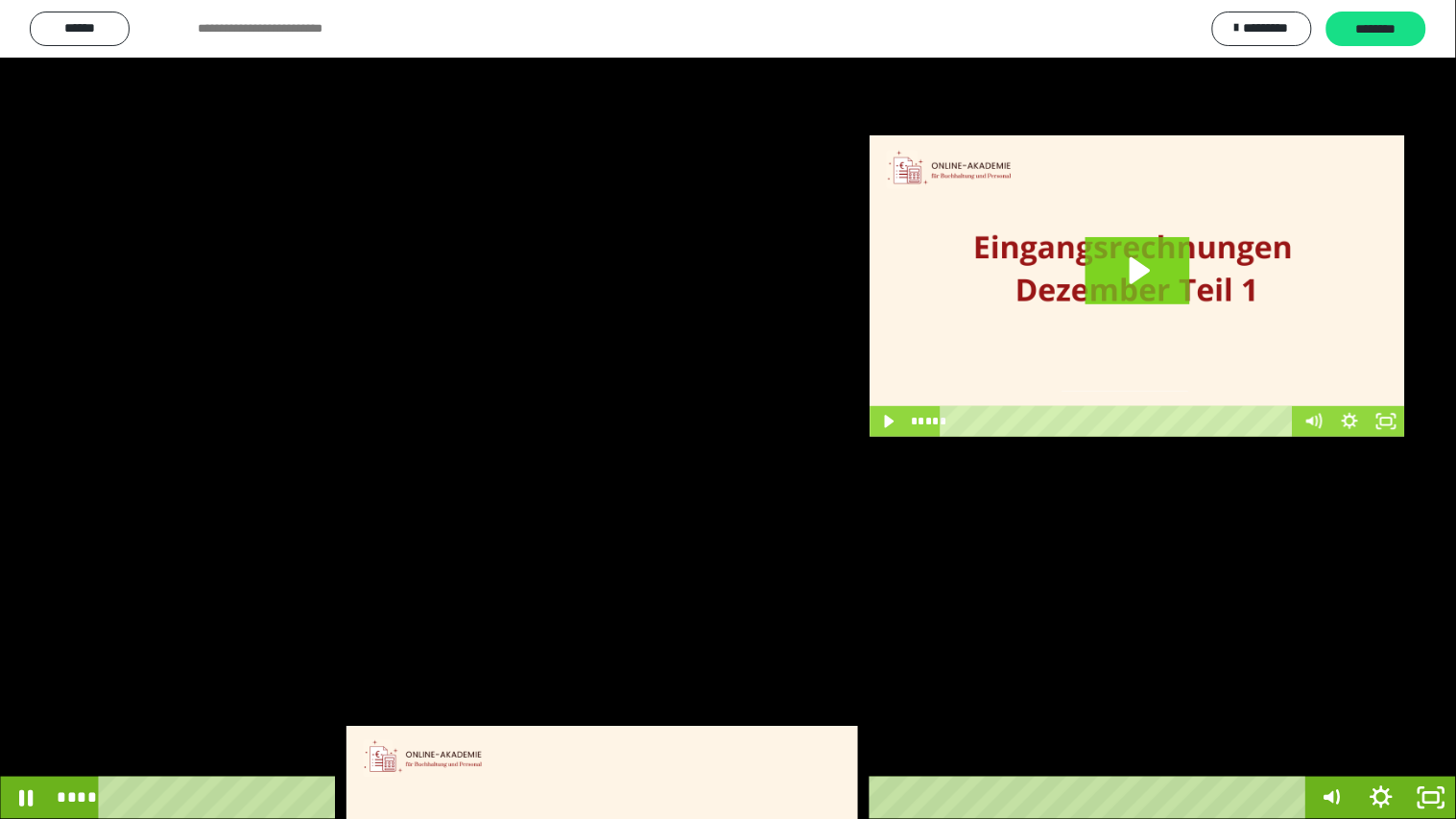 click at bounding box center (728, 409) 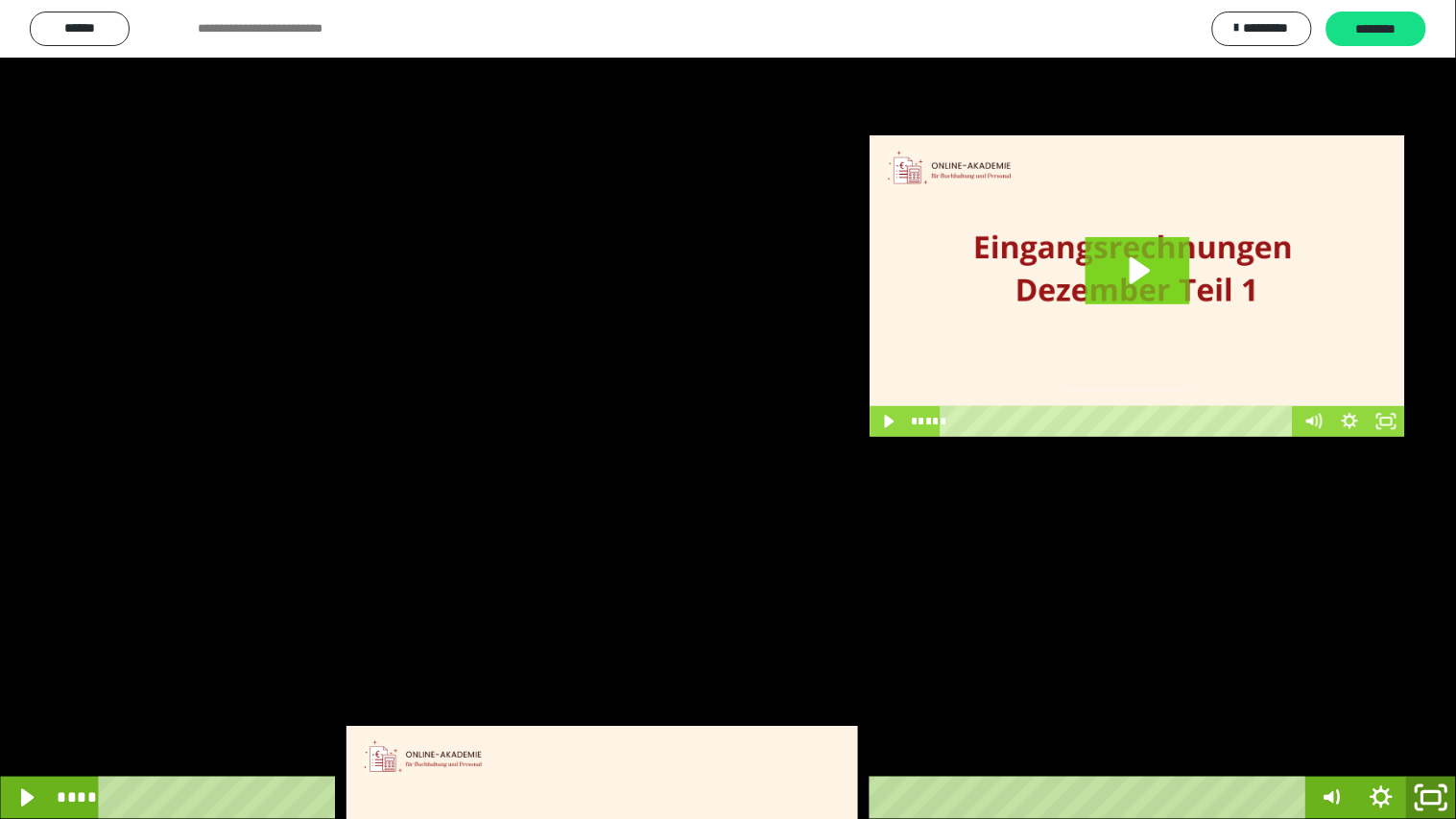 click 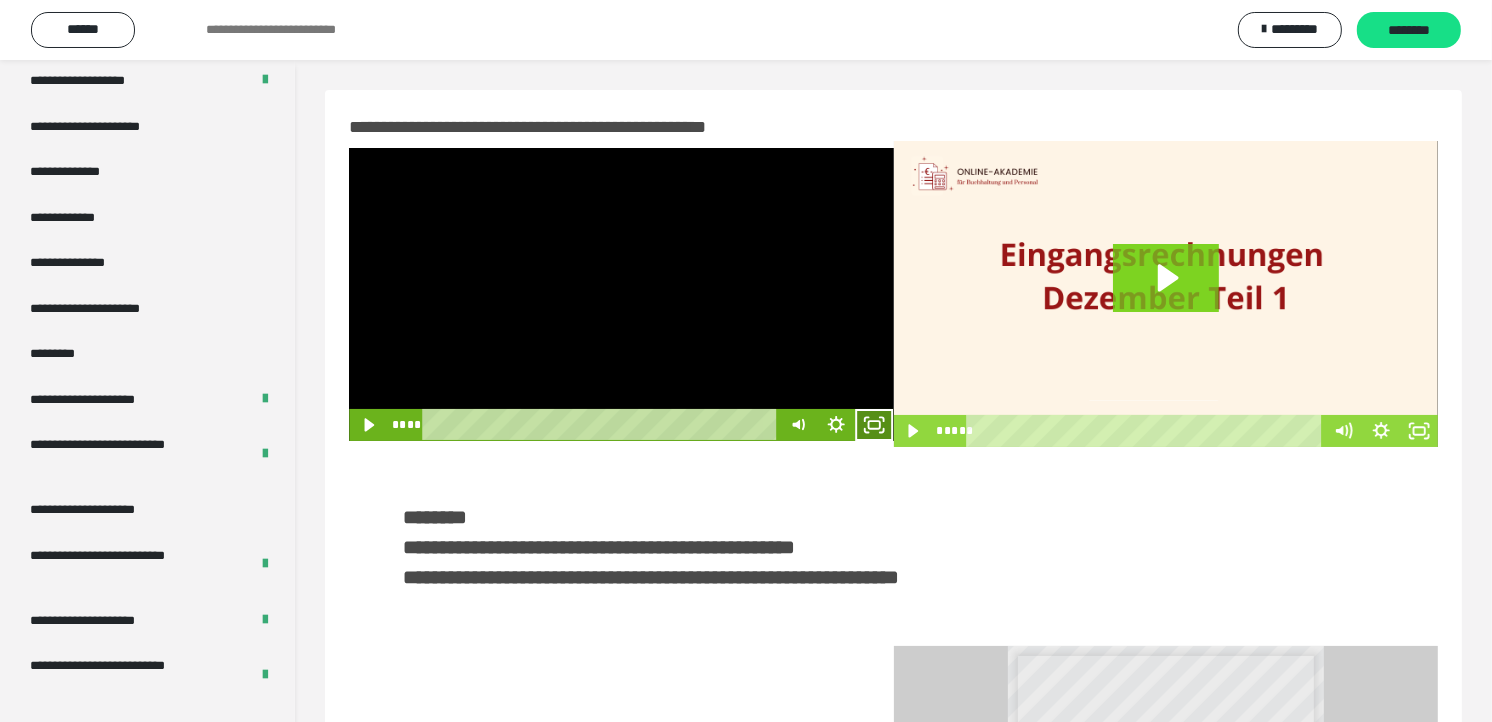 click 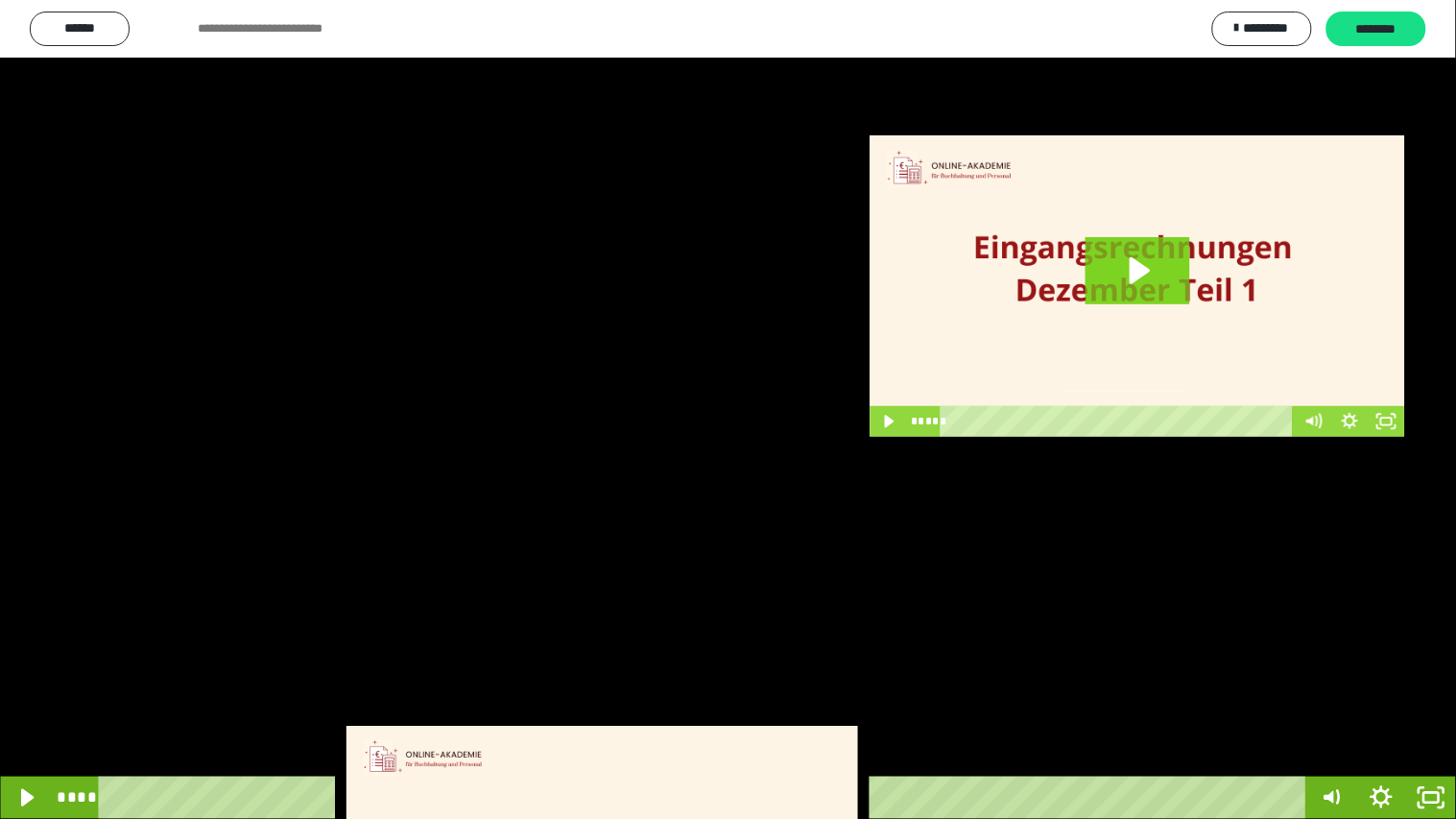 click at bounding box center (728, 409) 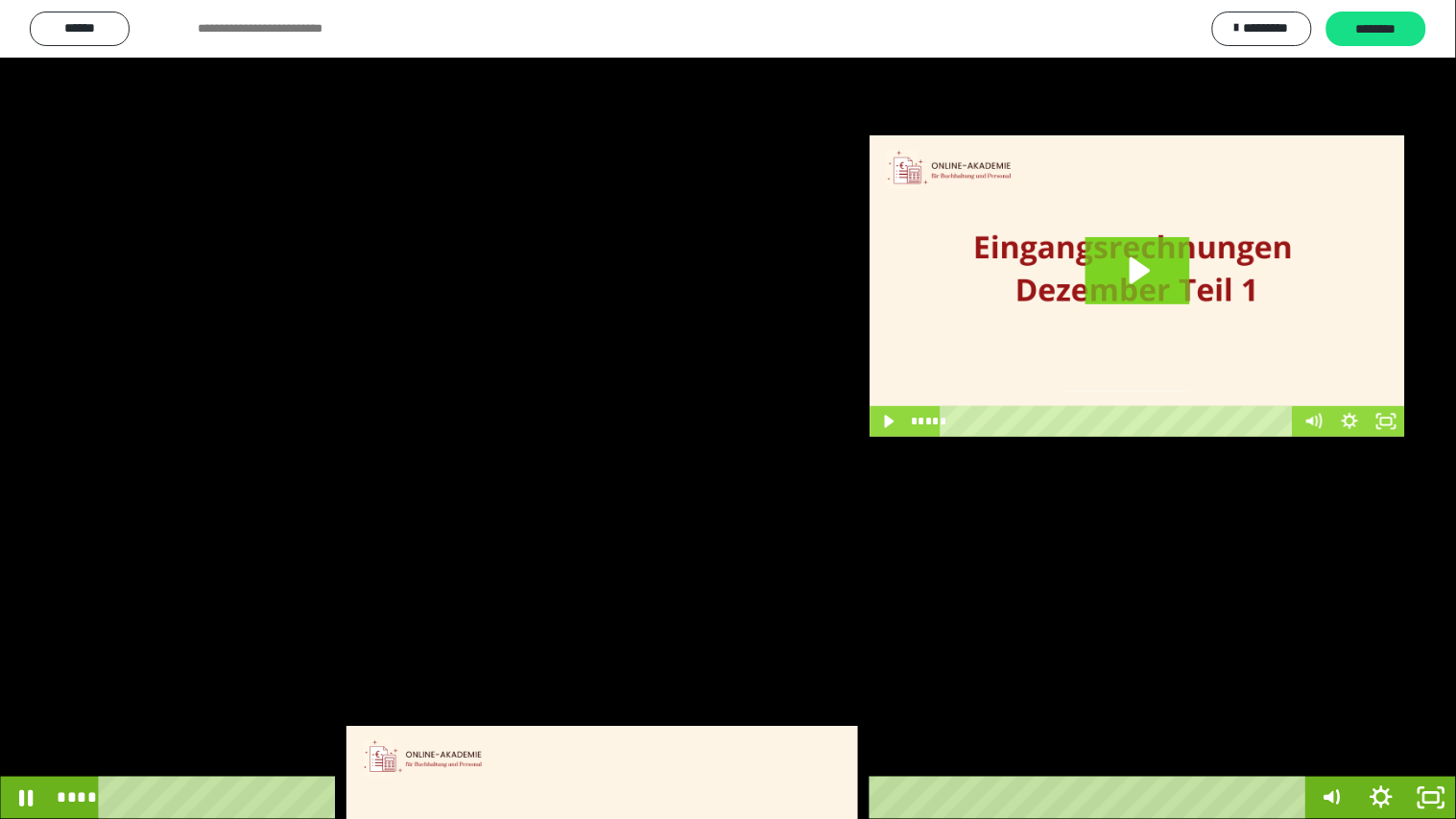 click at bounding box center [728, 409] 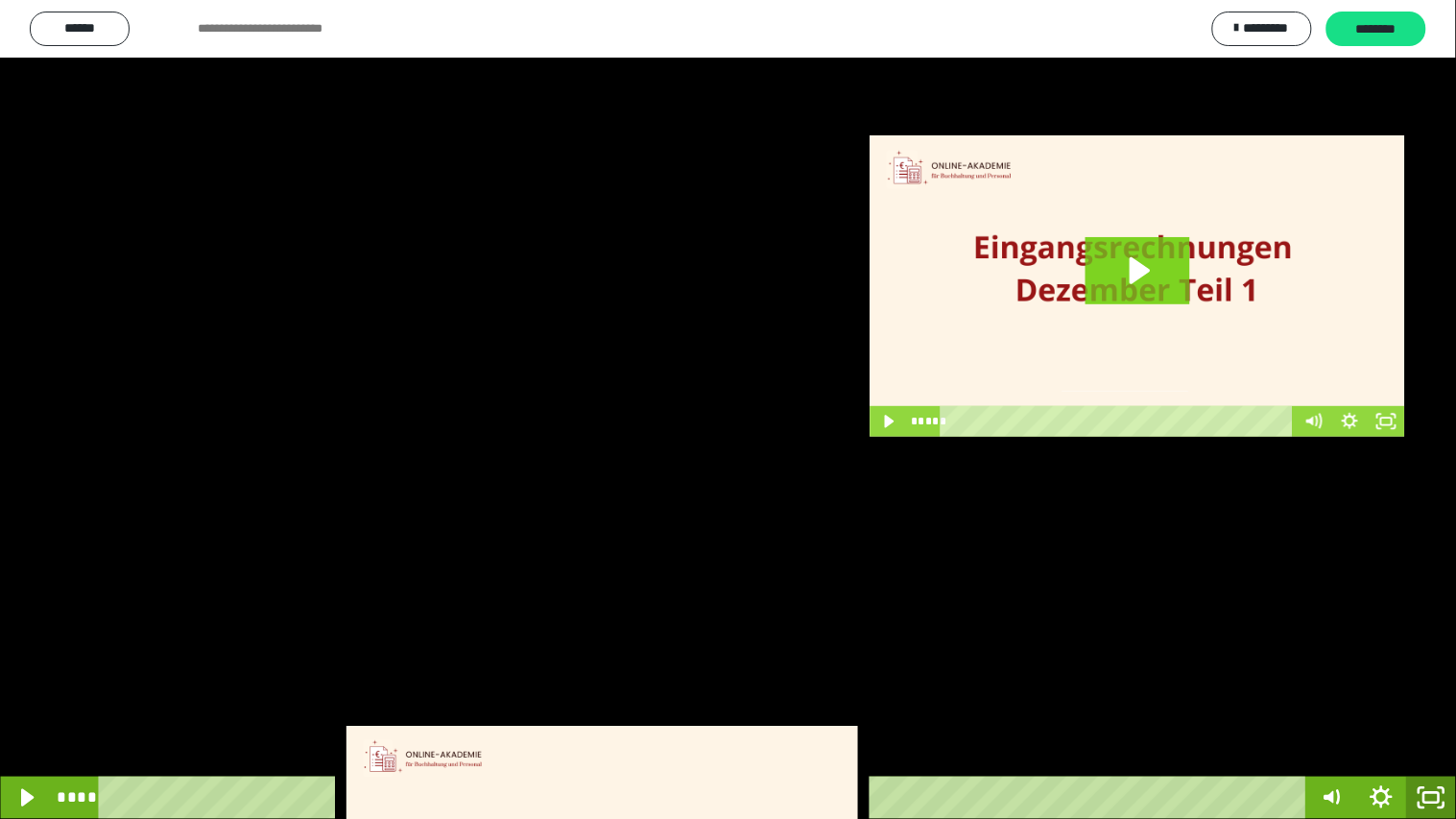 click 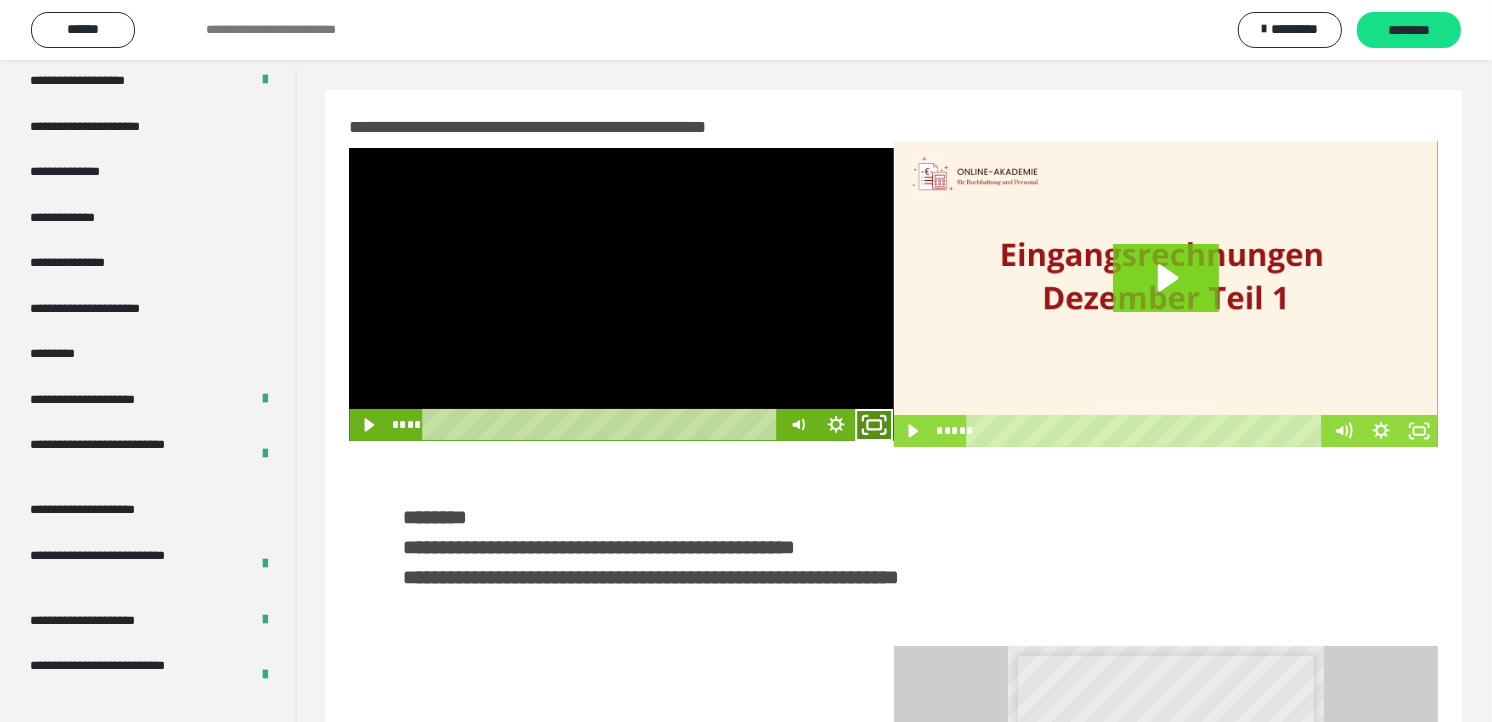 click 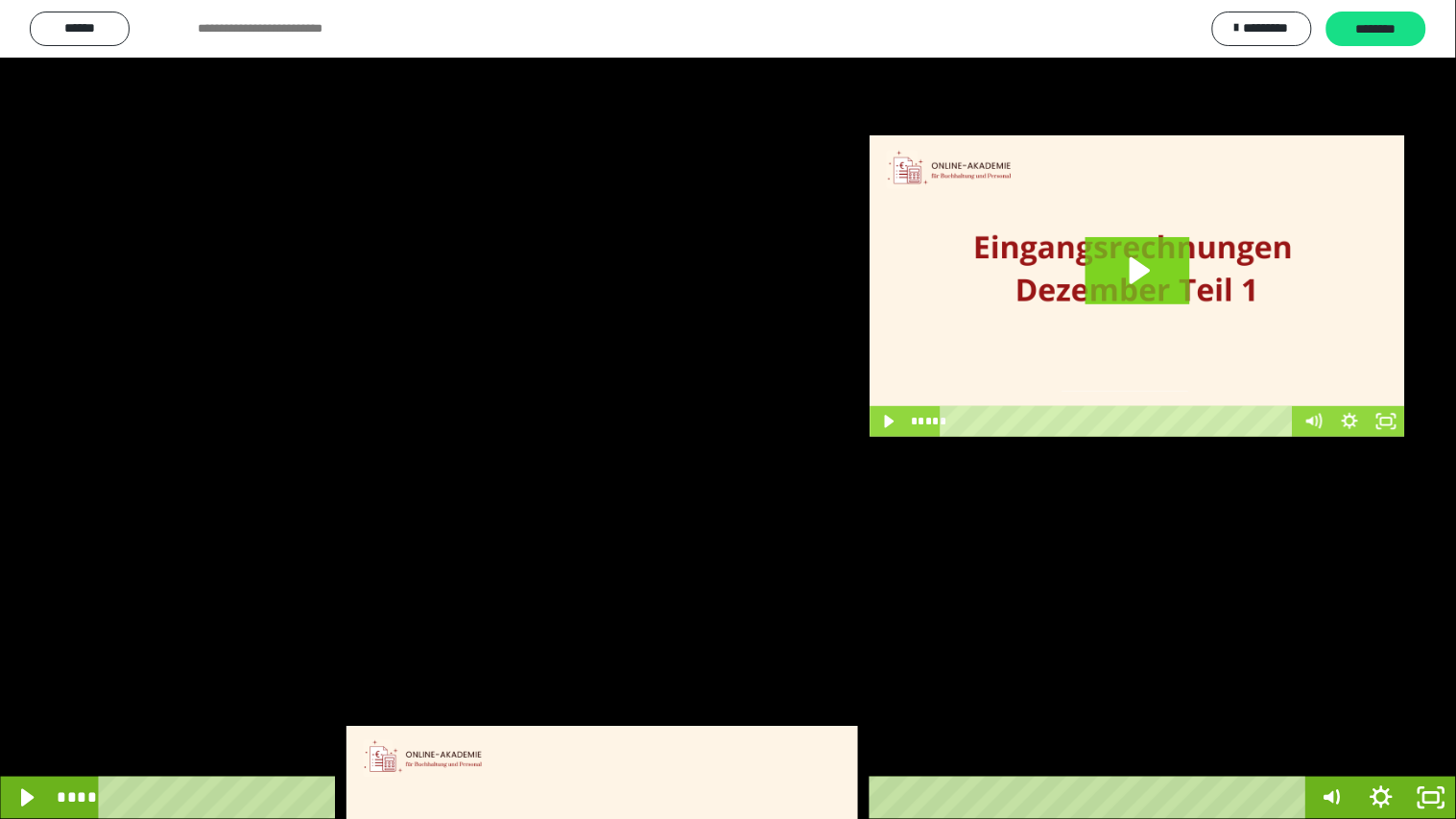 click at bounding box center [728, 409] 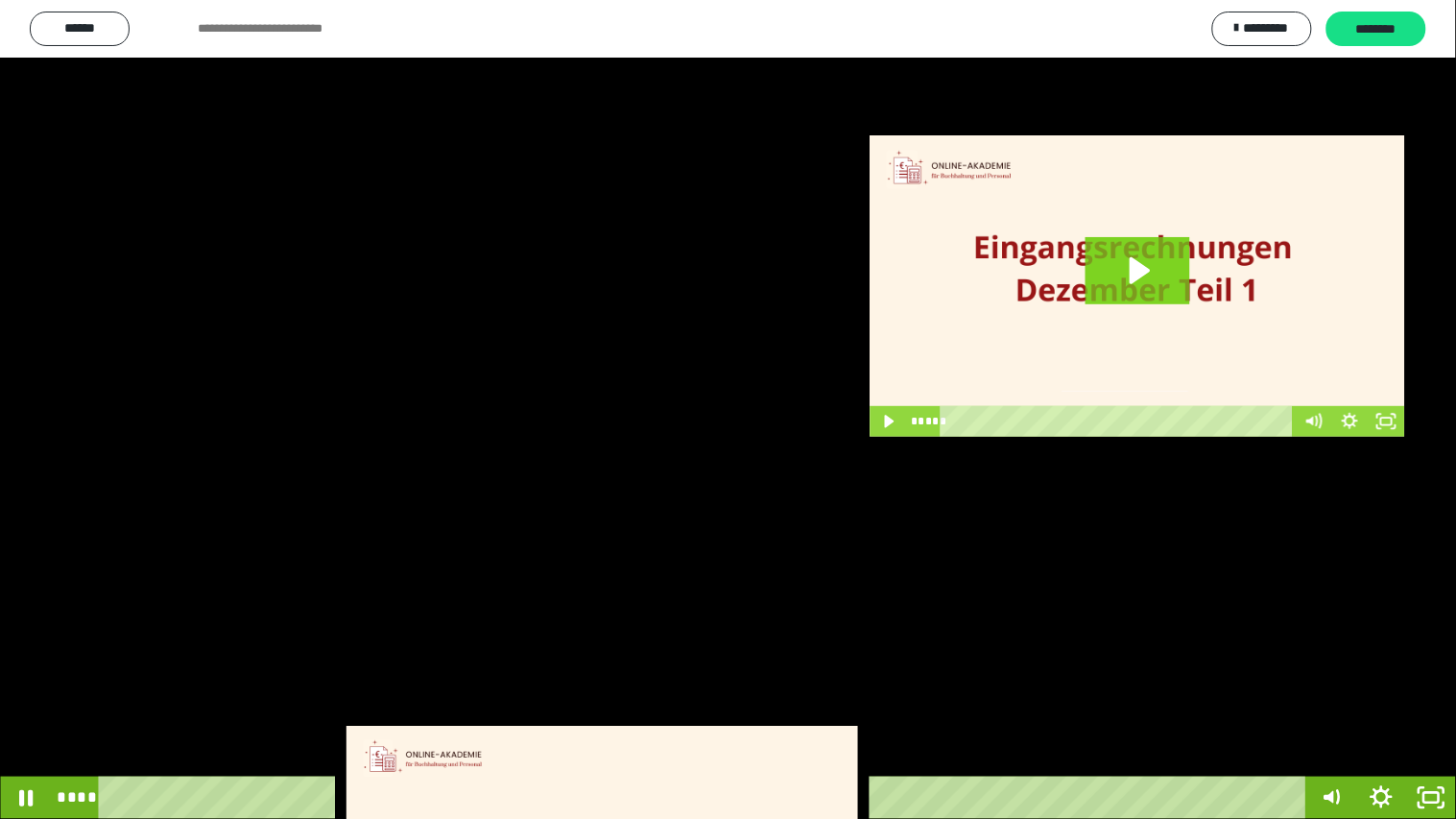 click at bounding box center [728, 409] 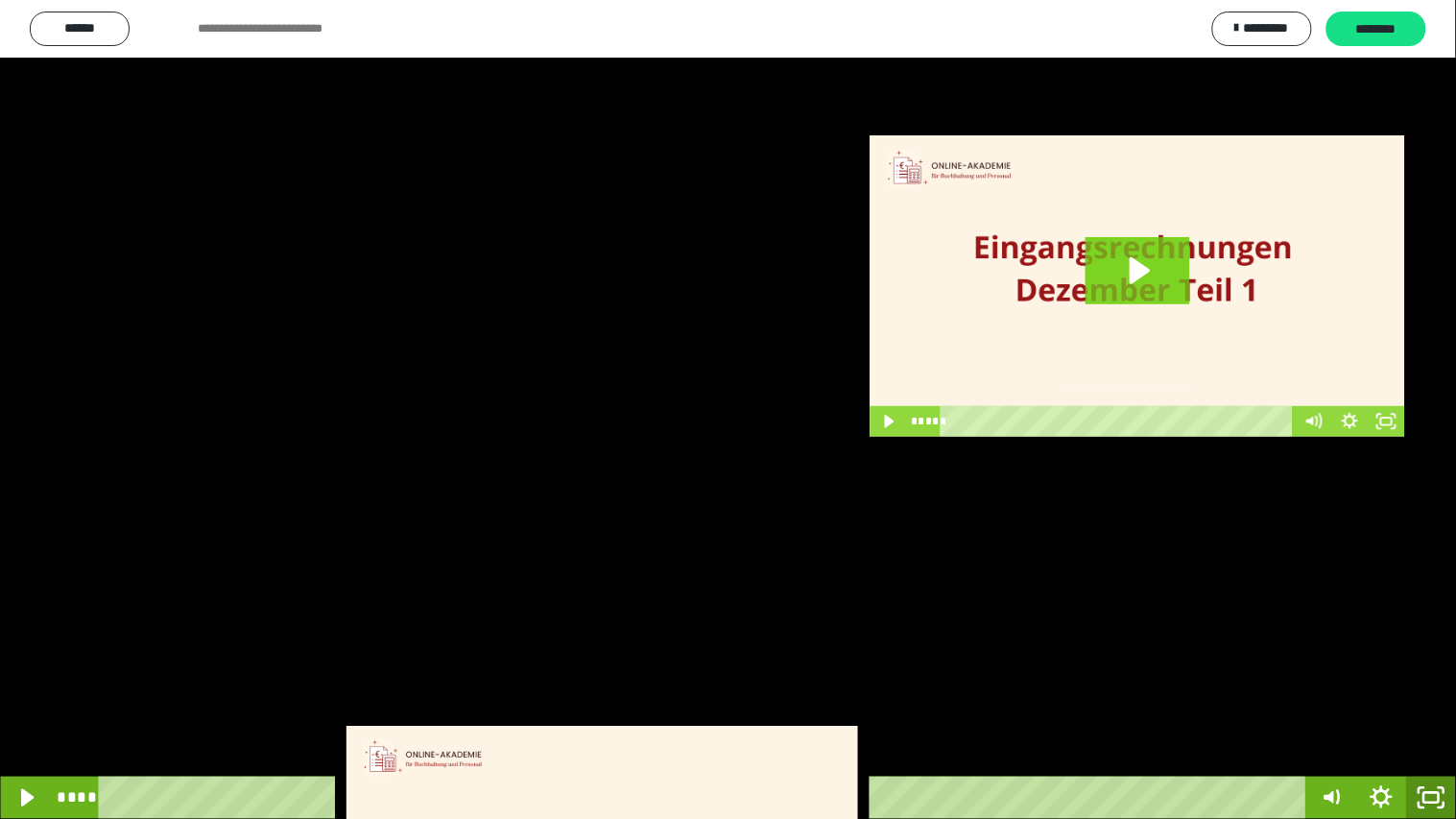 click 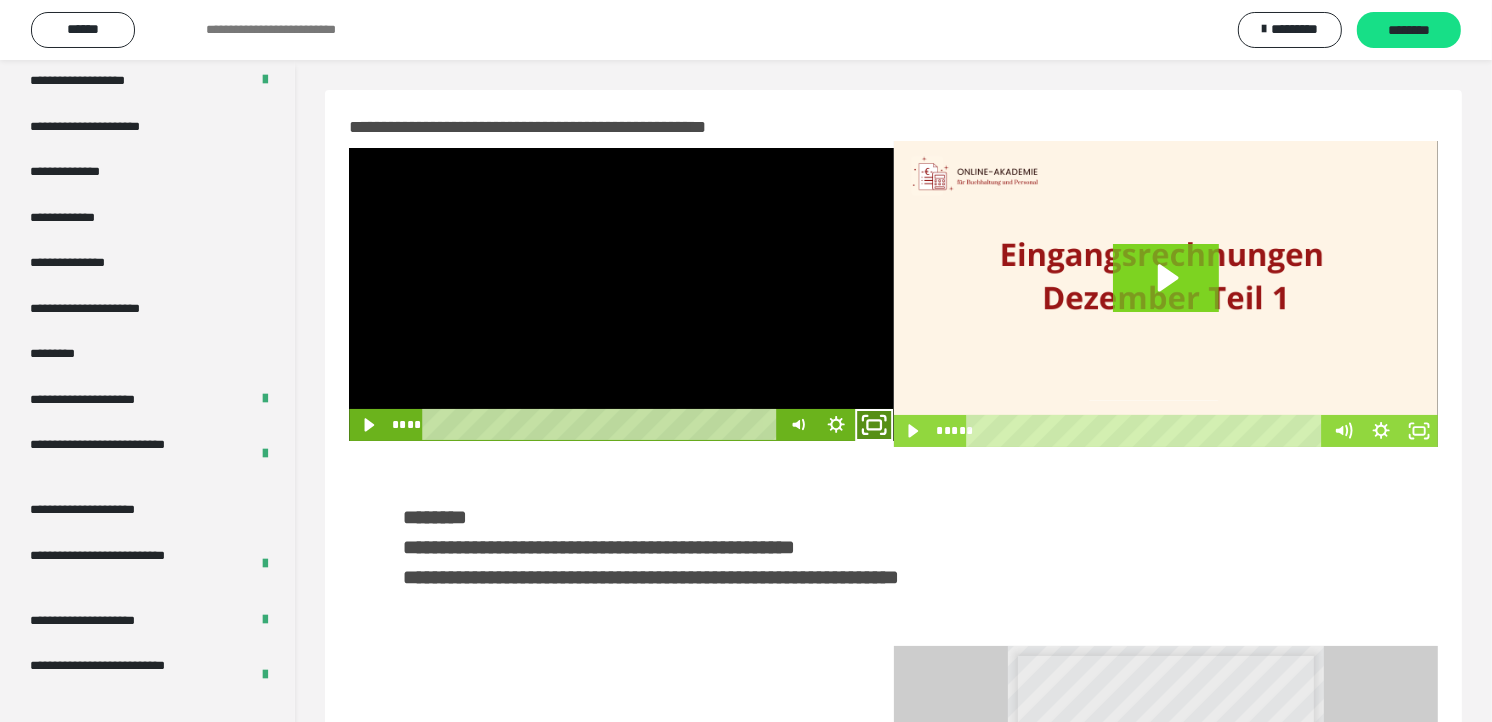 click 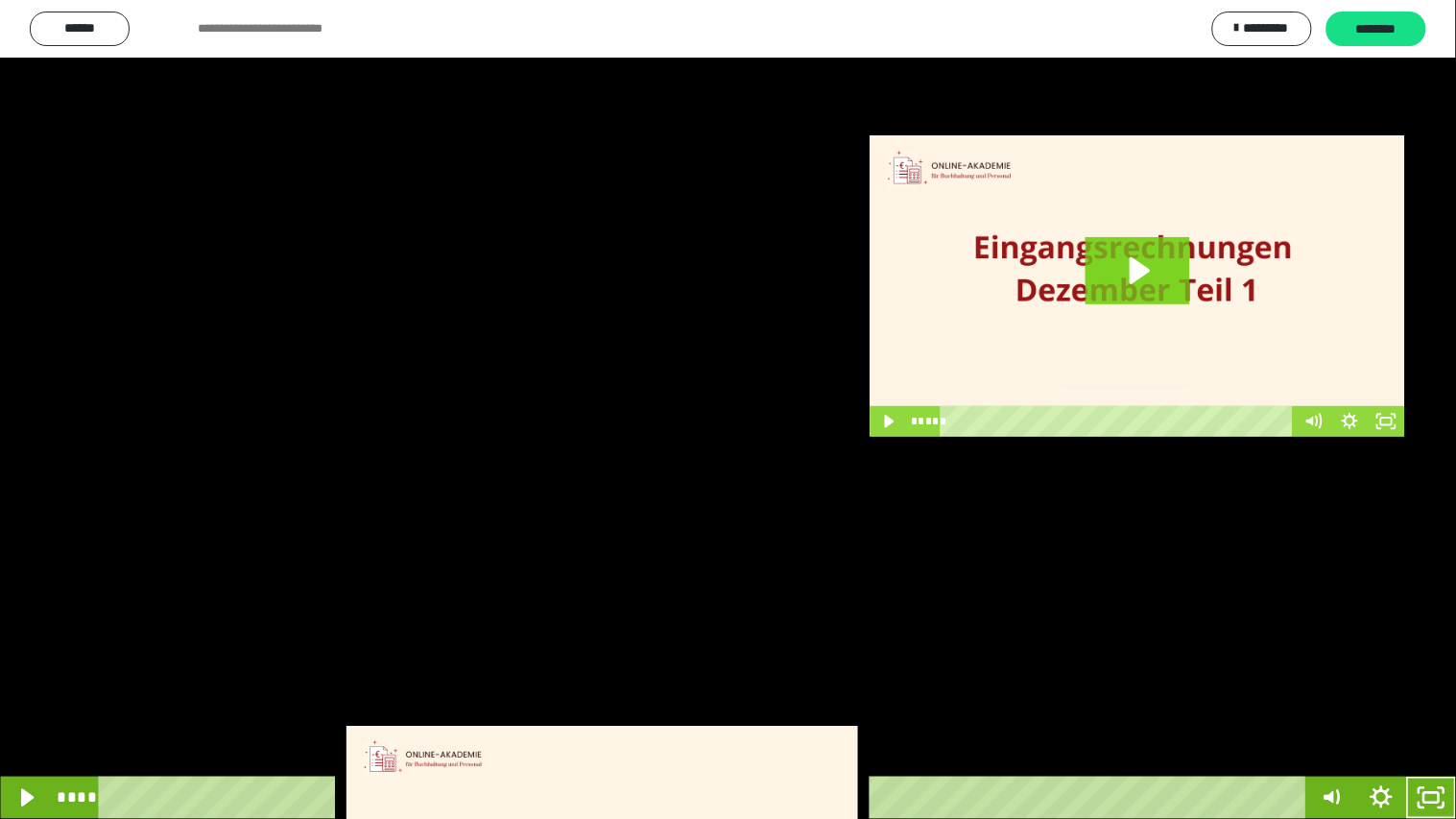 drag, startPoint x: 773, startPoint y: 462, endPoint x: 787, endPoint y: 464, distance: 14.142136 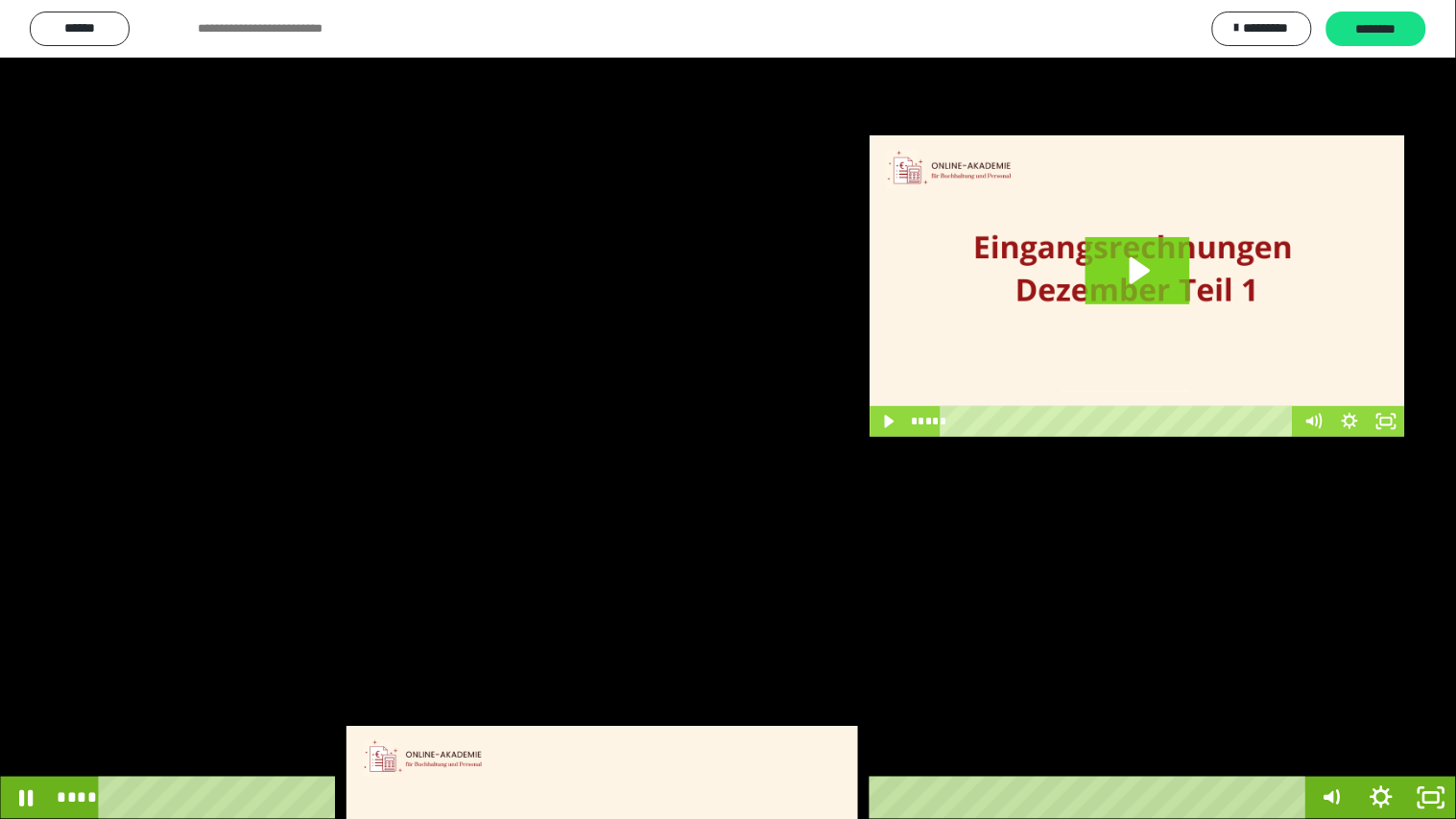 click at bounding box center [728, 409] 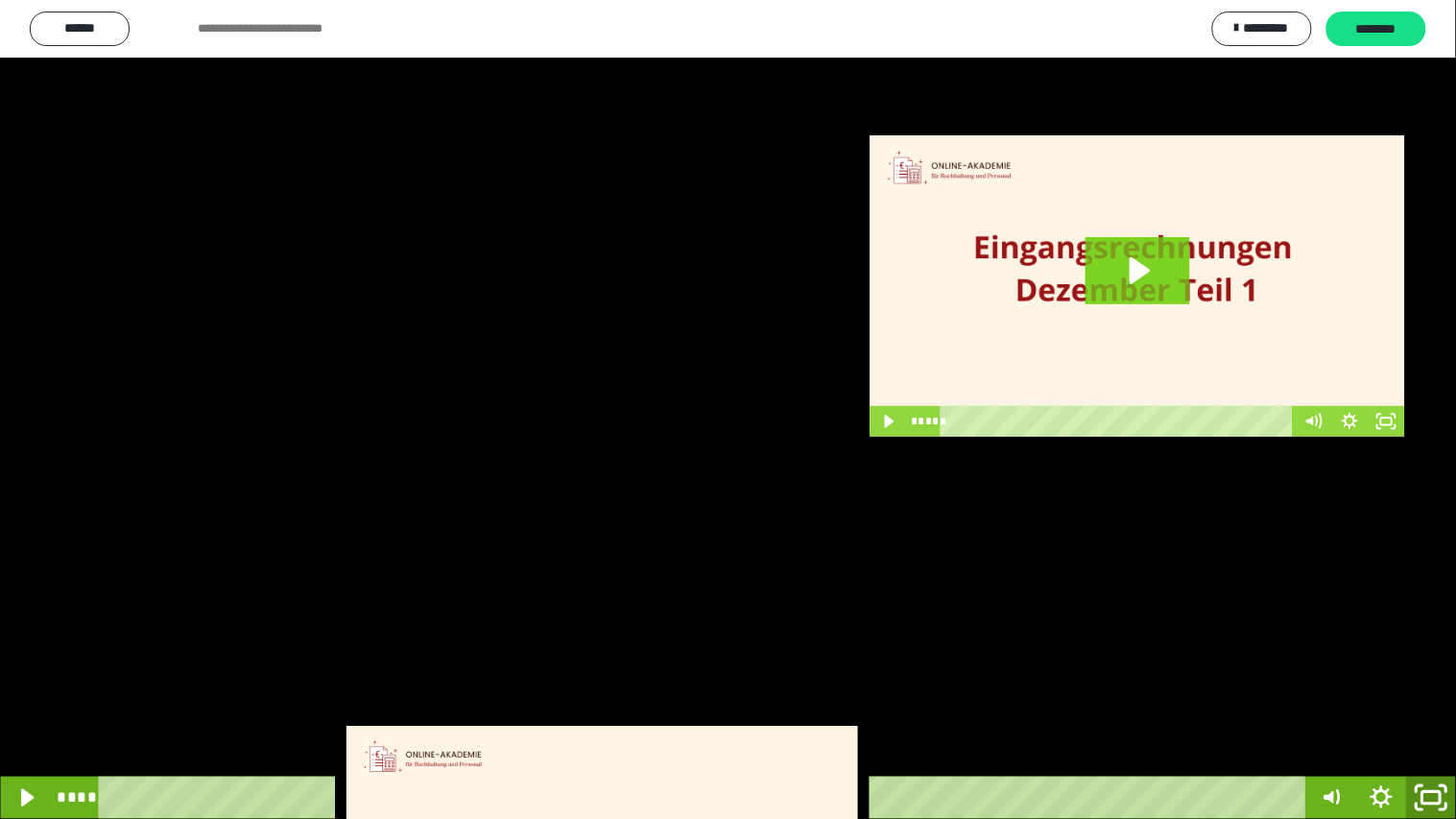 click 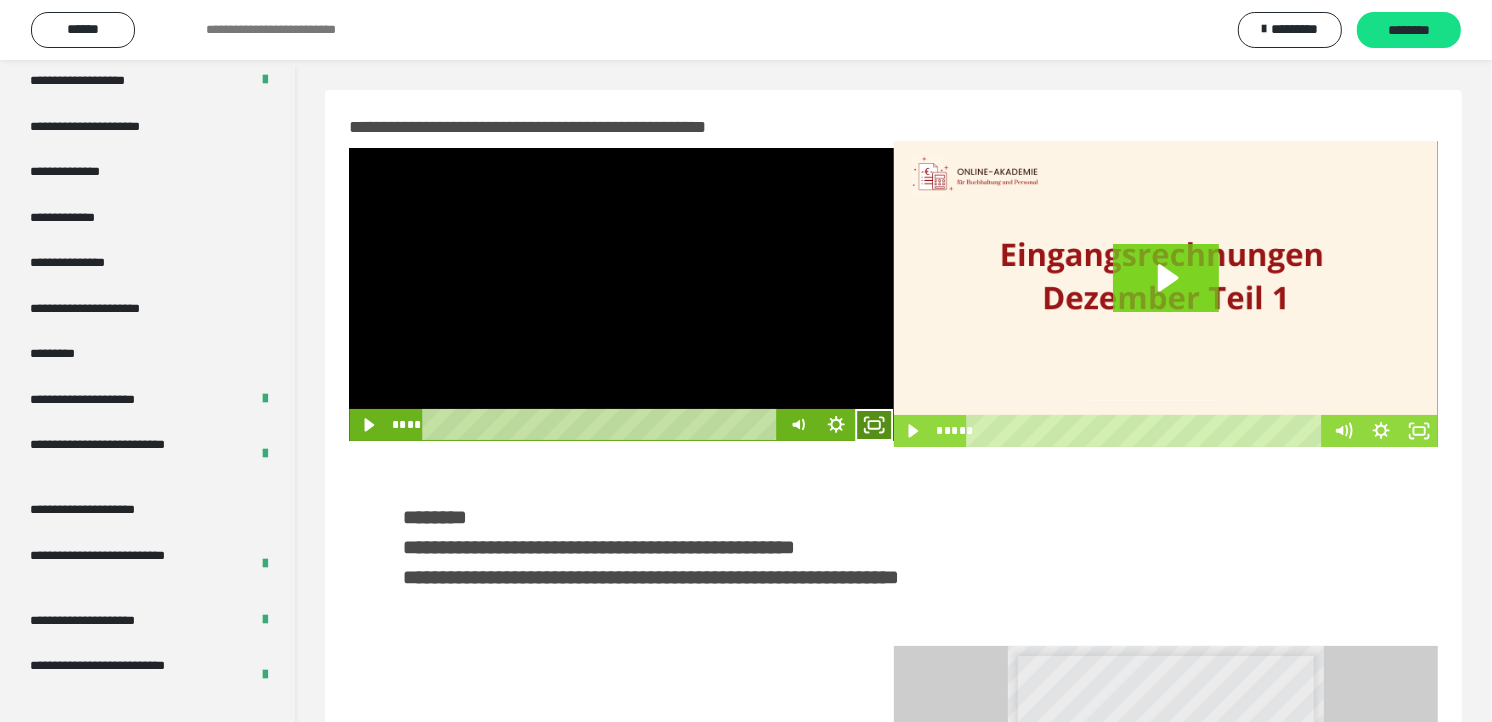 click 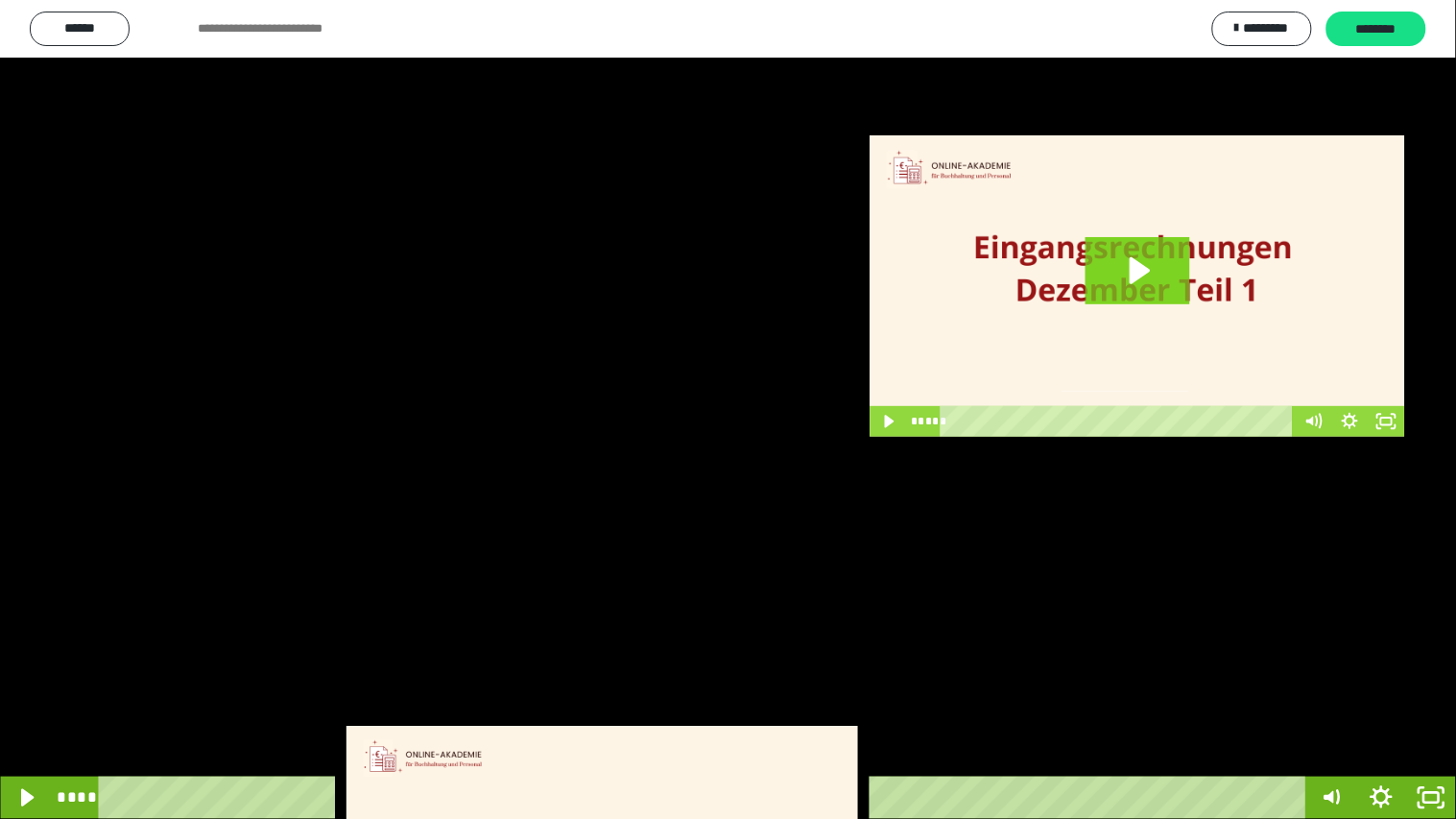 click at bounding box center [728, 409] 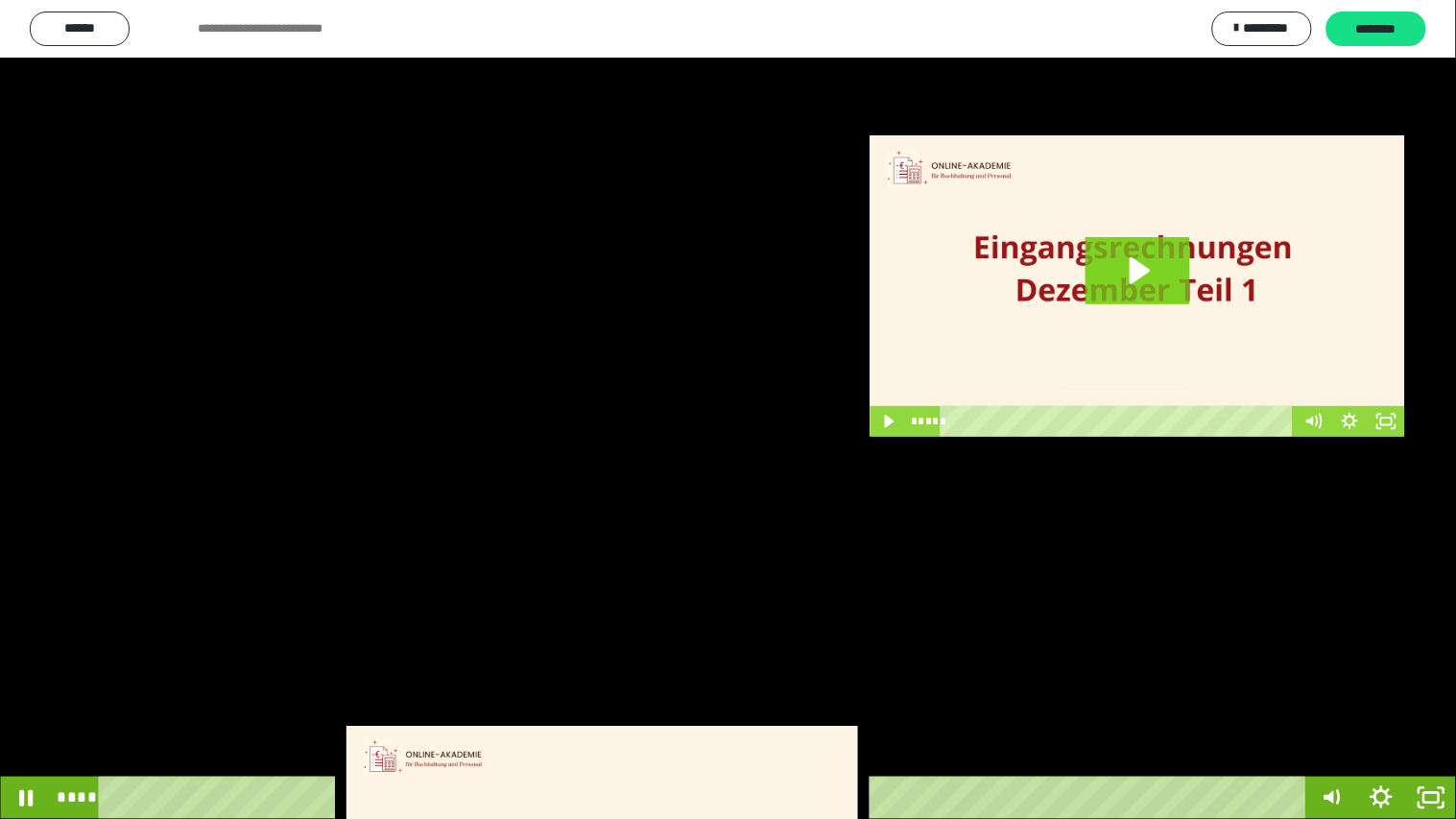 click at bounding box center [728, 409] 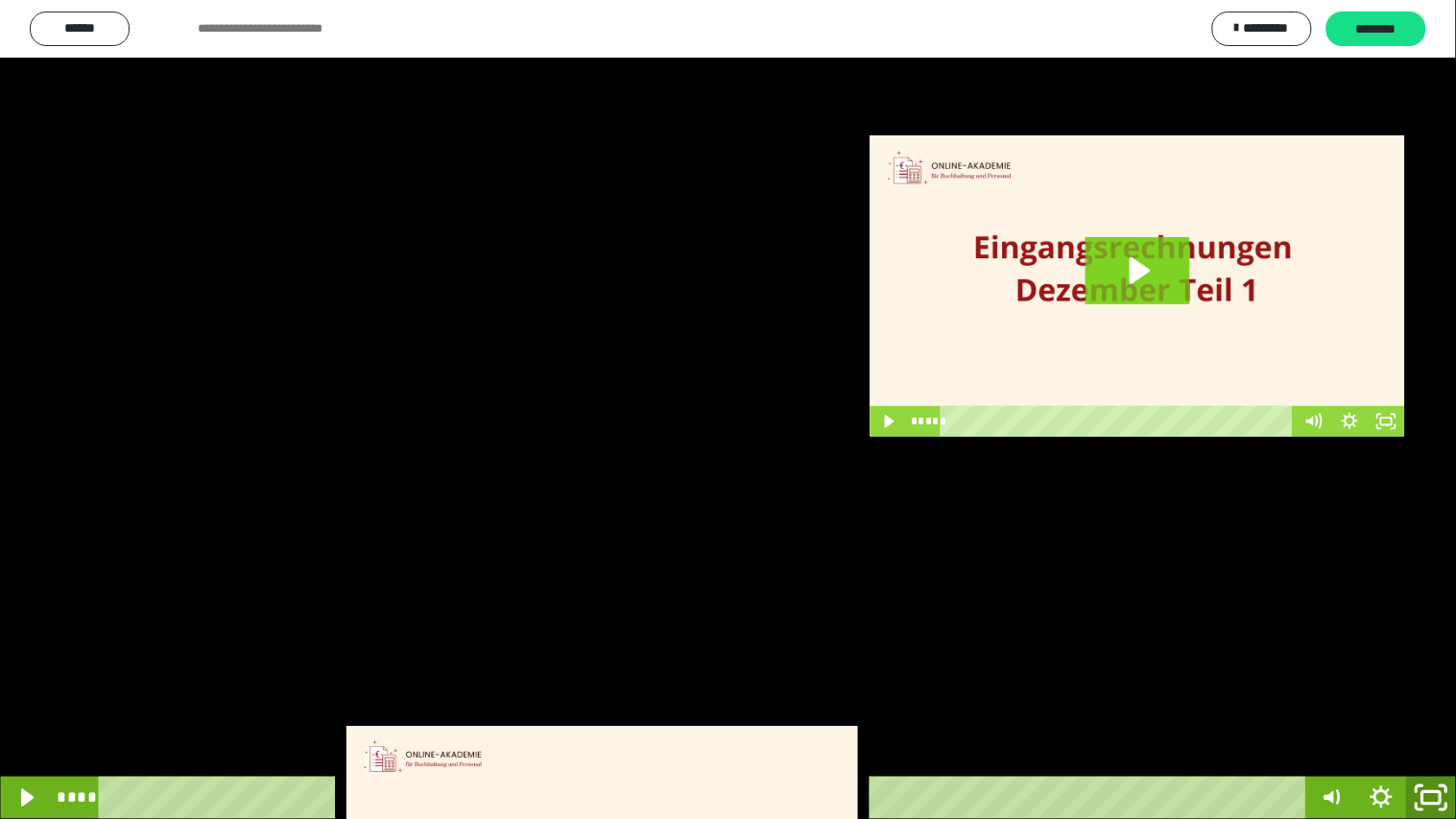 click 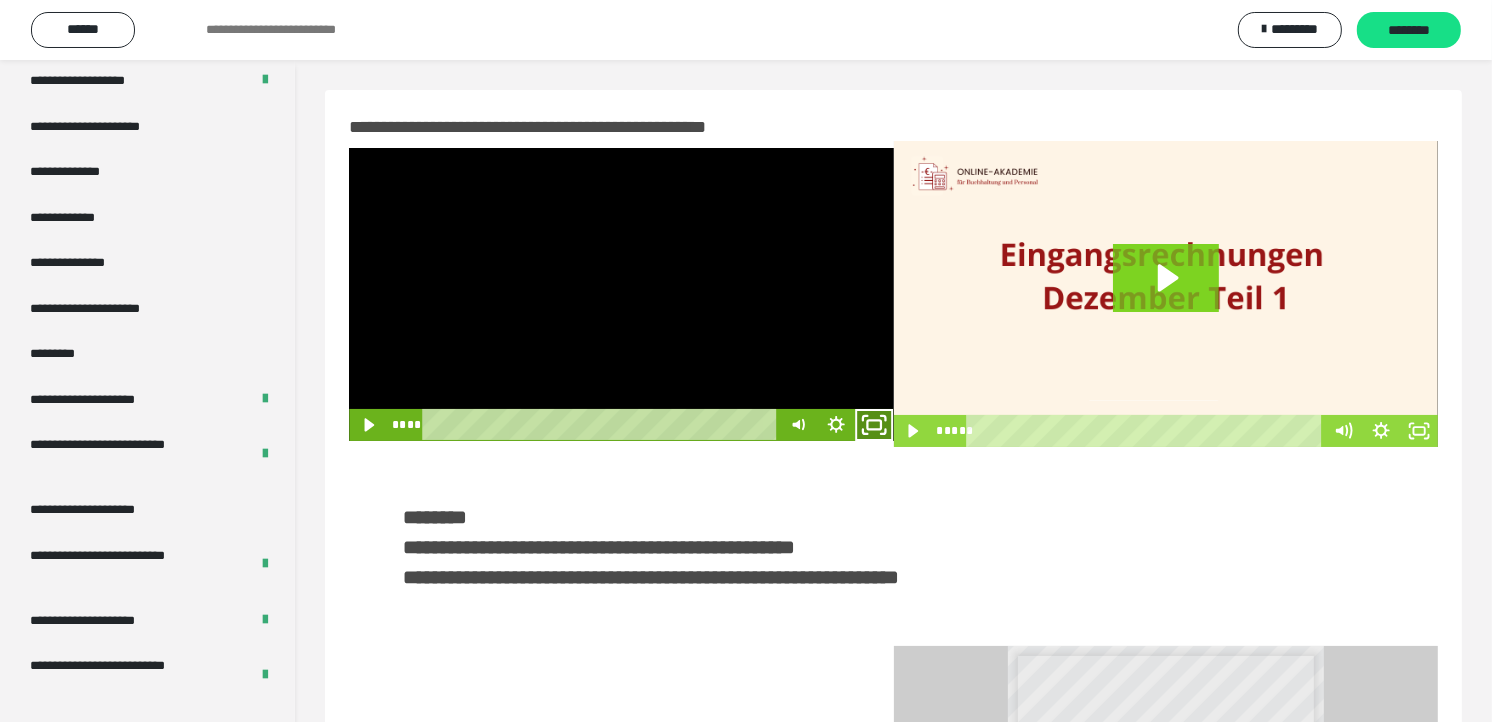 click 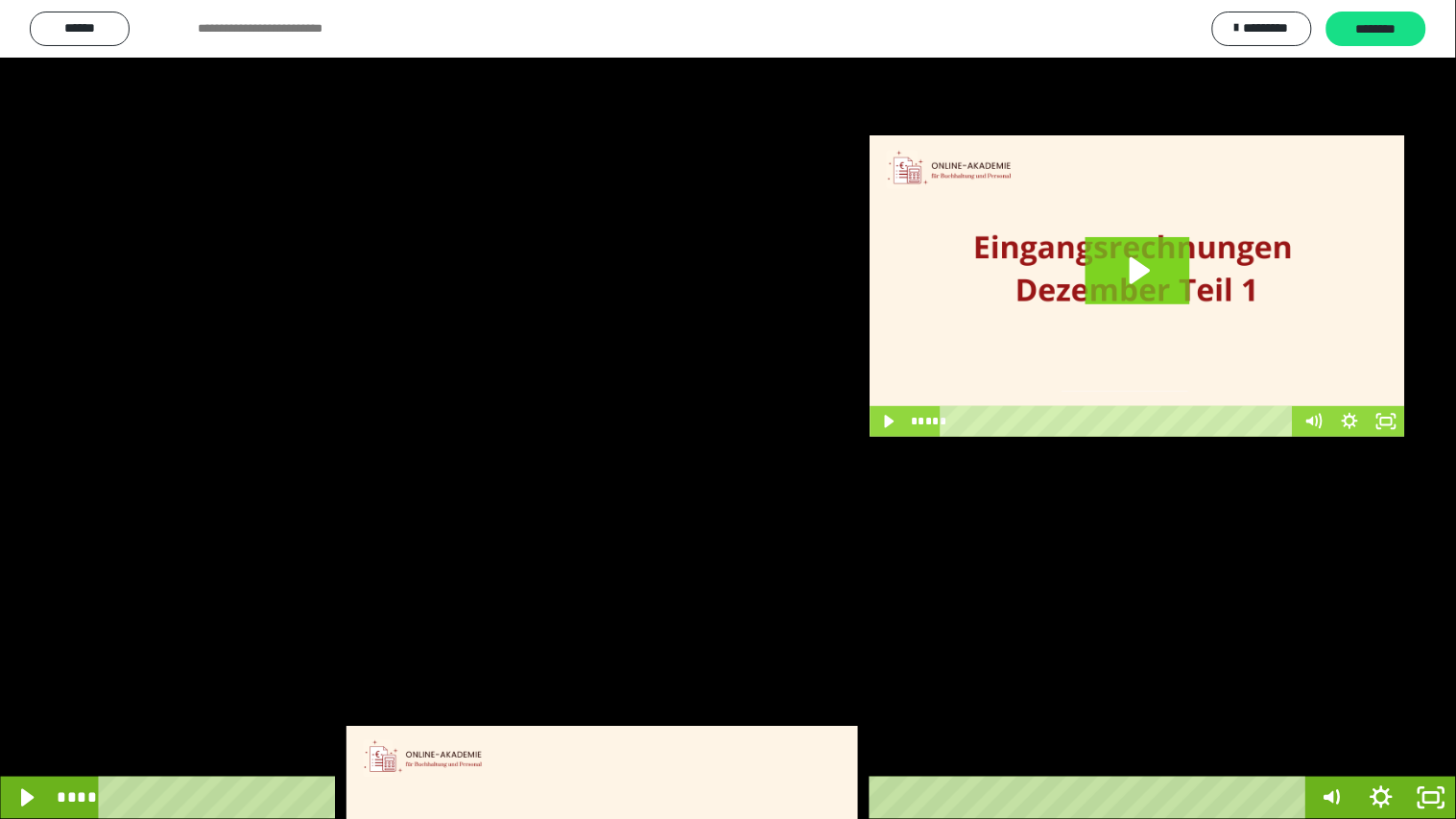 click at bounding box center (728, 409) 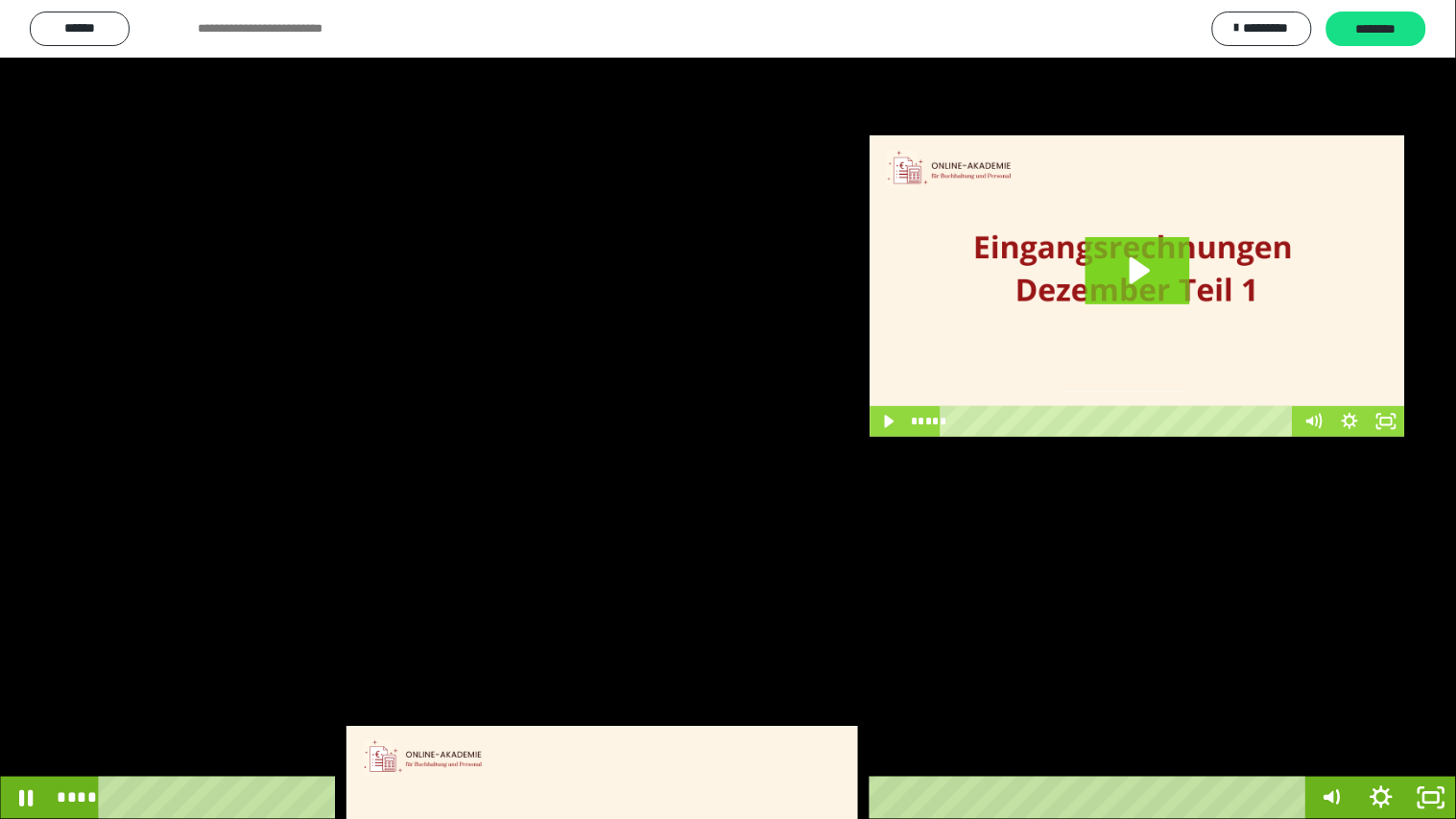click at bounding box center [728, 409] 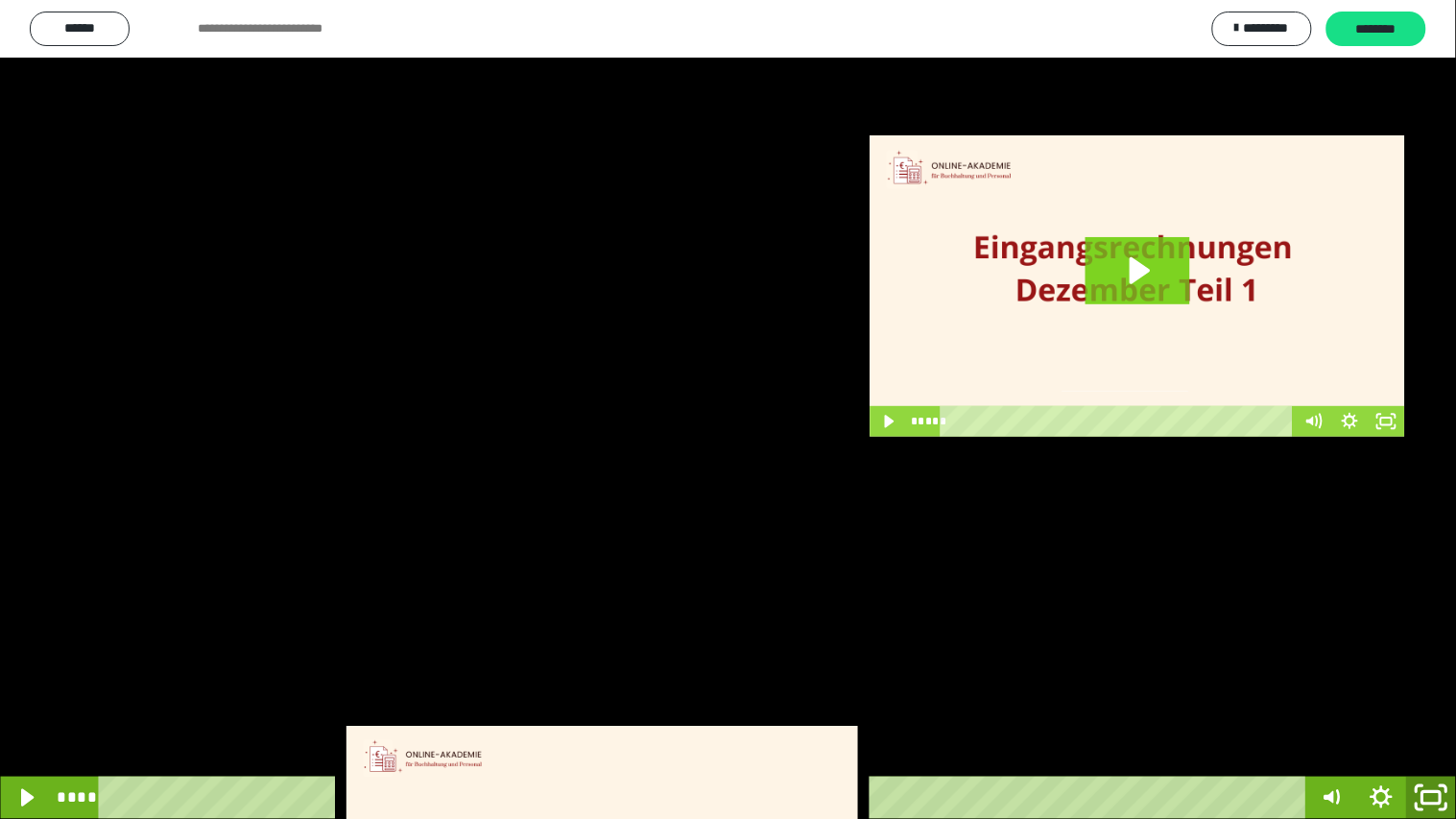 click 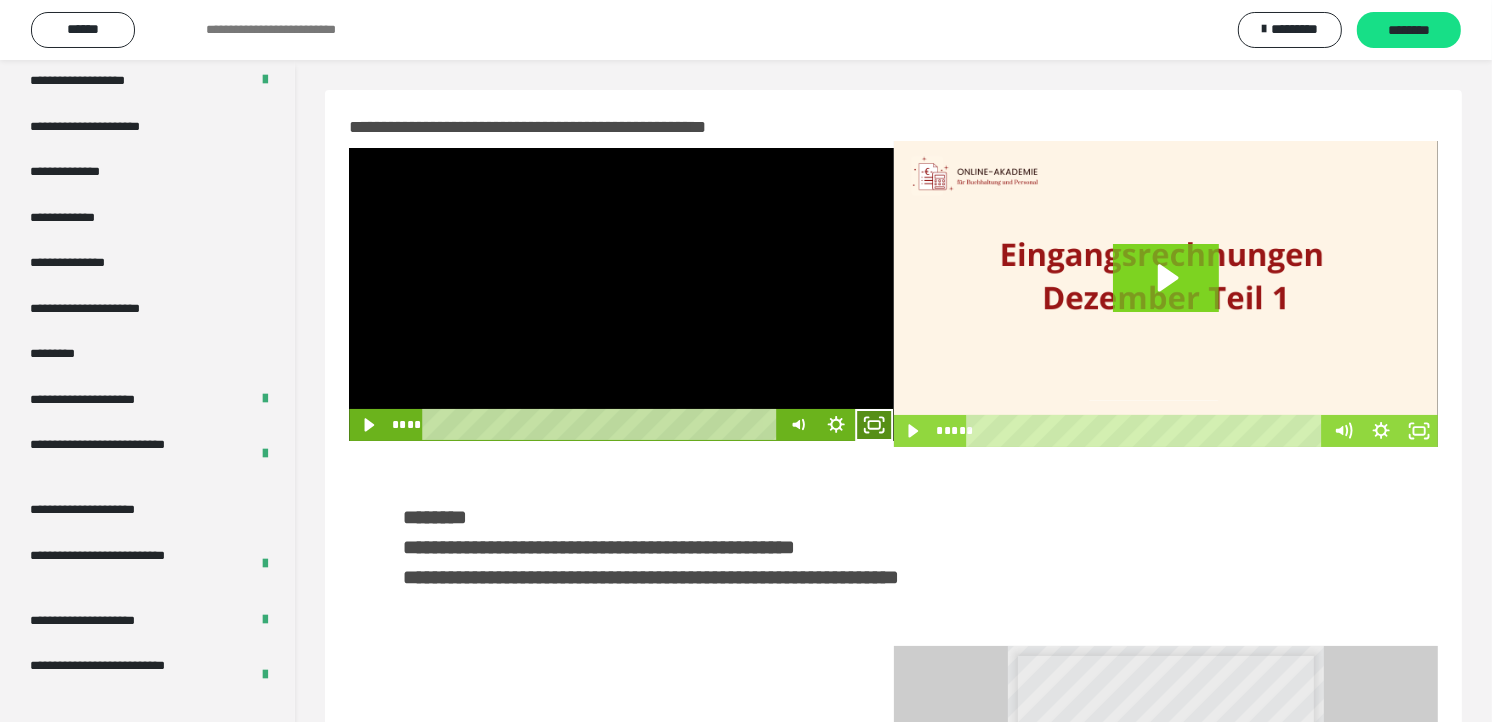 click 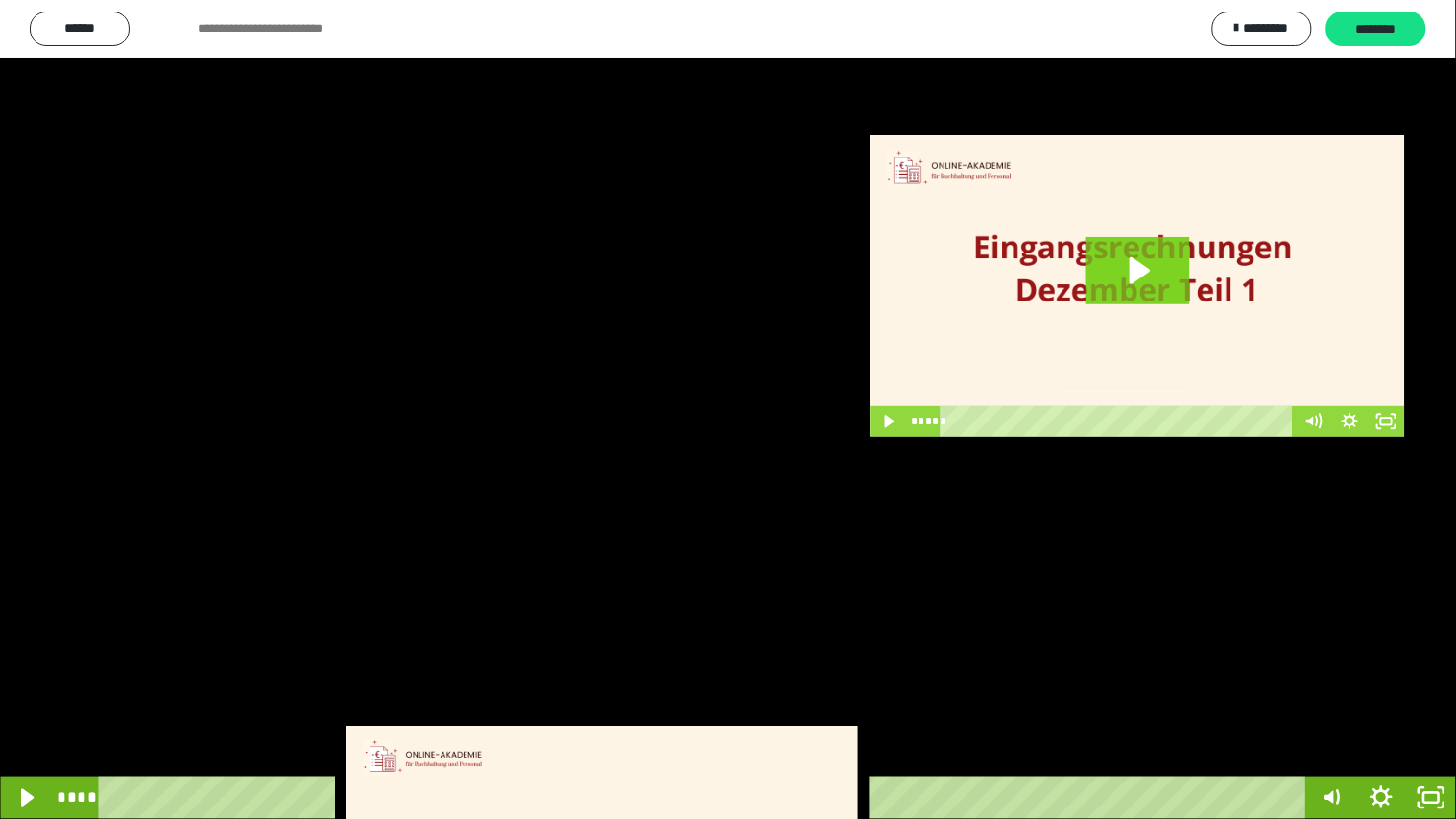 click at bounding box center [728, 409] 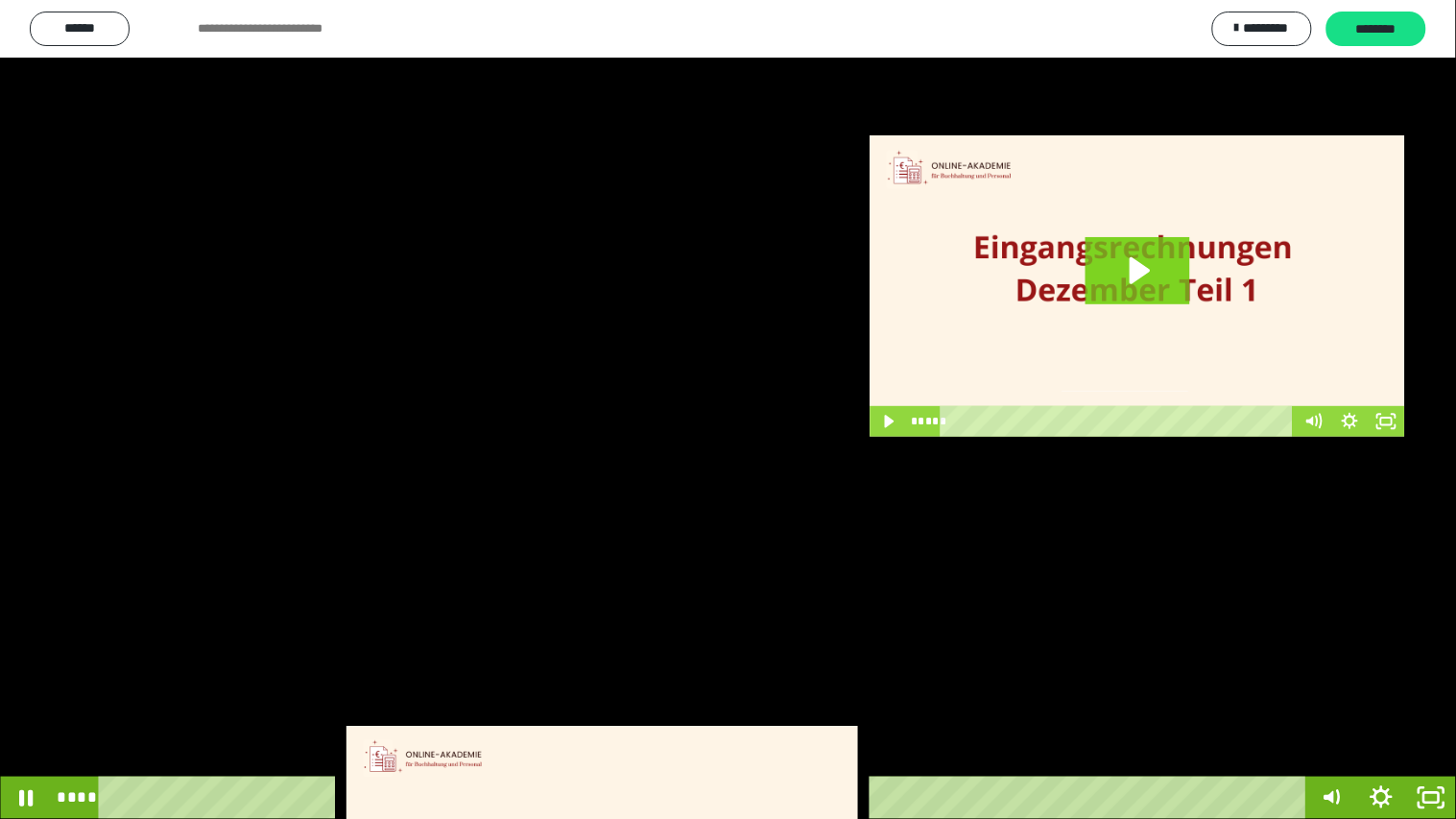 click at bounding box center (728, 409) 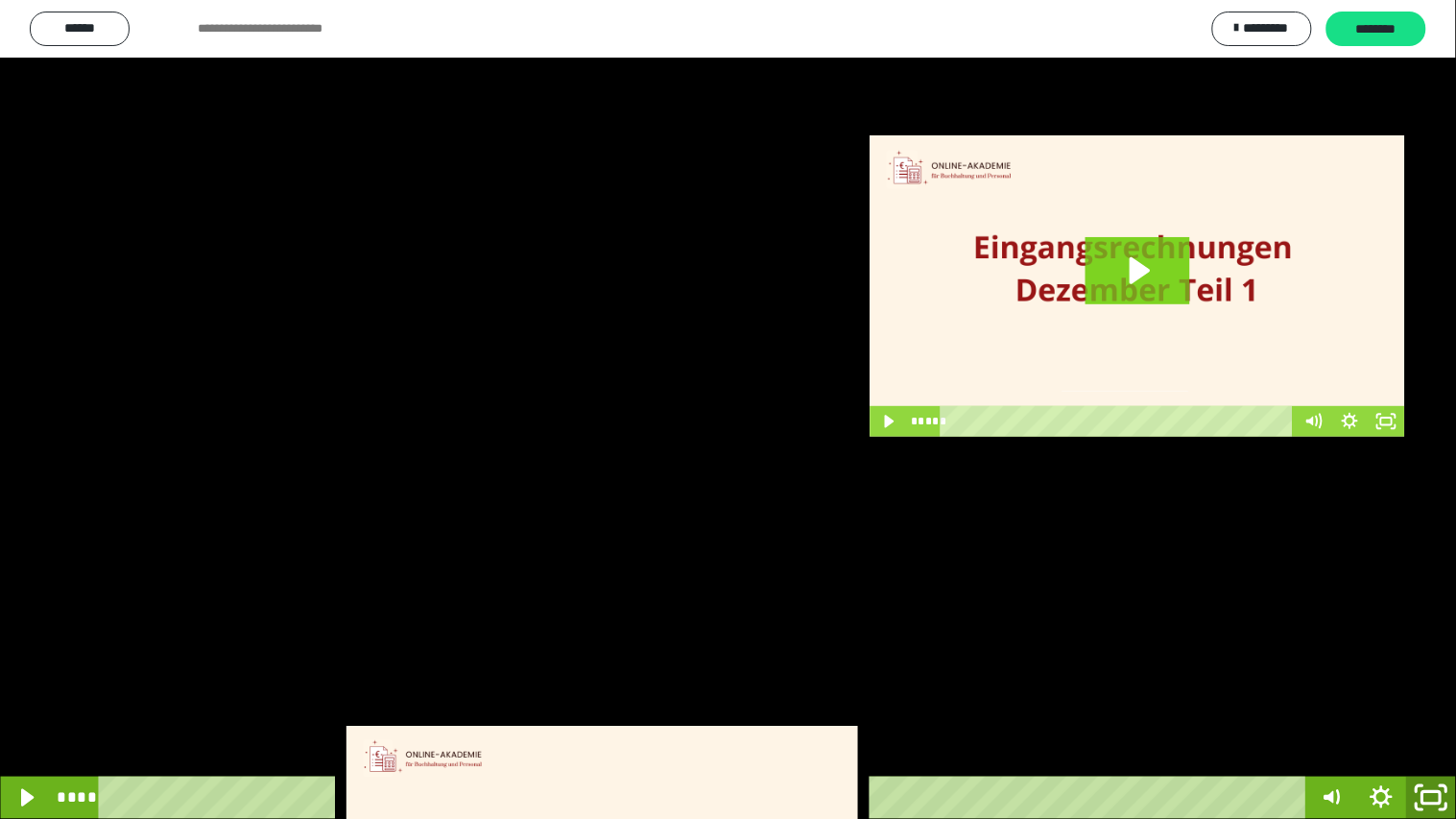 click 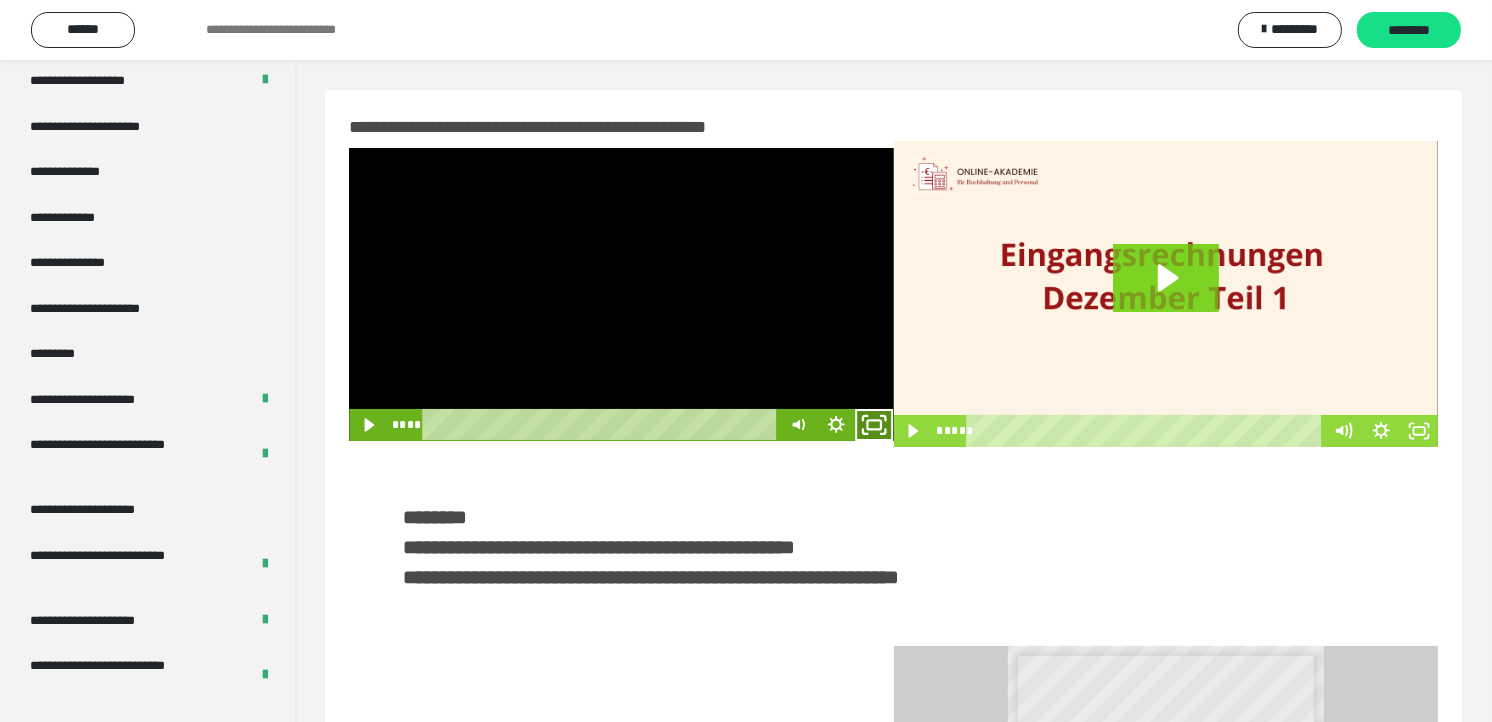 click 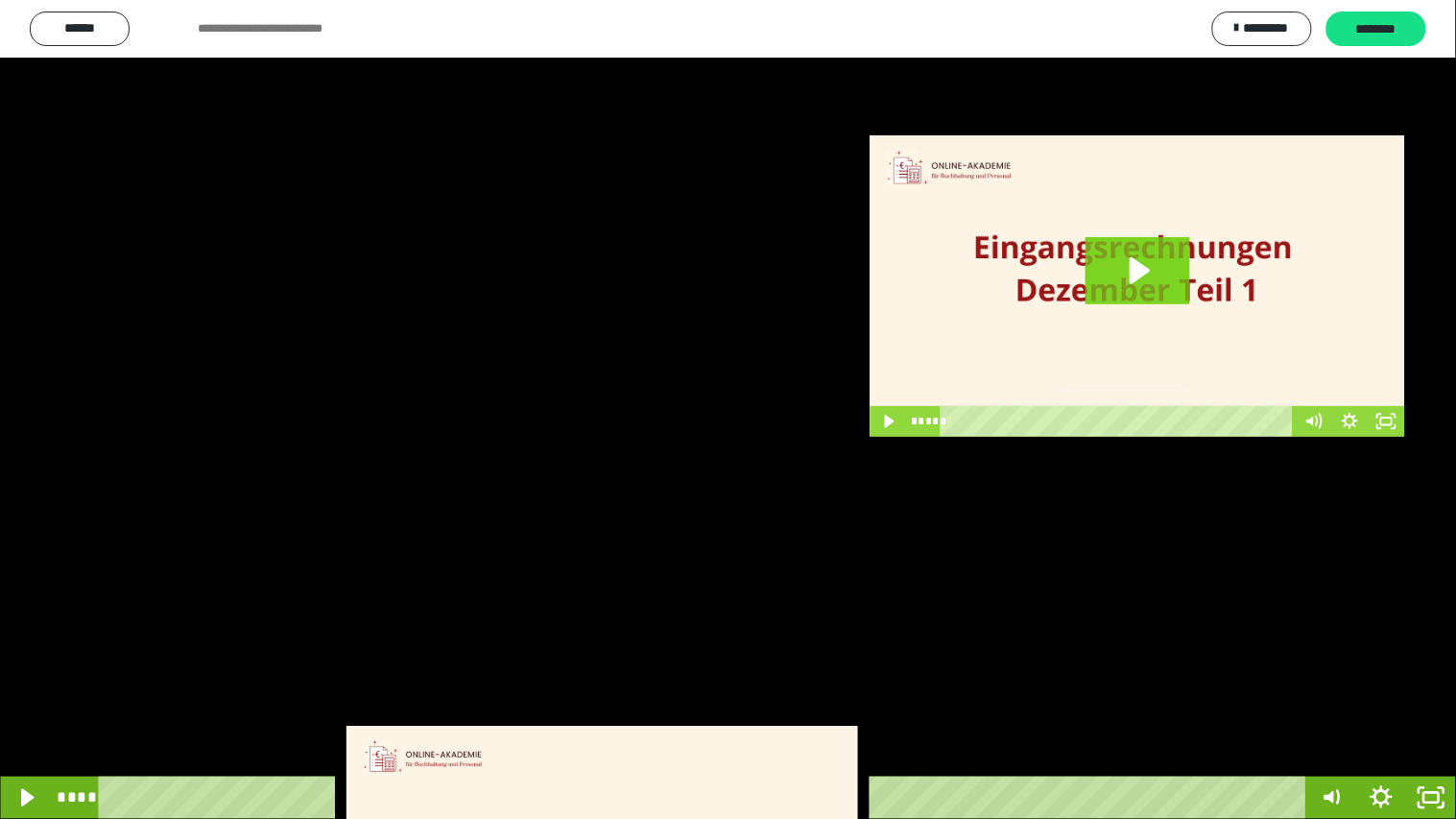 click at bounding box center (728, 409) 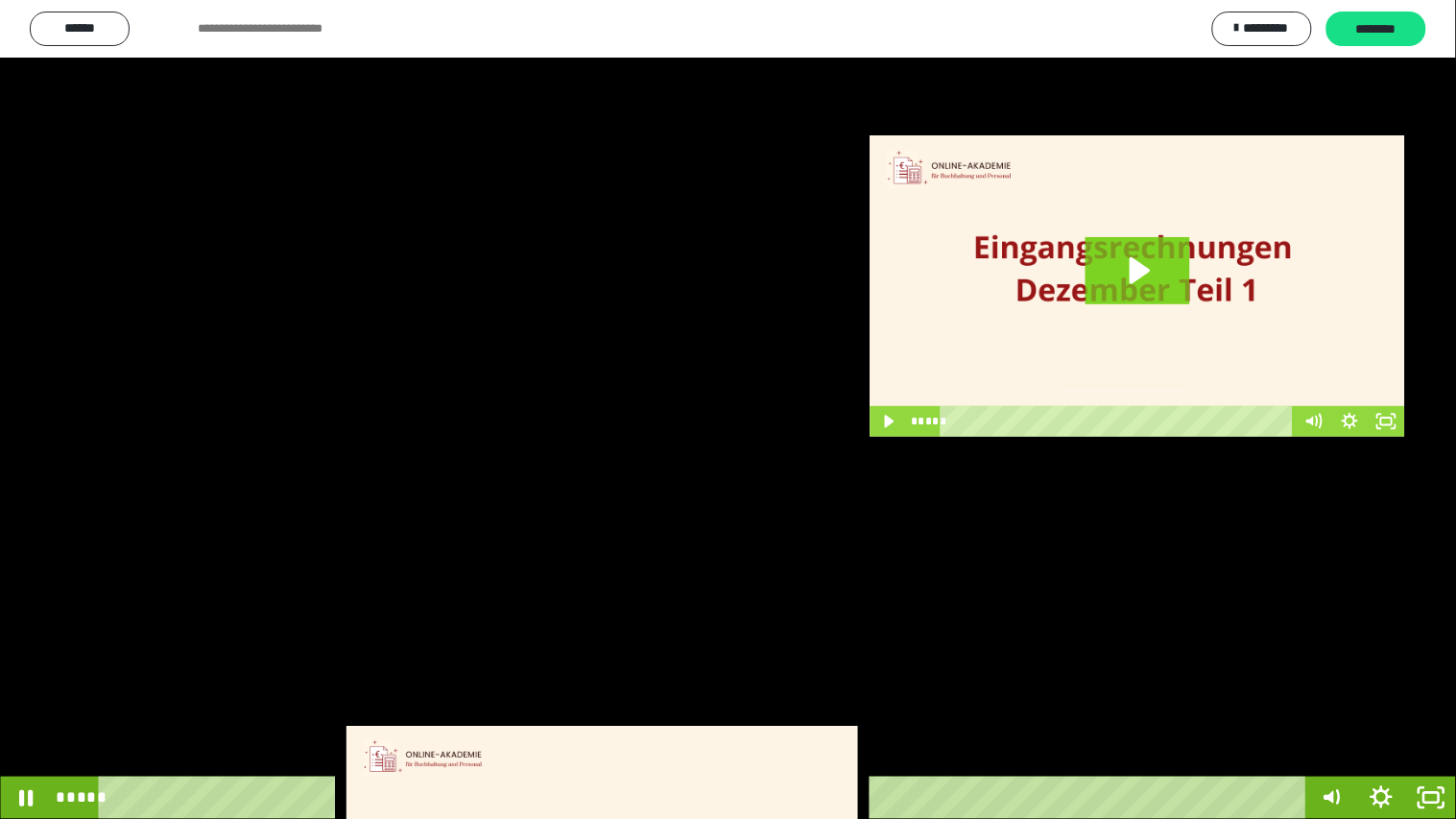 click at bounding box center (728, 409) 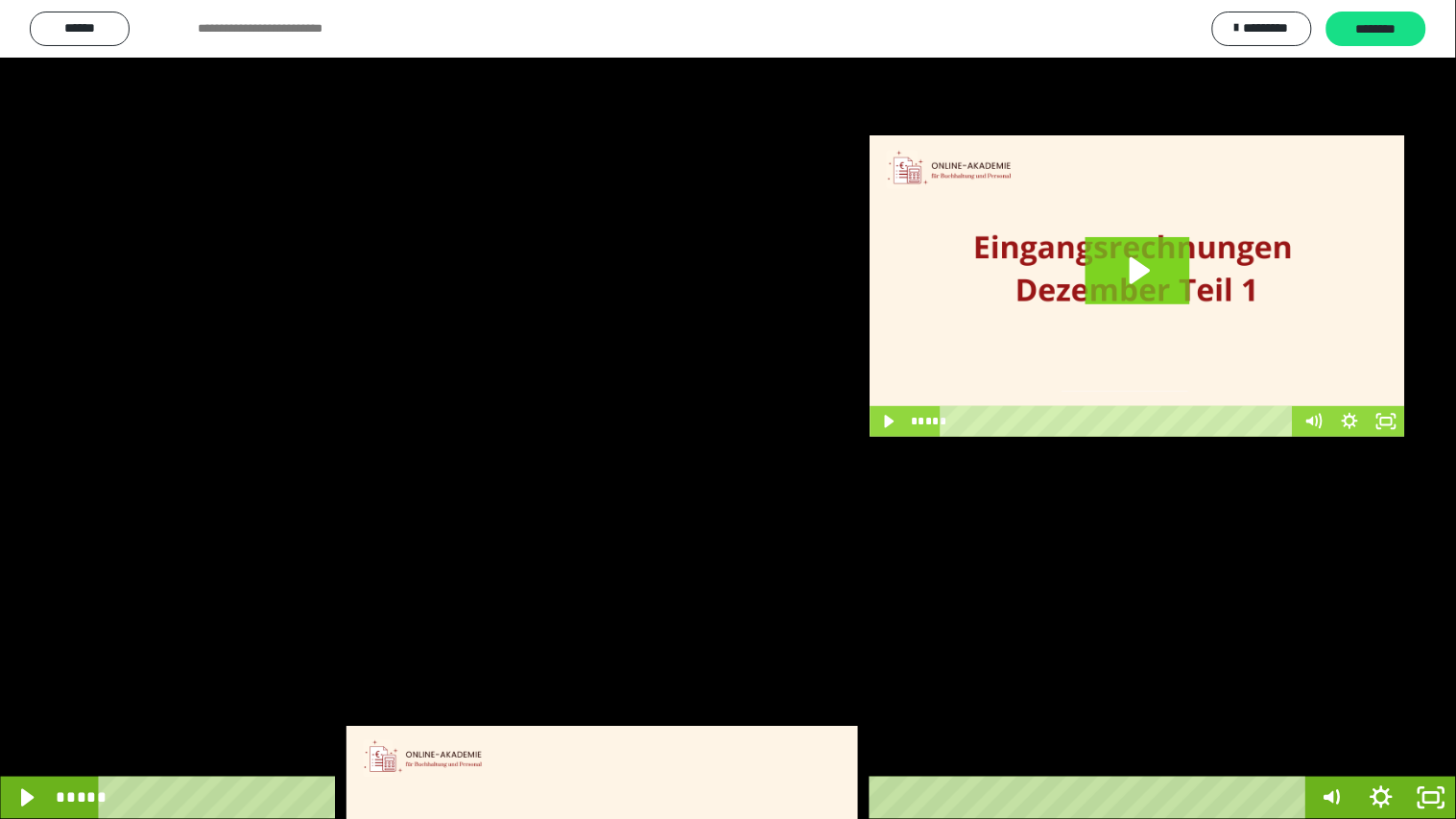 click at bounding box center [728, 409] 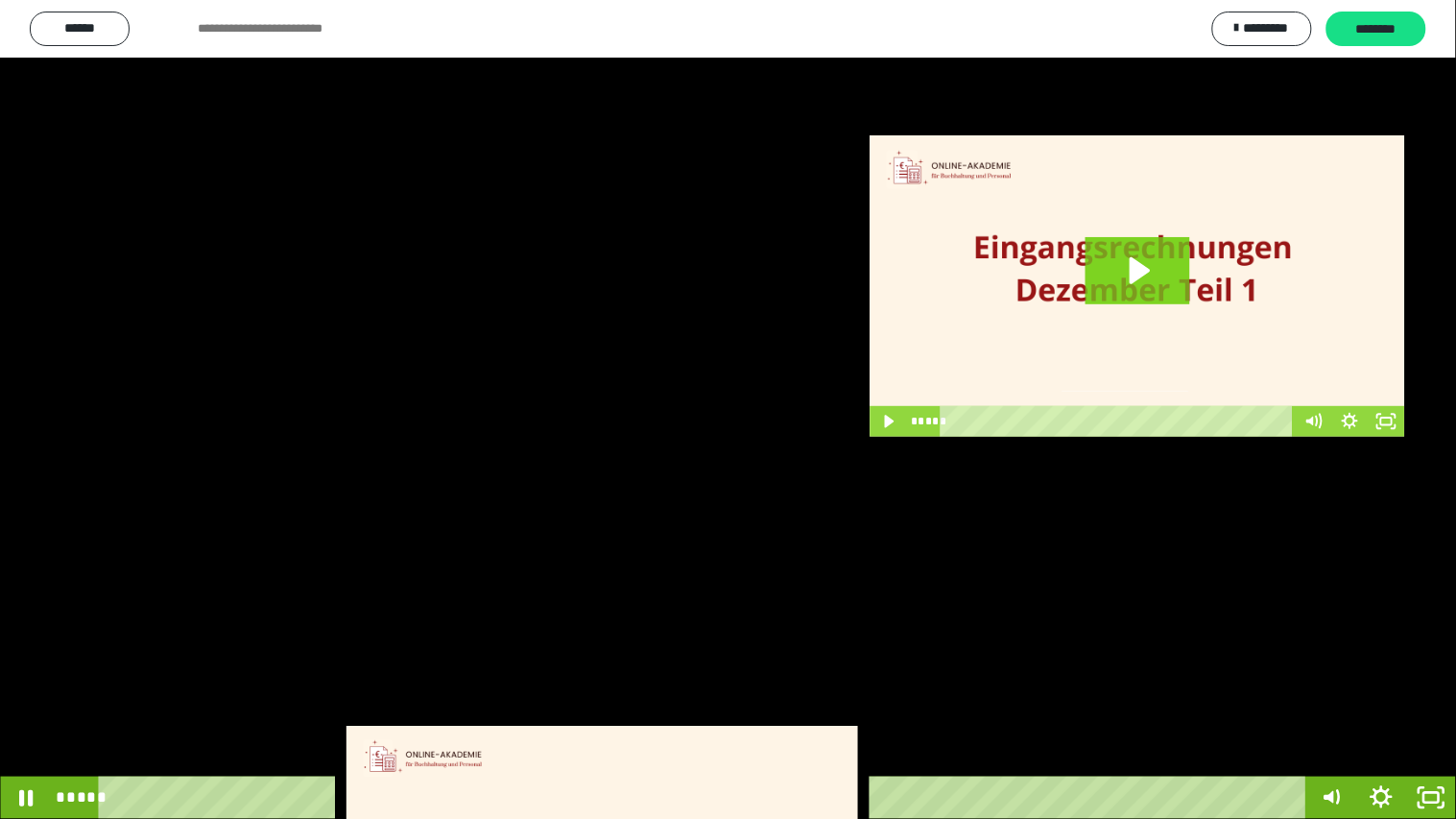 click at bounding box center (728, 409) 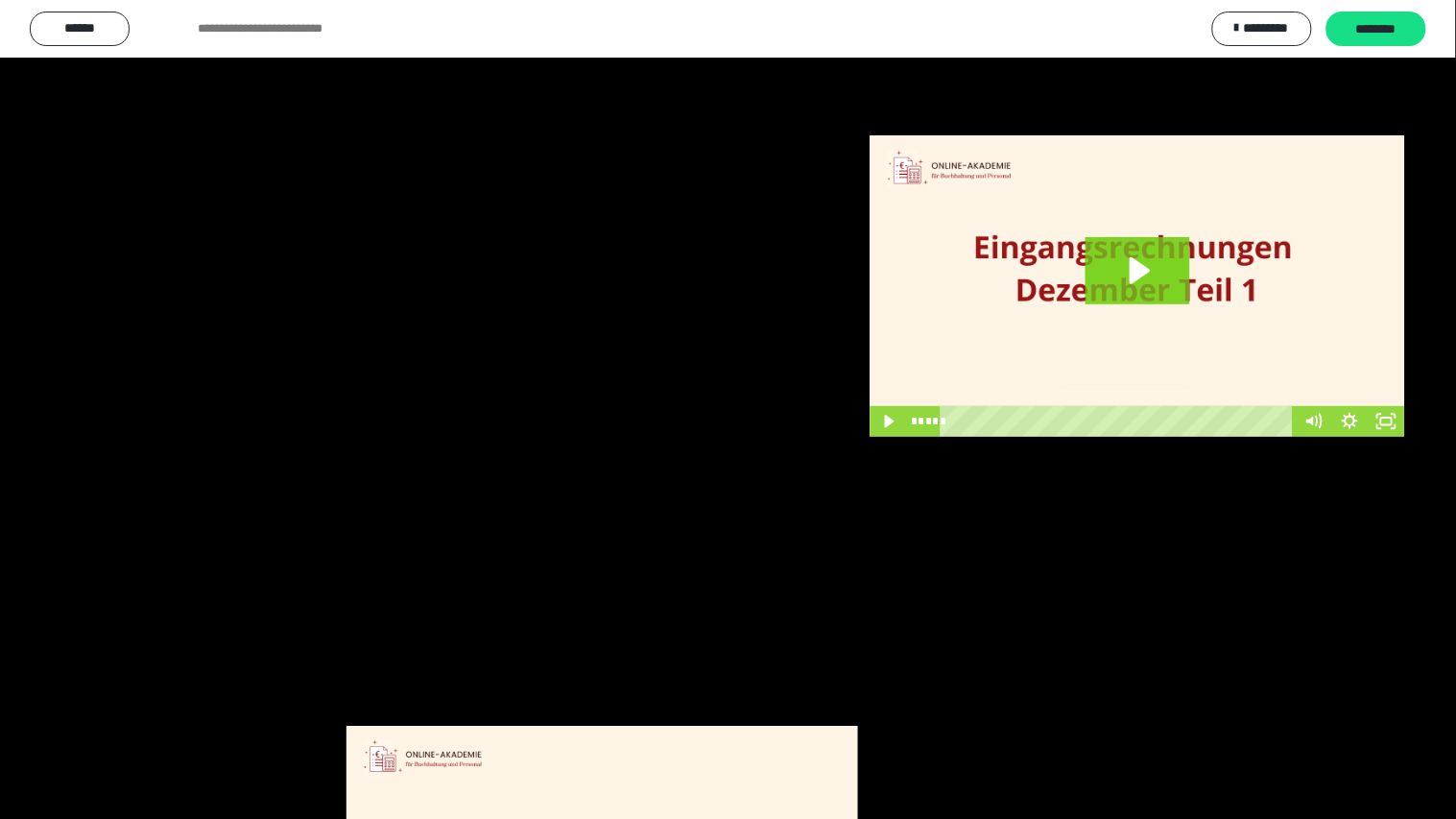 click at bounding box center (728, 409) 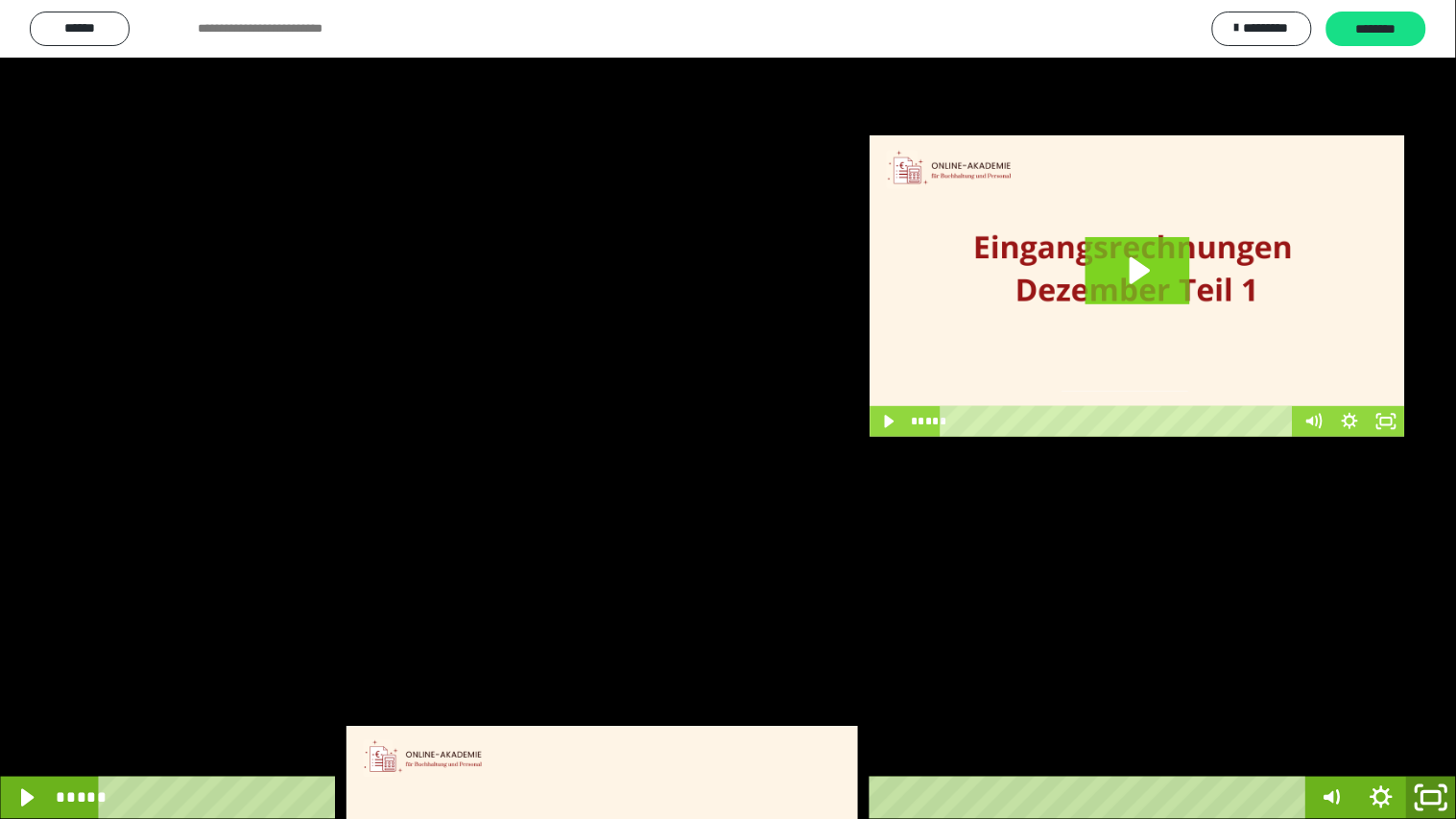 click 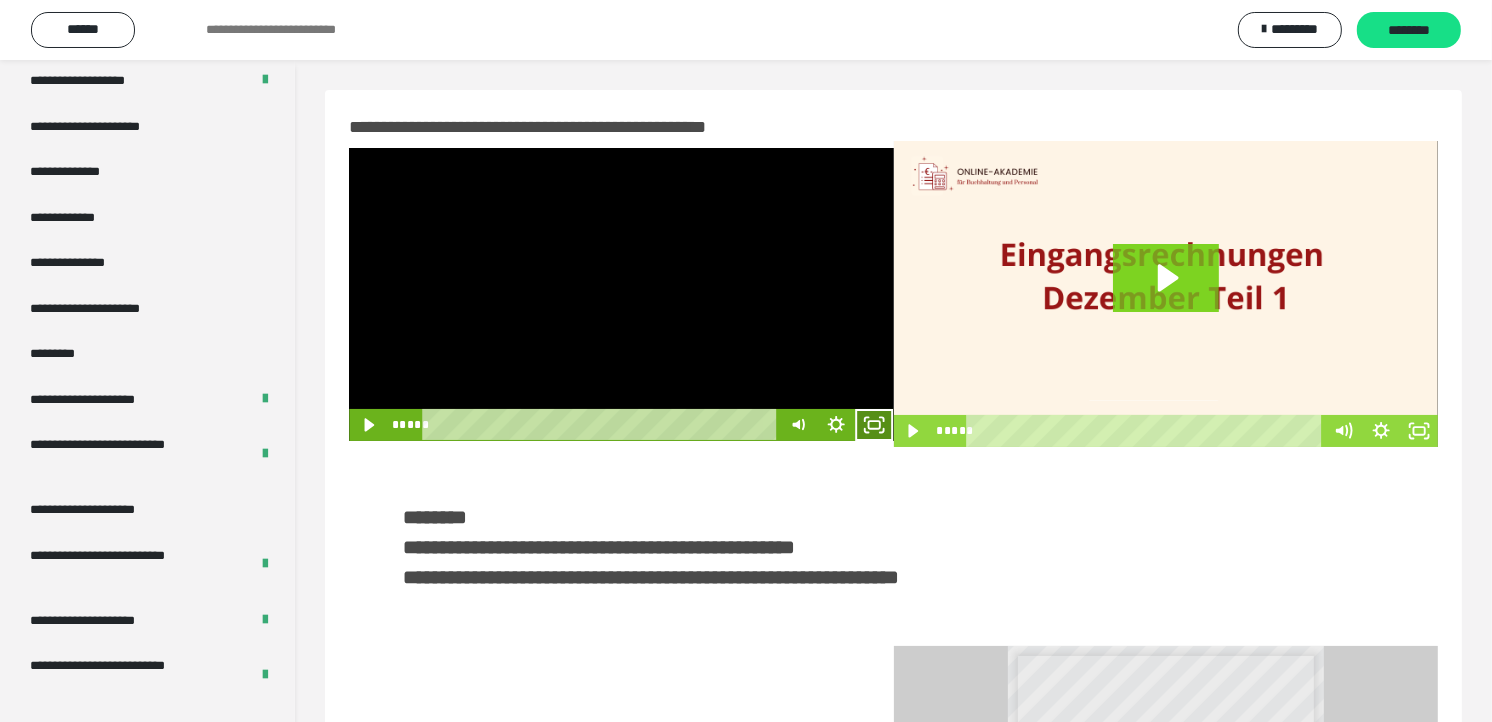 click 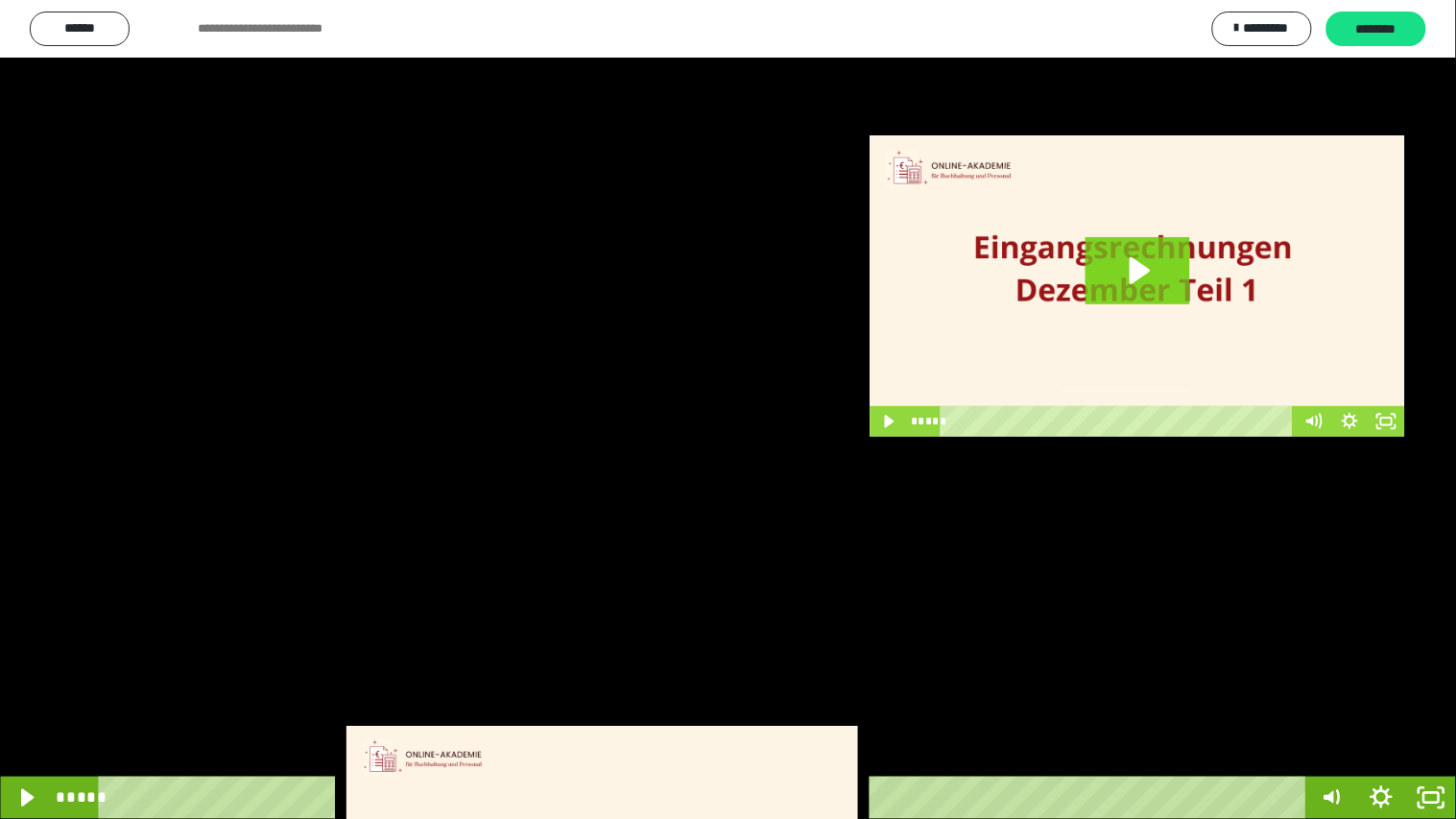 click at bounding box center [728, 409] 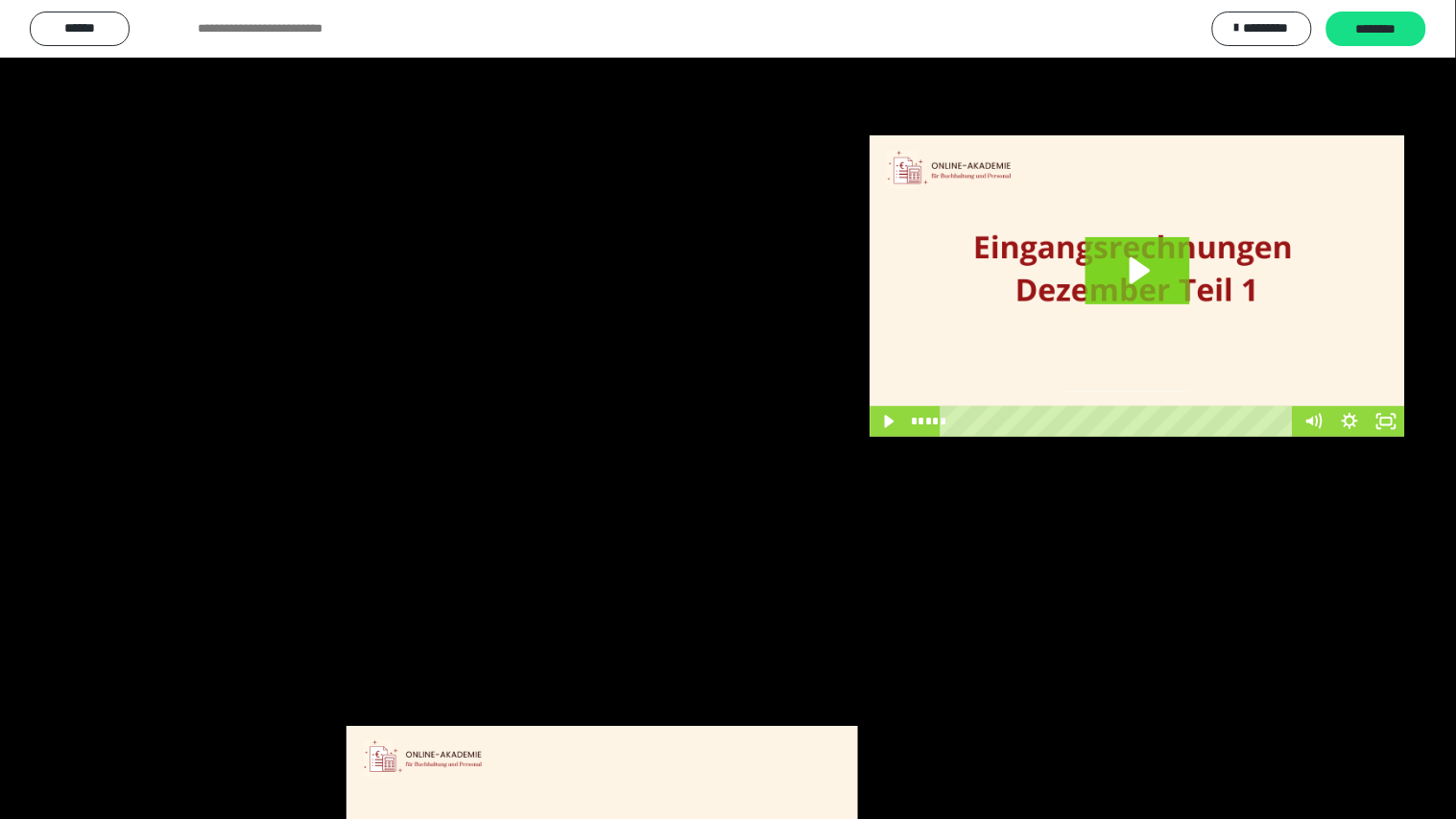 click at bounding box center [728, 409] 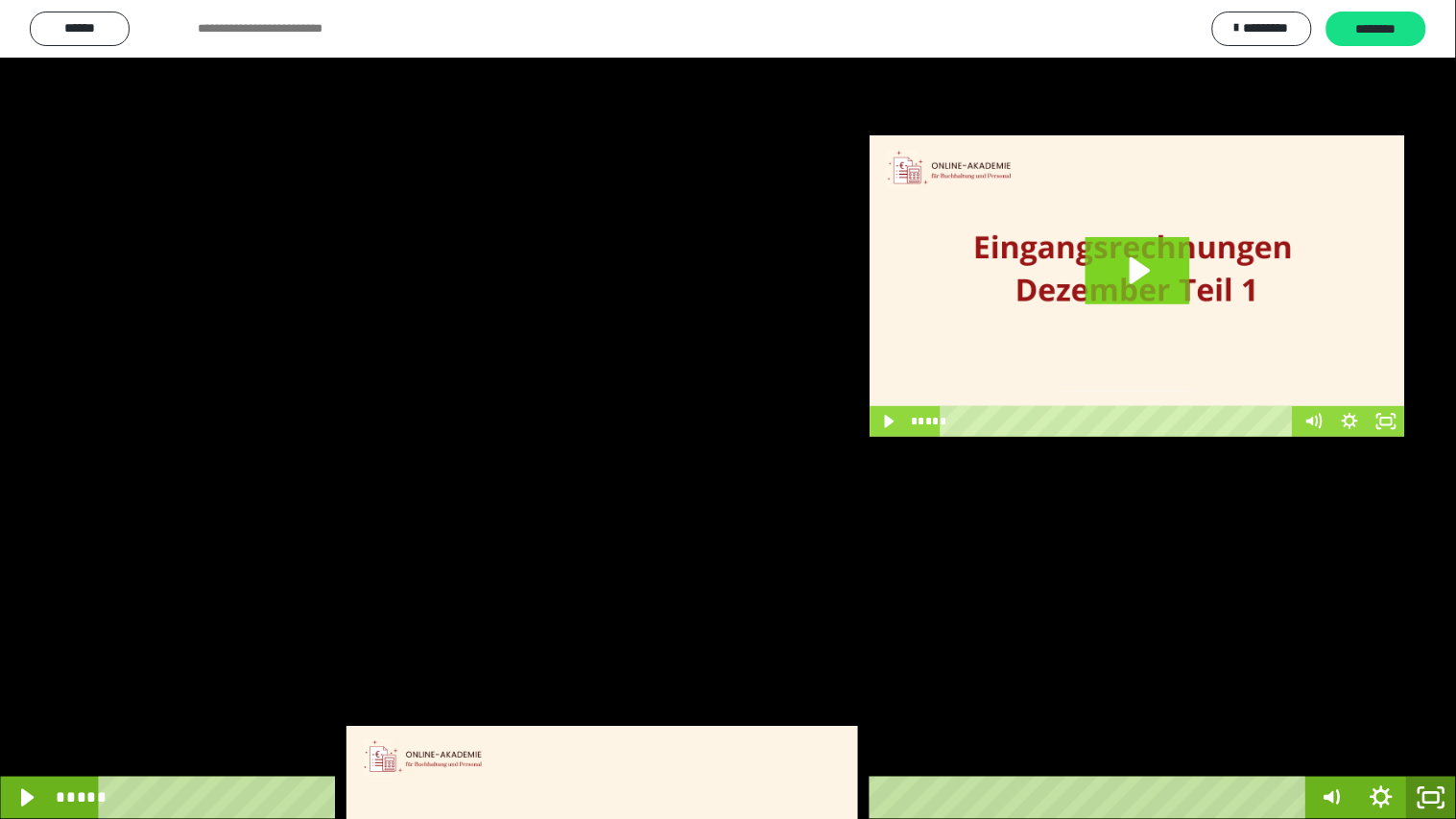 click 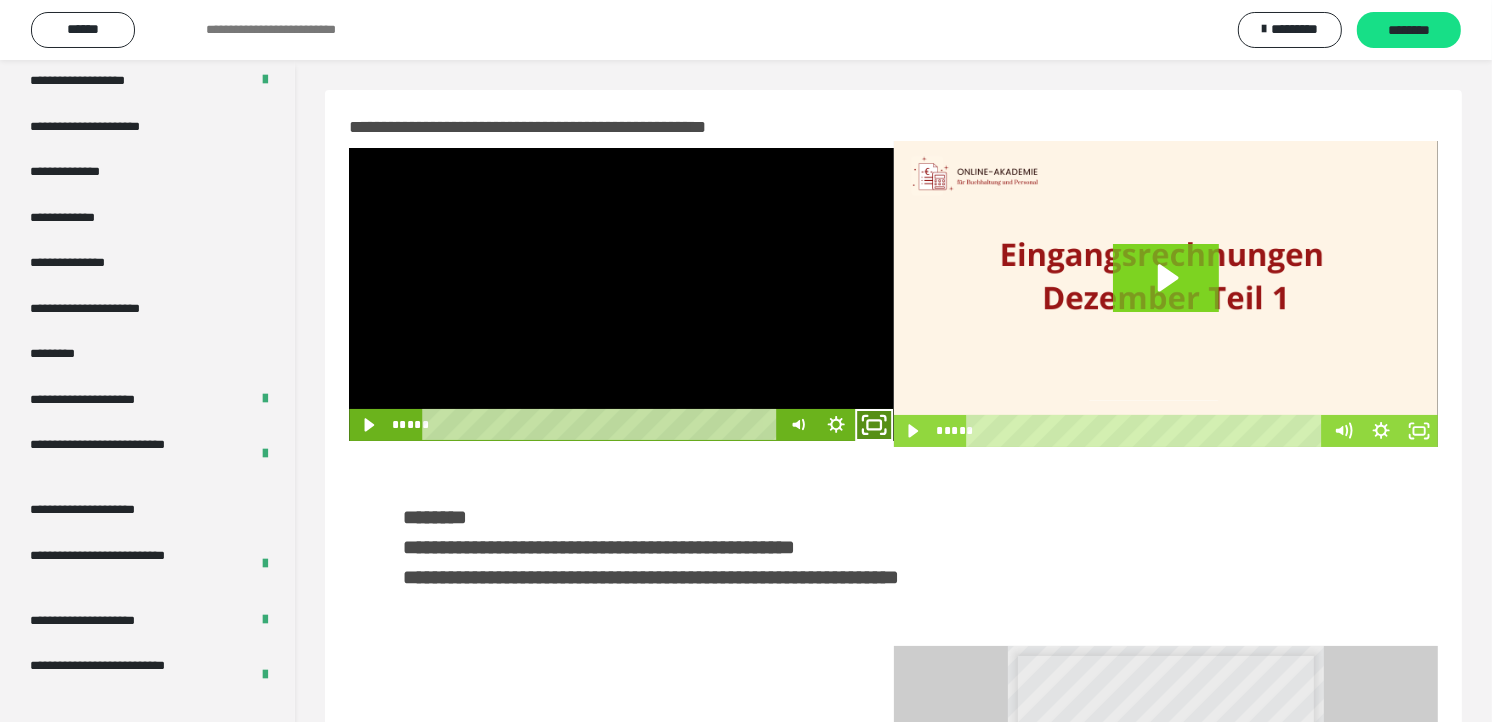 click 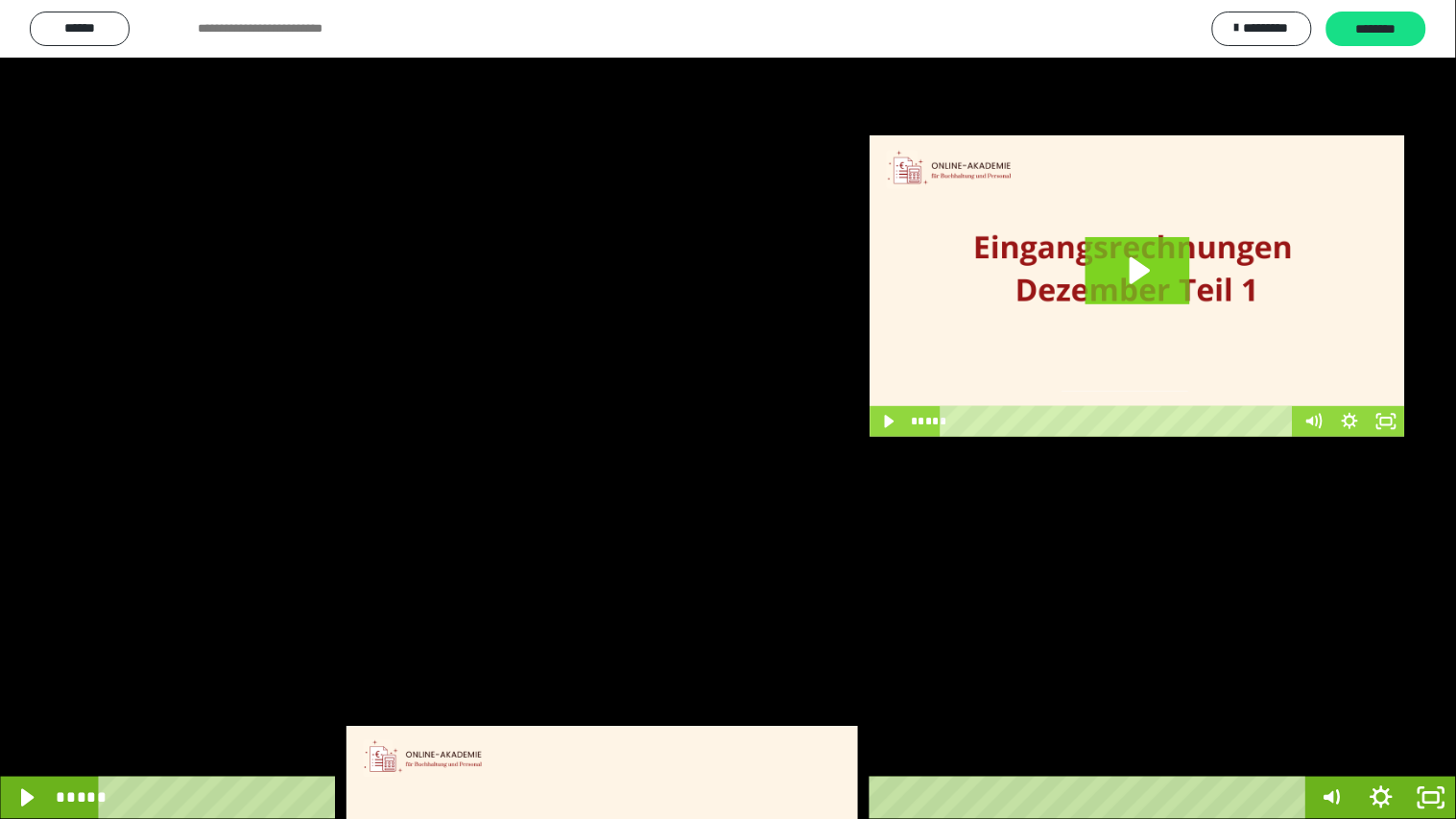 click at bounding box center (728, 409) 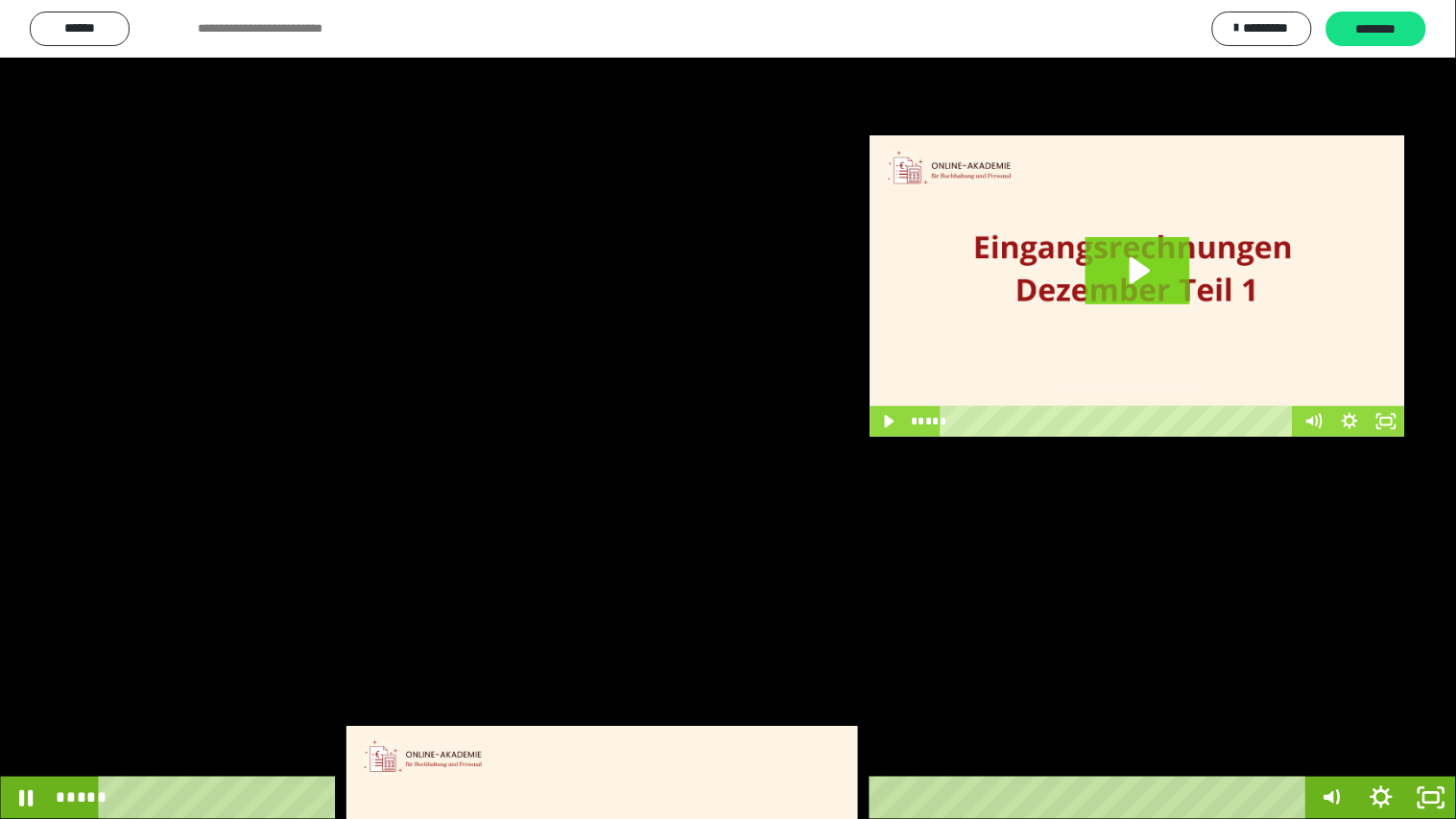 click at bounding box center (728, 409) 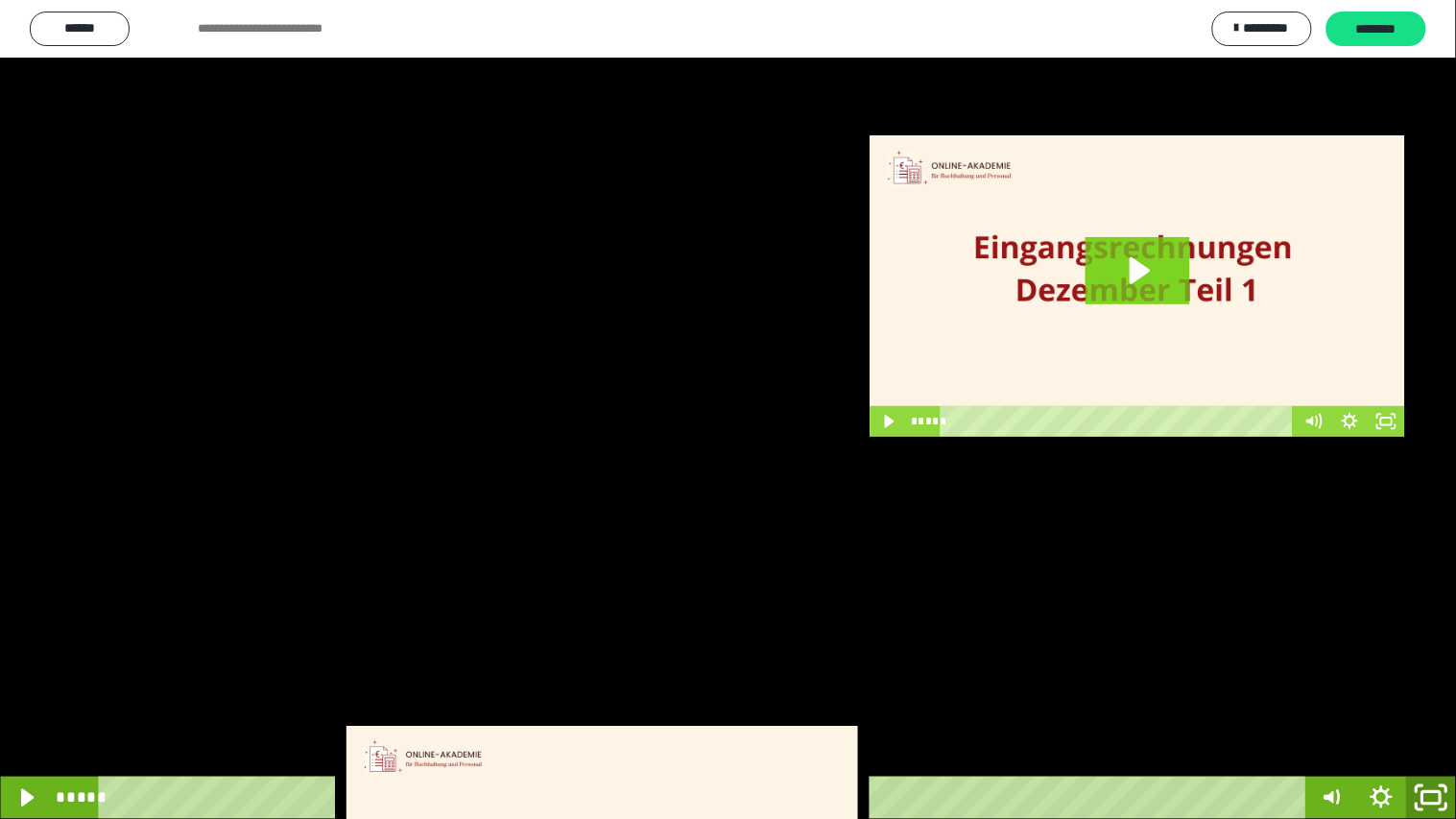 click 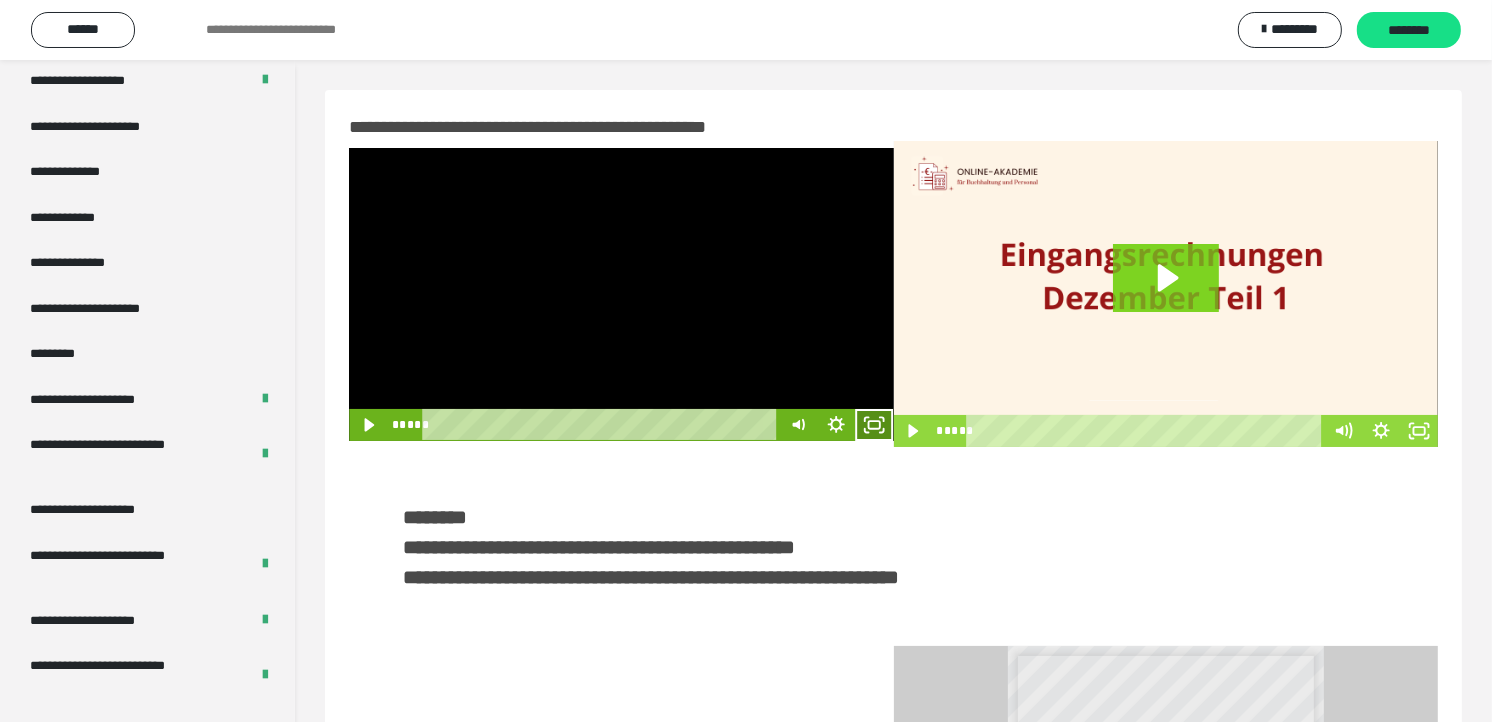 click 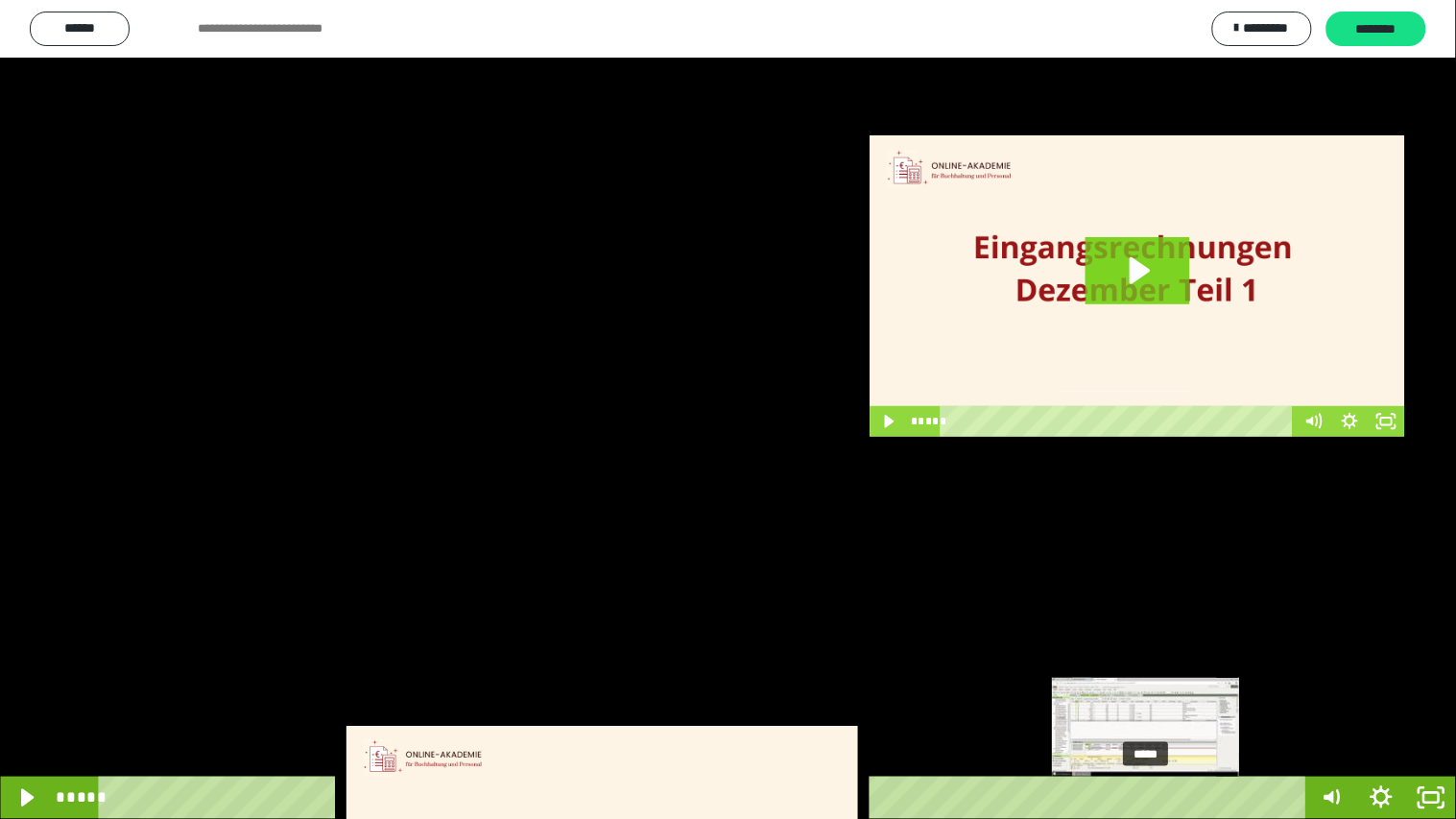 click on "*****" at bounding box center [705, 798] 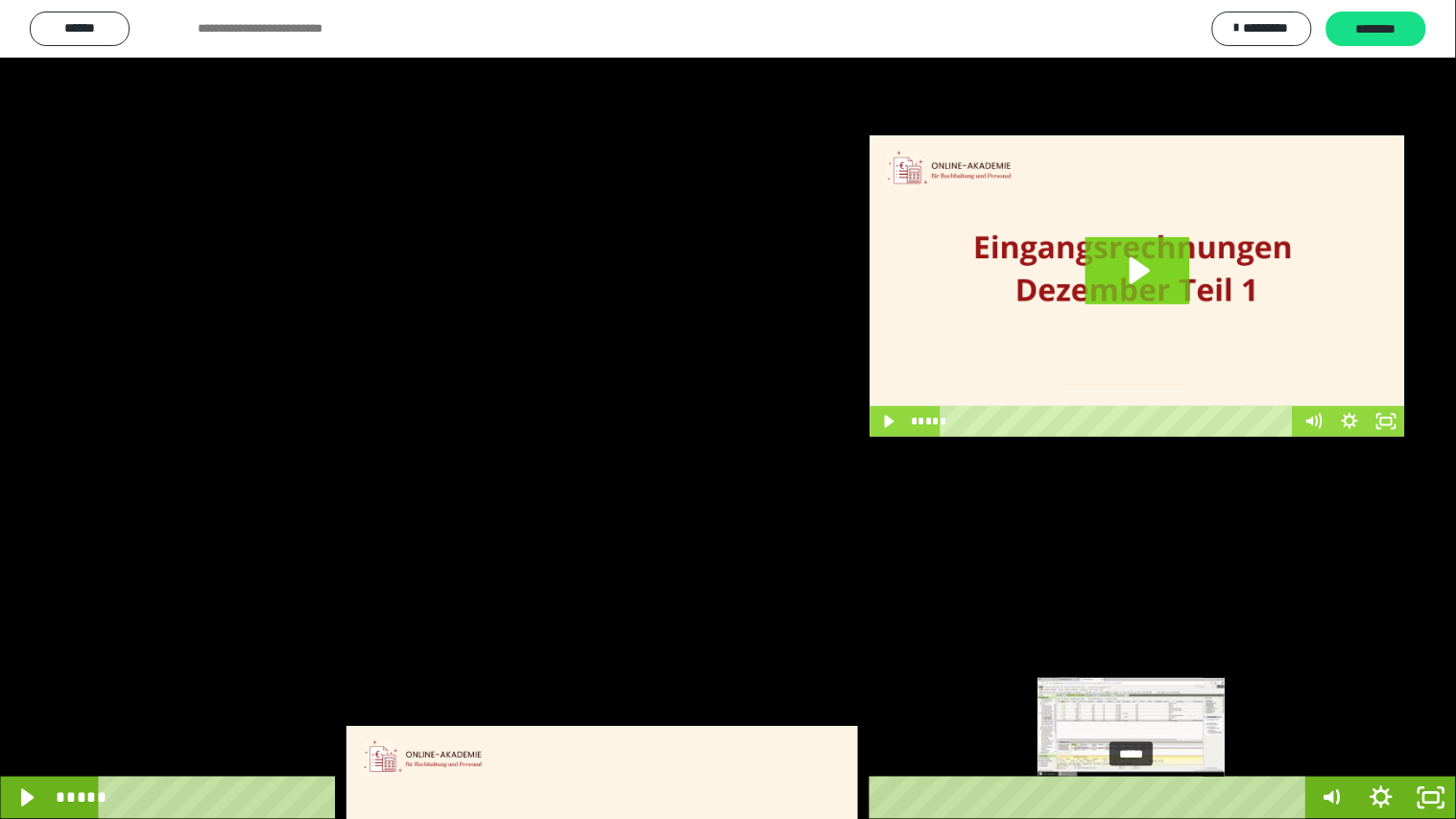 click on "*****" at bounding box center [705, 798] 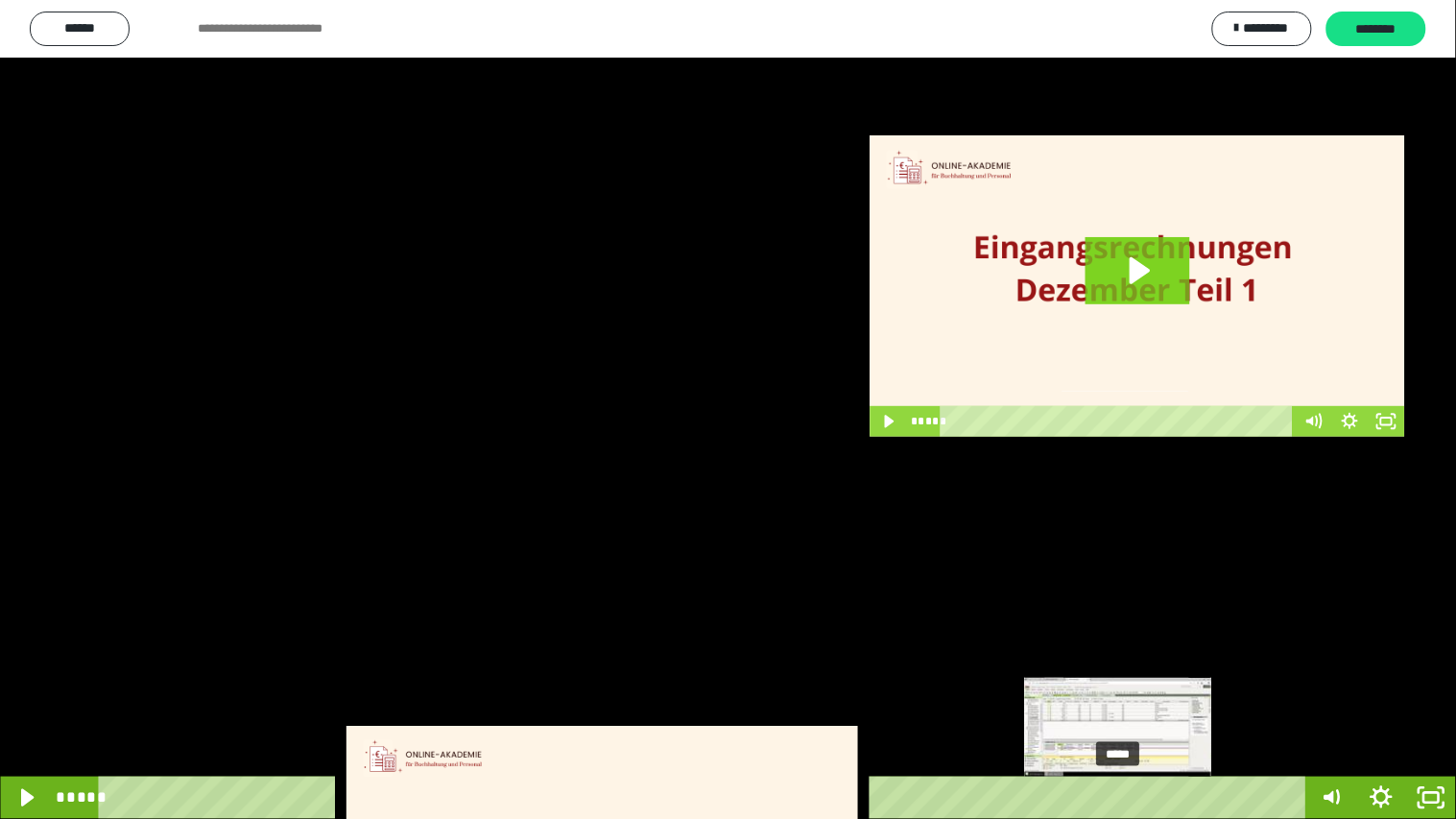 click on "*****" at bounding box center [705, 798] 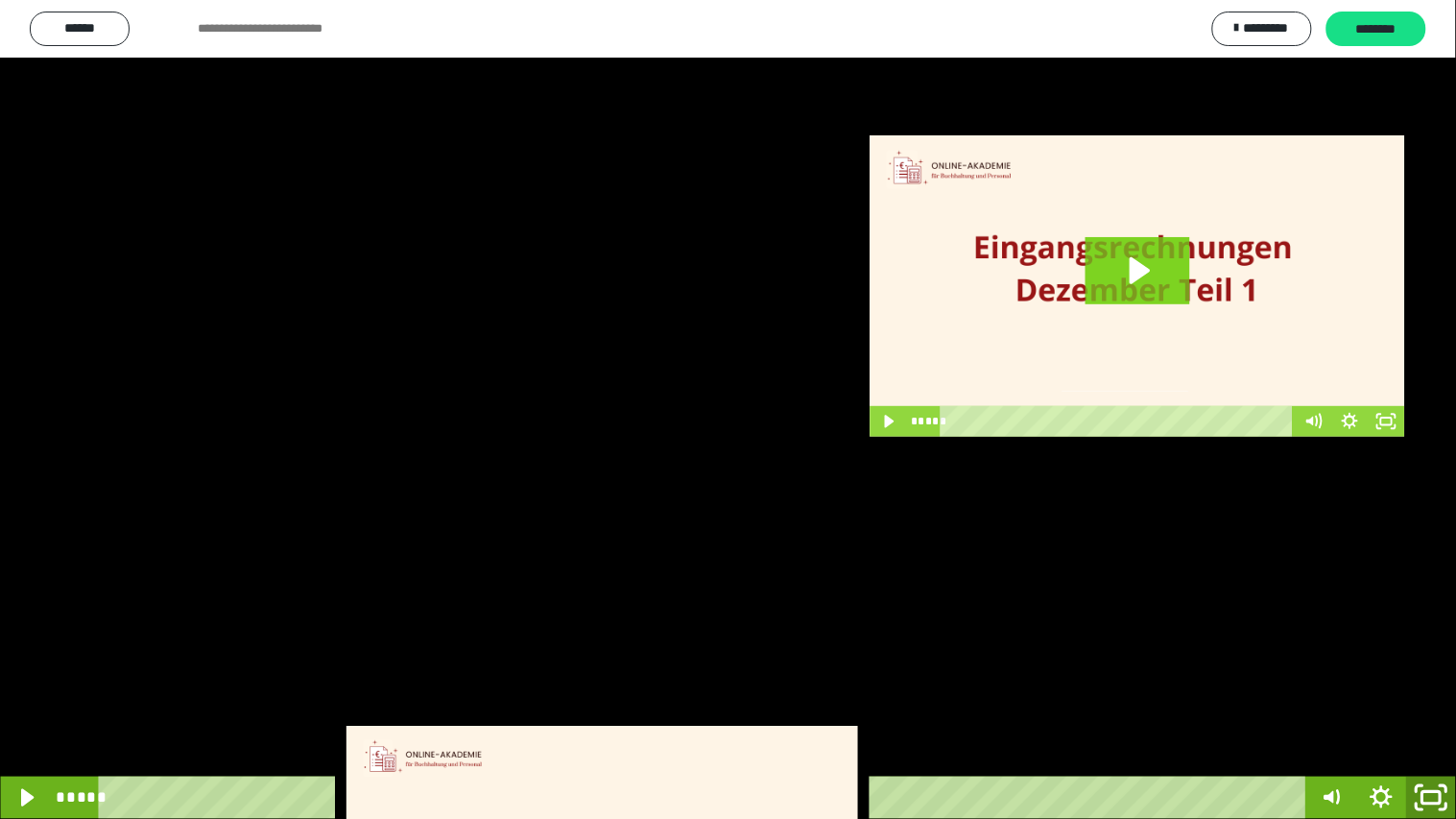 click 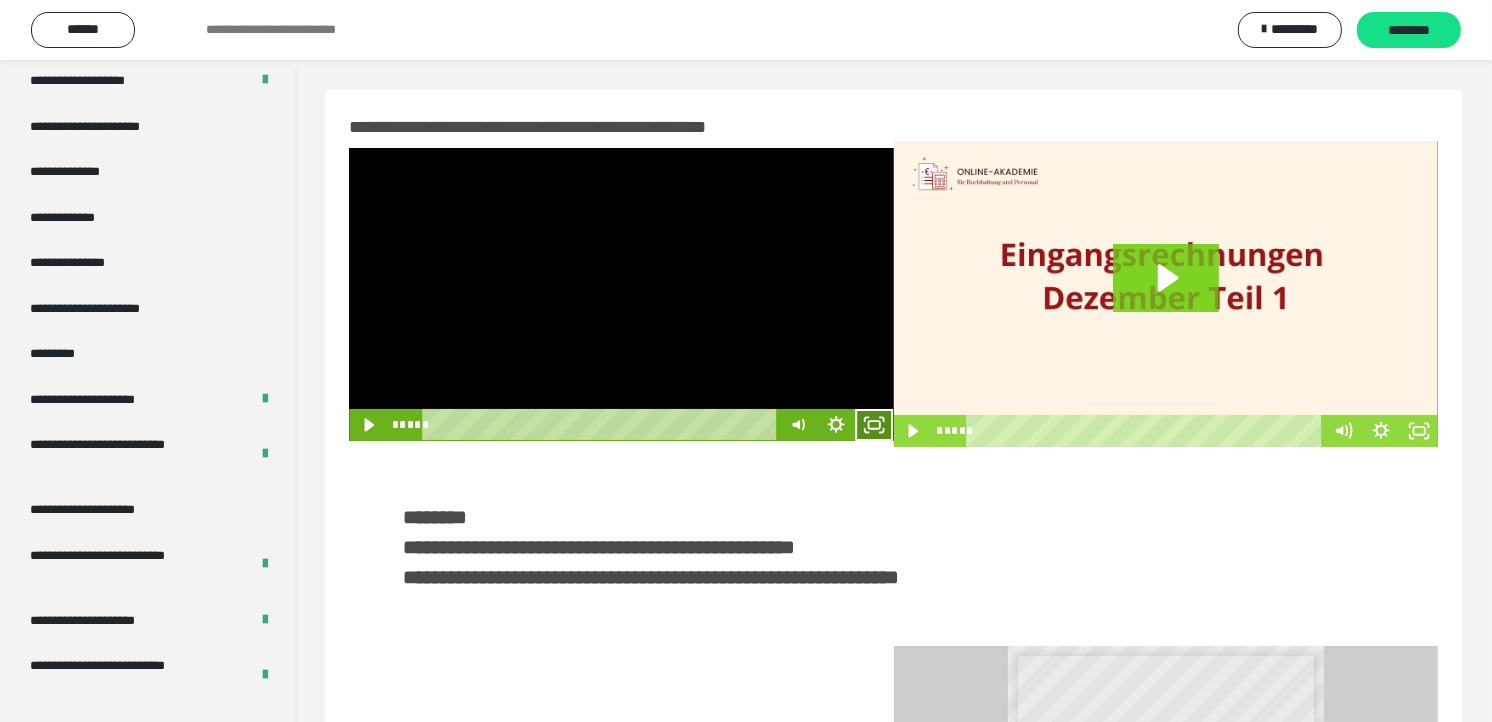 click 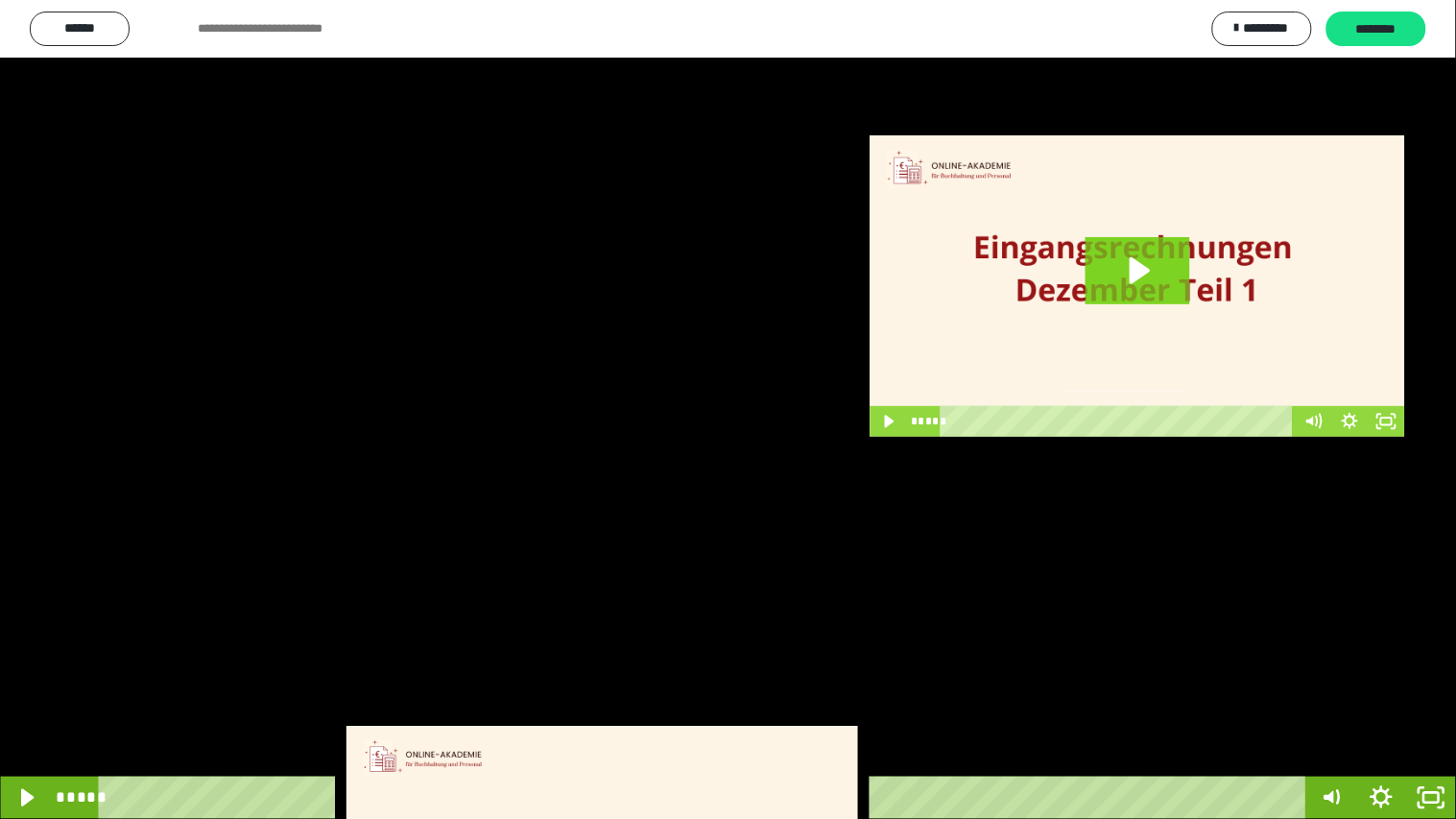 click at bounding box center (728, 409) 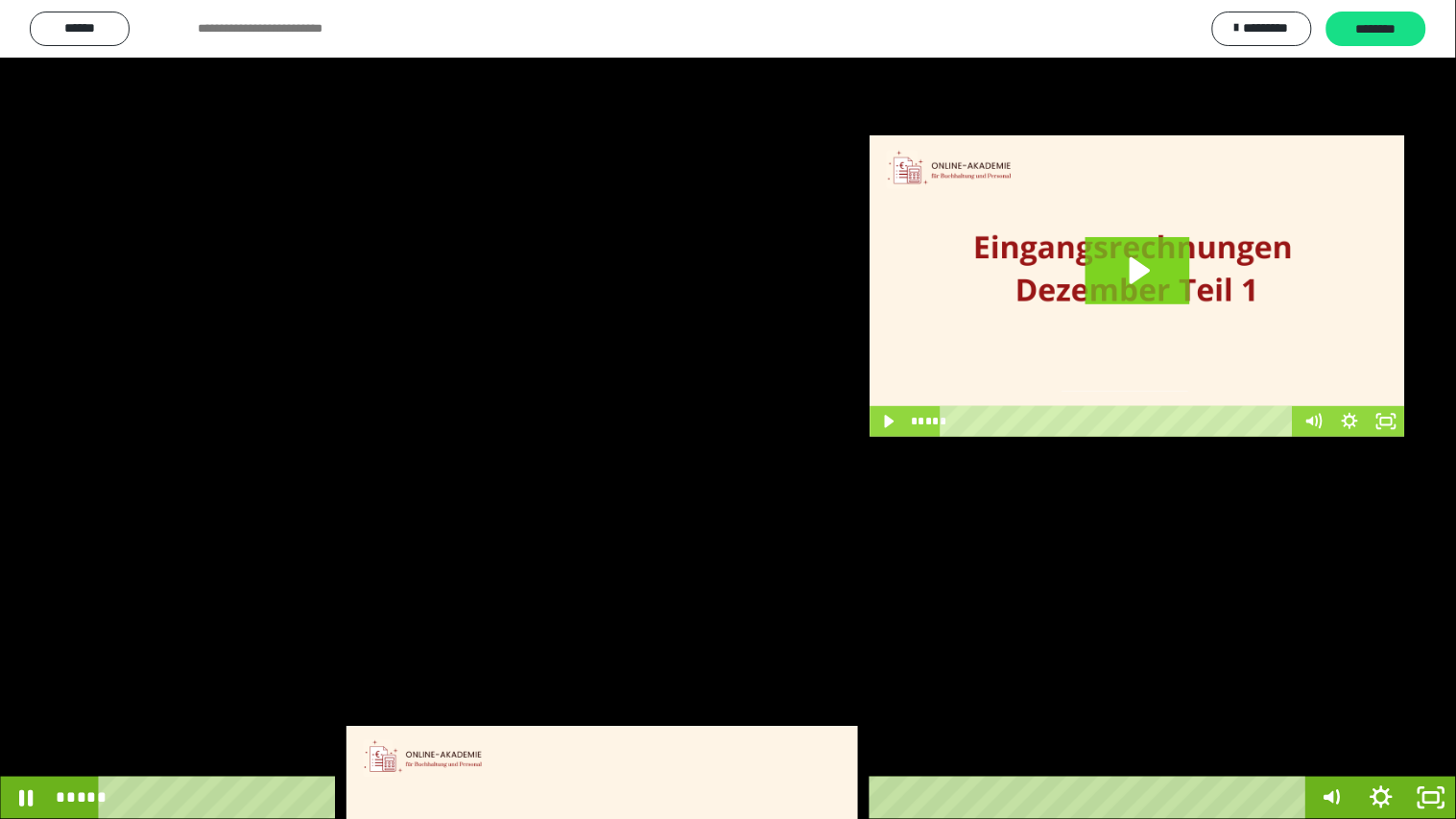 click at bounding box center (728, 409) 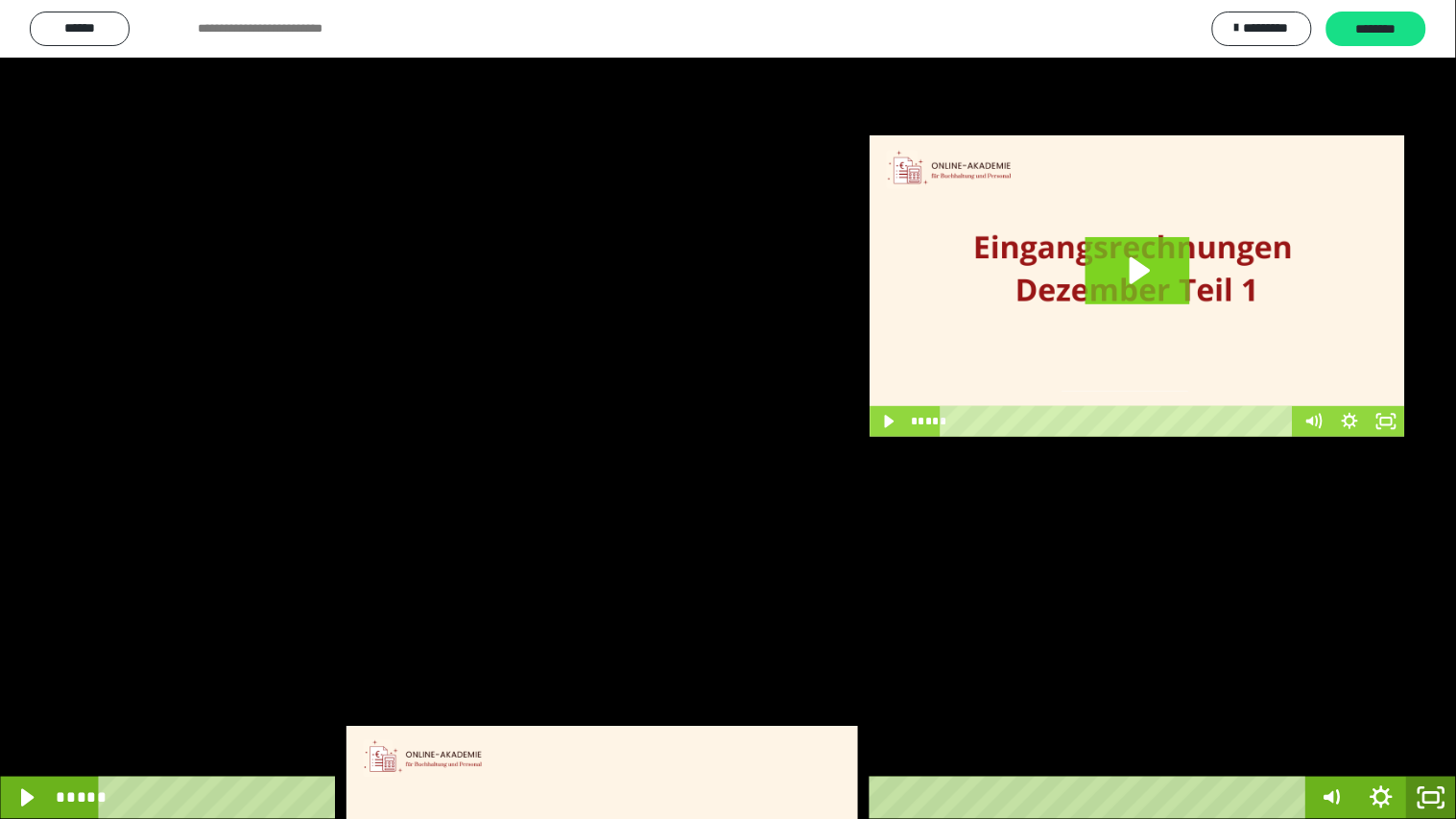 click 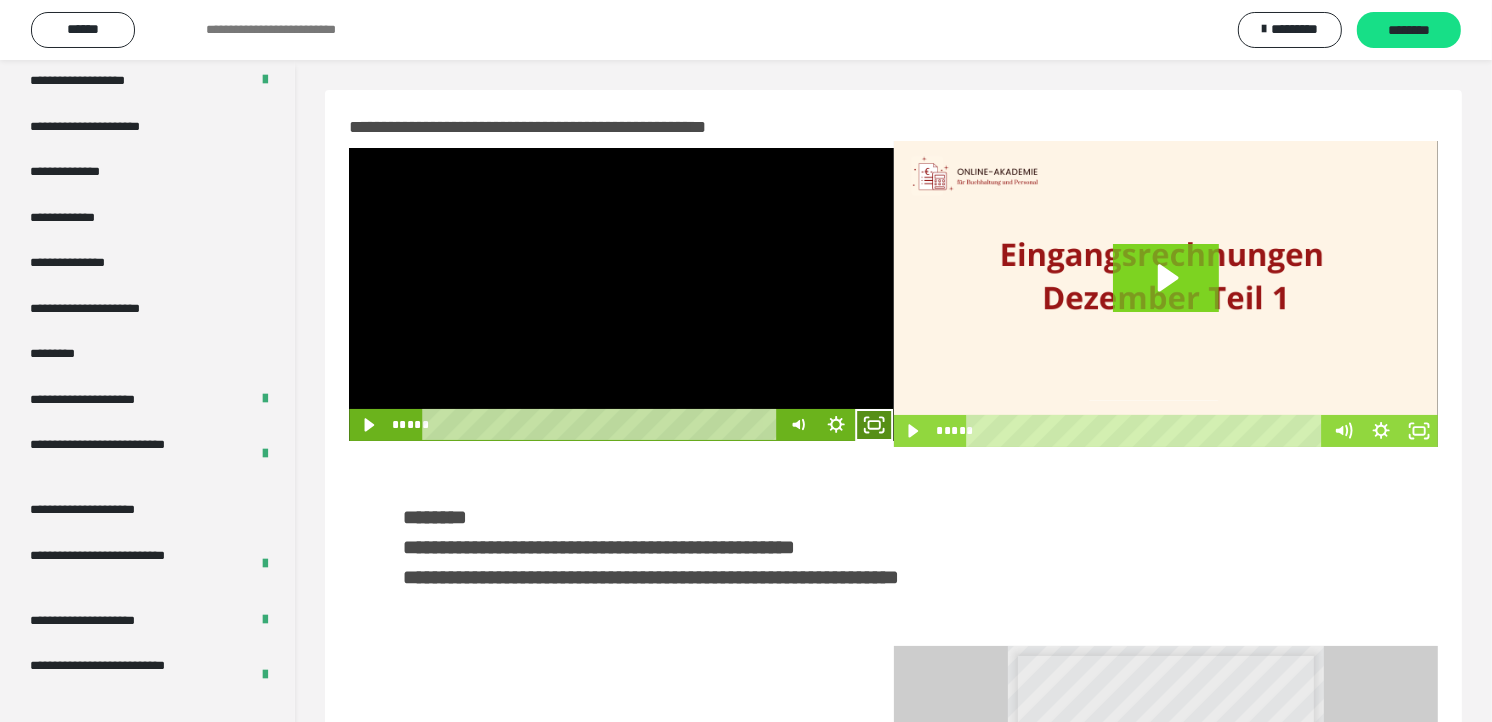 click 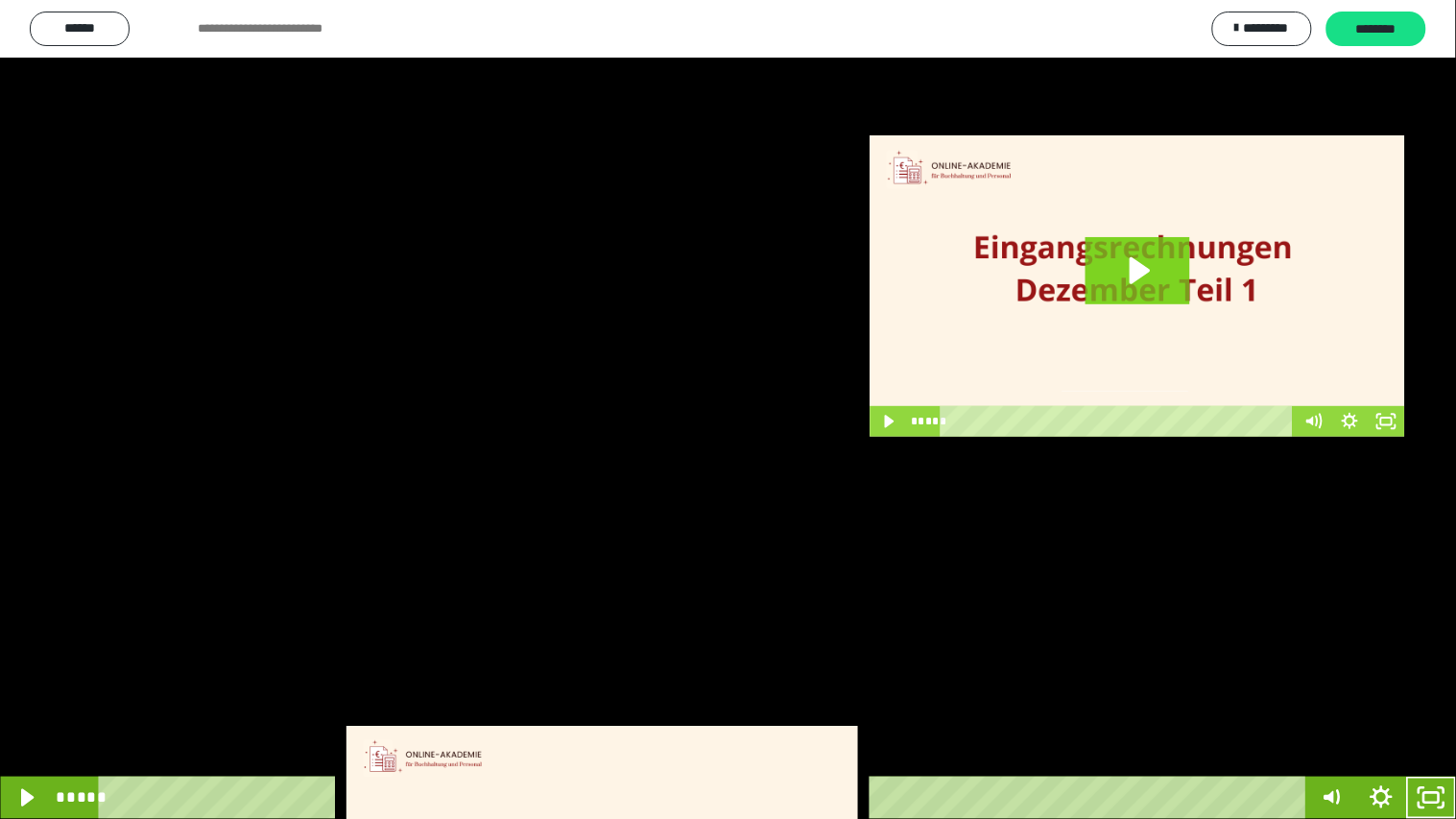 click at bounding box center [728, 409] 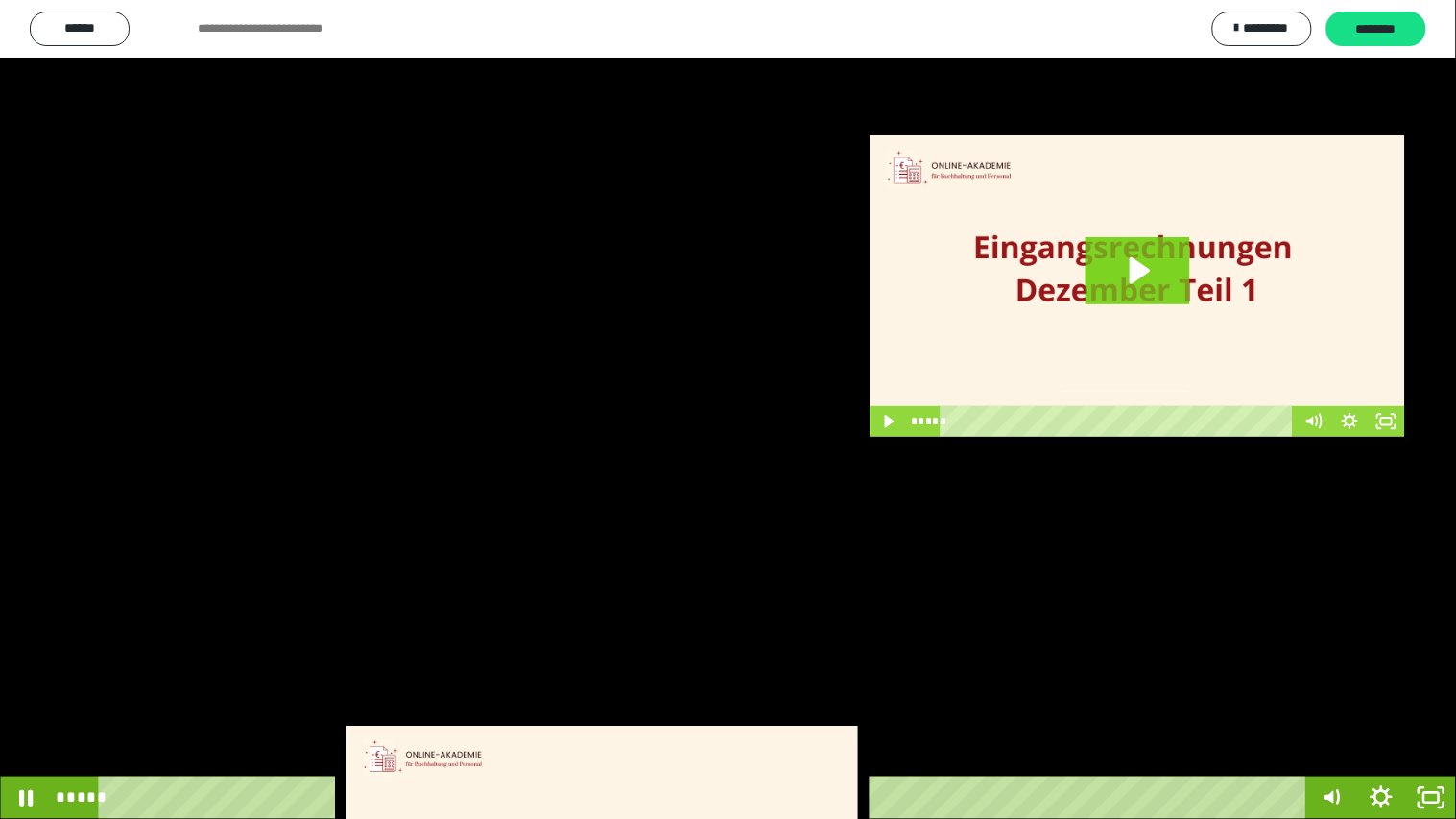 drag, startPoint x: 717, startPoint y: 435, endPoint x: 922, endPoint y: 514, distance: 219.69524 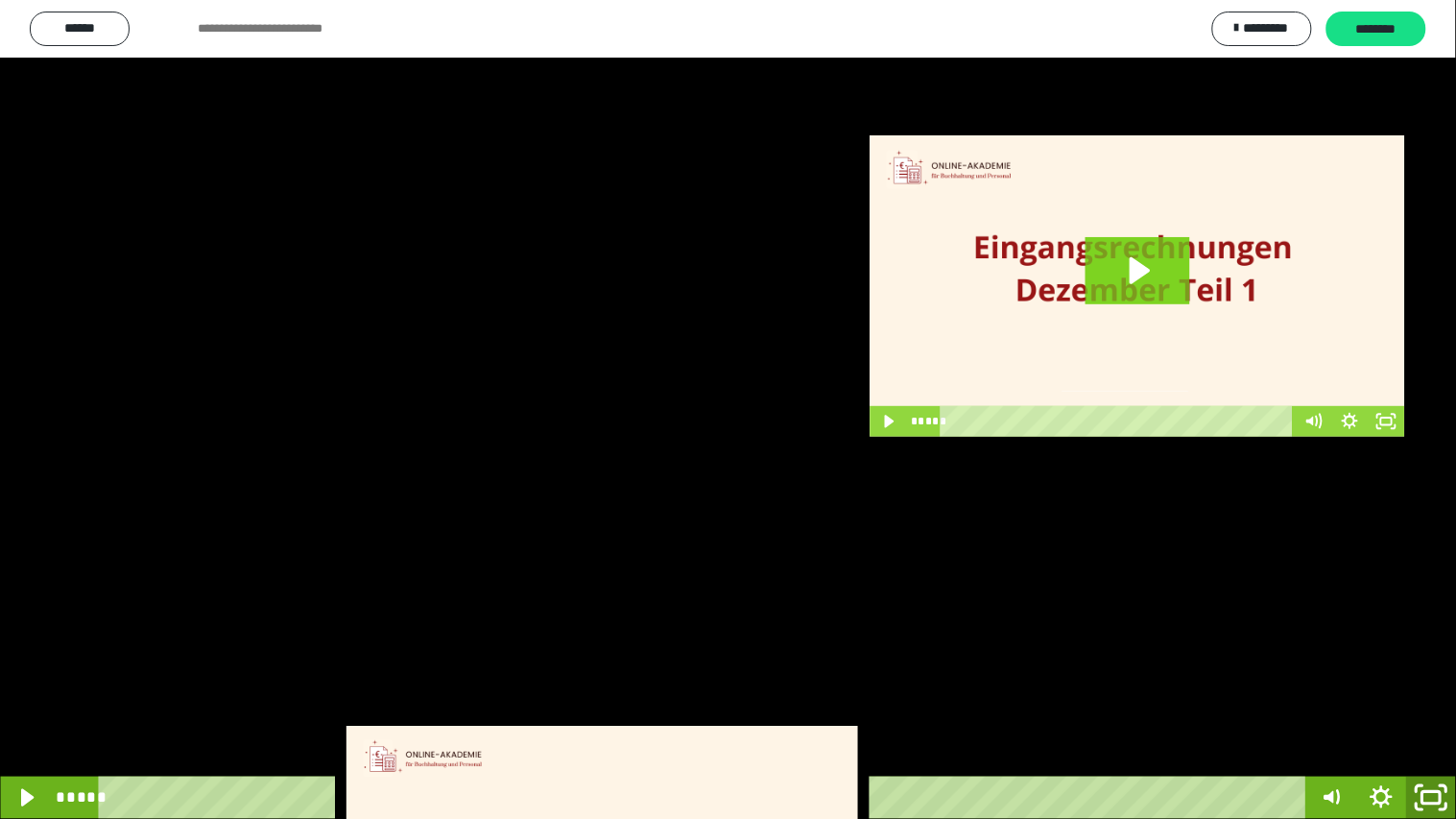 click 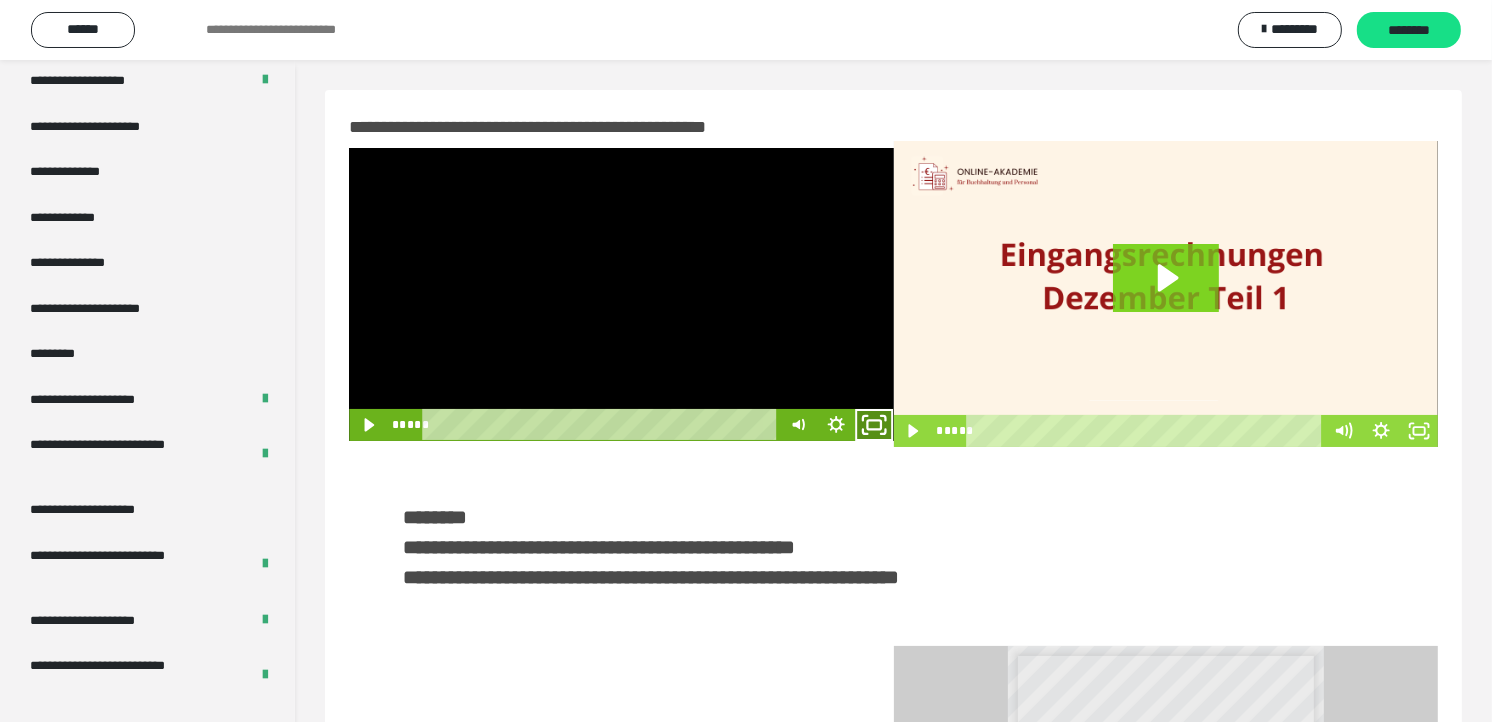 click 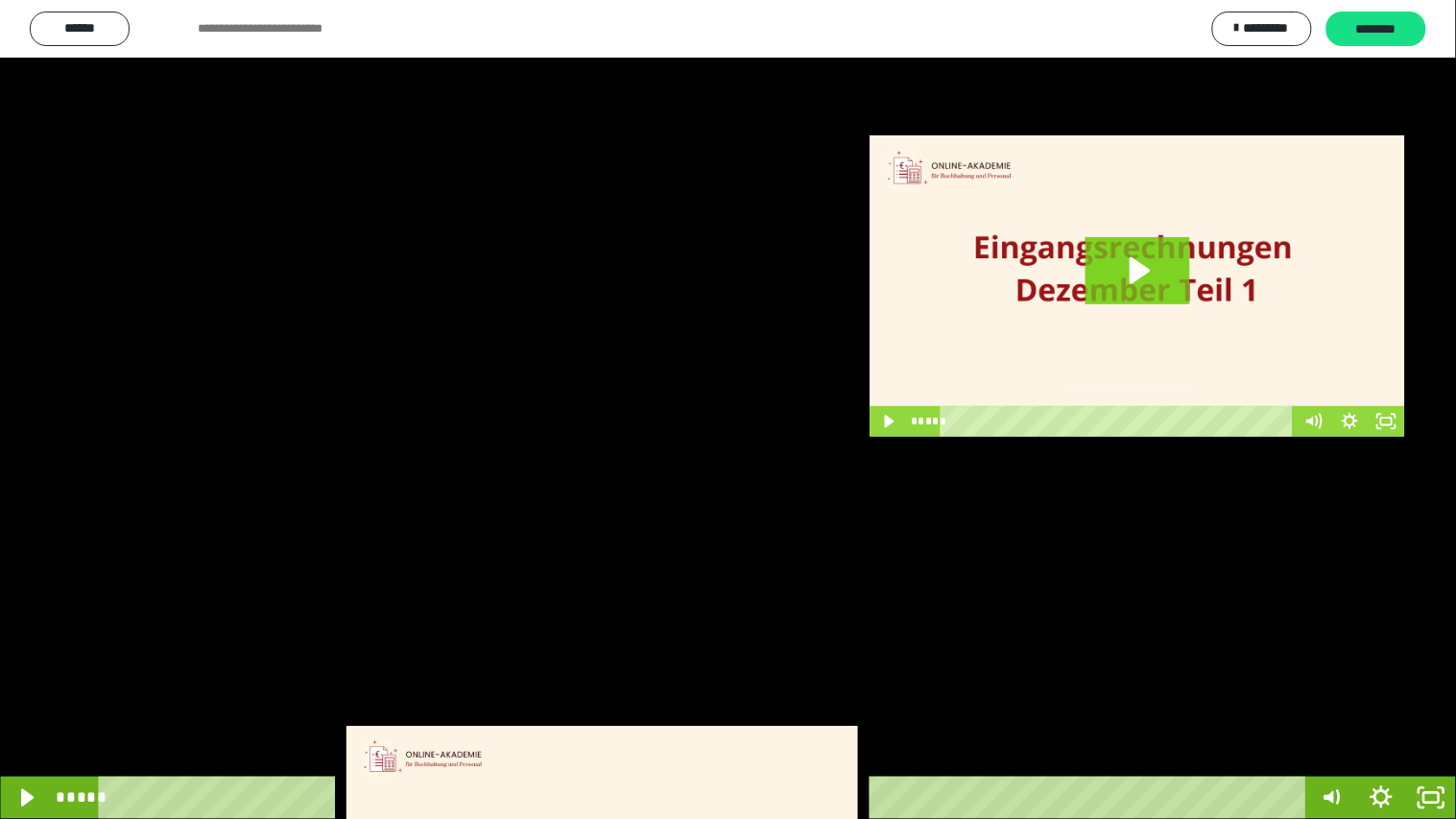 click at bounding box center [728, 409] 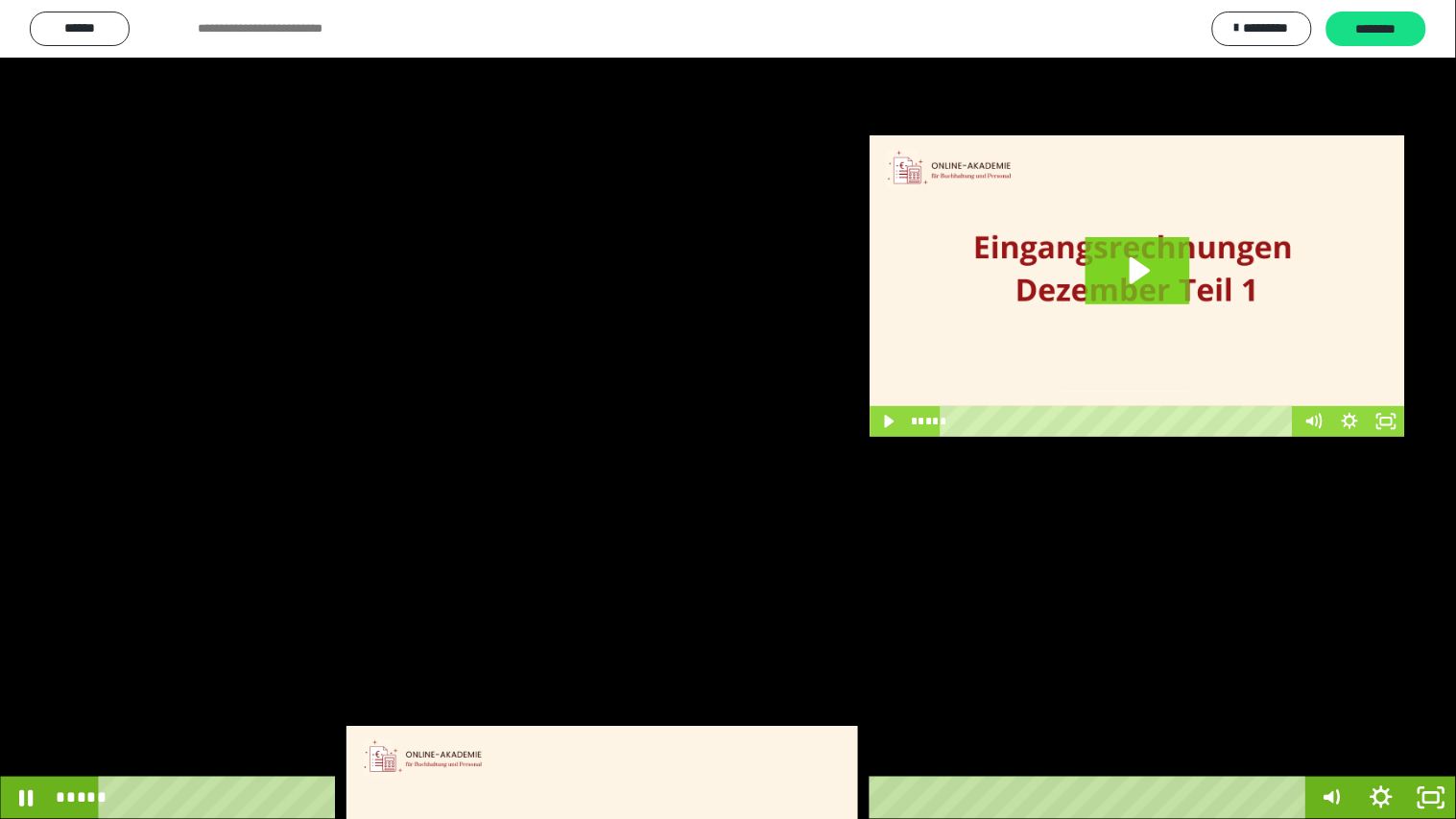 click at bounding box center (728, 409) 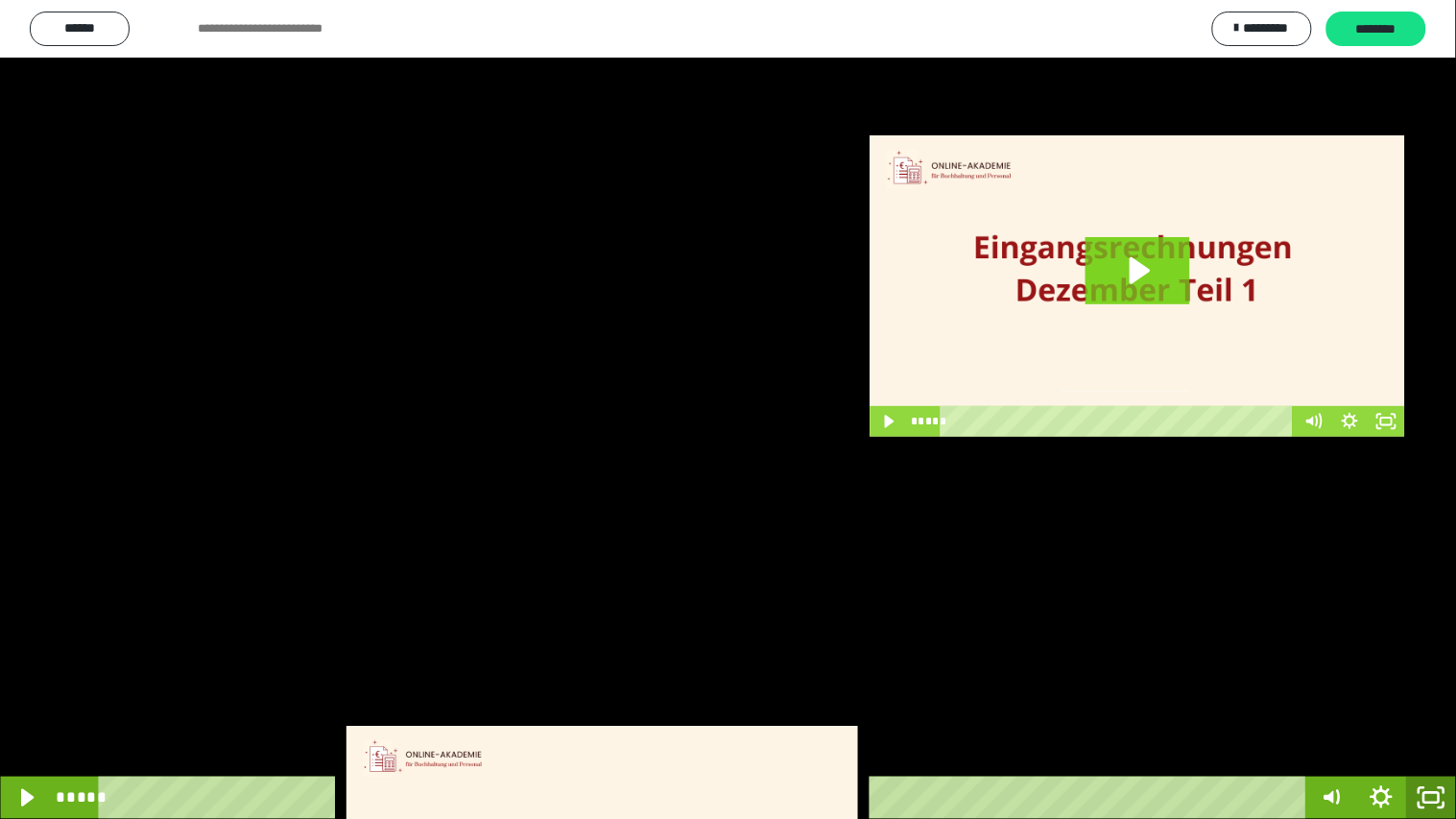 click 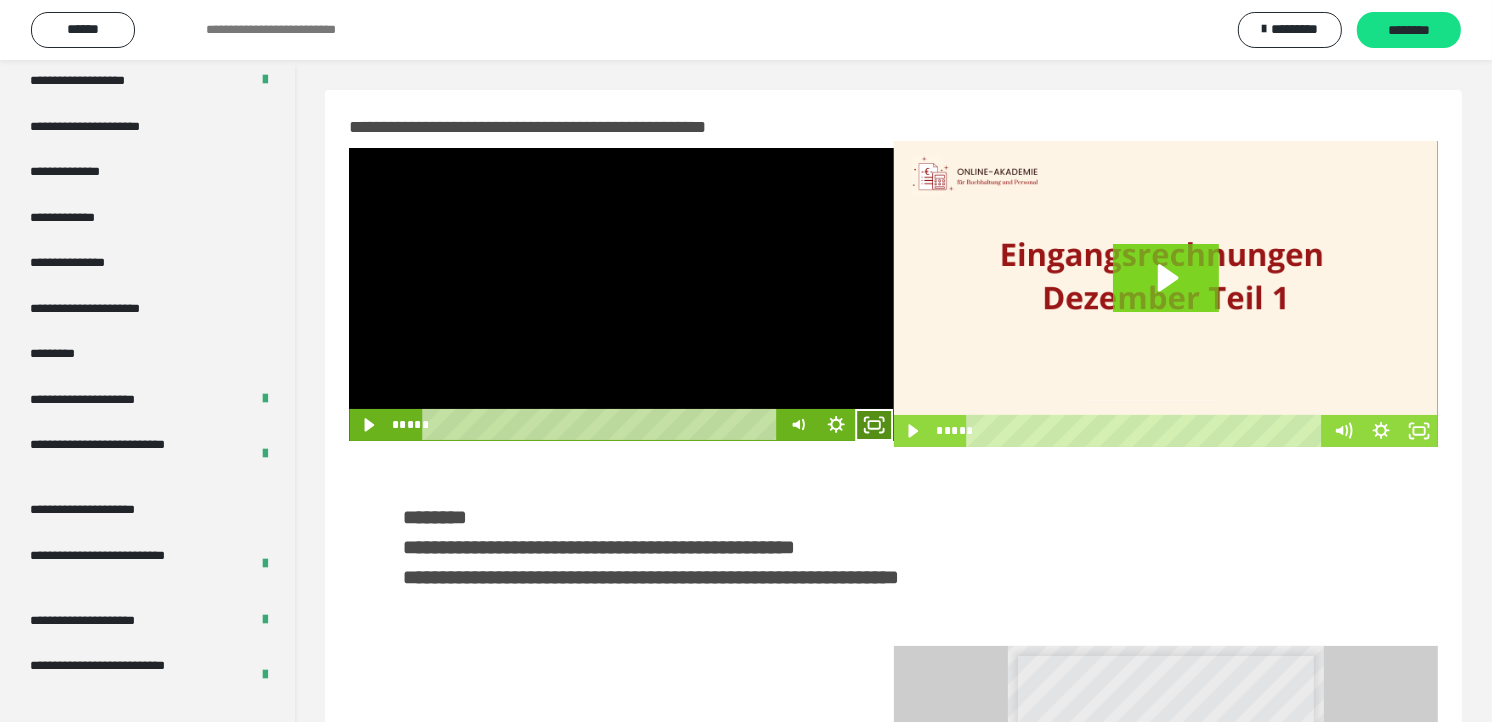 click 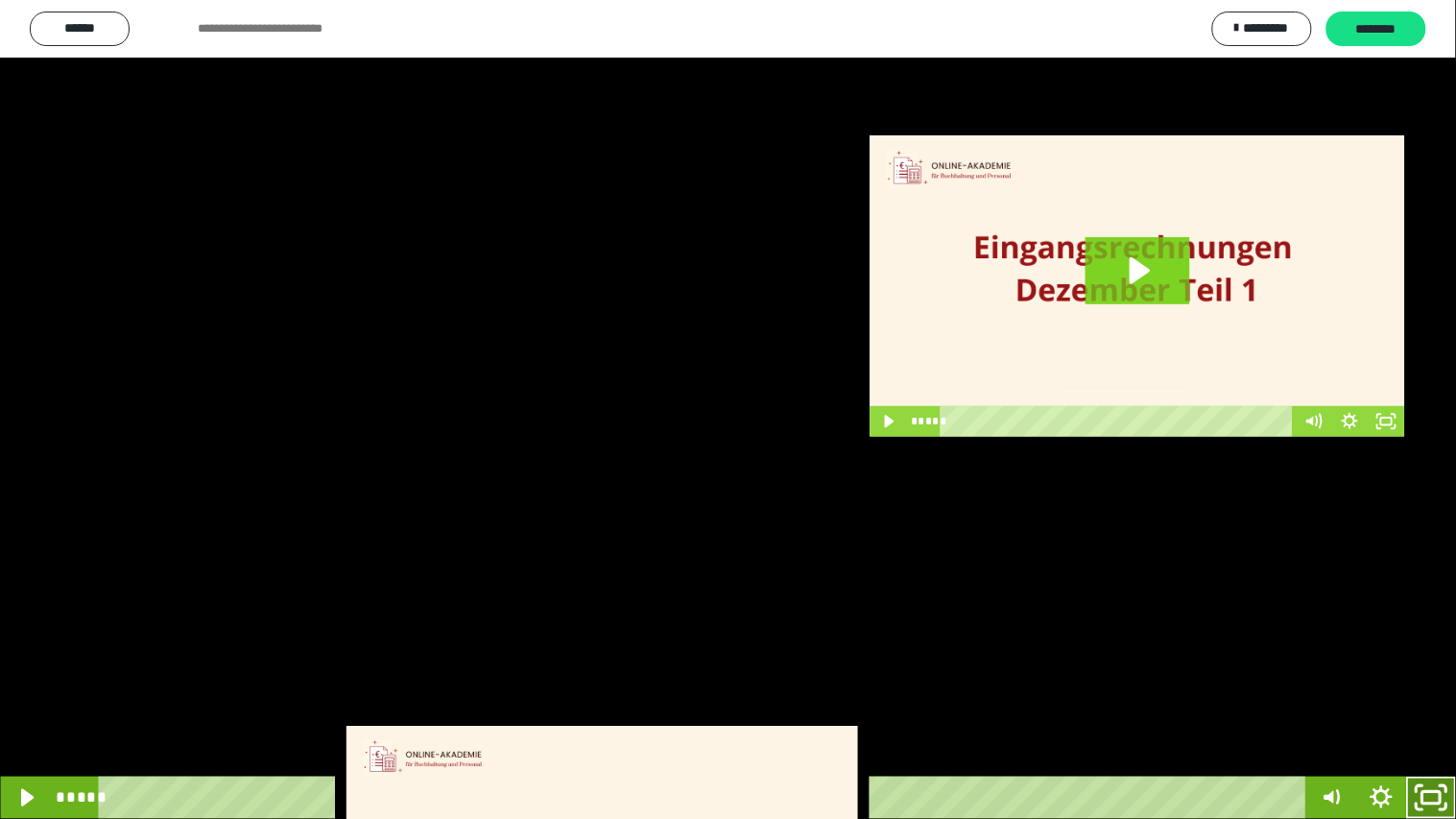 click 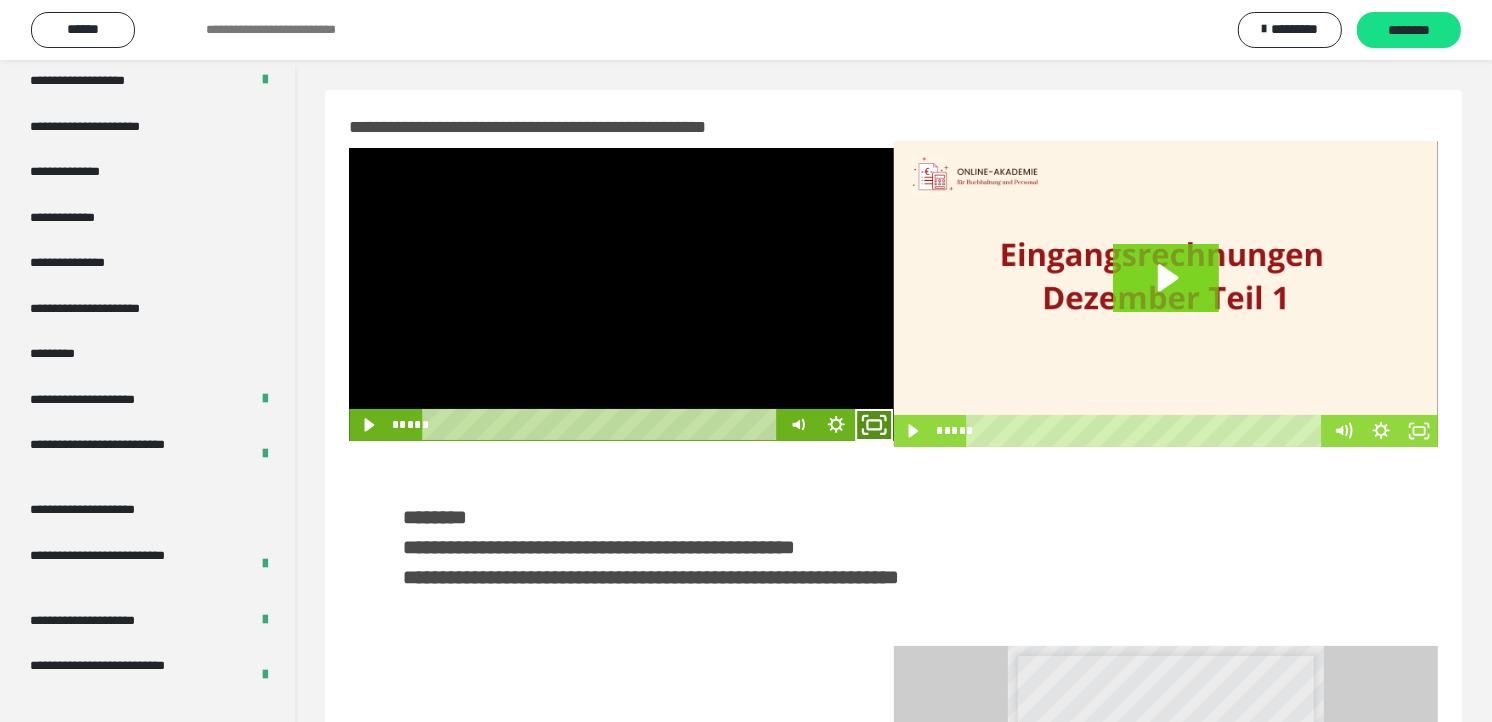 click 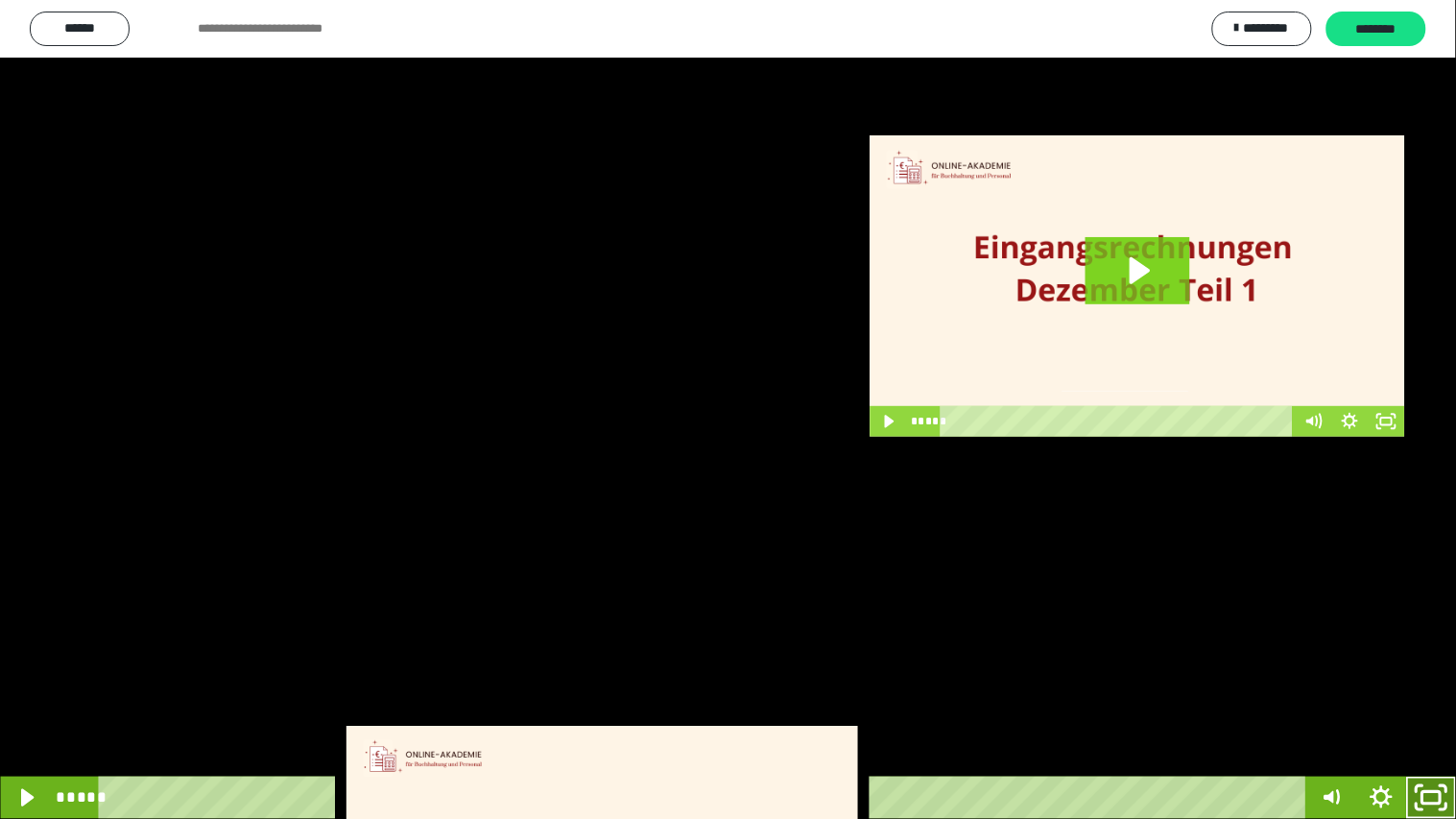 click 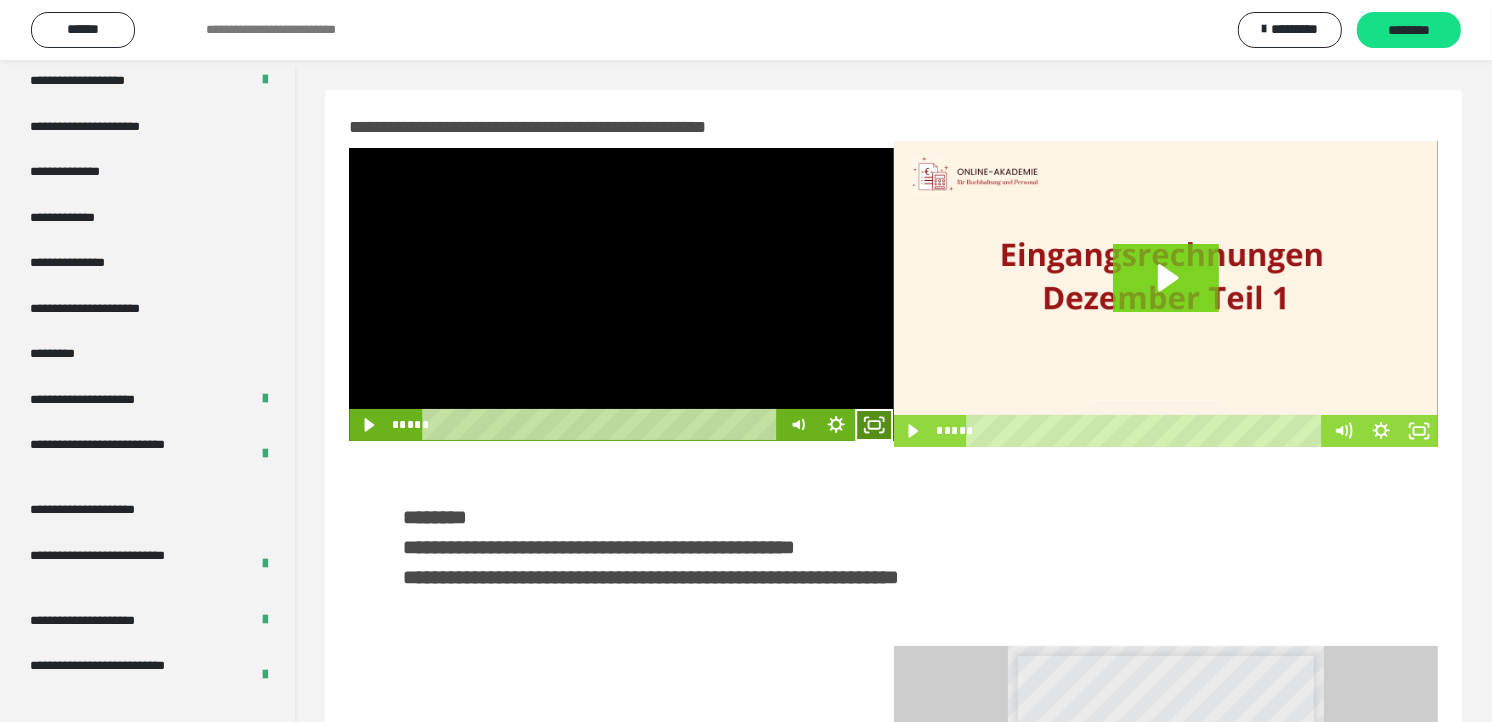drag, startPoint x: 874, startPoint y: 415, endPoint x: 876, endPoint y: 495, distance: 80.024994 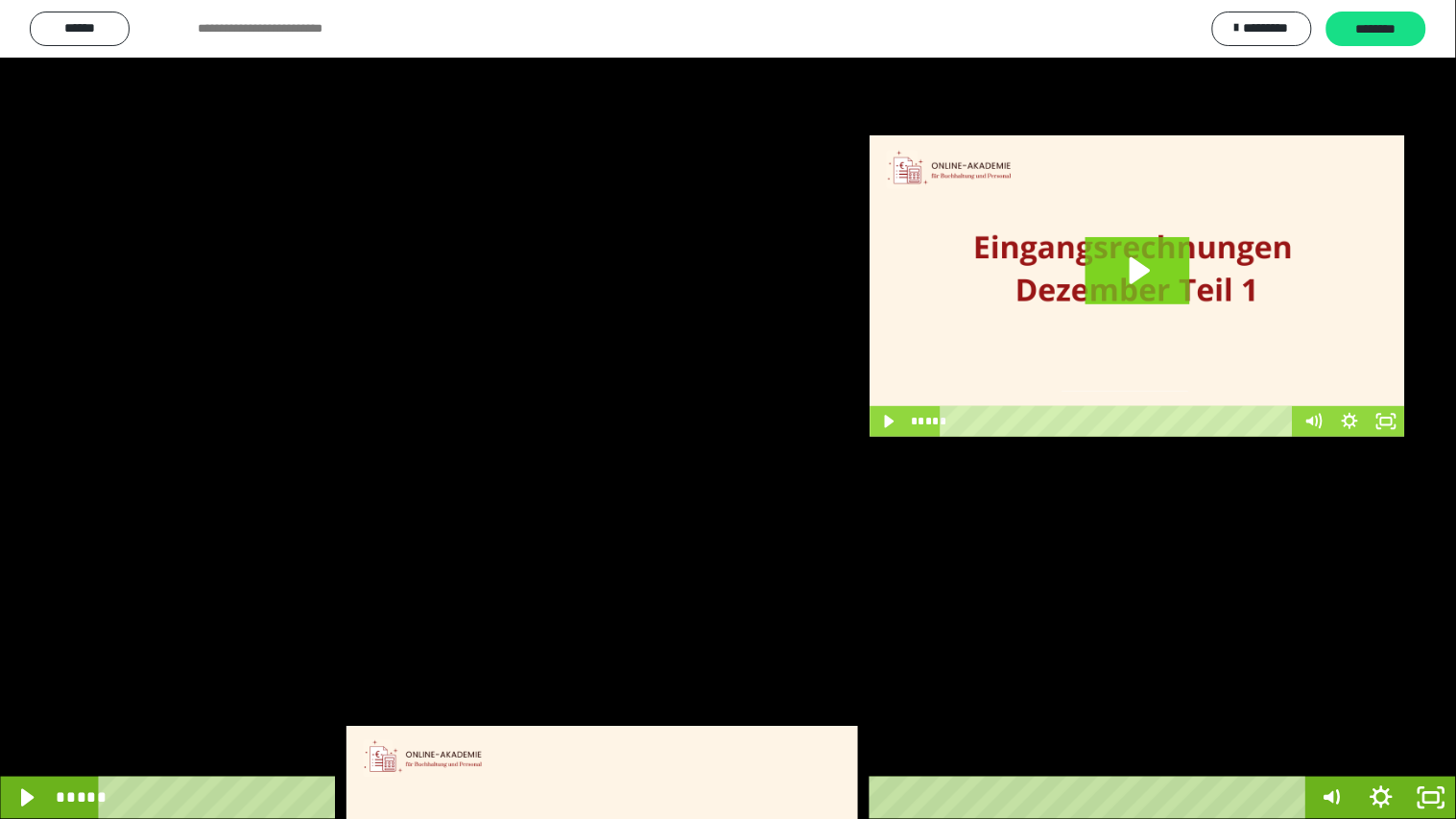 click at bounding box center [728, 409] 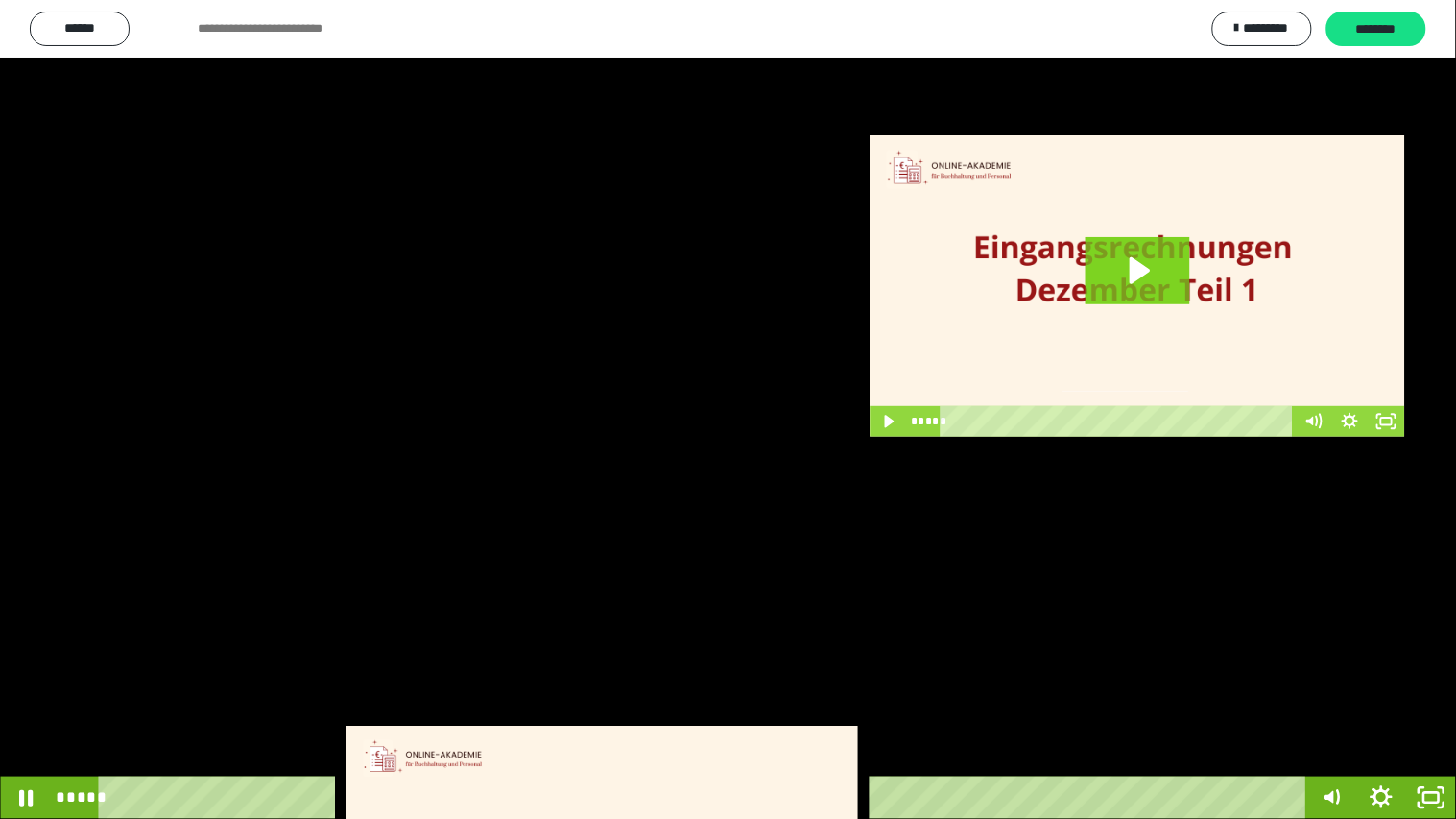 click at bounding box center (728, 409) 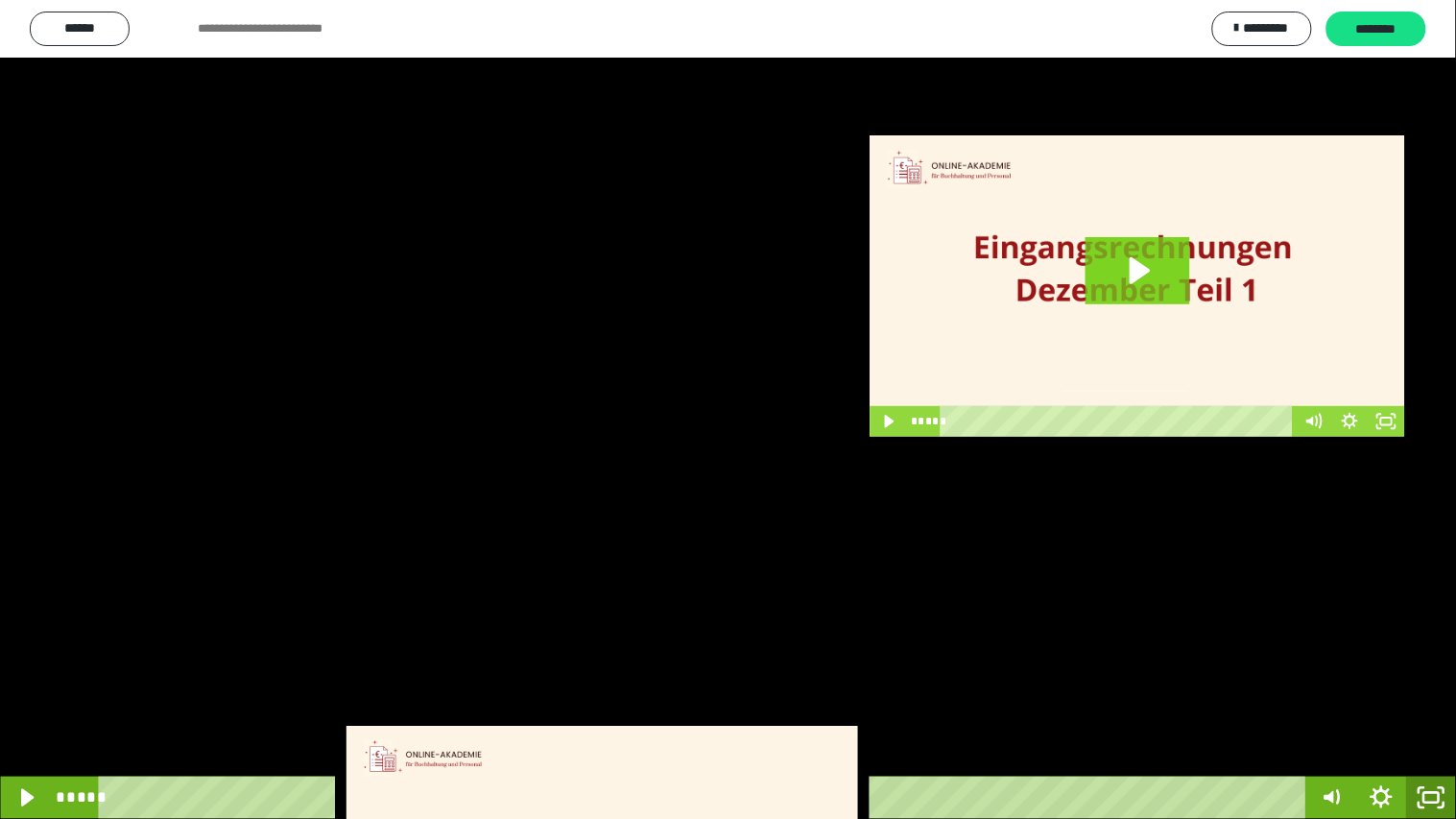 click 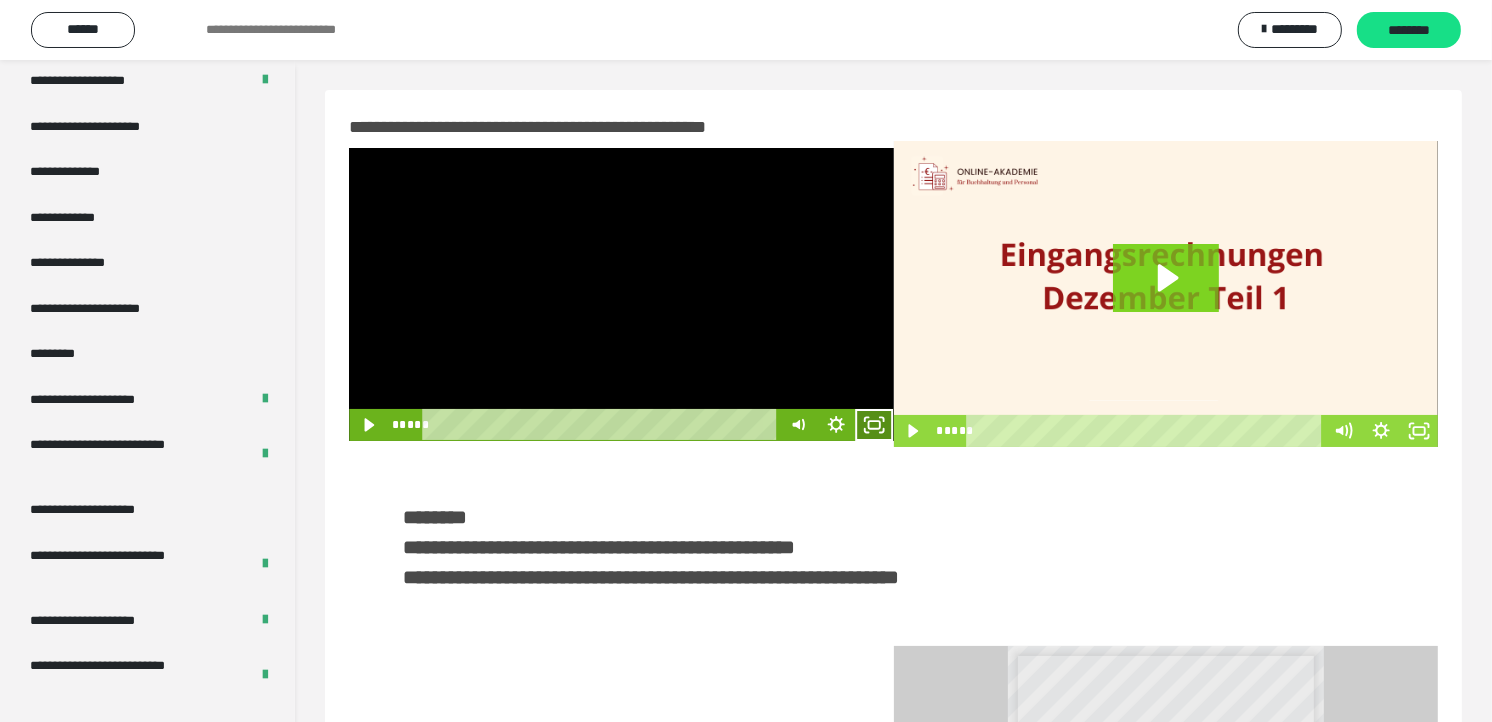 click 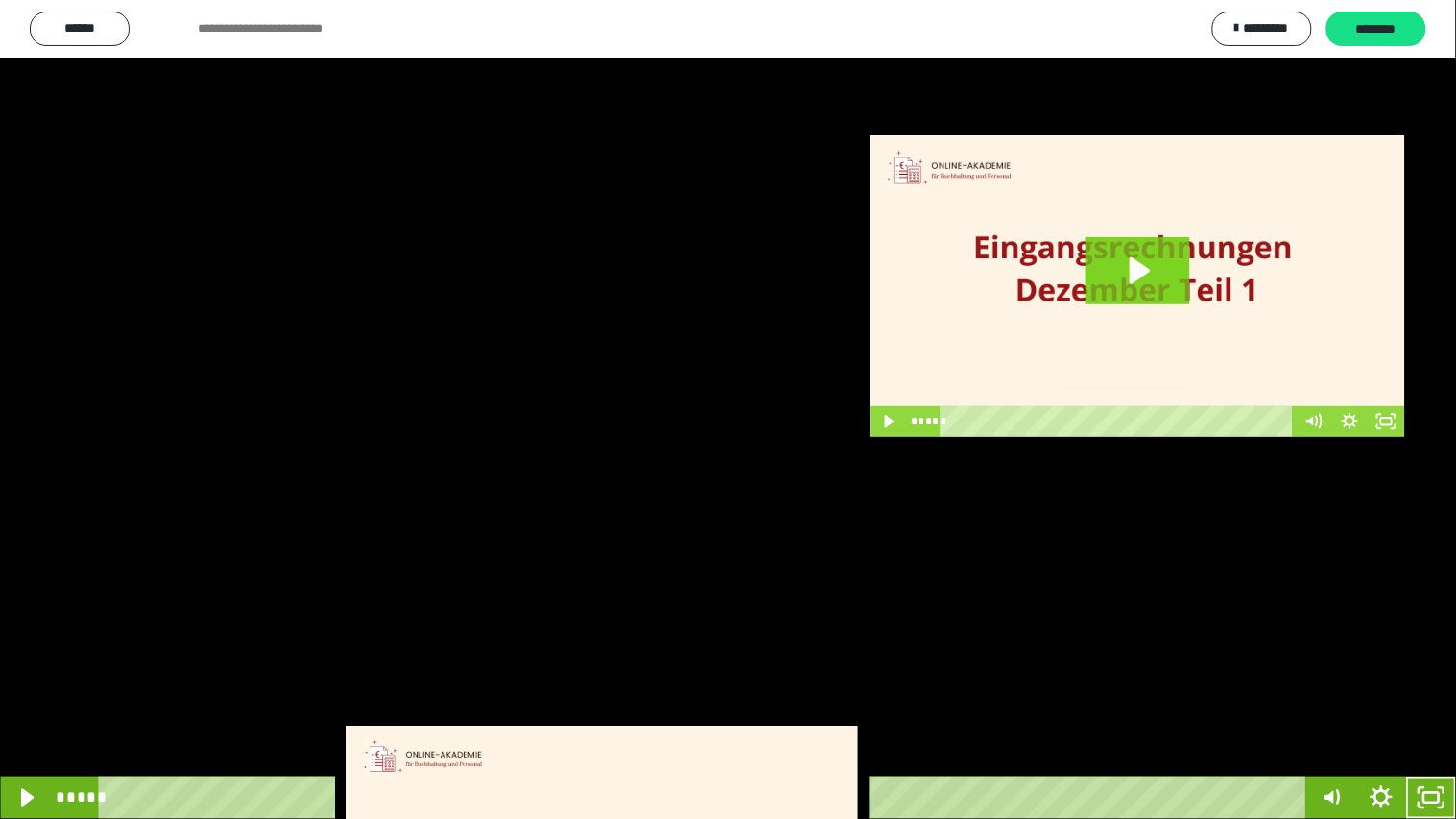 click at bounding box center [728, 409] 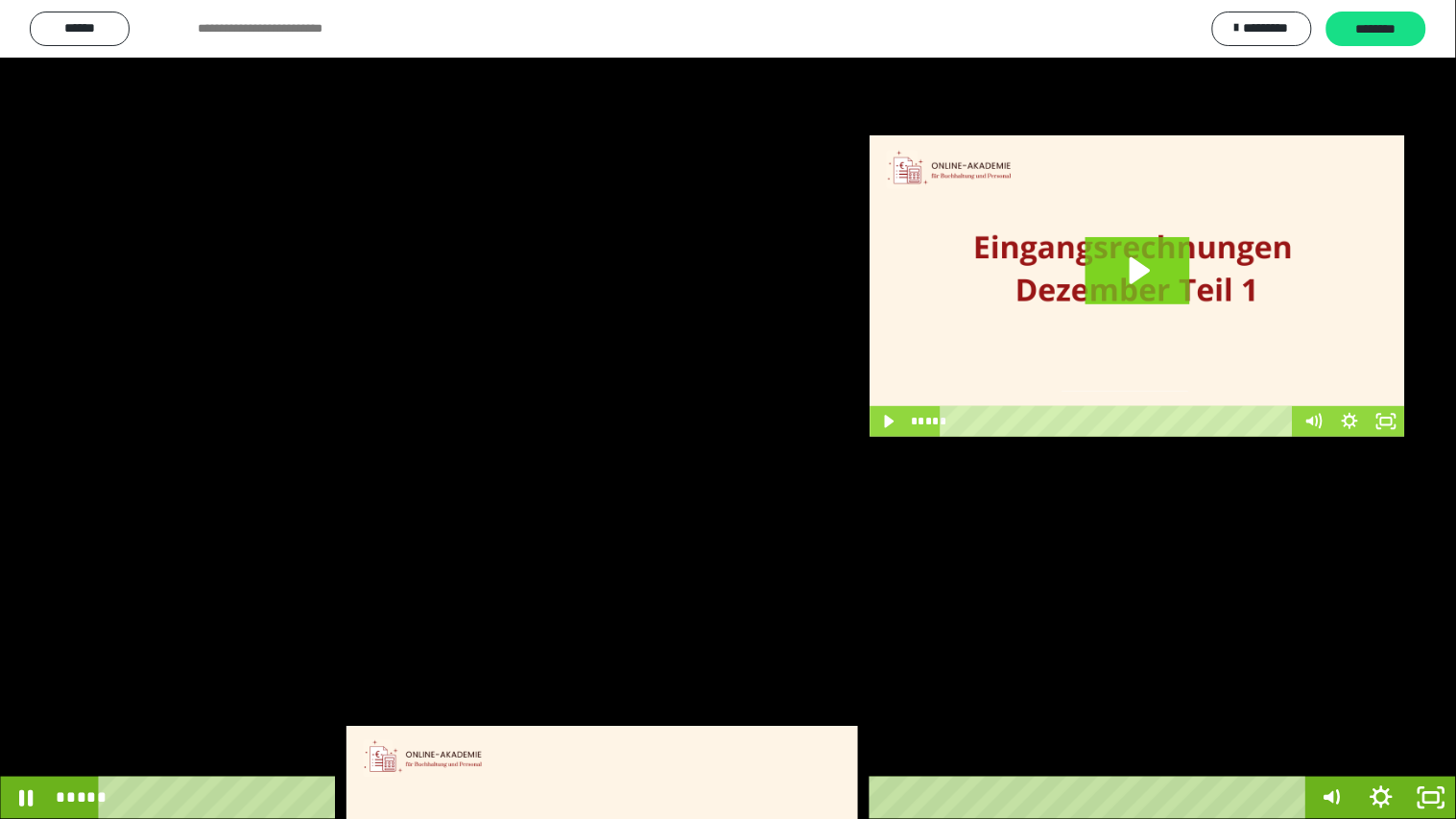 click at bounding box center [728, 409] 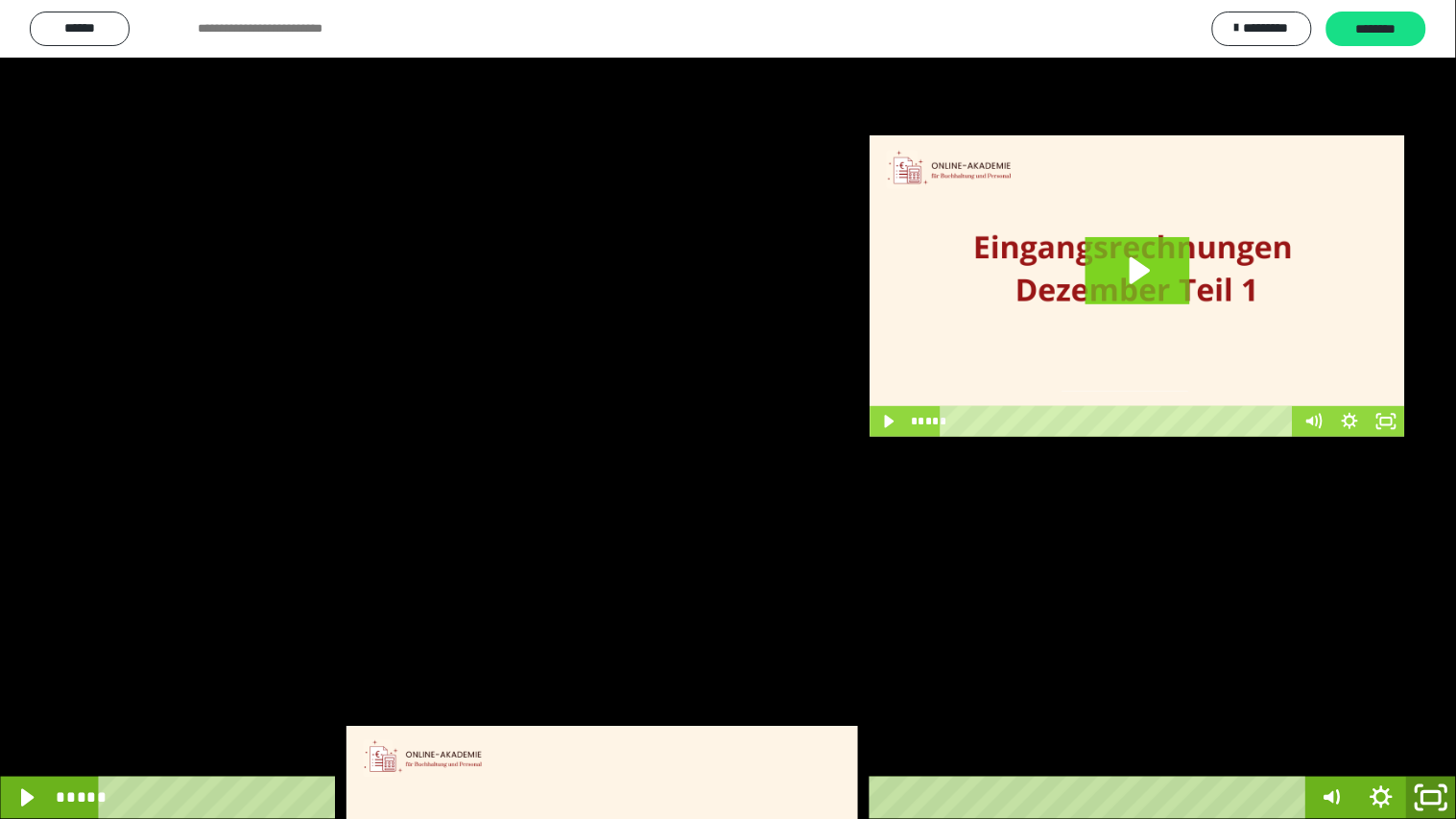 click 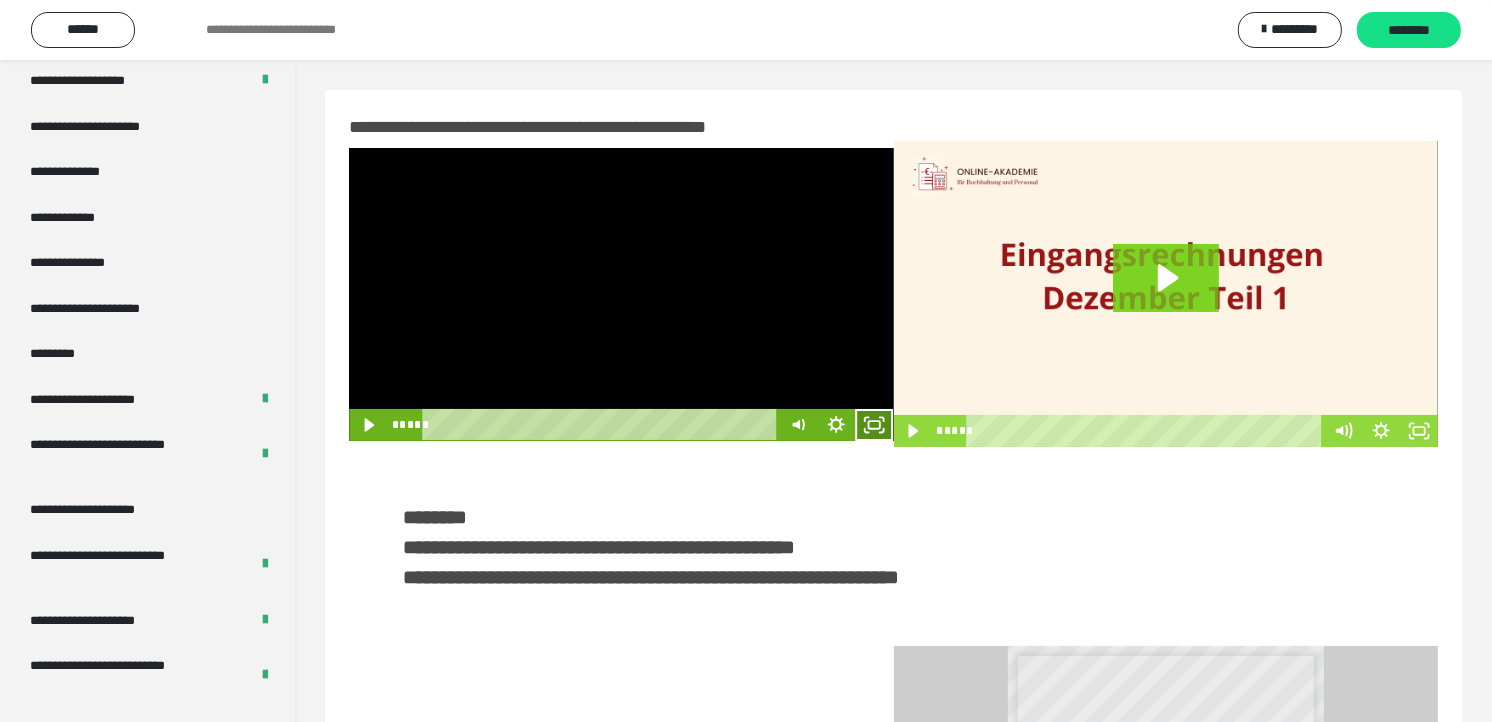 click 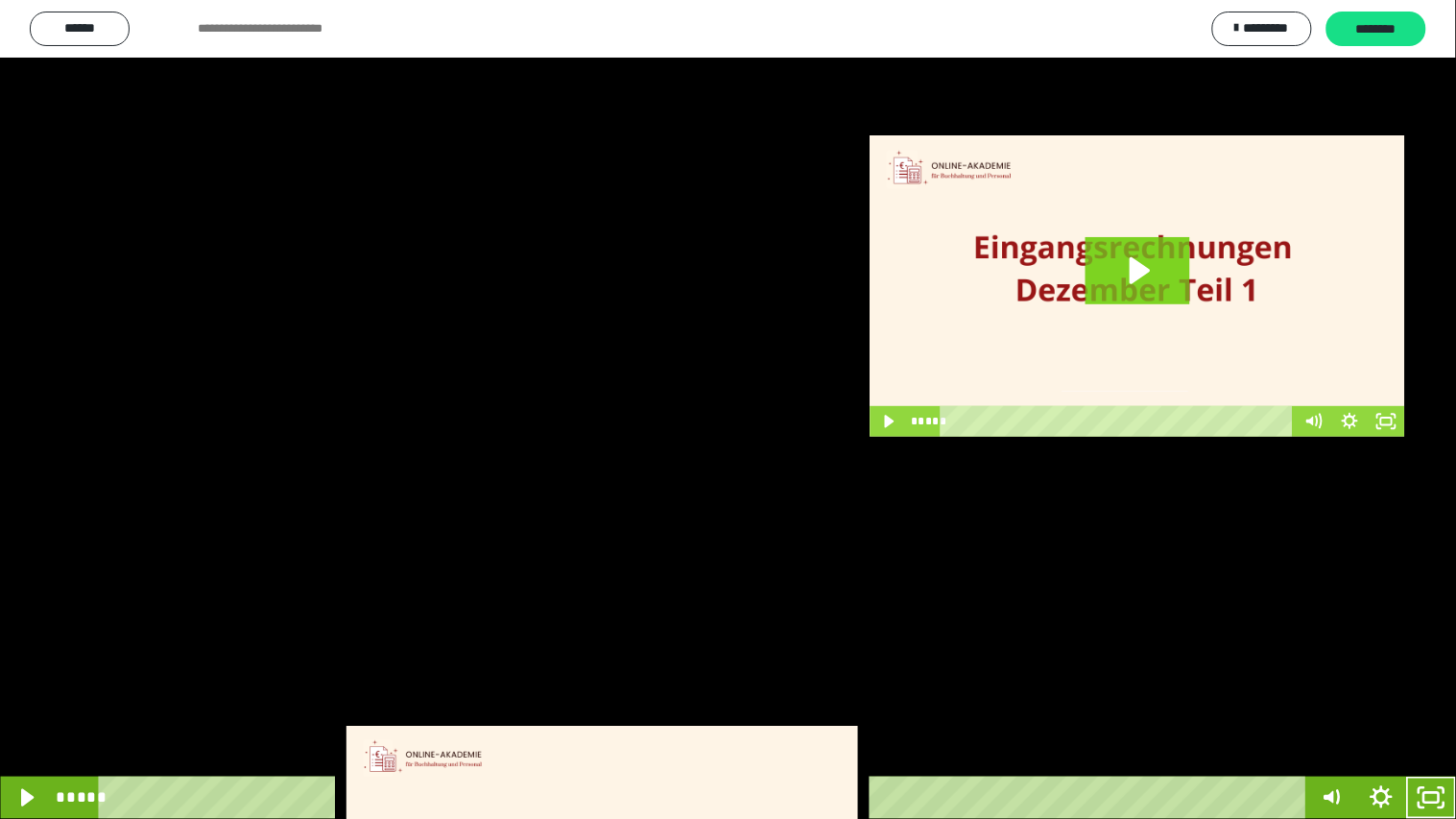 click at bounding box center [728, 409] 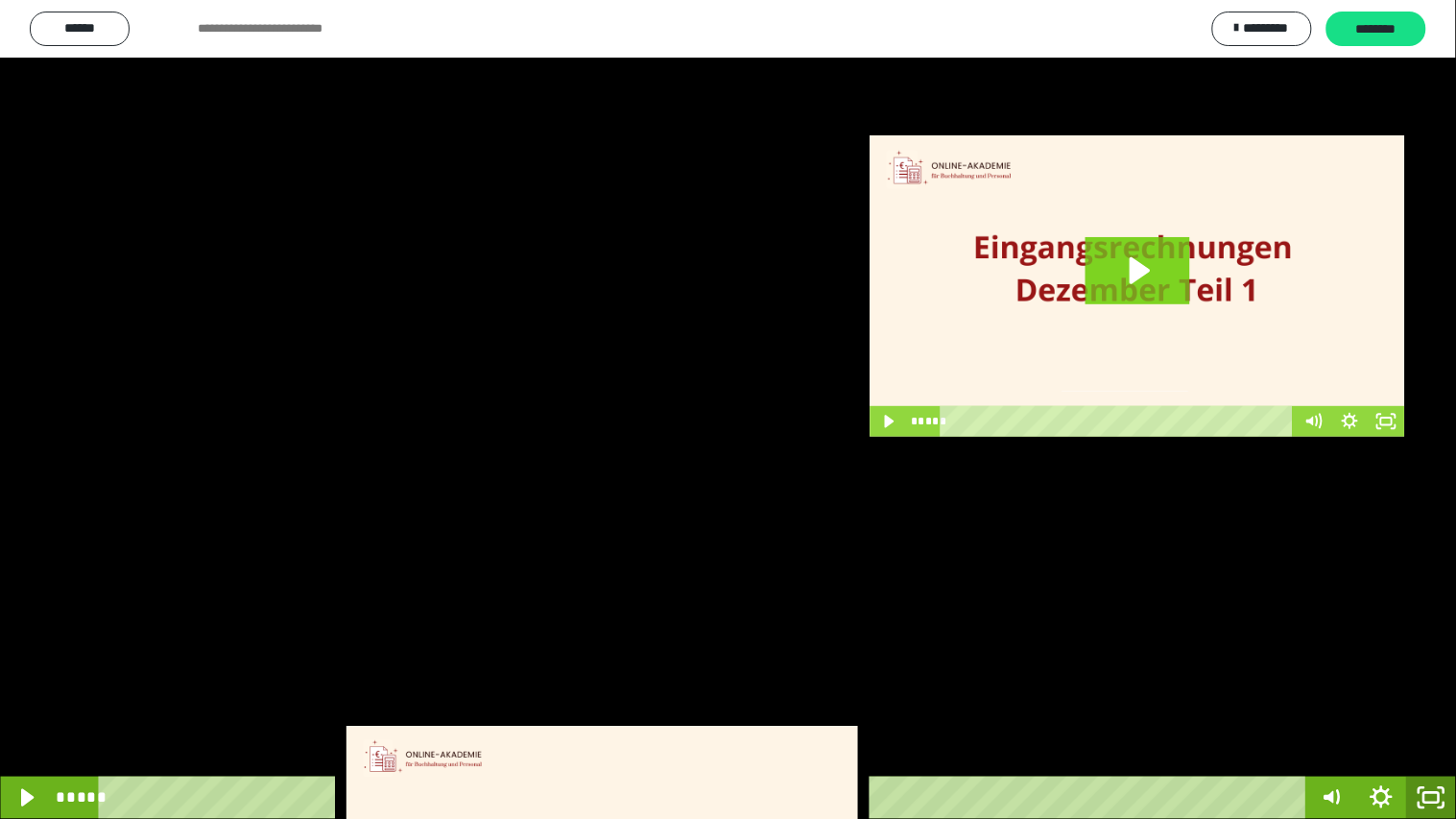 click 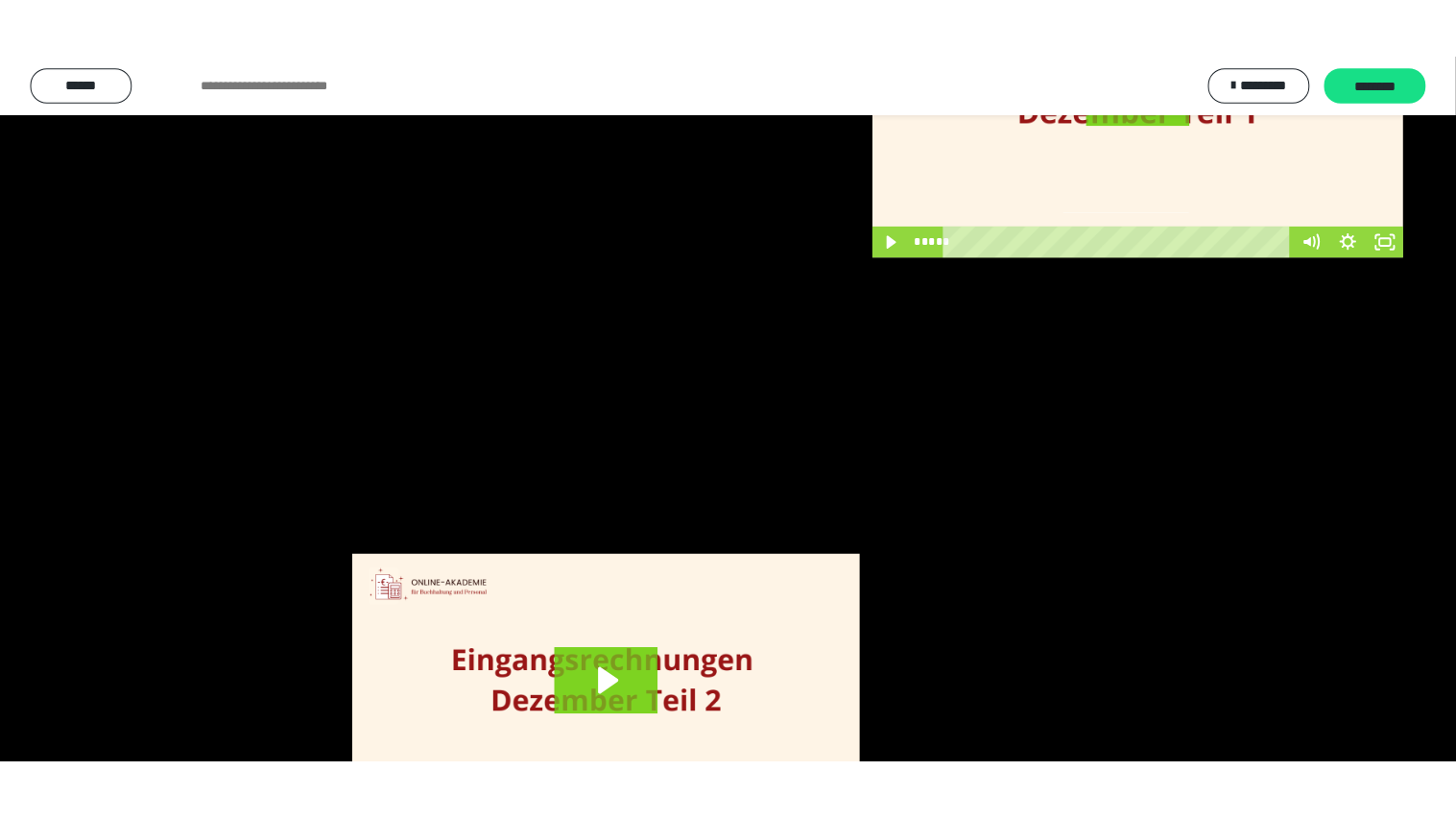 scroll, scrollTop: 0, scrollLeft: 0, axis: both 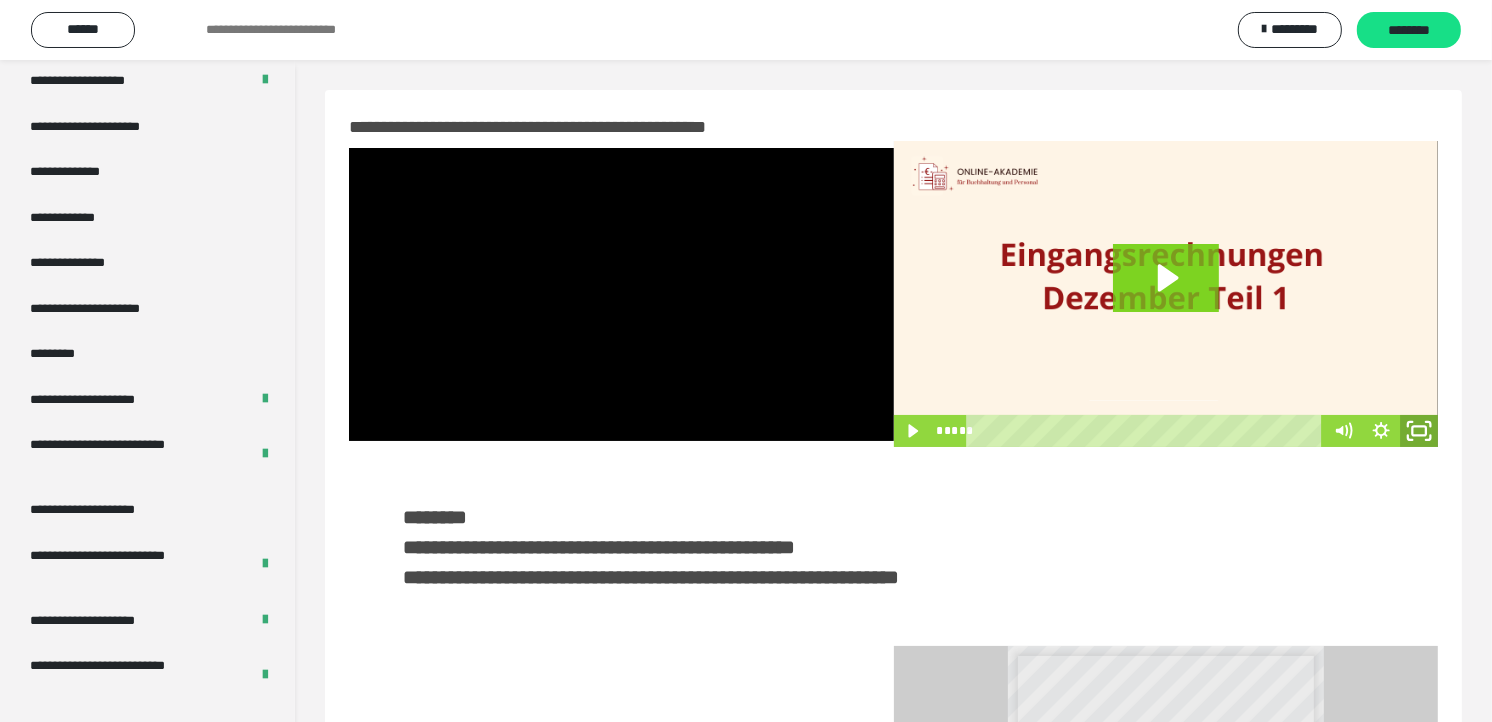 click 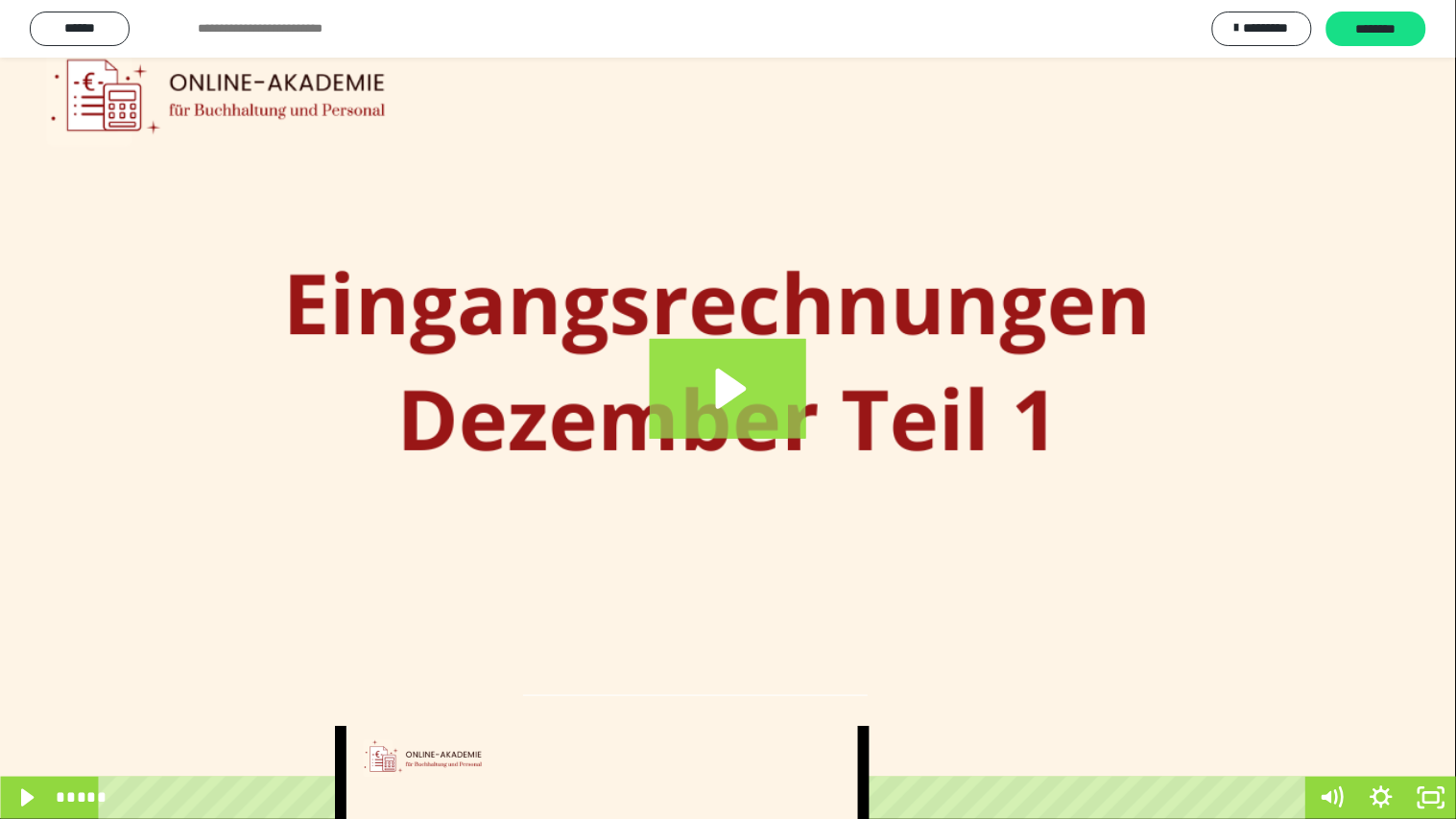 click 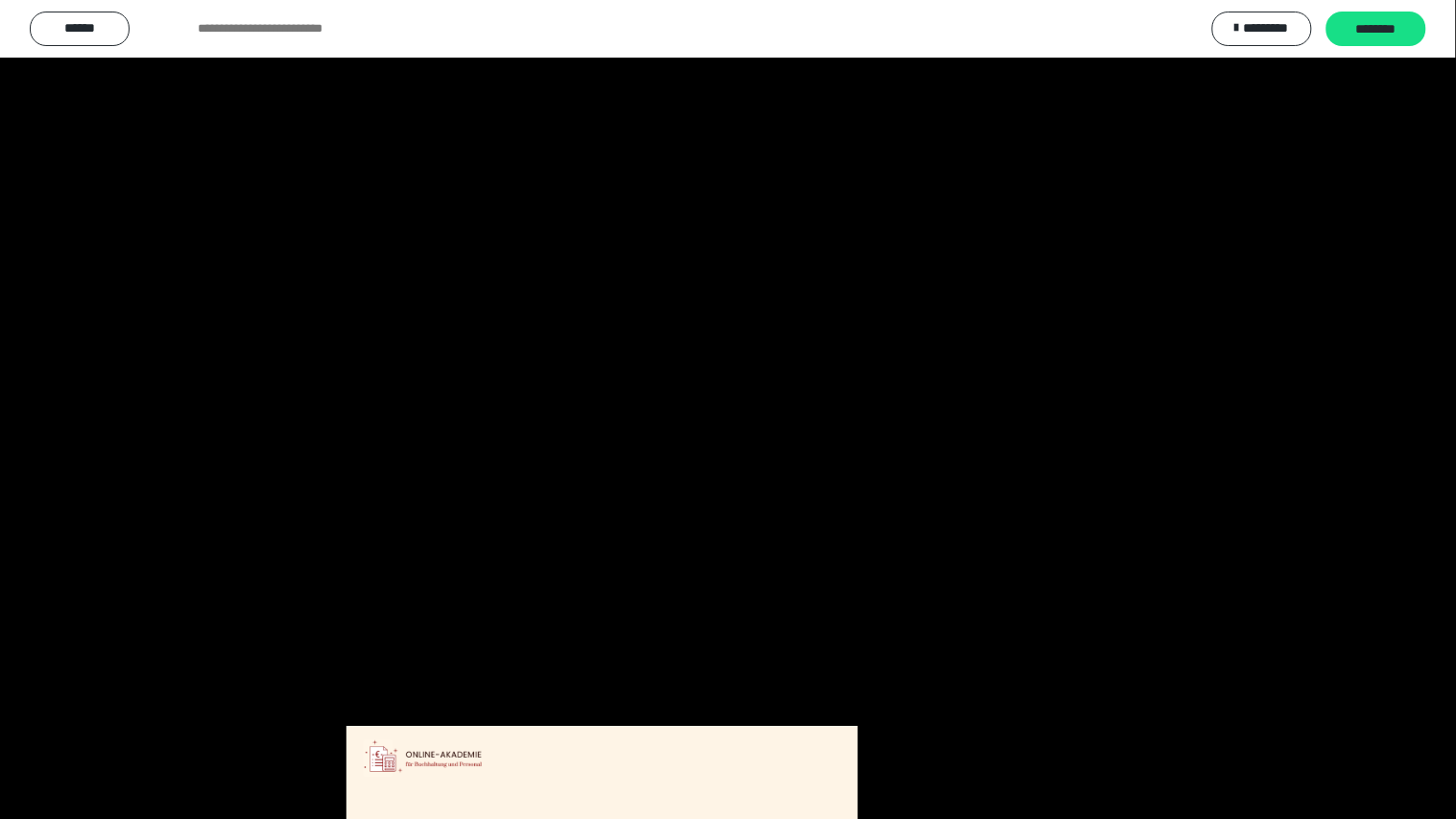 click at bounding box center (728, 409) 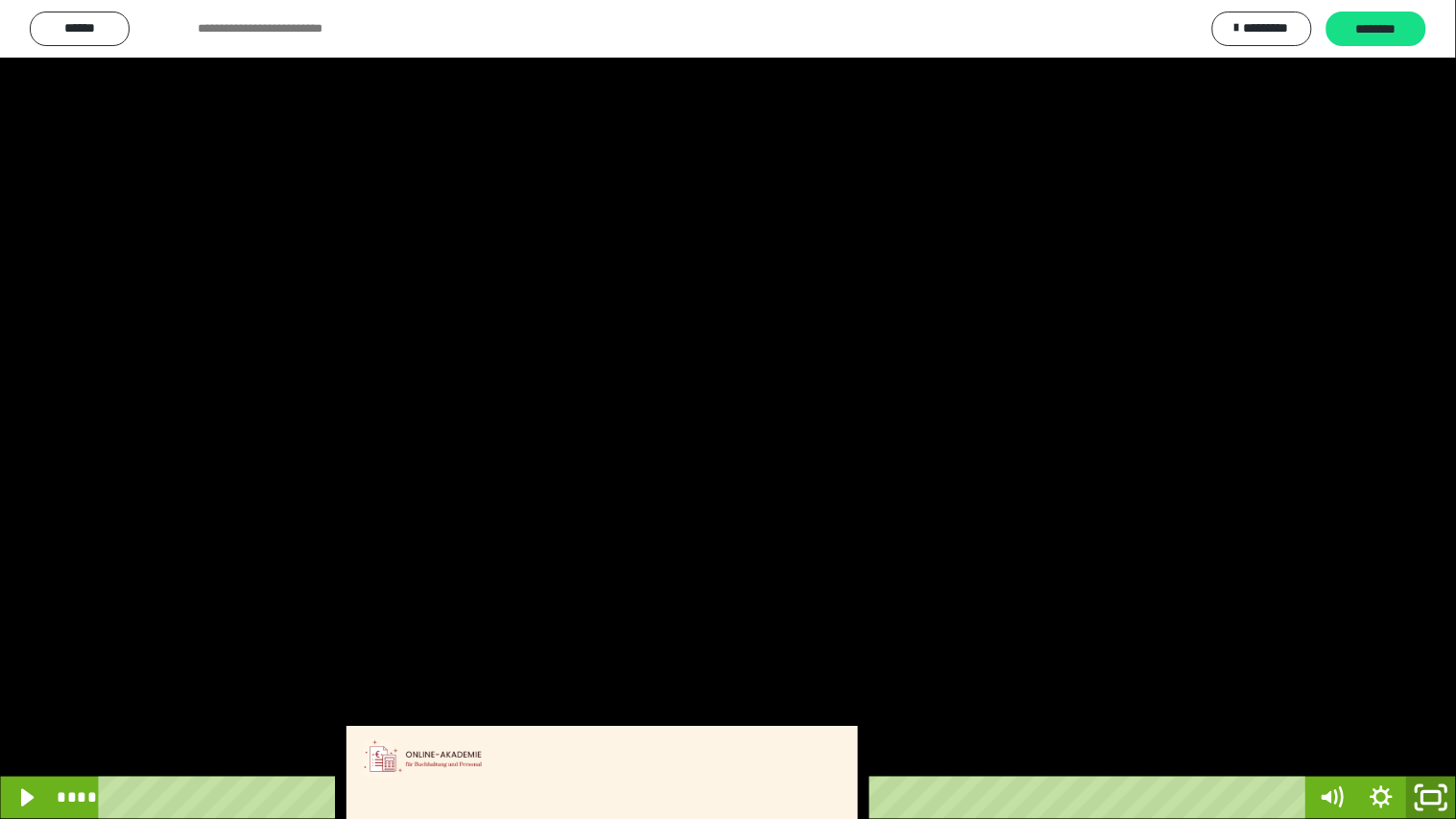 click 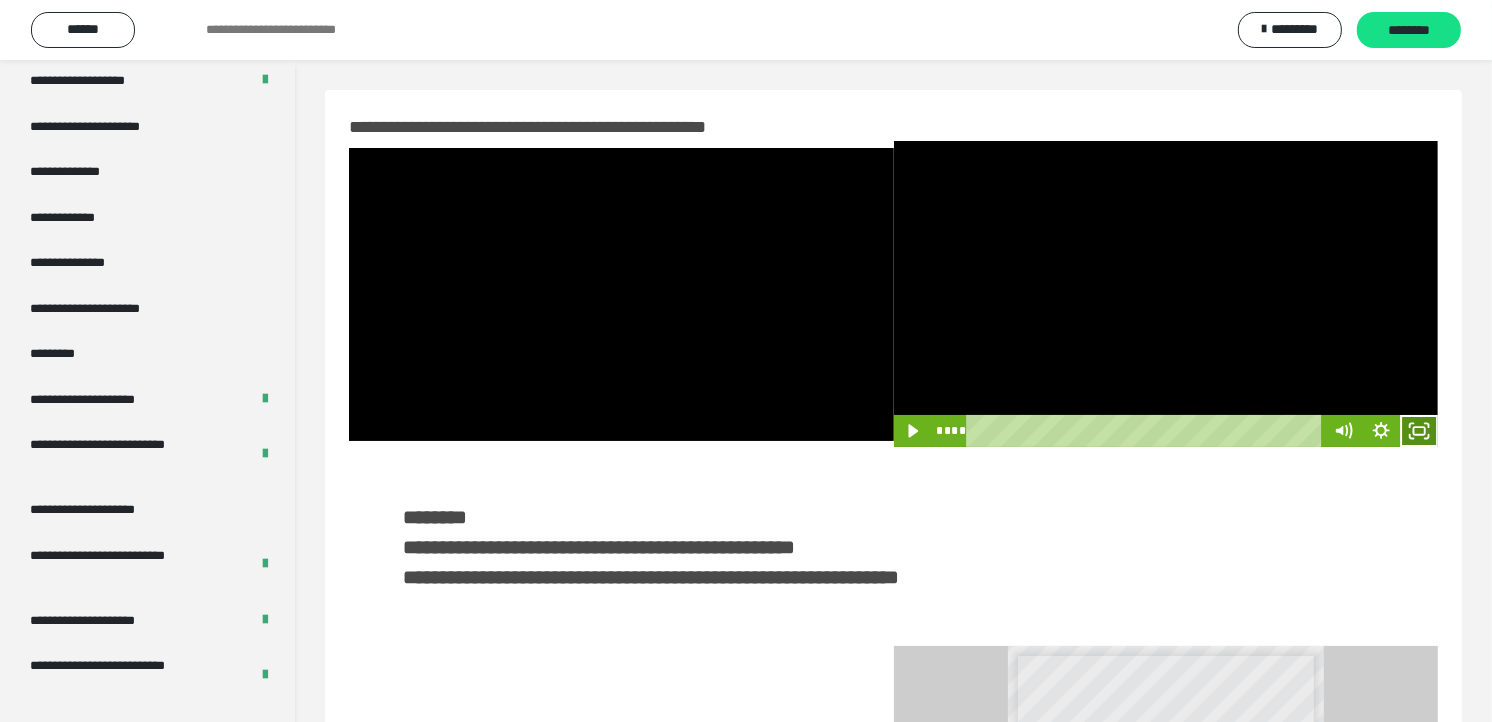click 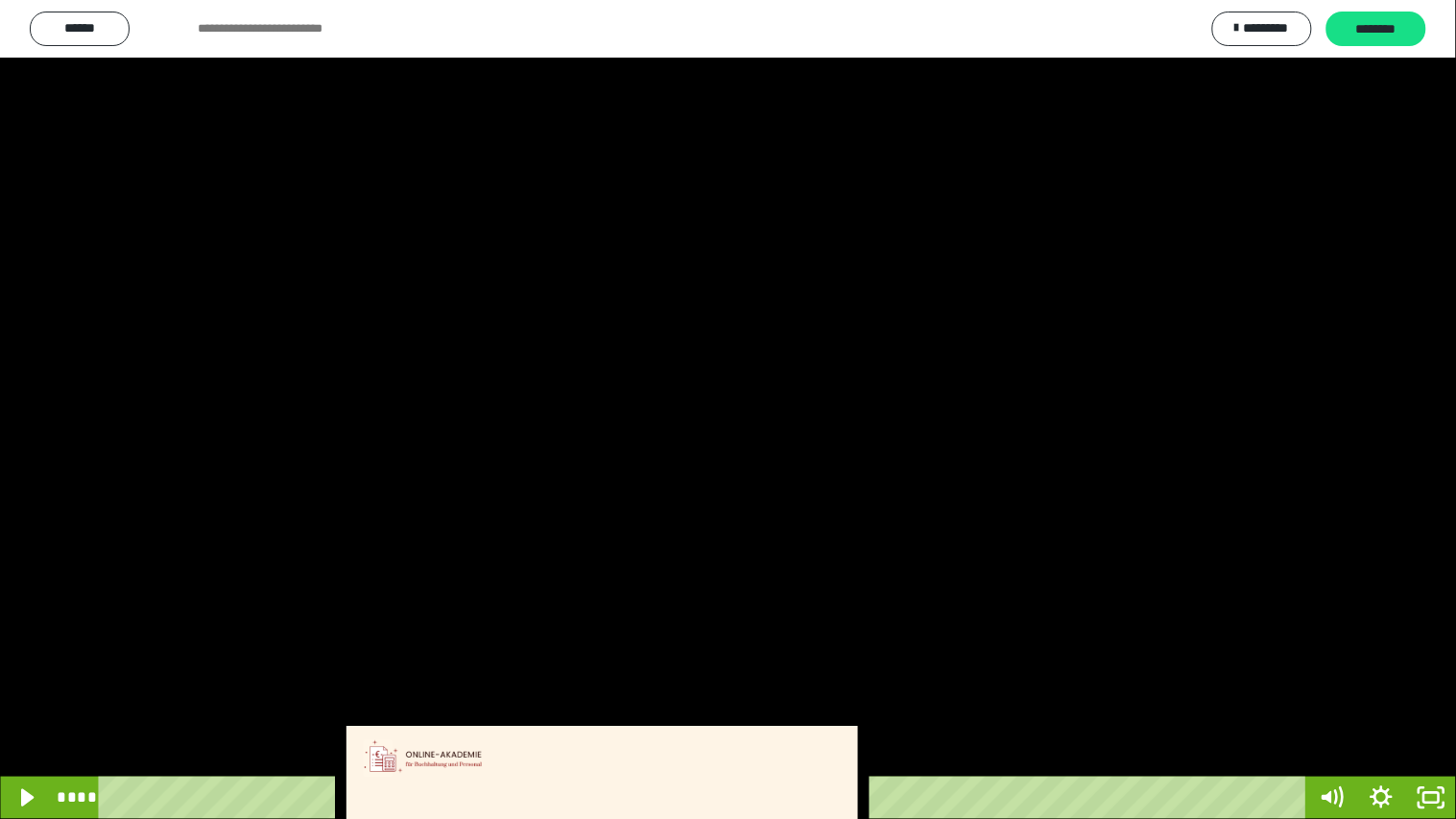 click at bounding box center (728, 409) 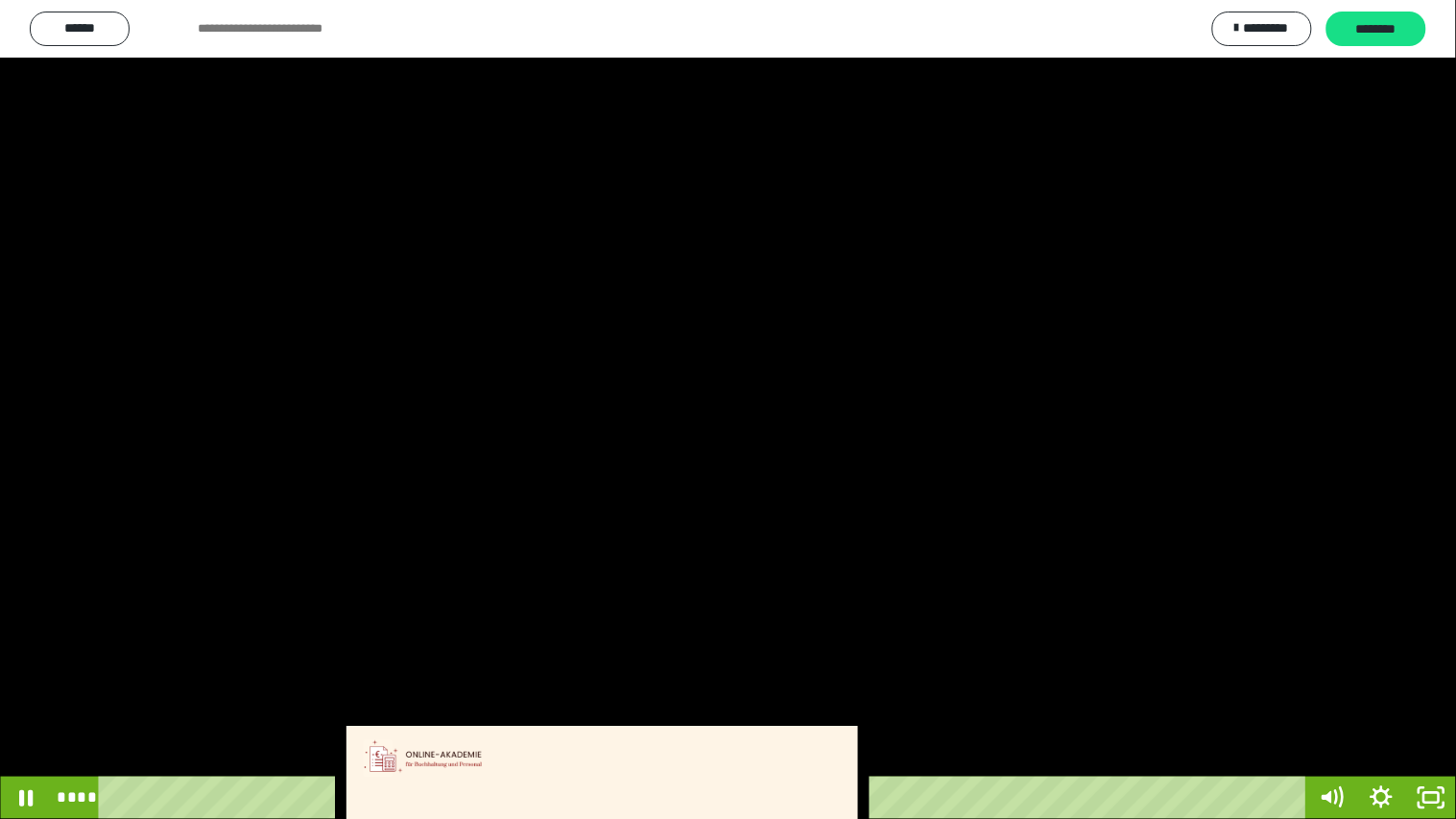 click at bounding box center (728, 409) 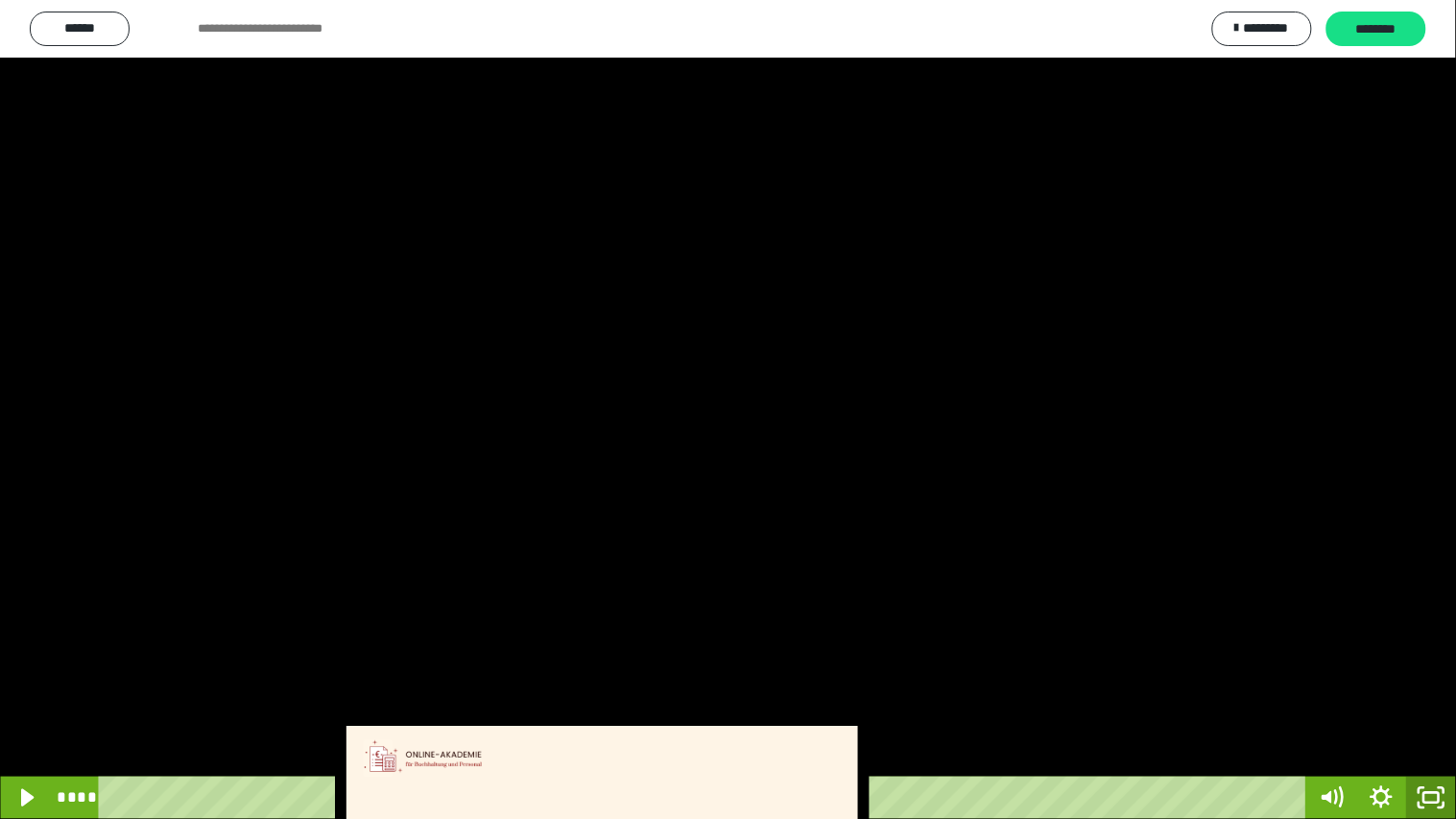 click 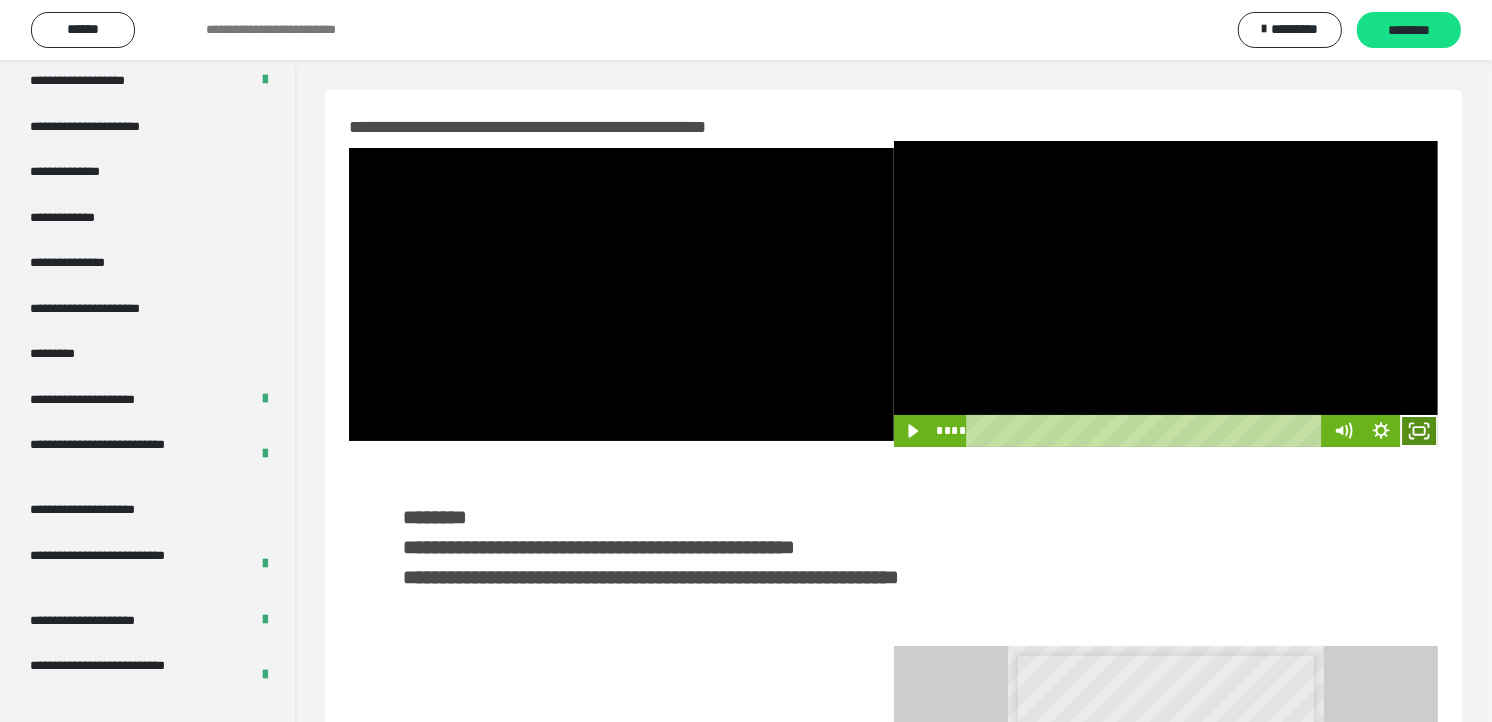 click 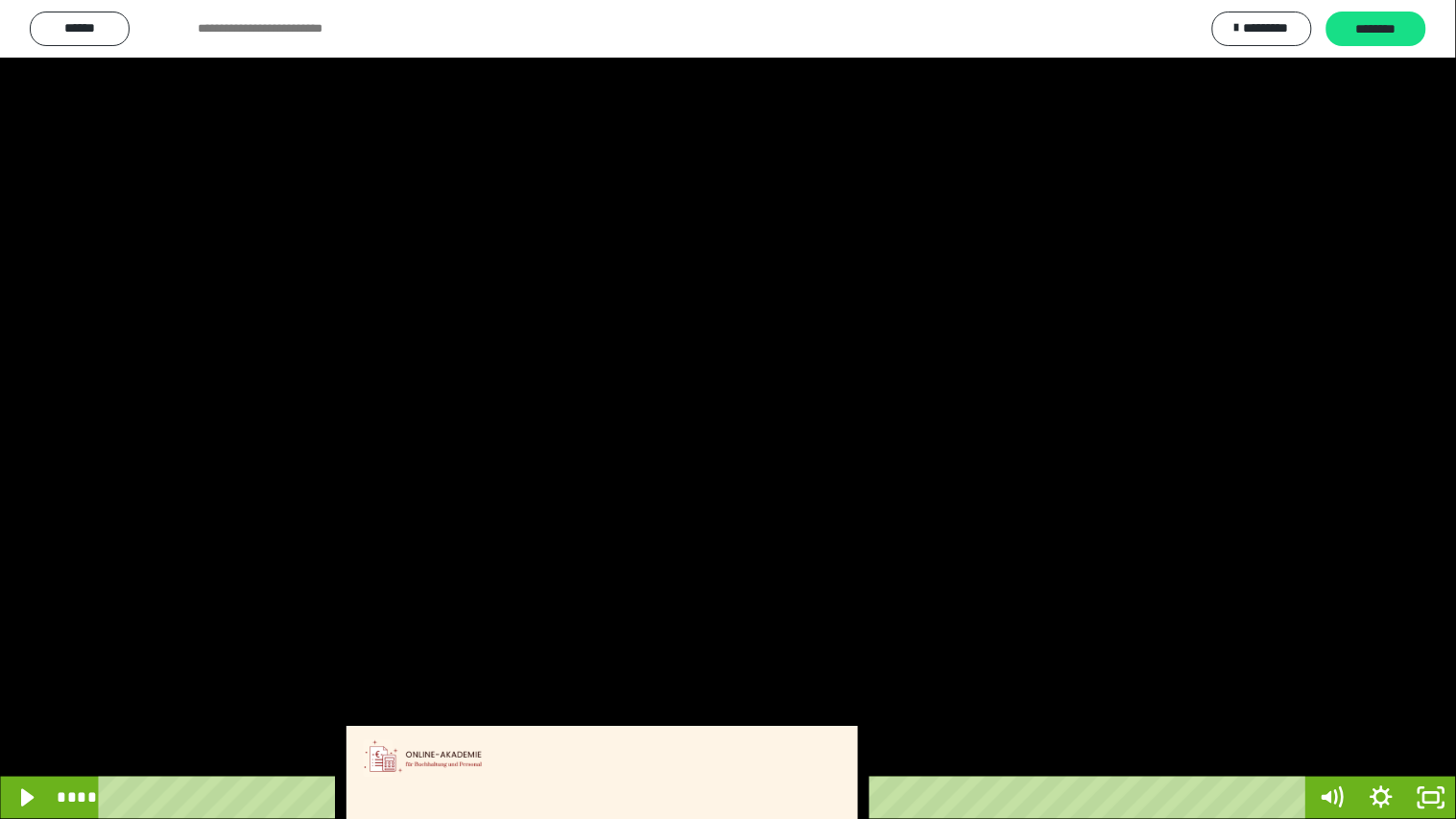 click at bounding box center (728, 409) 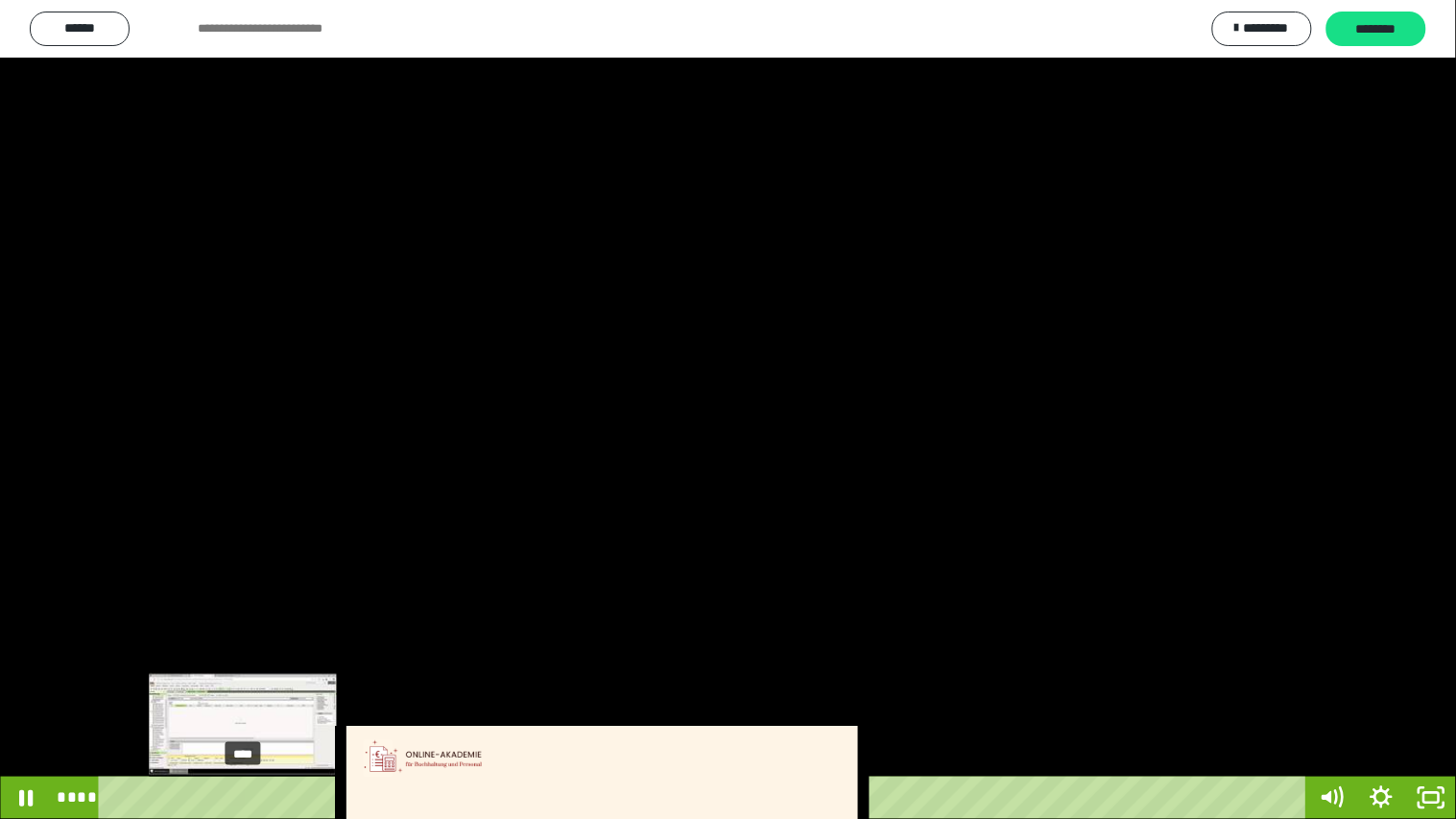 click on "****" at bounding box center [705, 798] 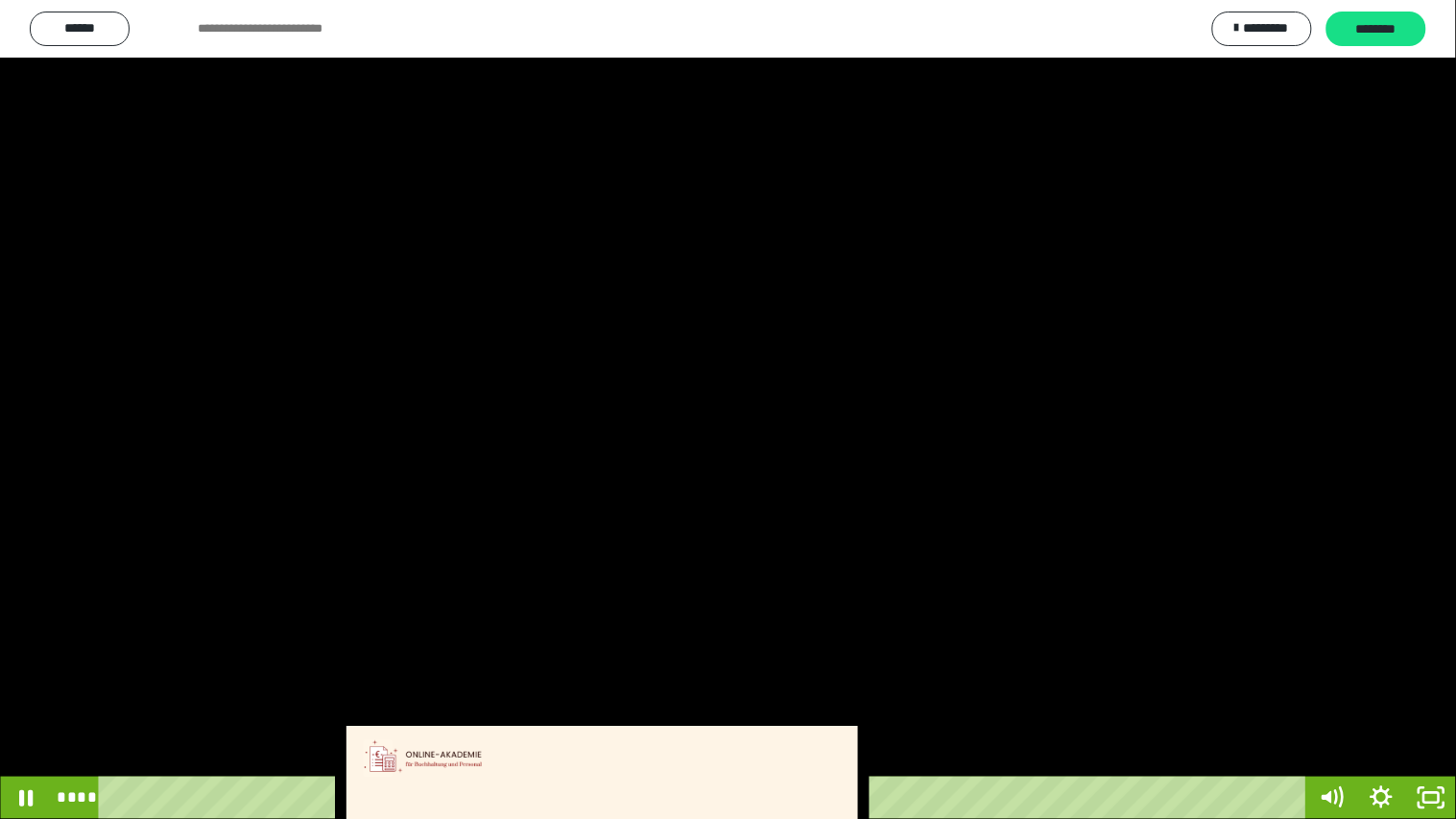 click at bounding box center [728, 409] 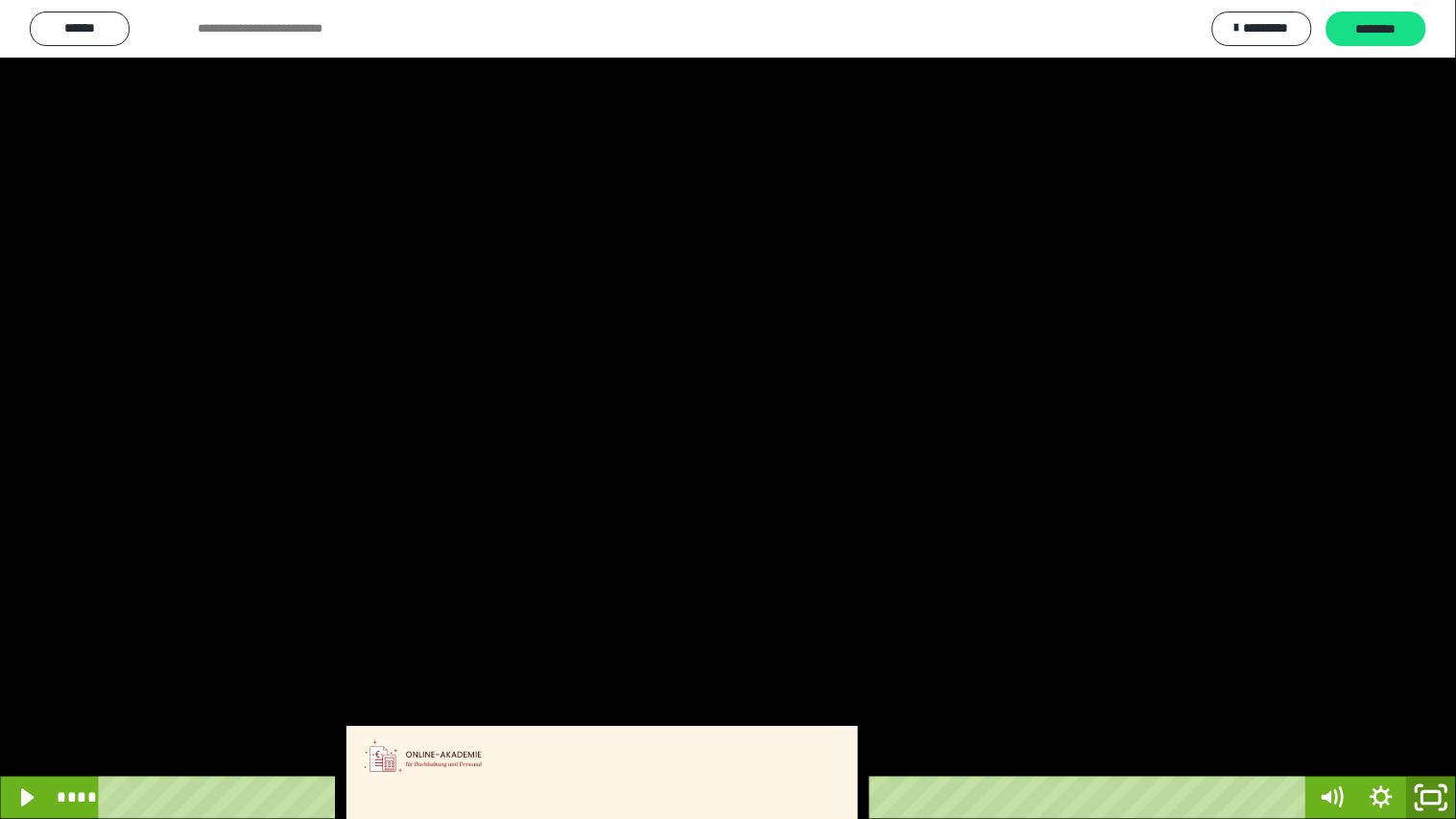 click 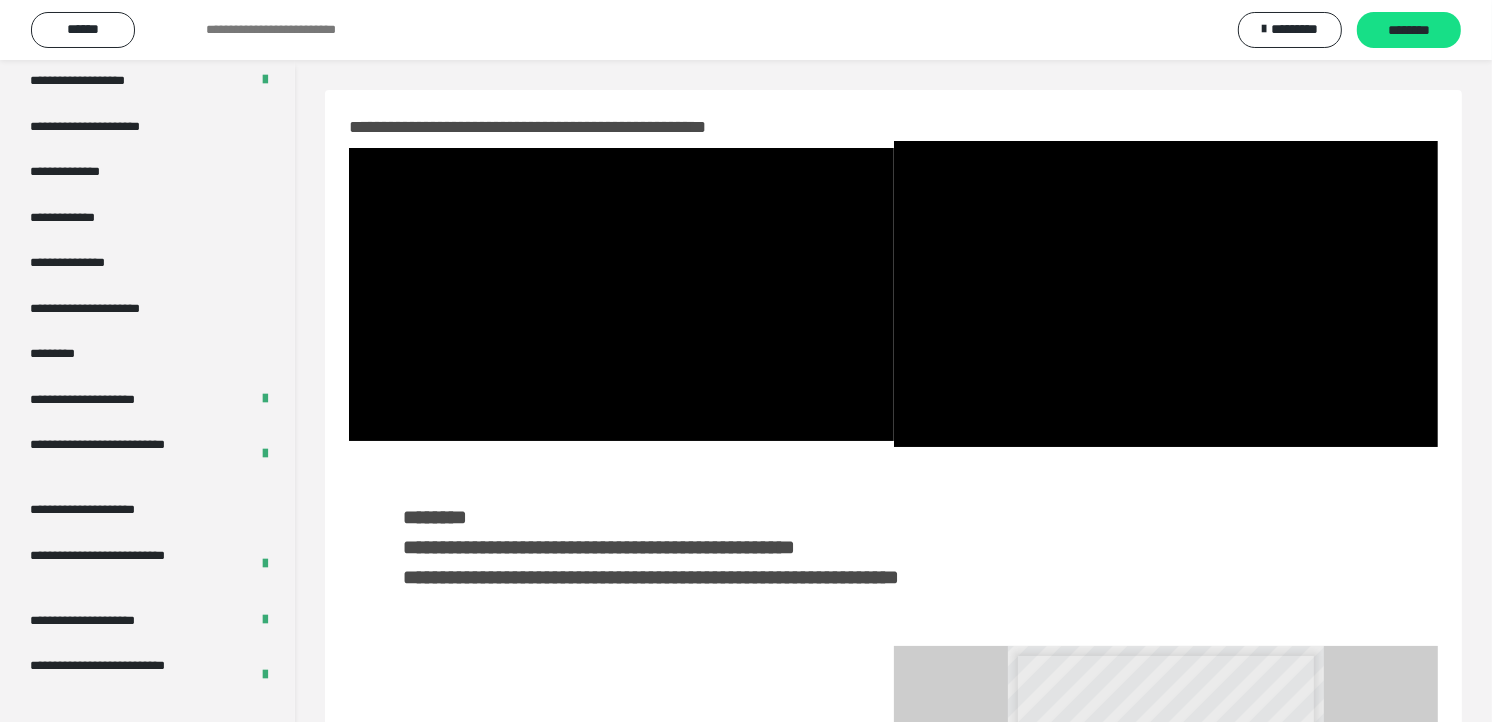 click on "**********" at bounding box center [893, 630] 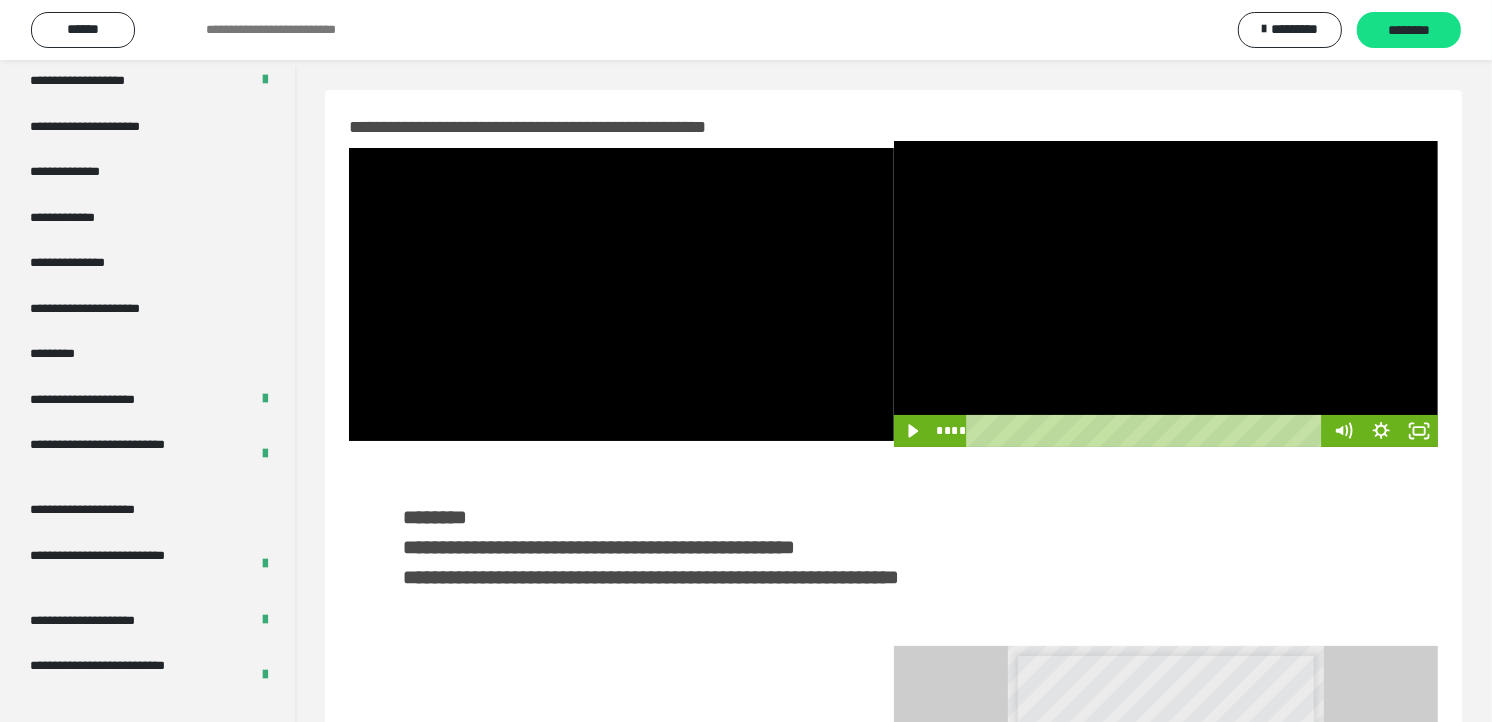 click at bounding box center [1166, 294] 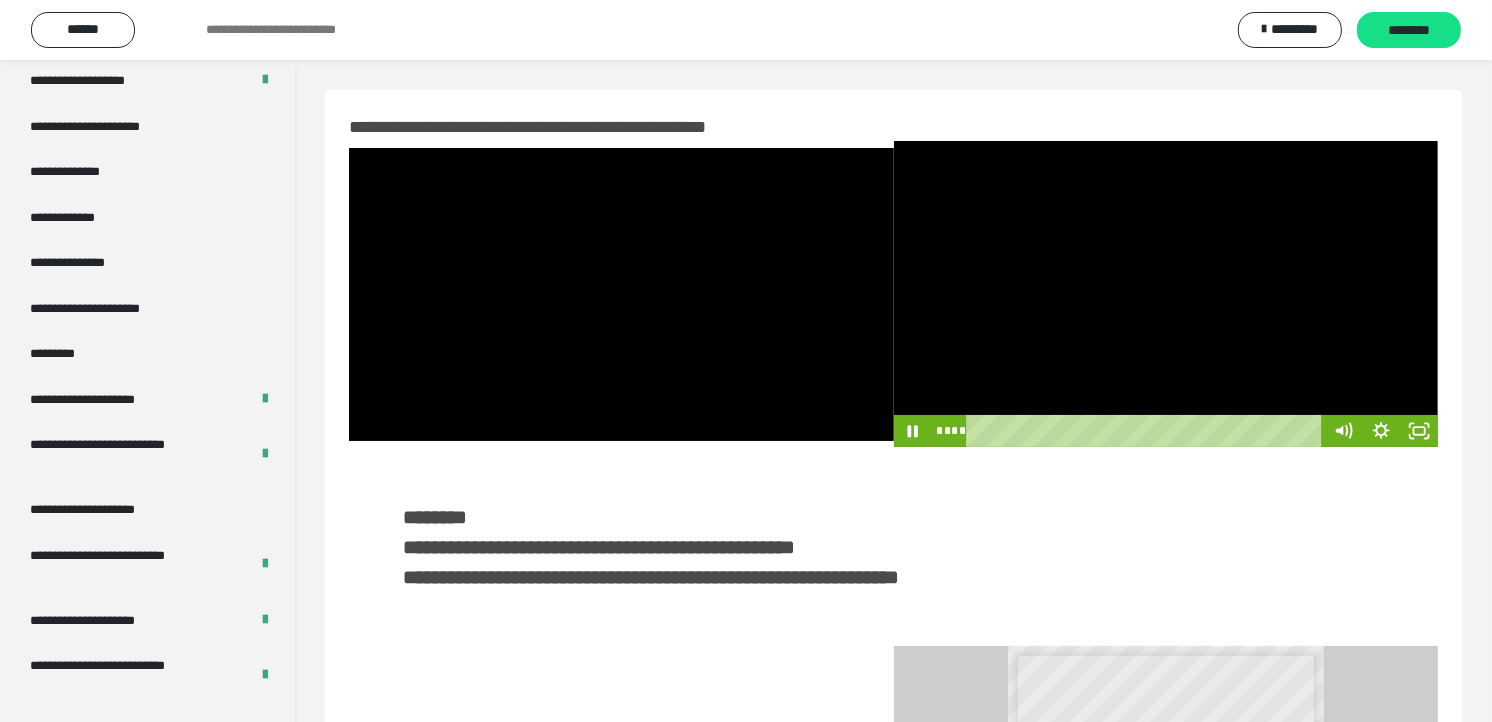 click at bounding box center (1166, 294) 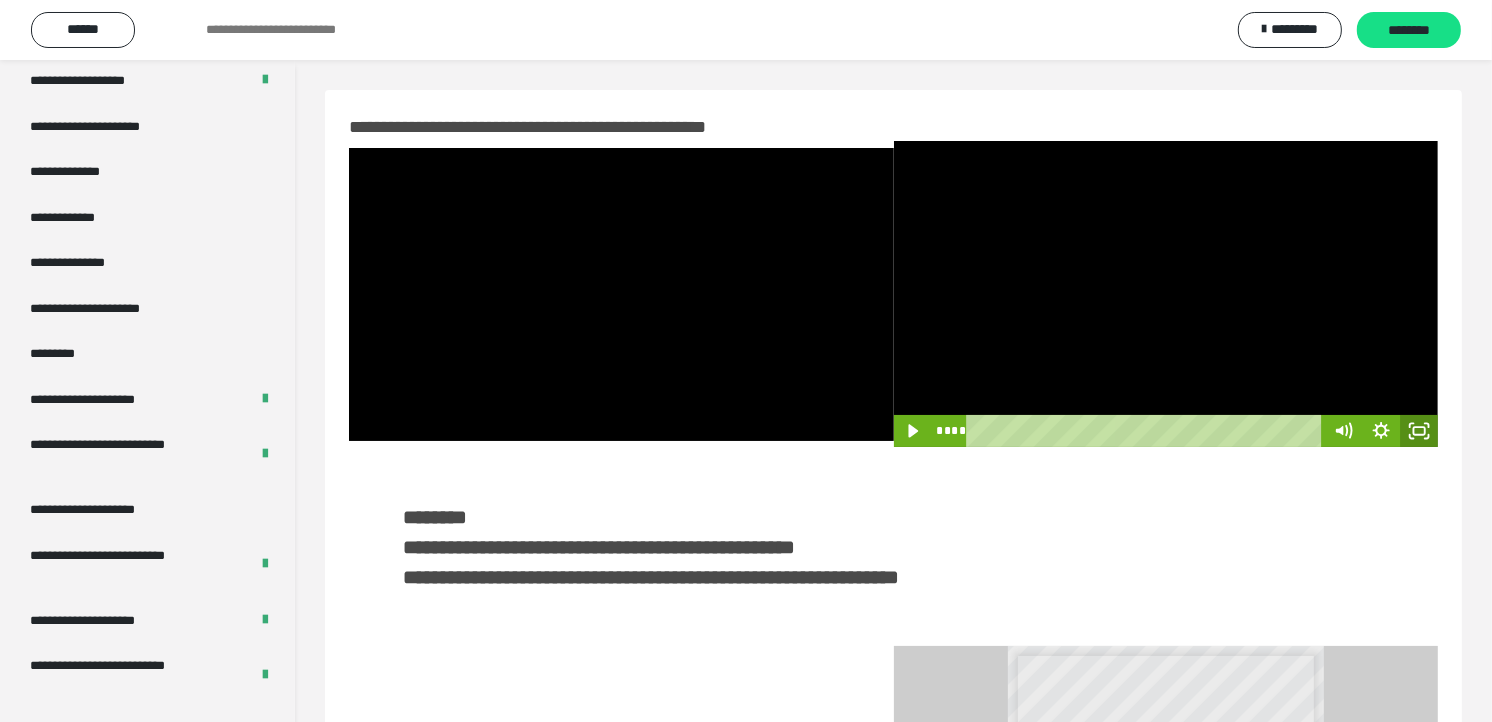click 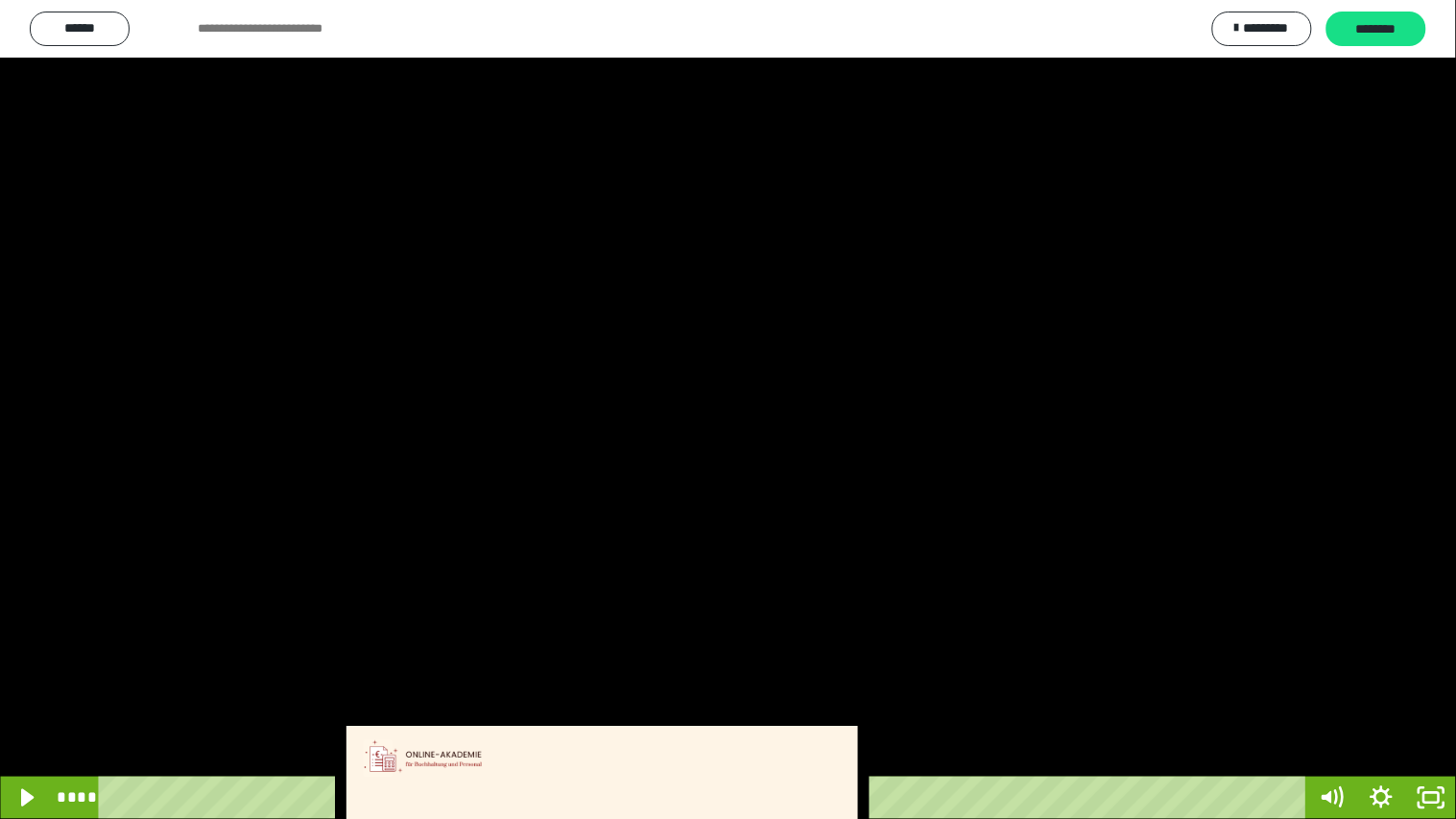 click at bounding box center (728, 409) 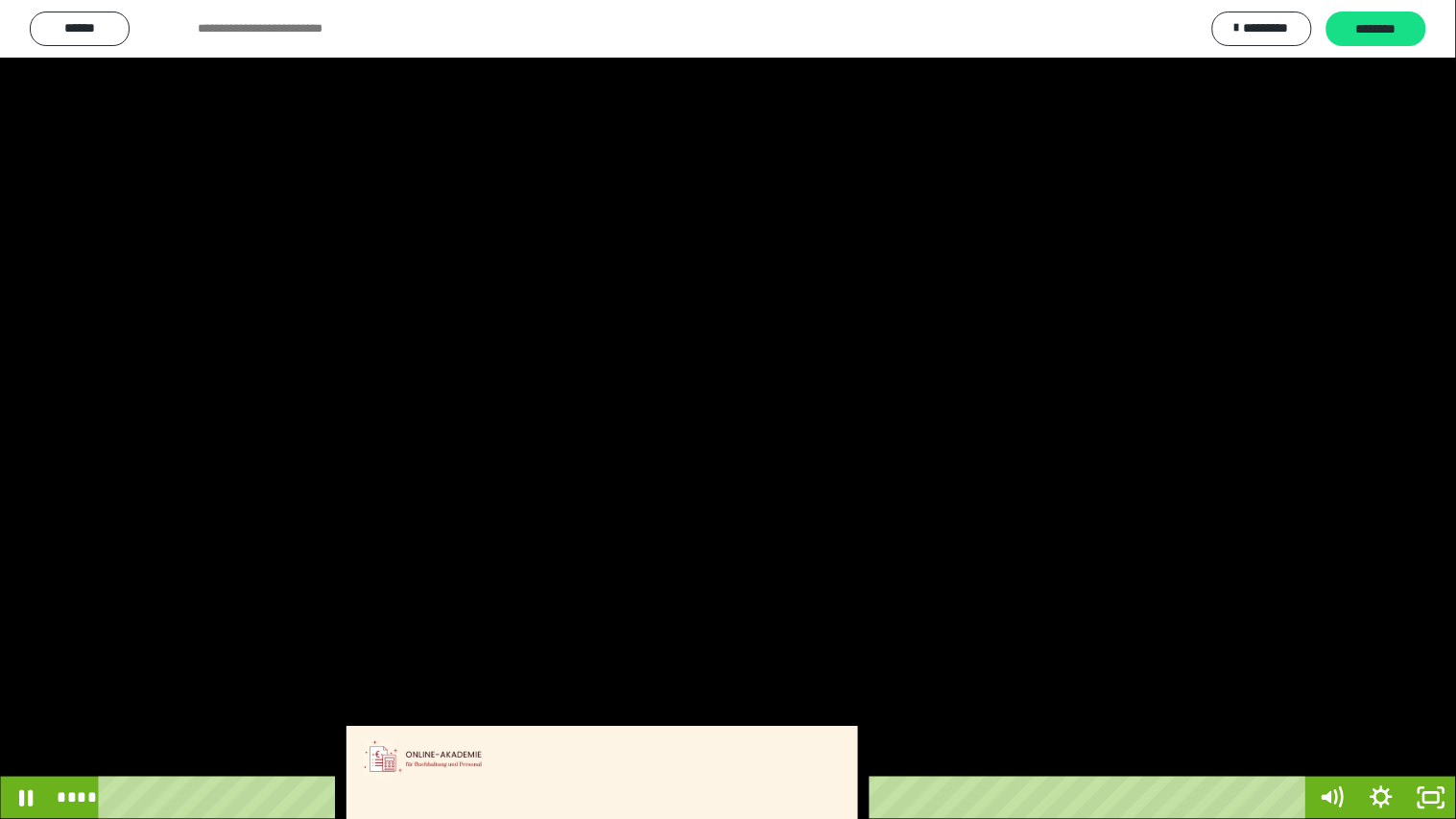click at bounding box center (728, 409) 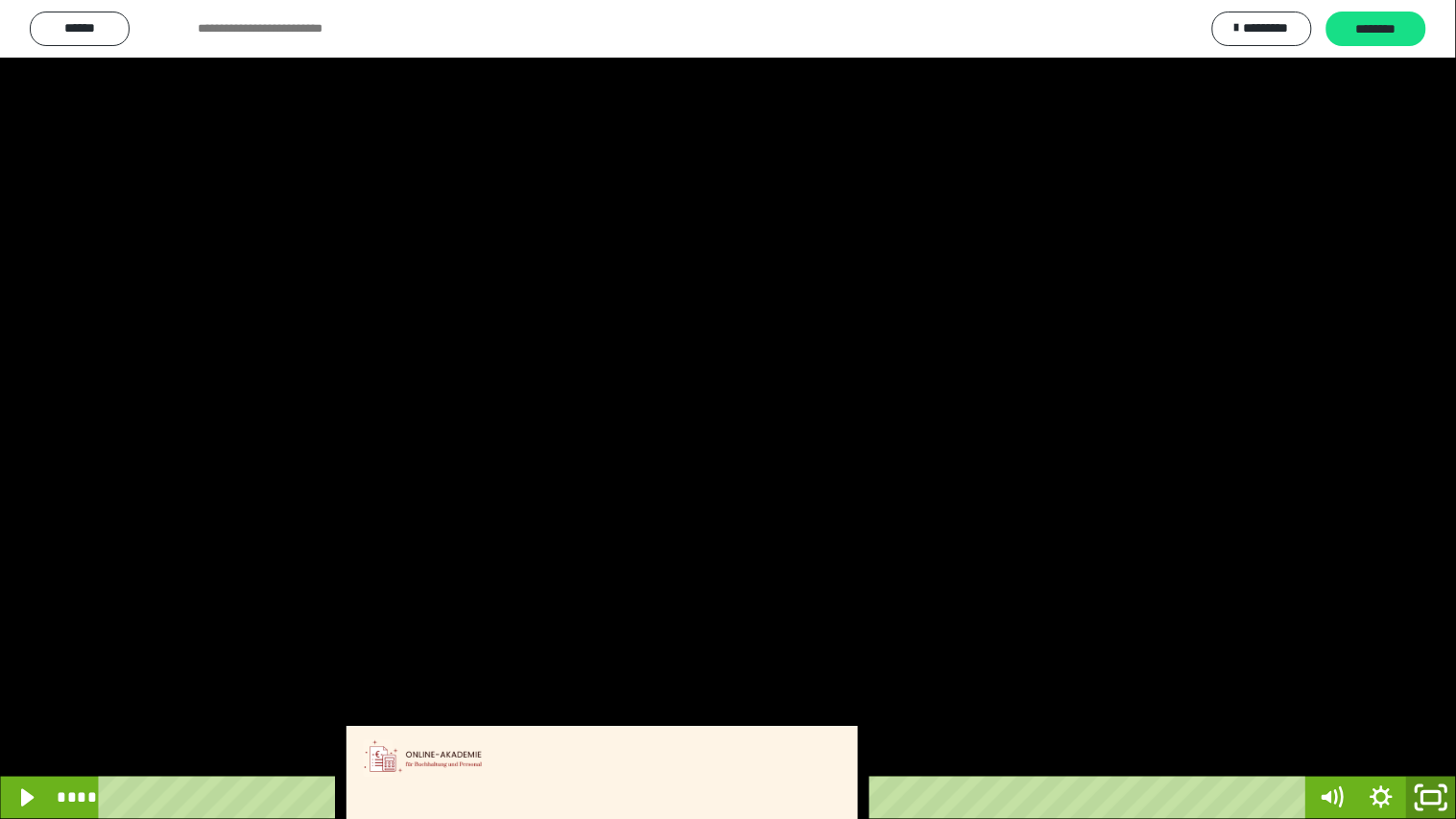click 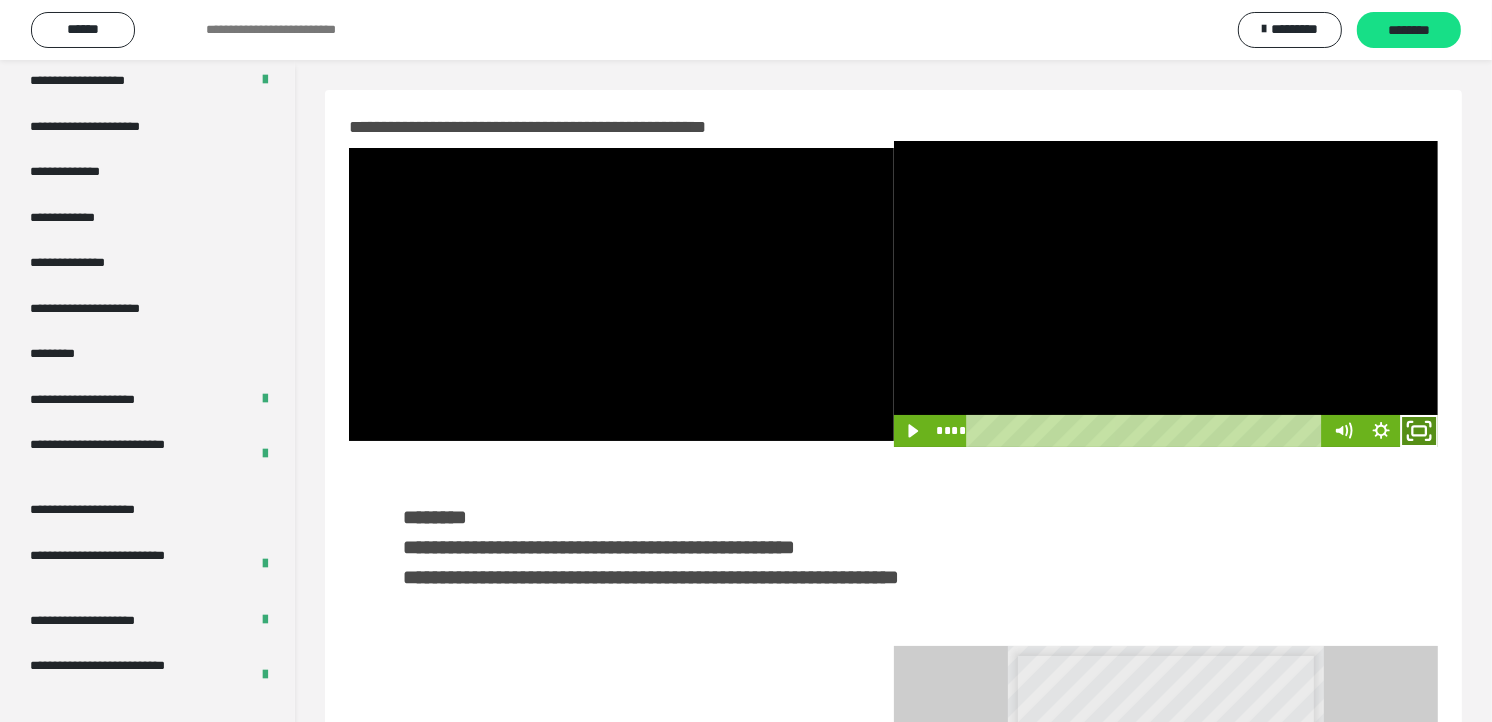click 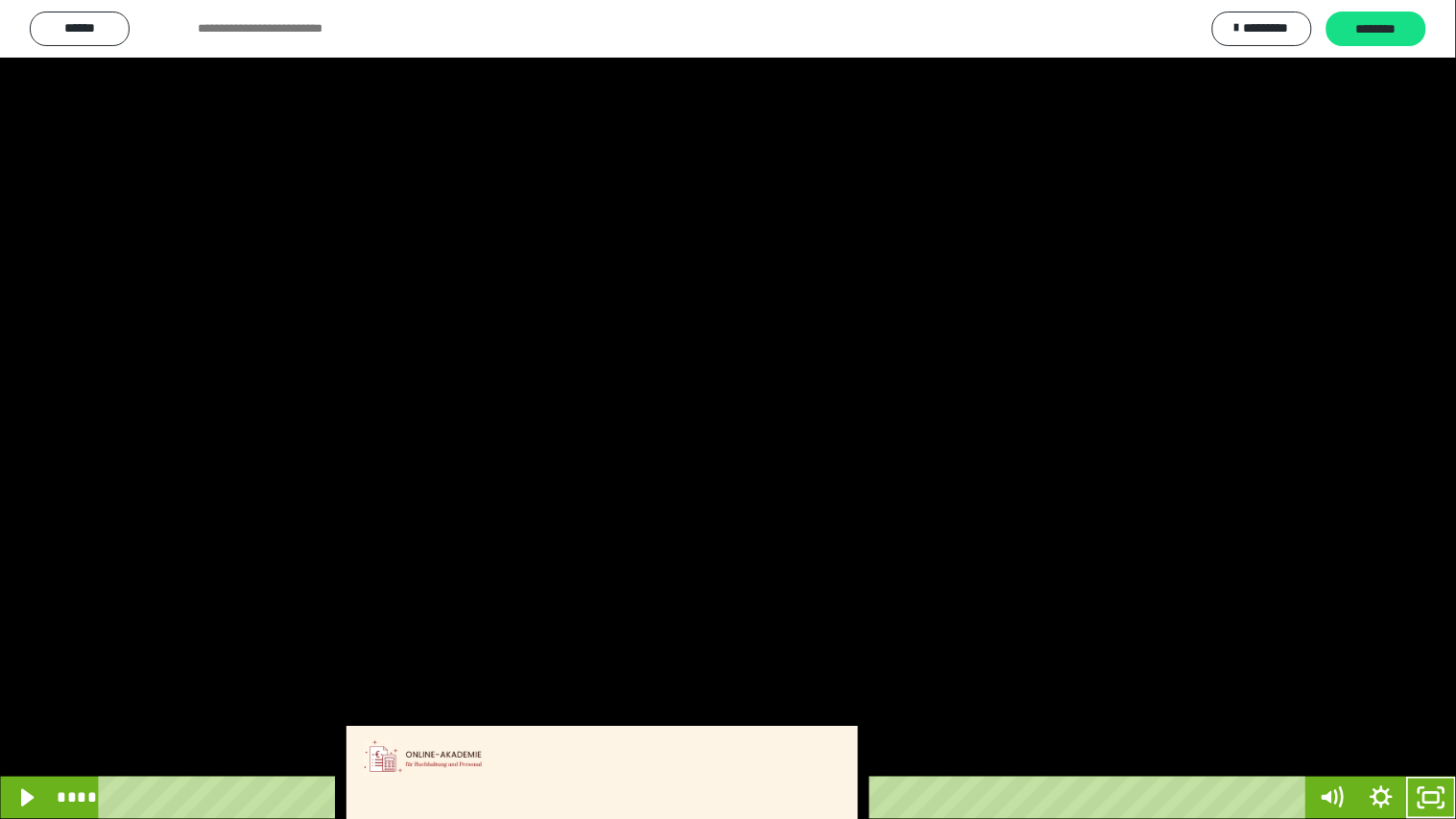 click at bounding box center (728, 409) 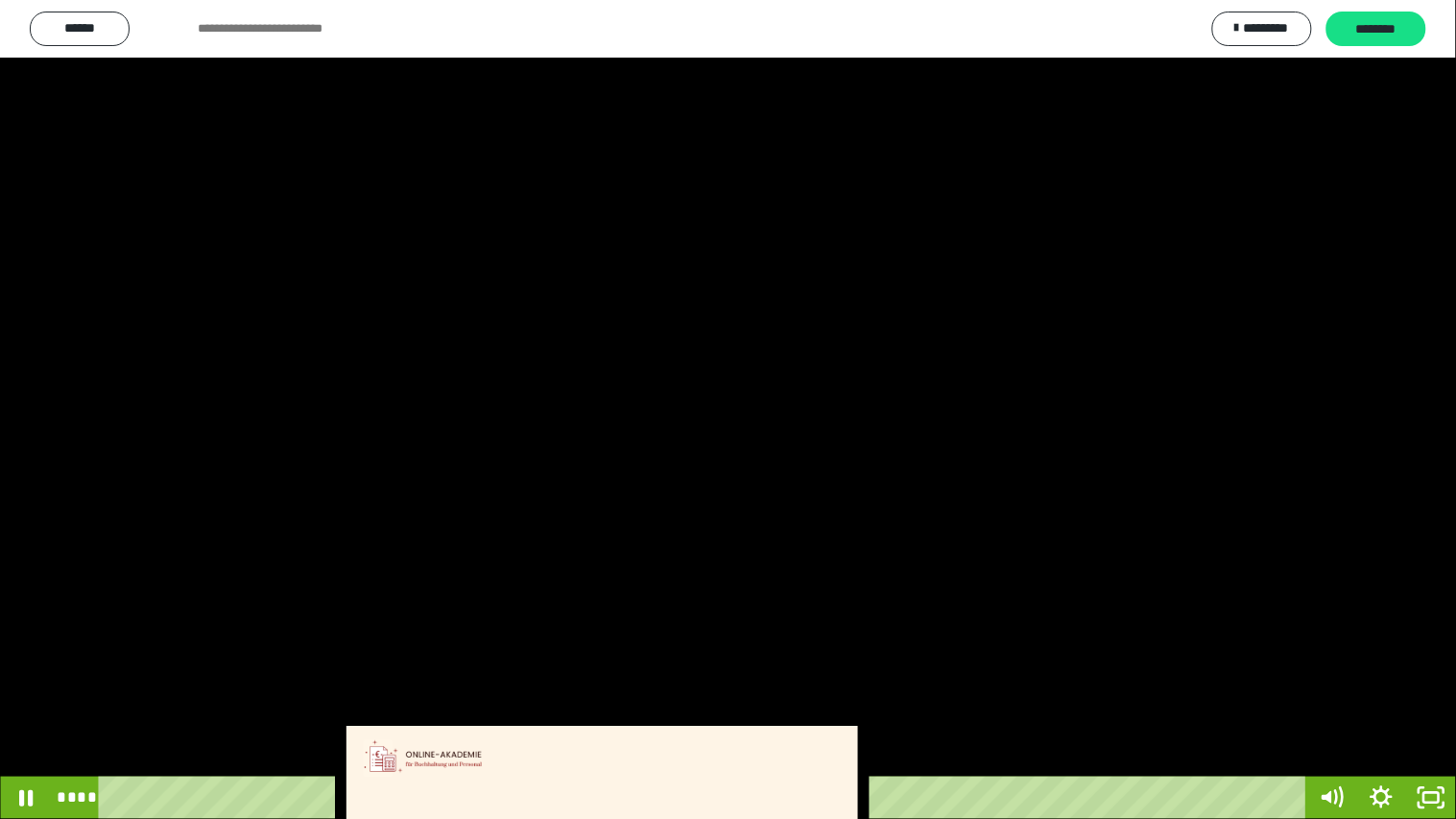 click at bounding box center (728, 409) 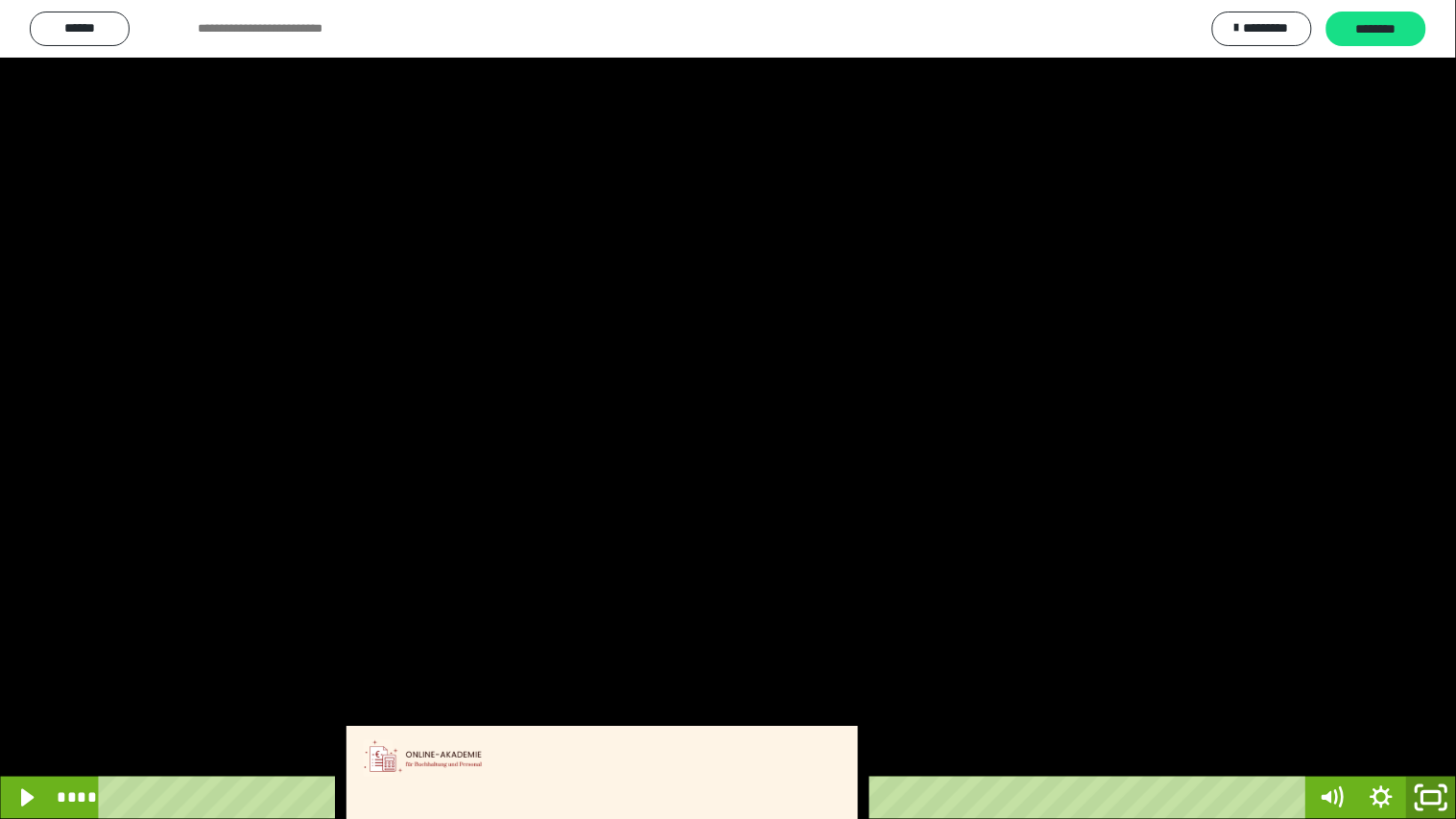 click 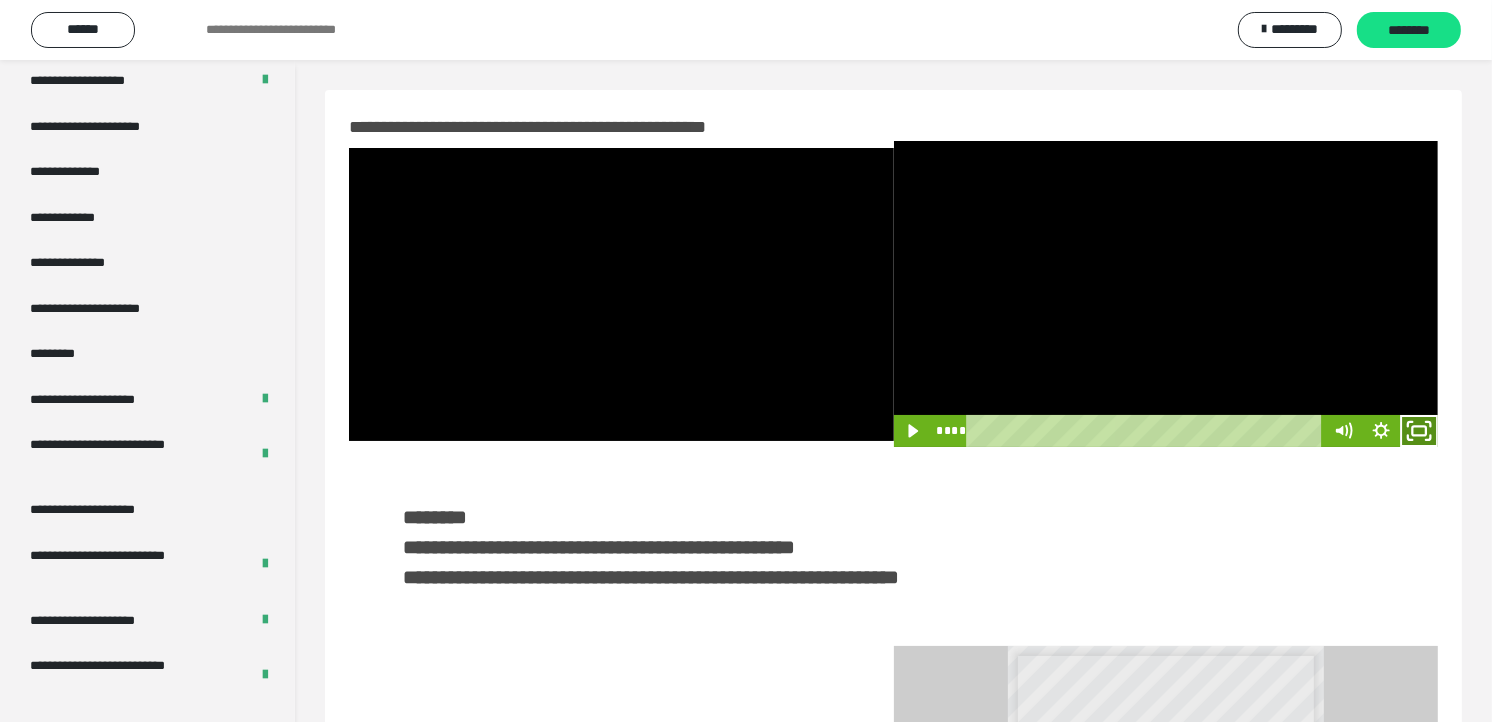 click 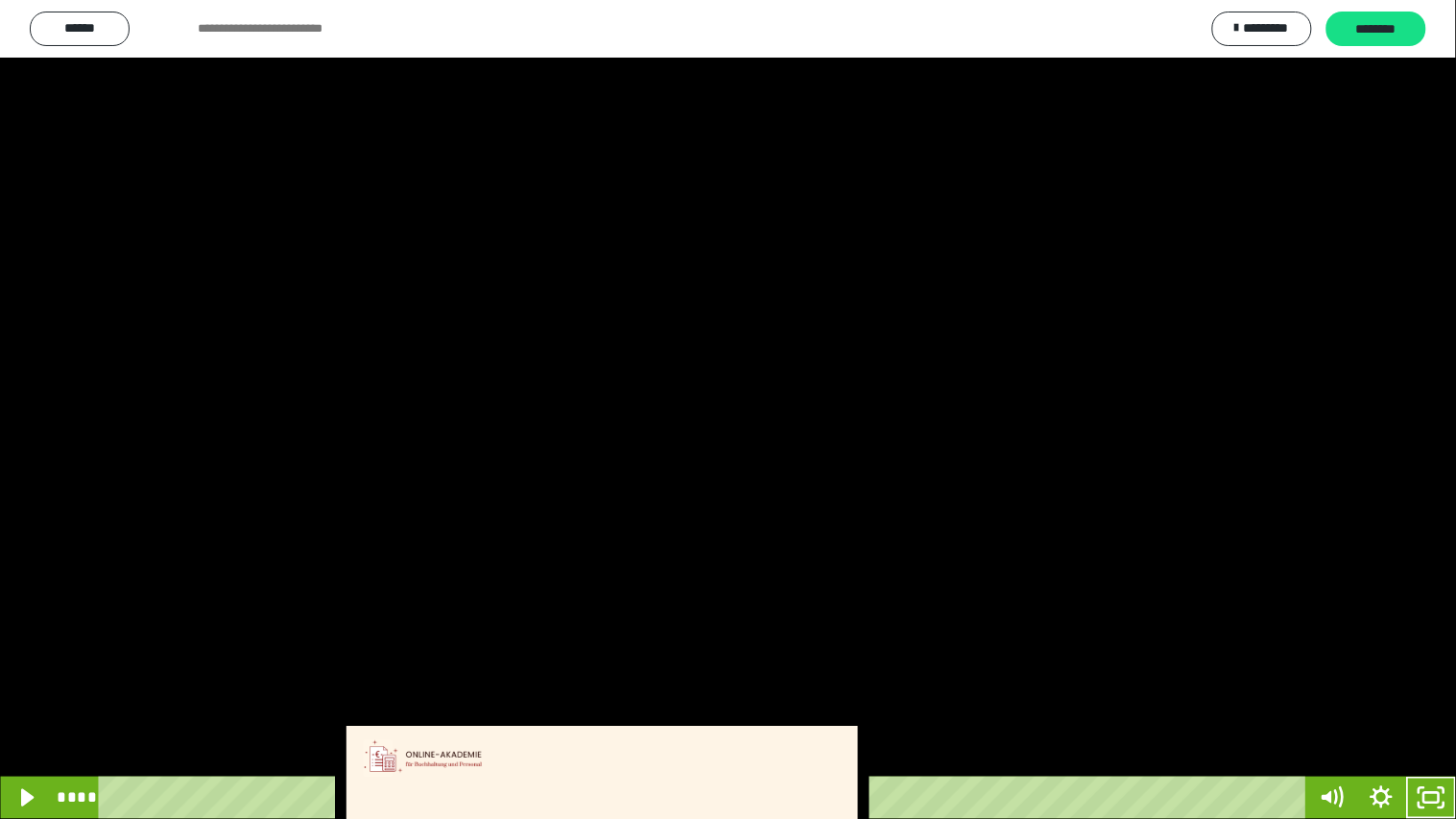 click at bounding box center (728, 409) 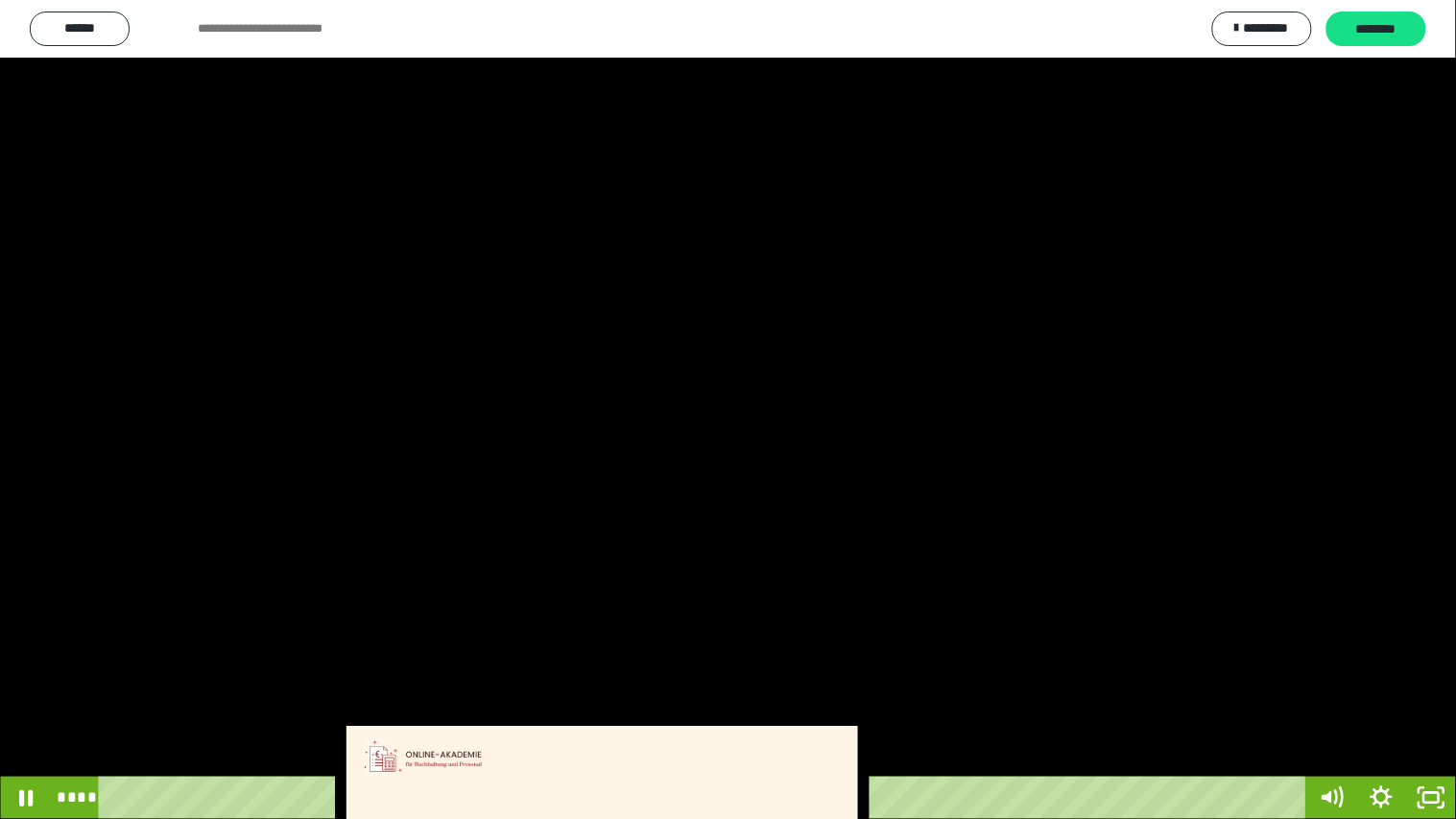 click at bounding box center (728, 409) 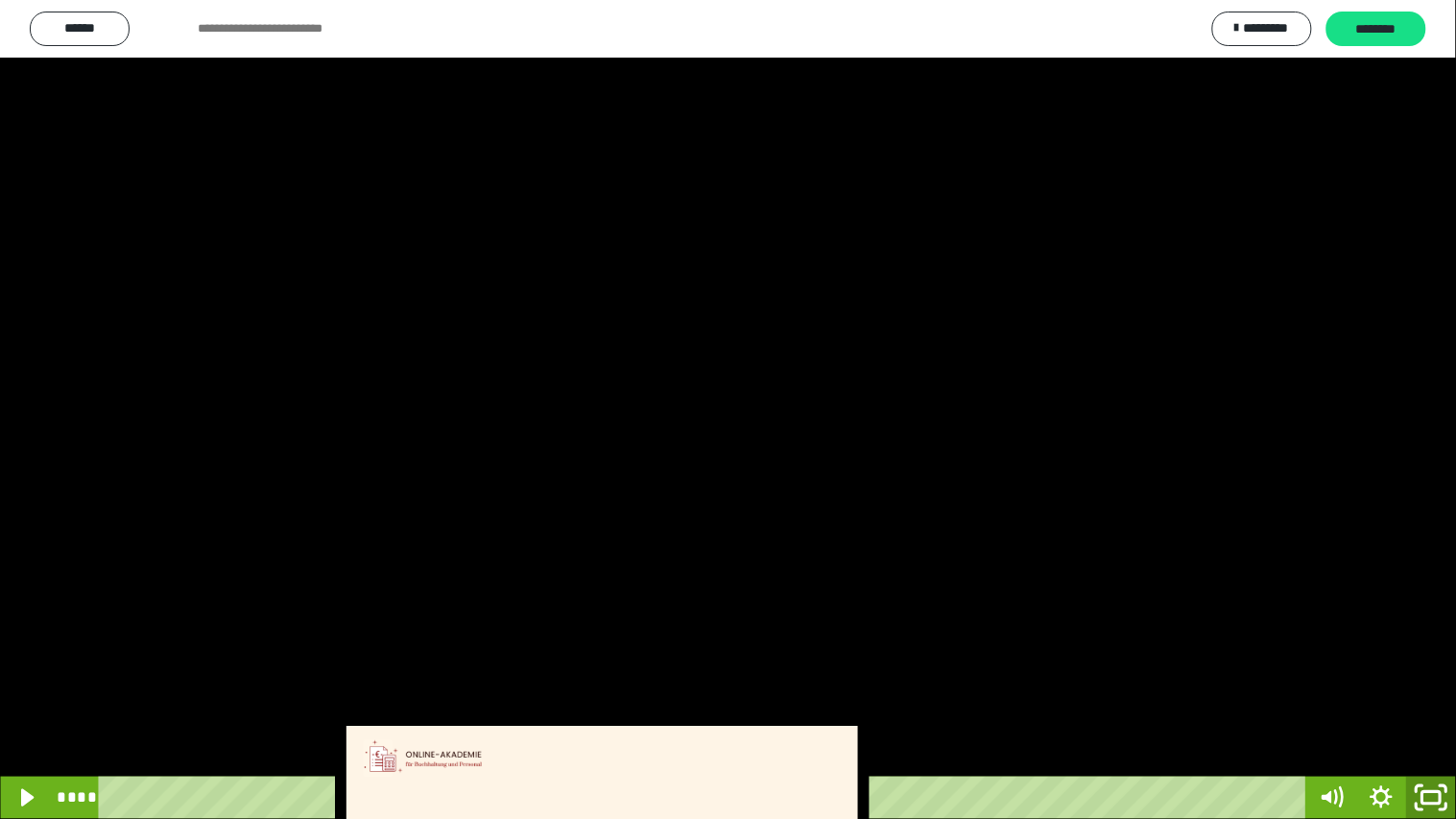 click 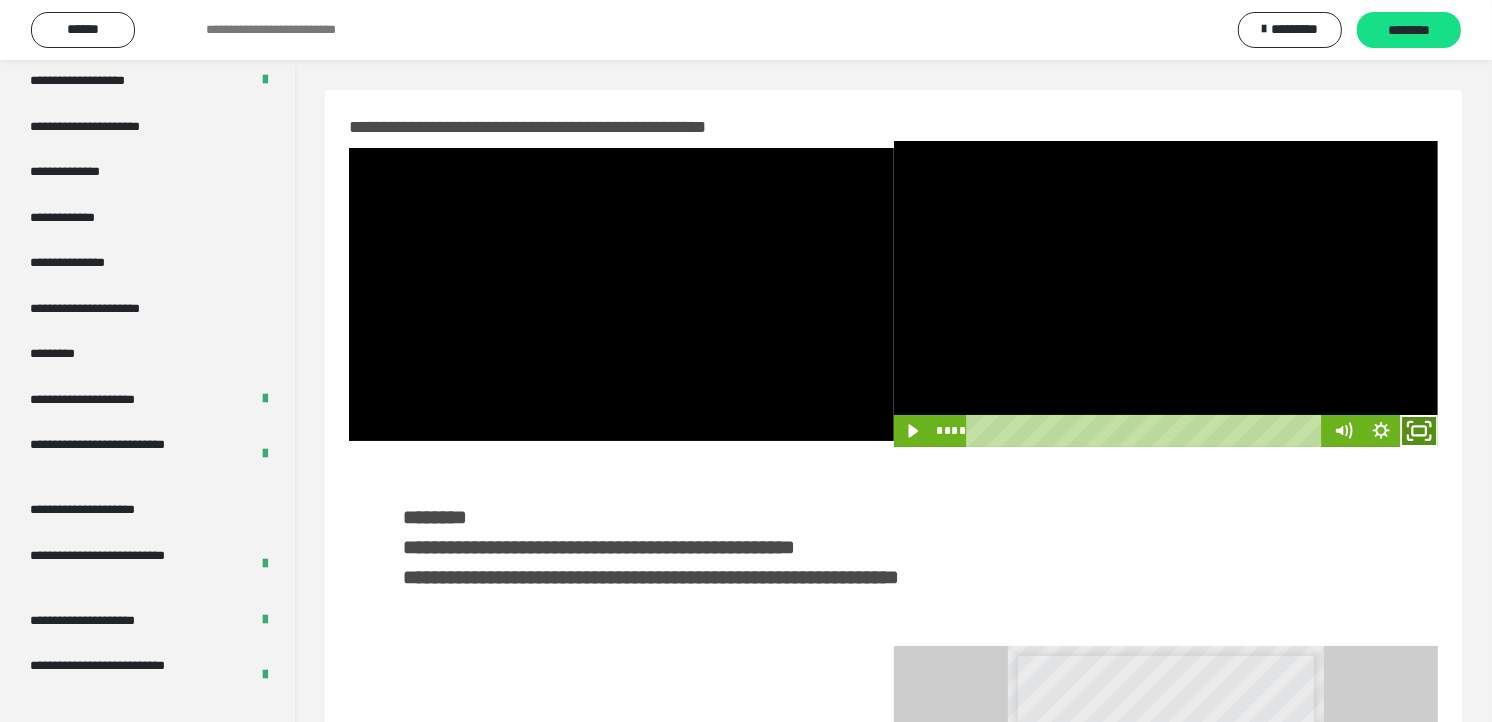 click 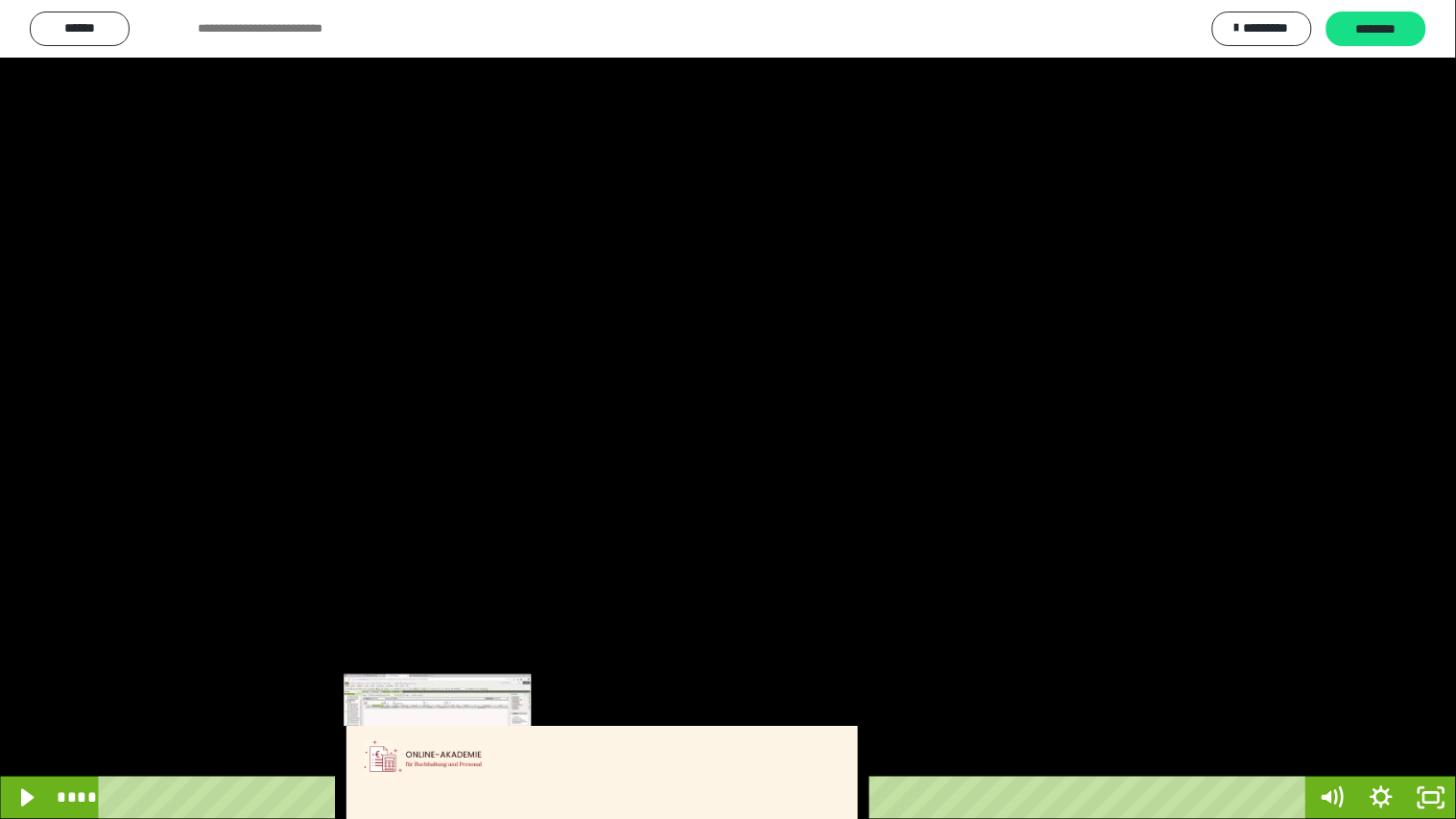 click on "****" at bounding box center [705, 798] 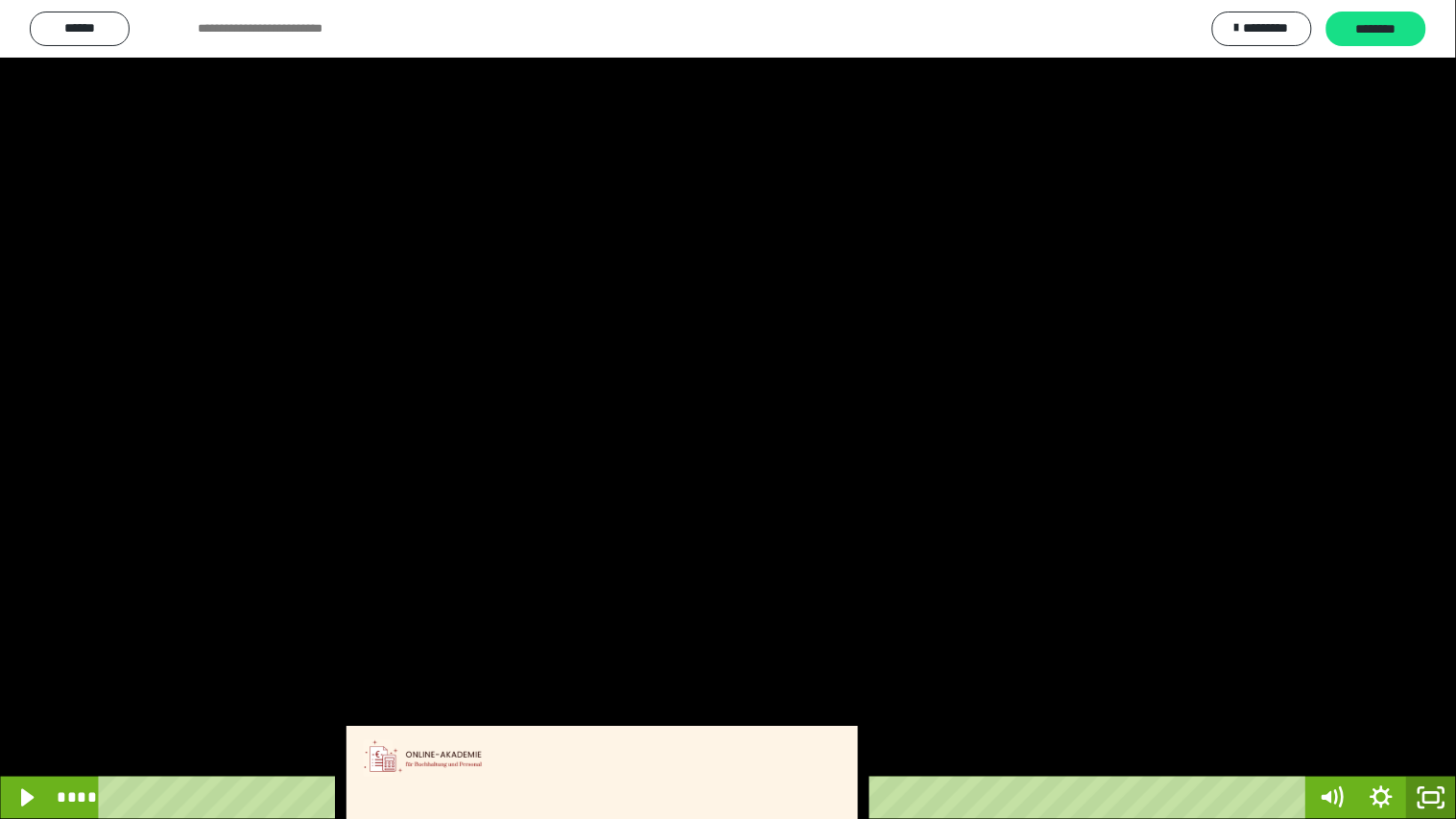 click 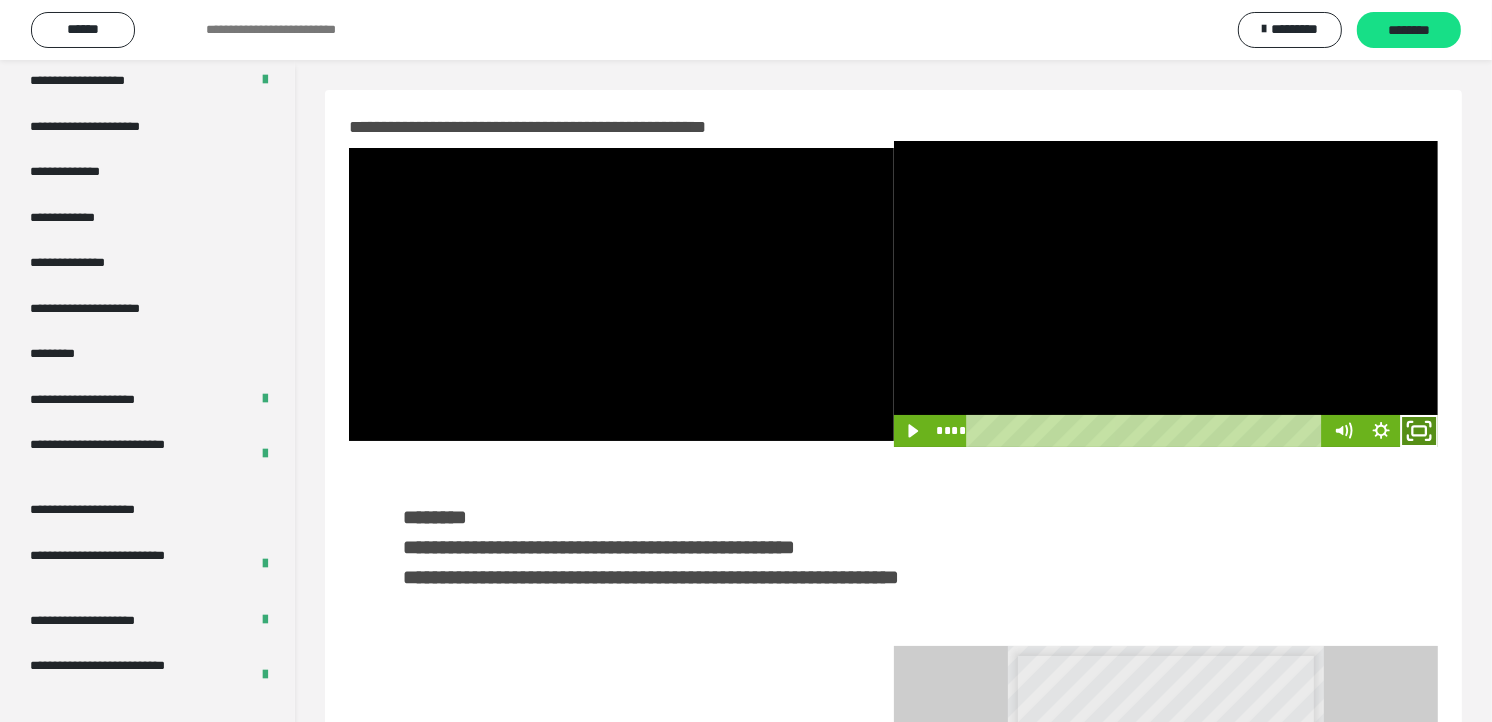 click 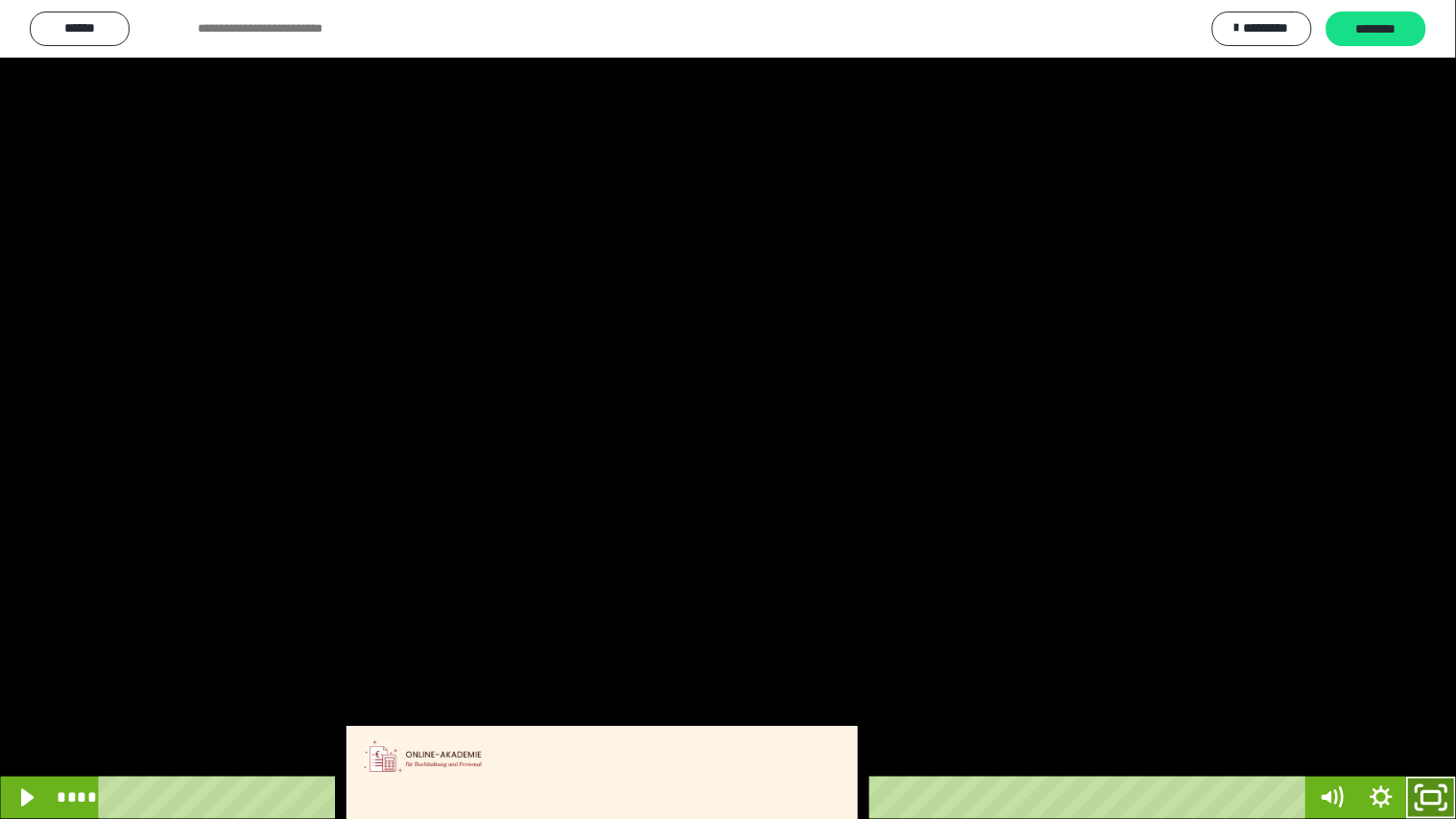 click 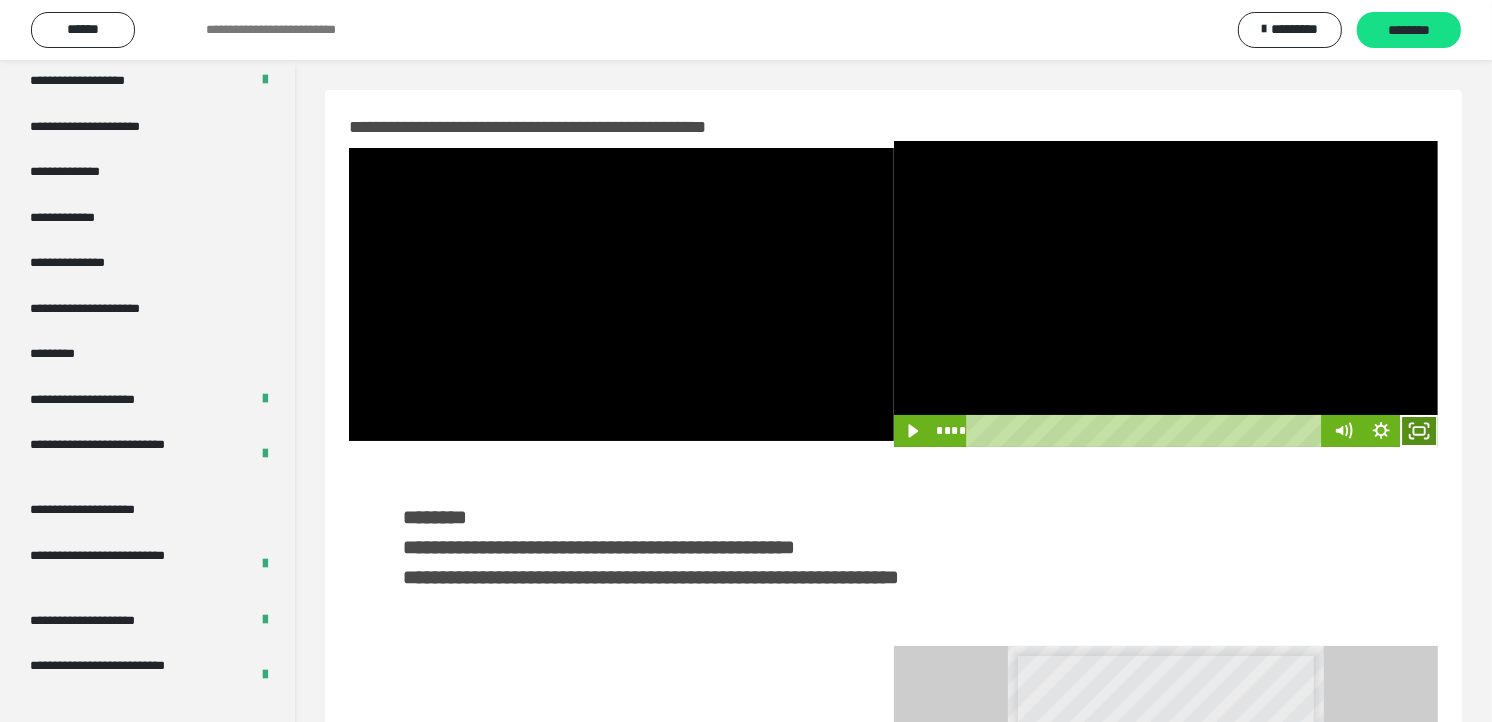 click 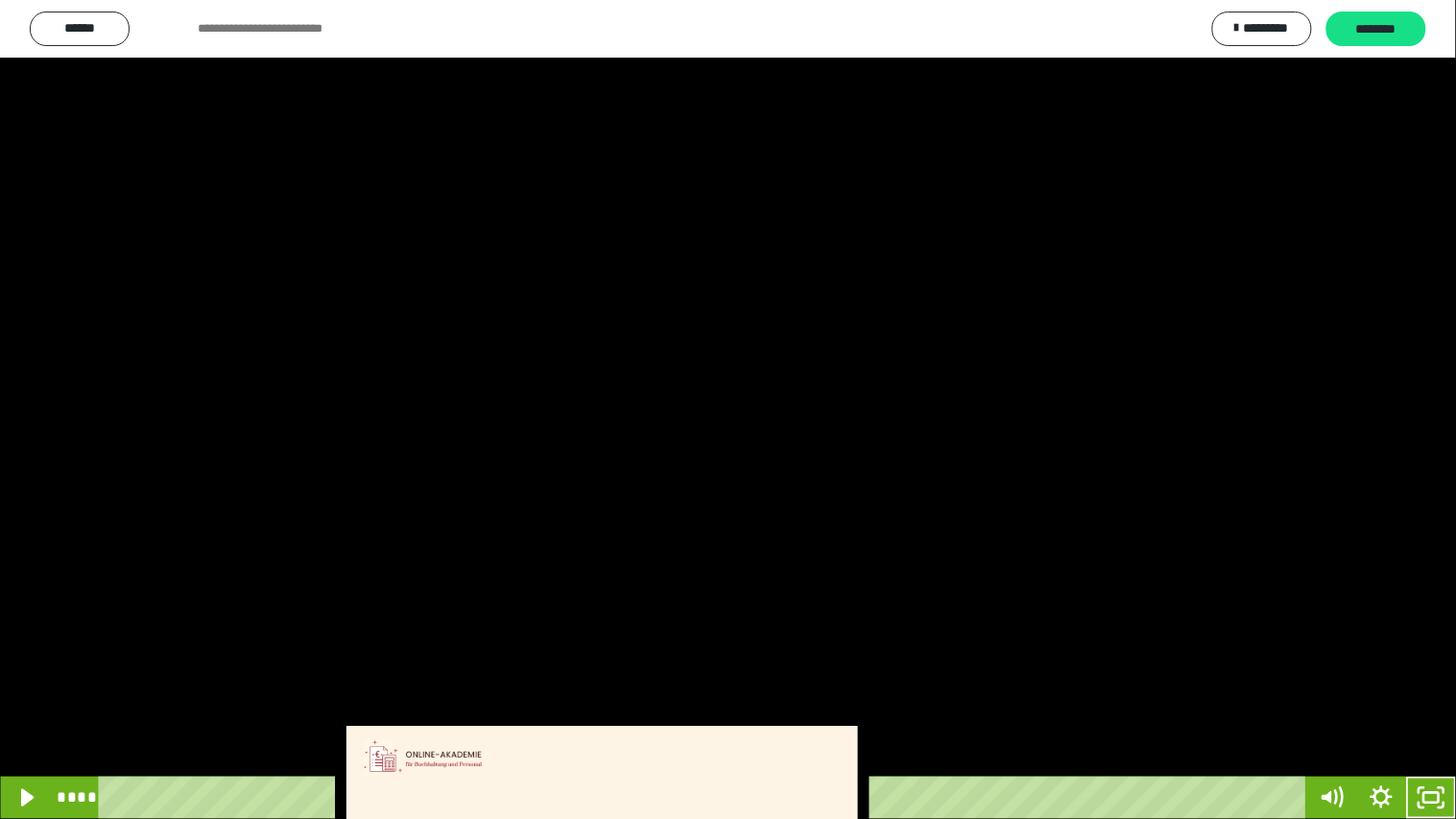 click at bounding box center (728, 409) 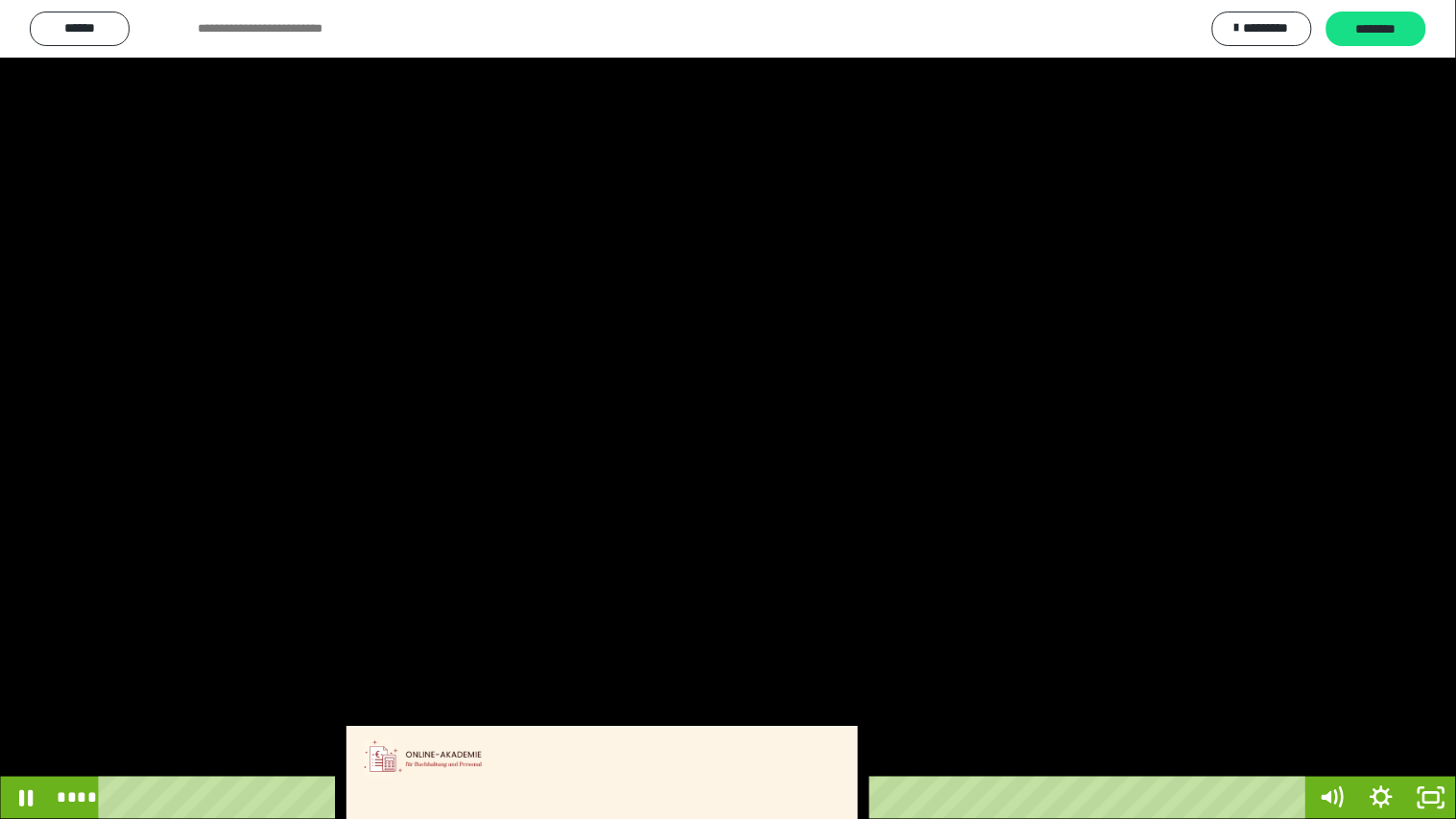 click at bounding box center [728, 409] 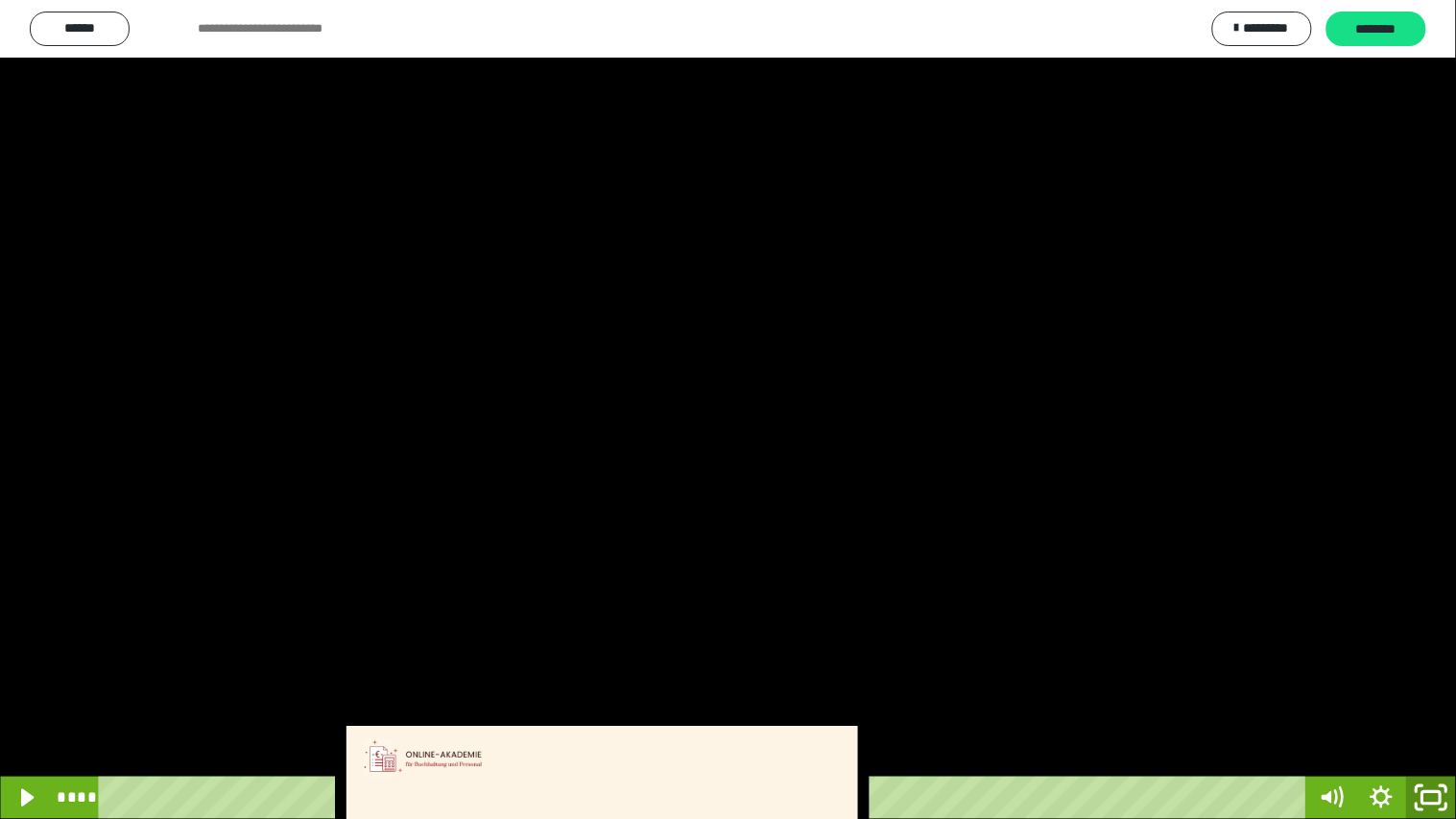 click 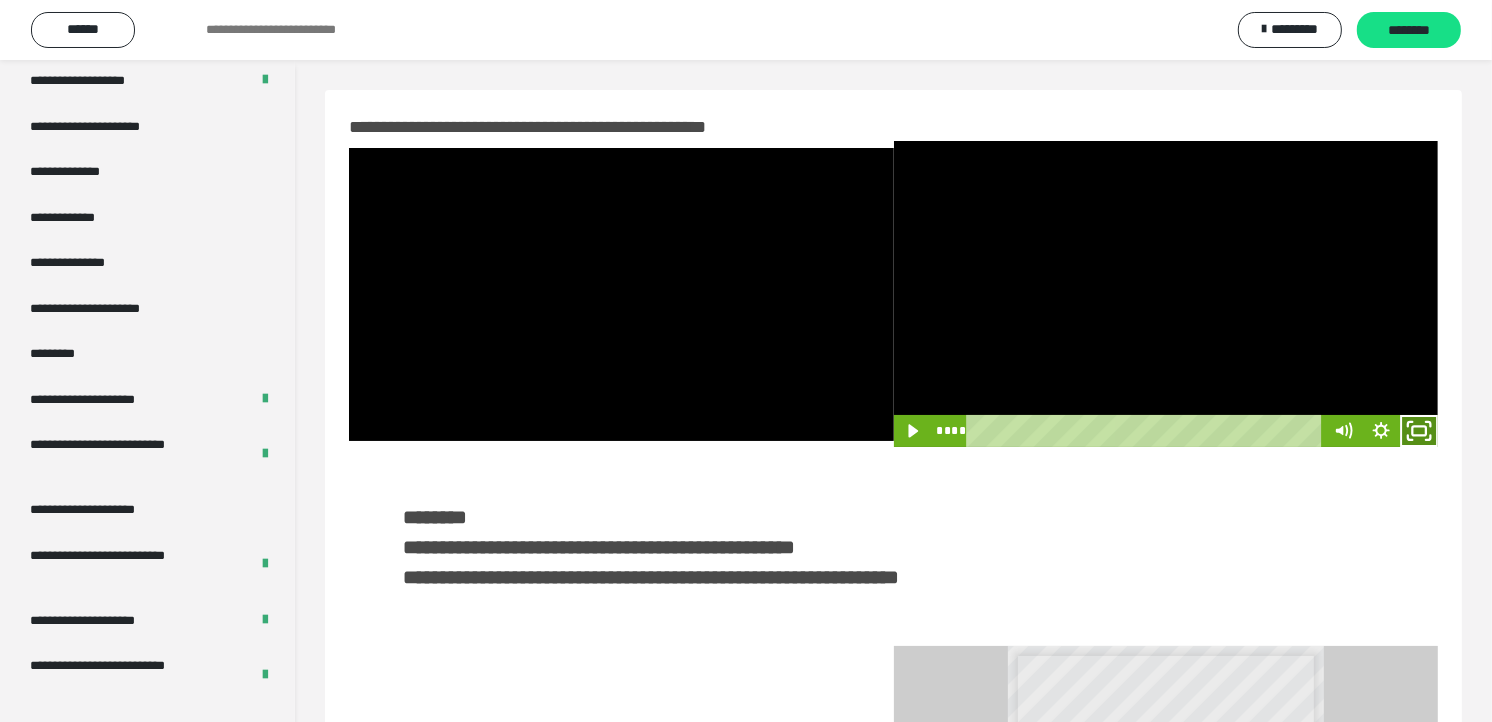 click 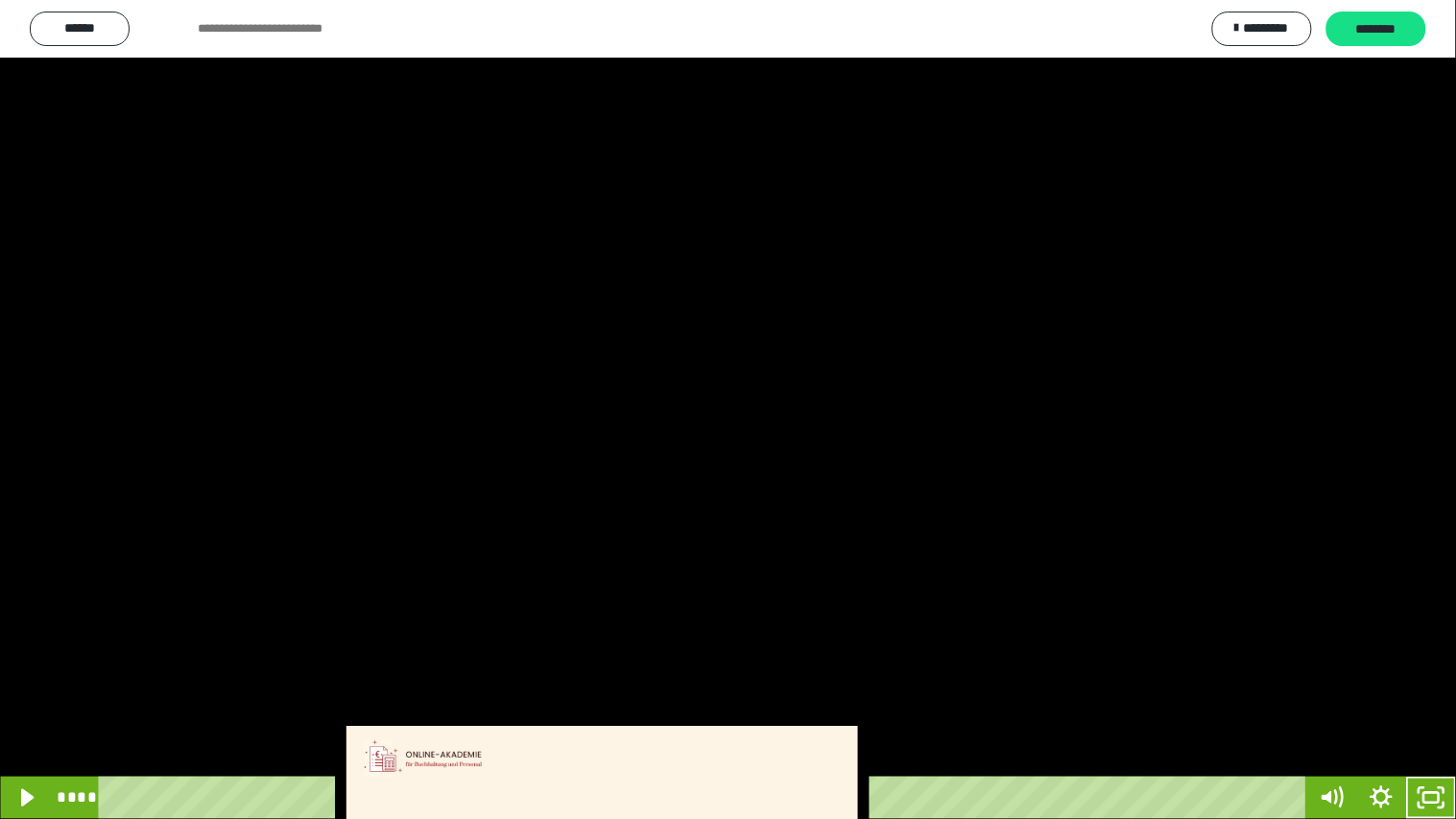 click at bounding box center (728, 409) 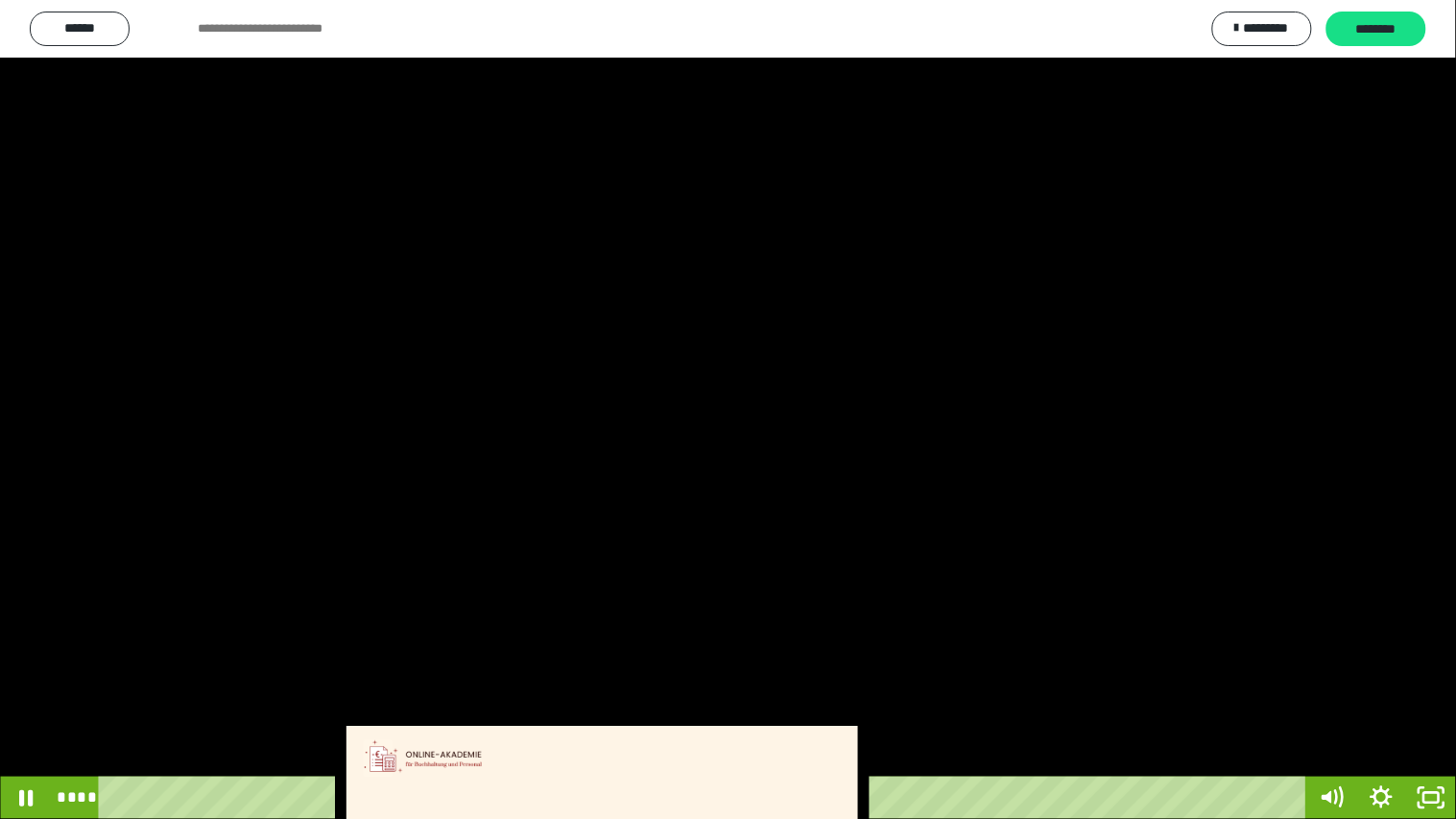 click at bounding box center [728, 409] 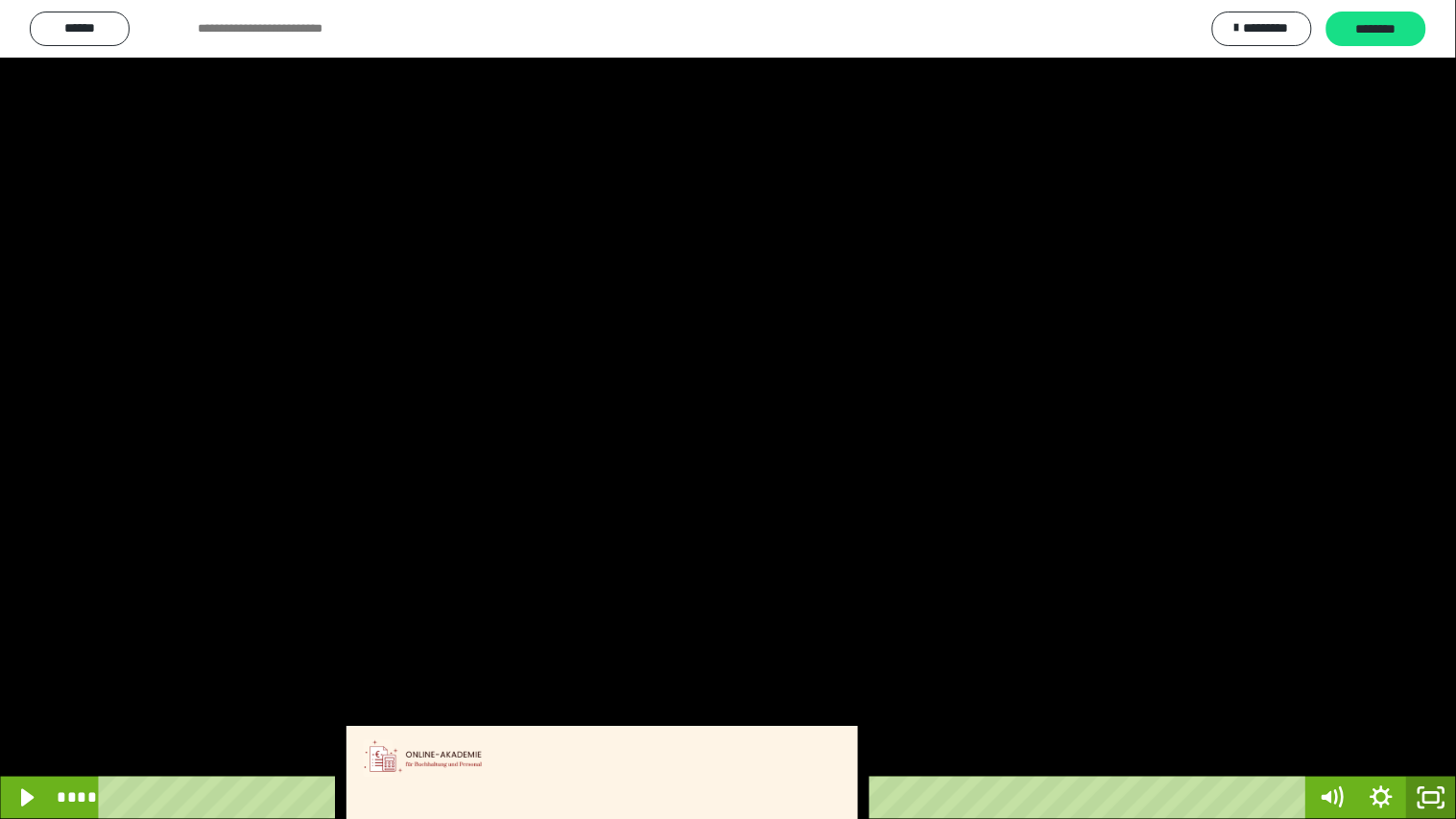 click 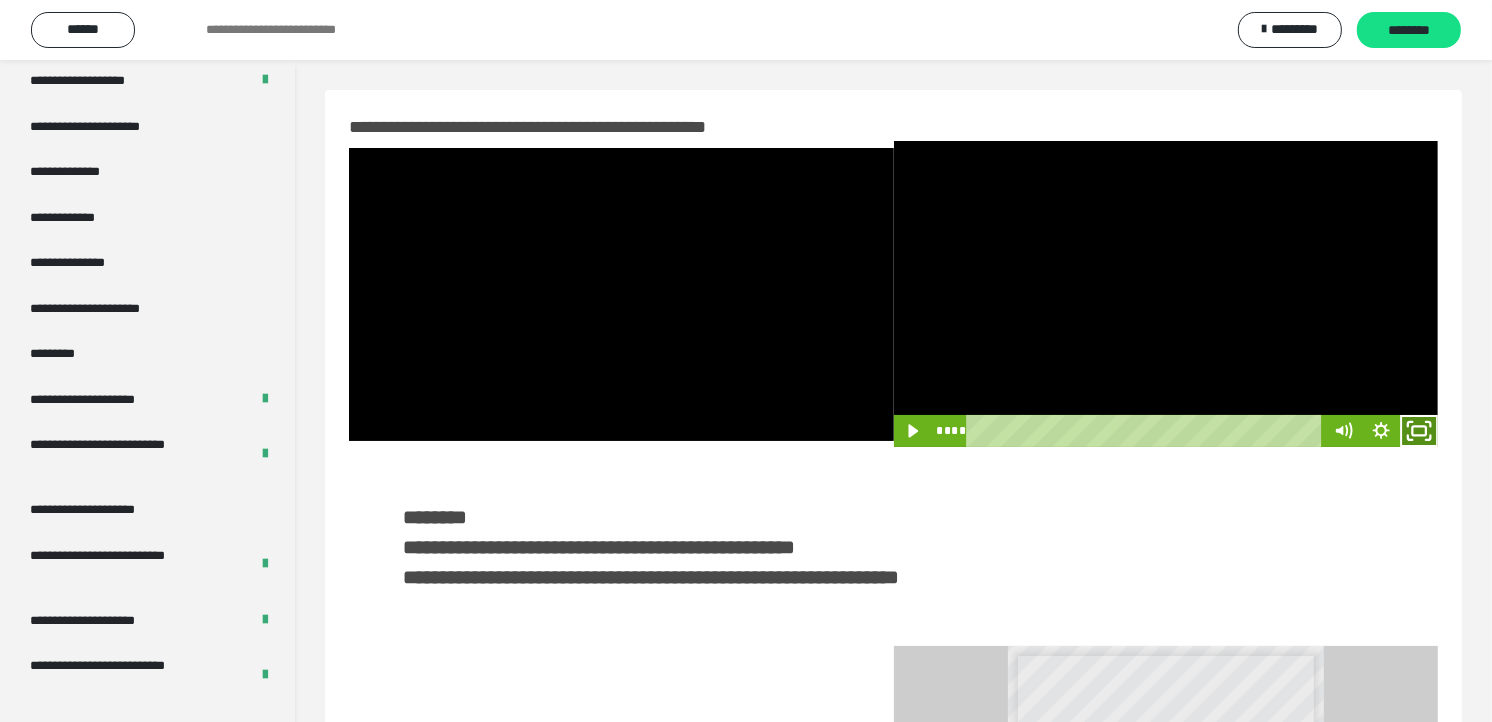 click 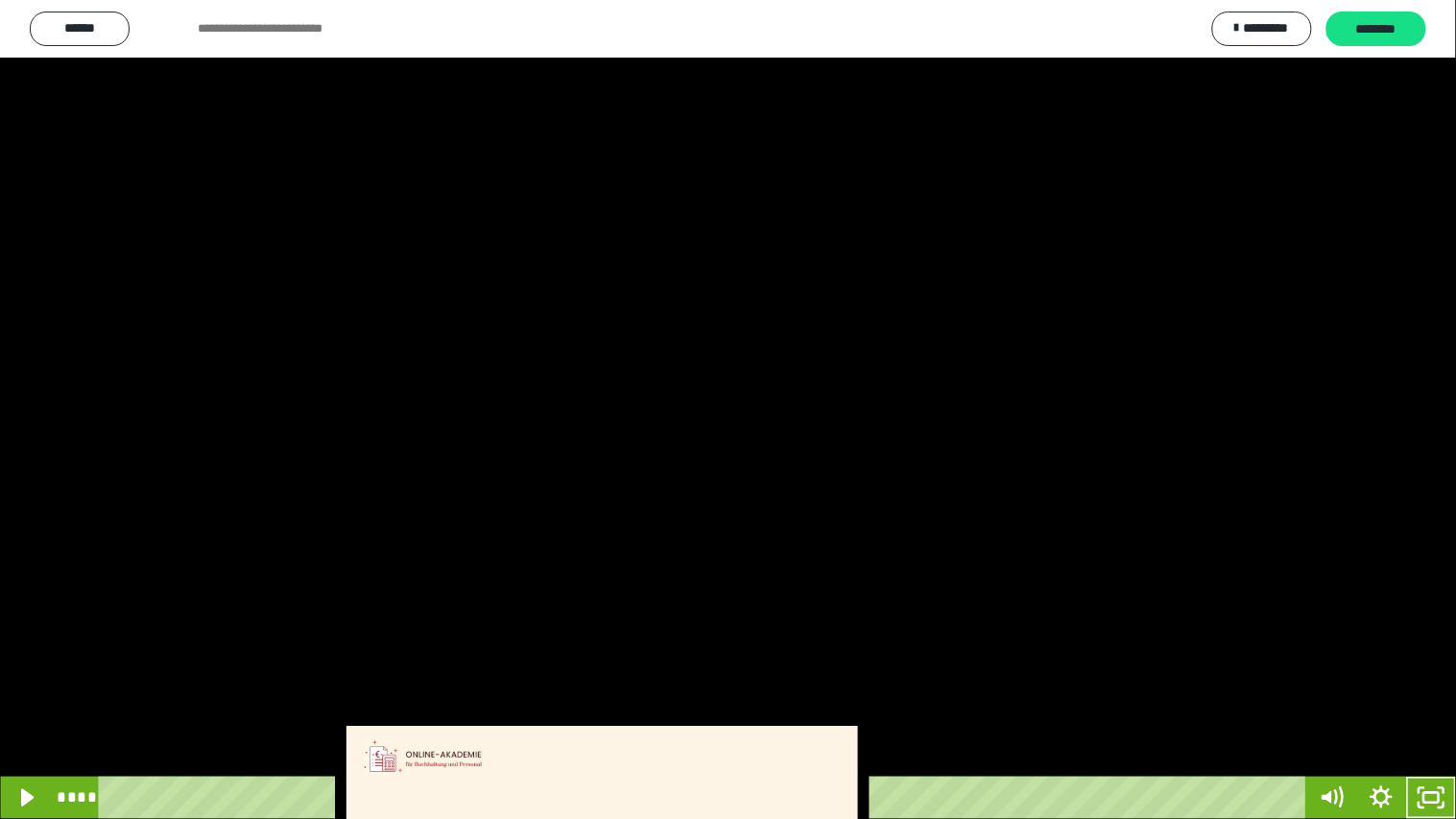 click at bounding box center [728, 409] 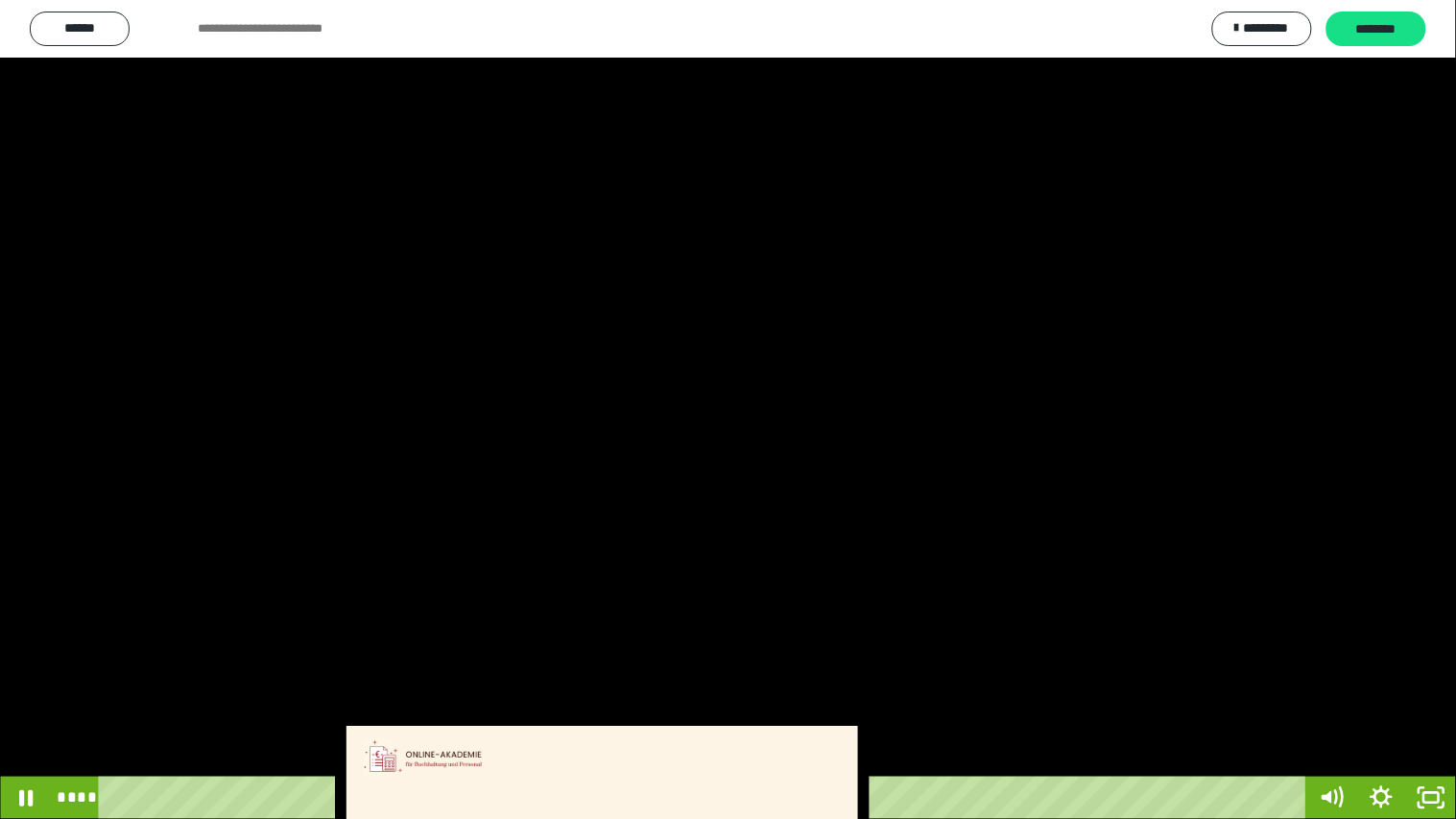 click at bounding box center (728, 409) 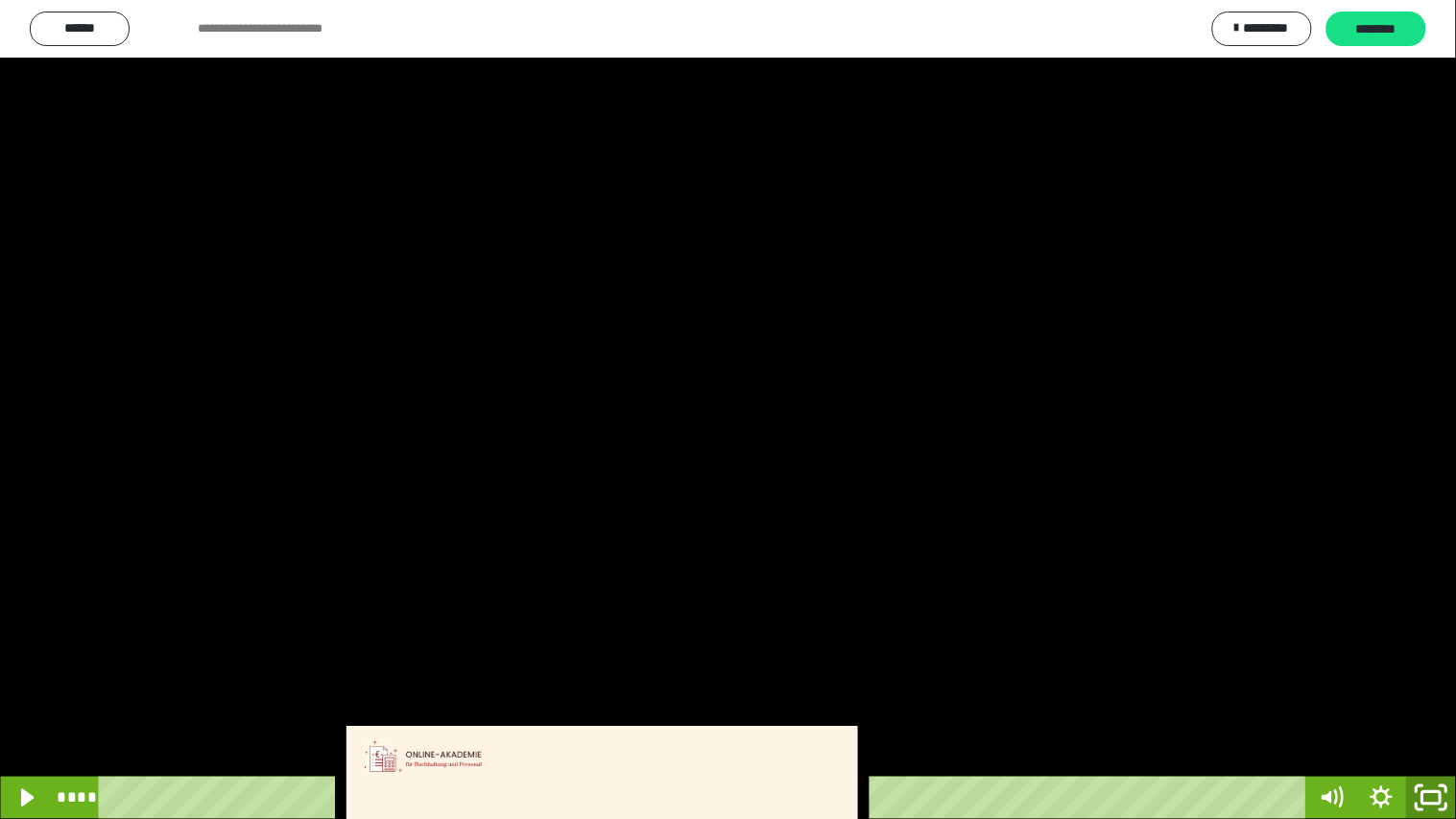 click 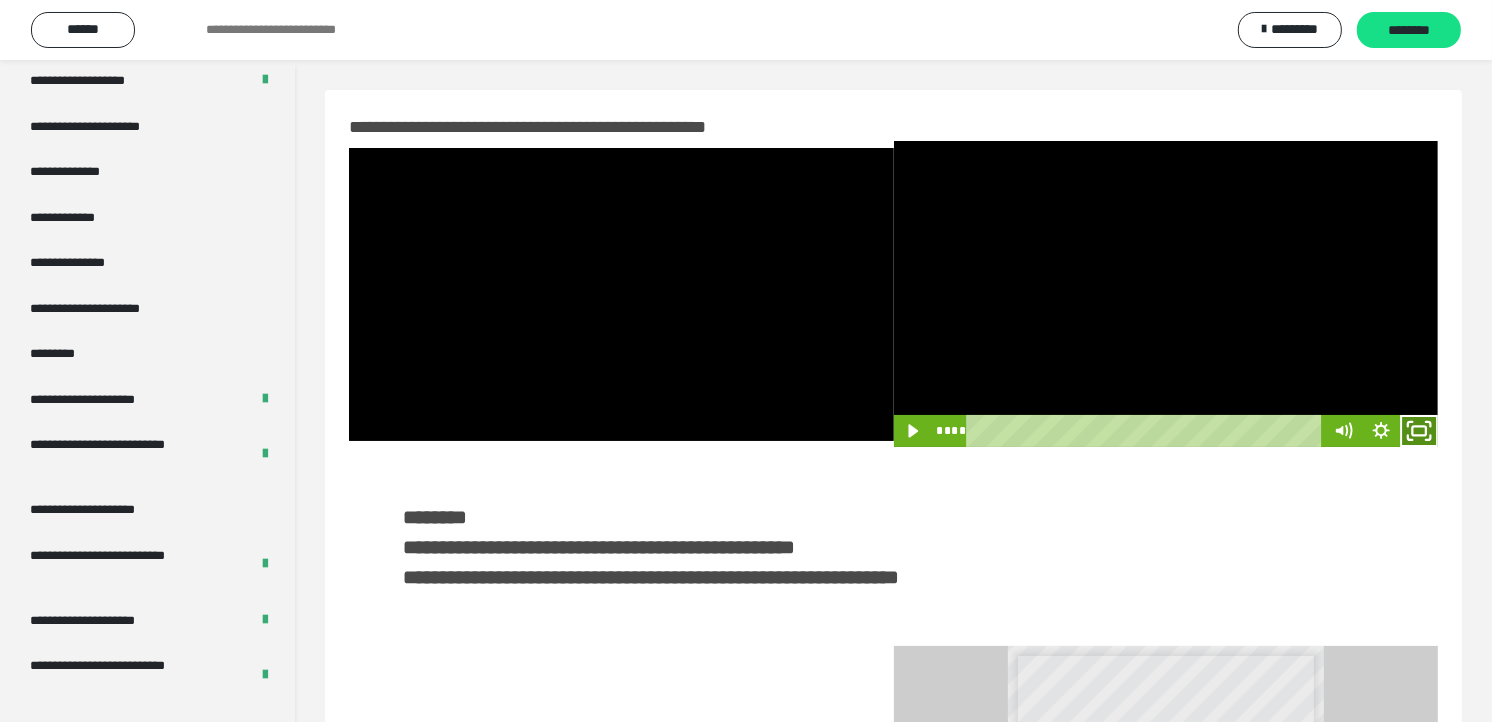 click 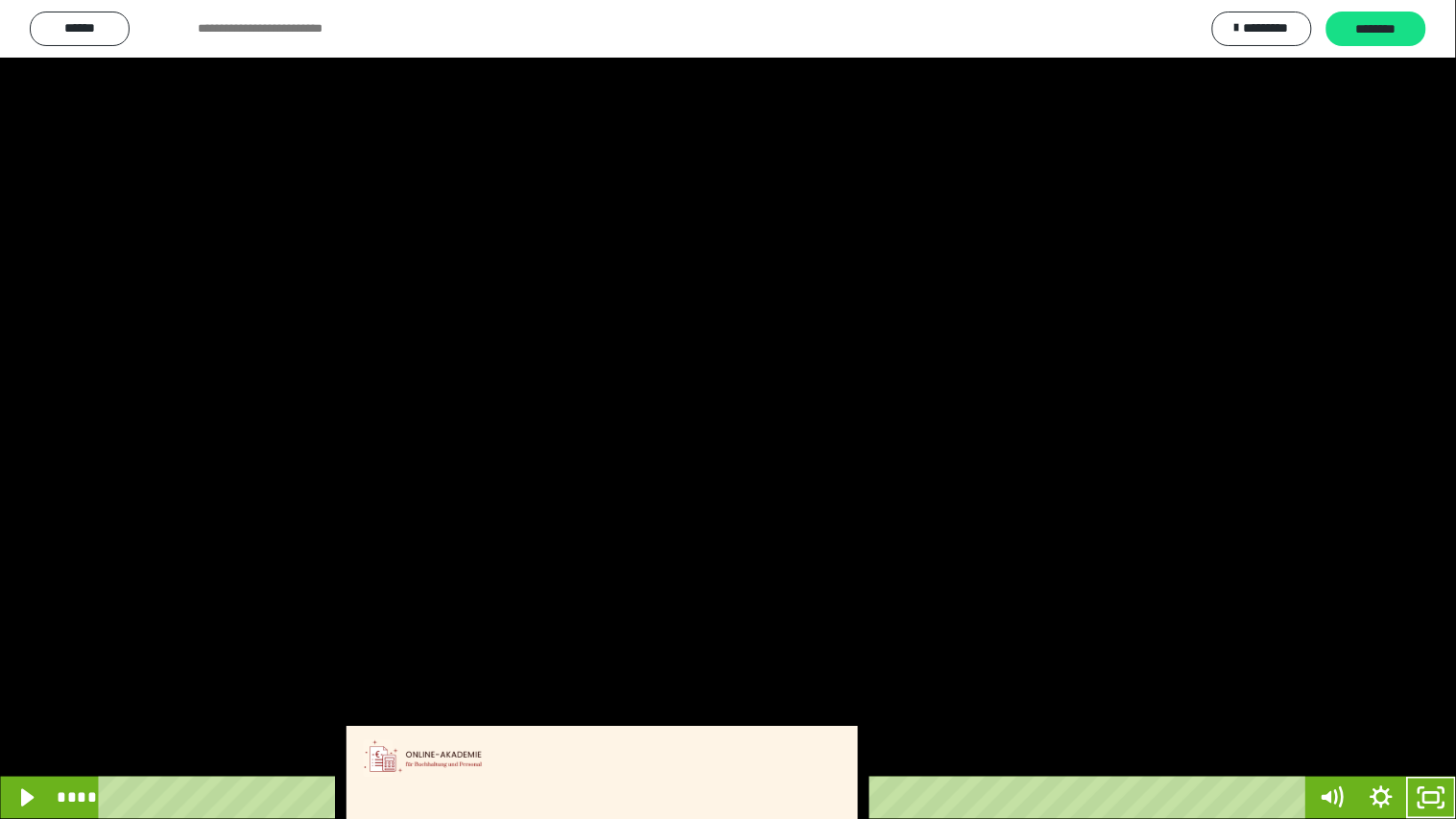 click at bounding box center (728, 409) 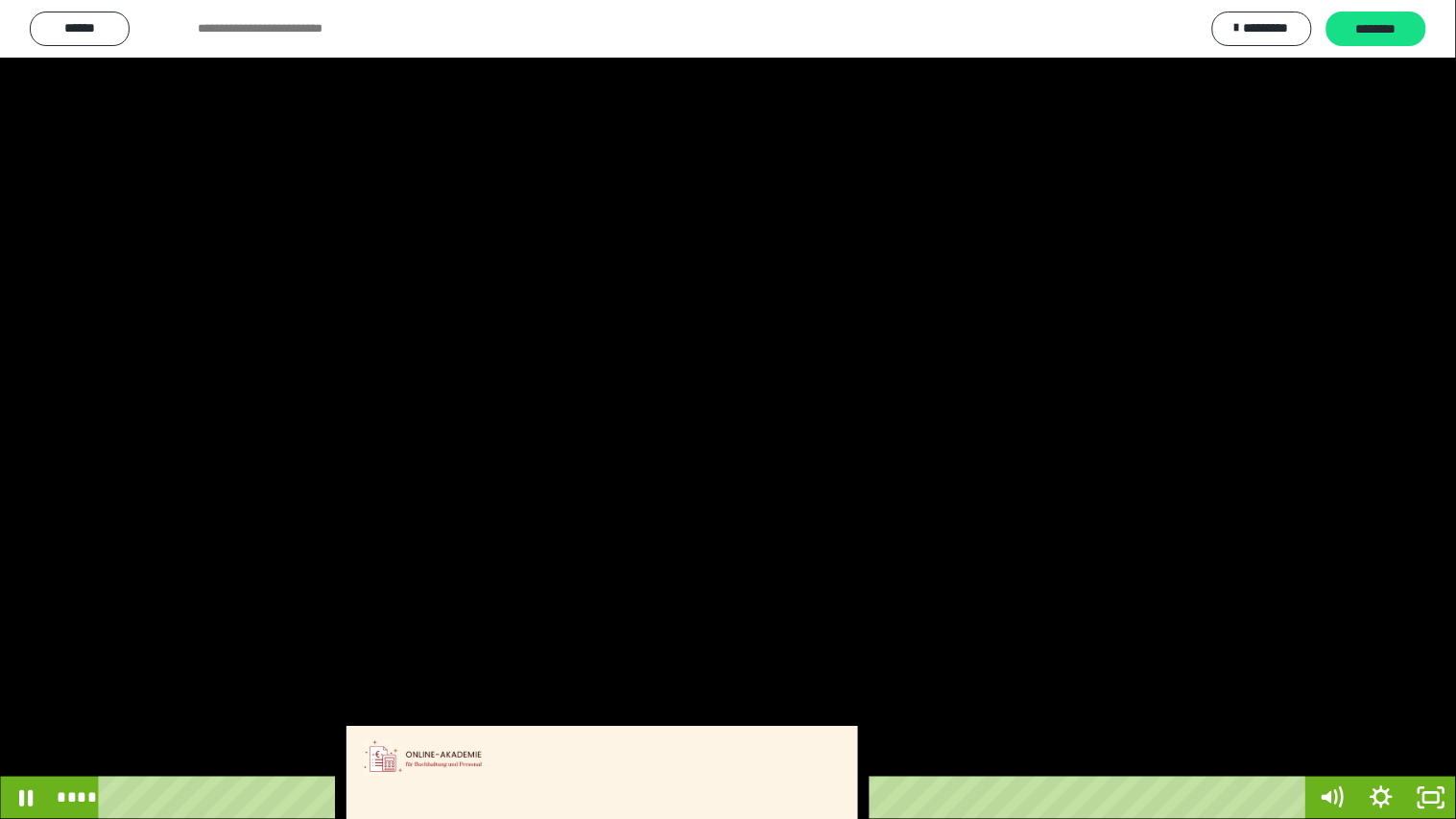 click at bounding box center (728, 409) 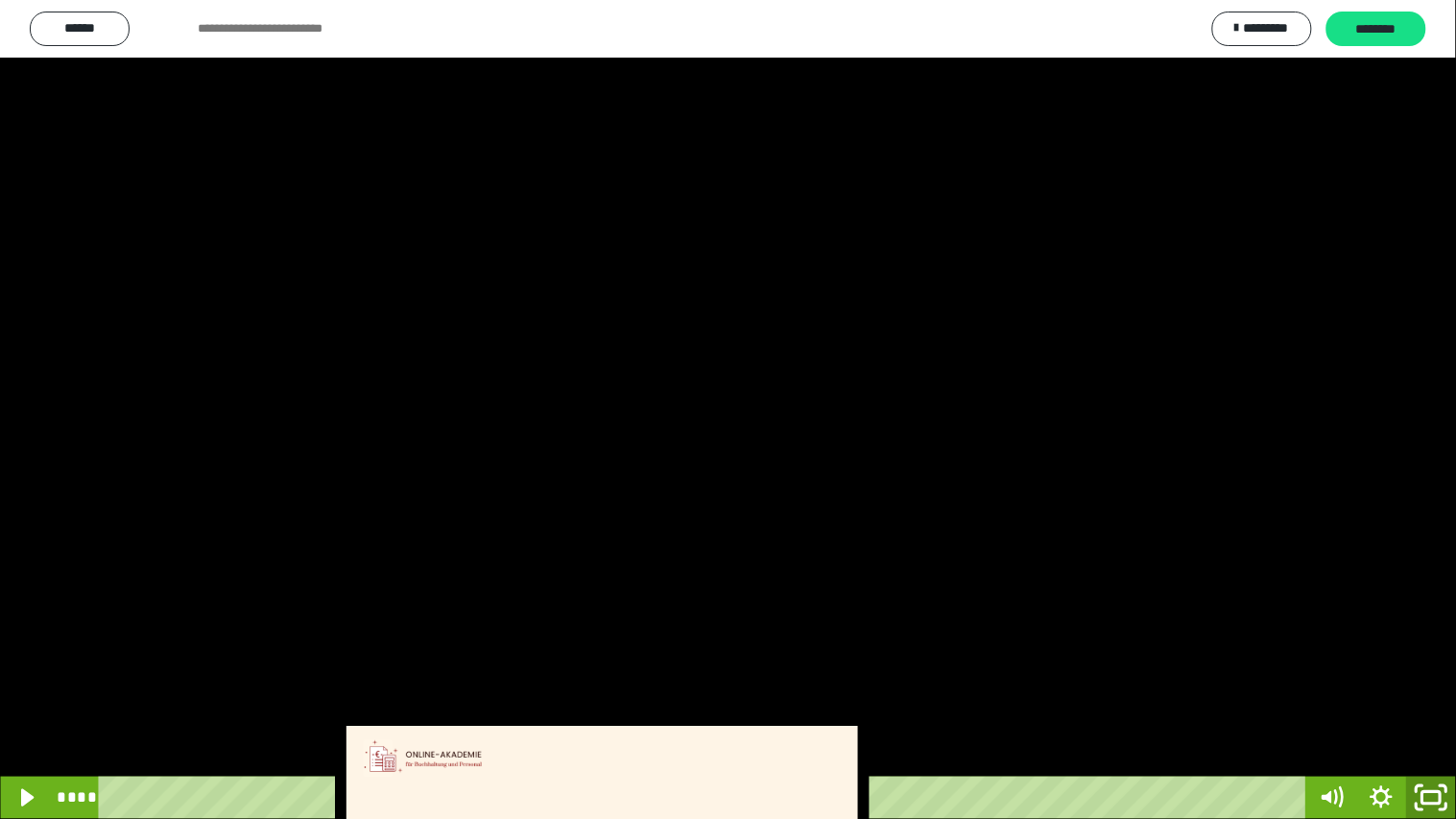 click 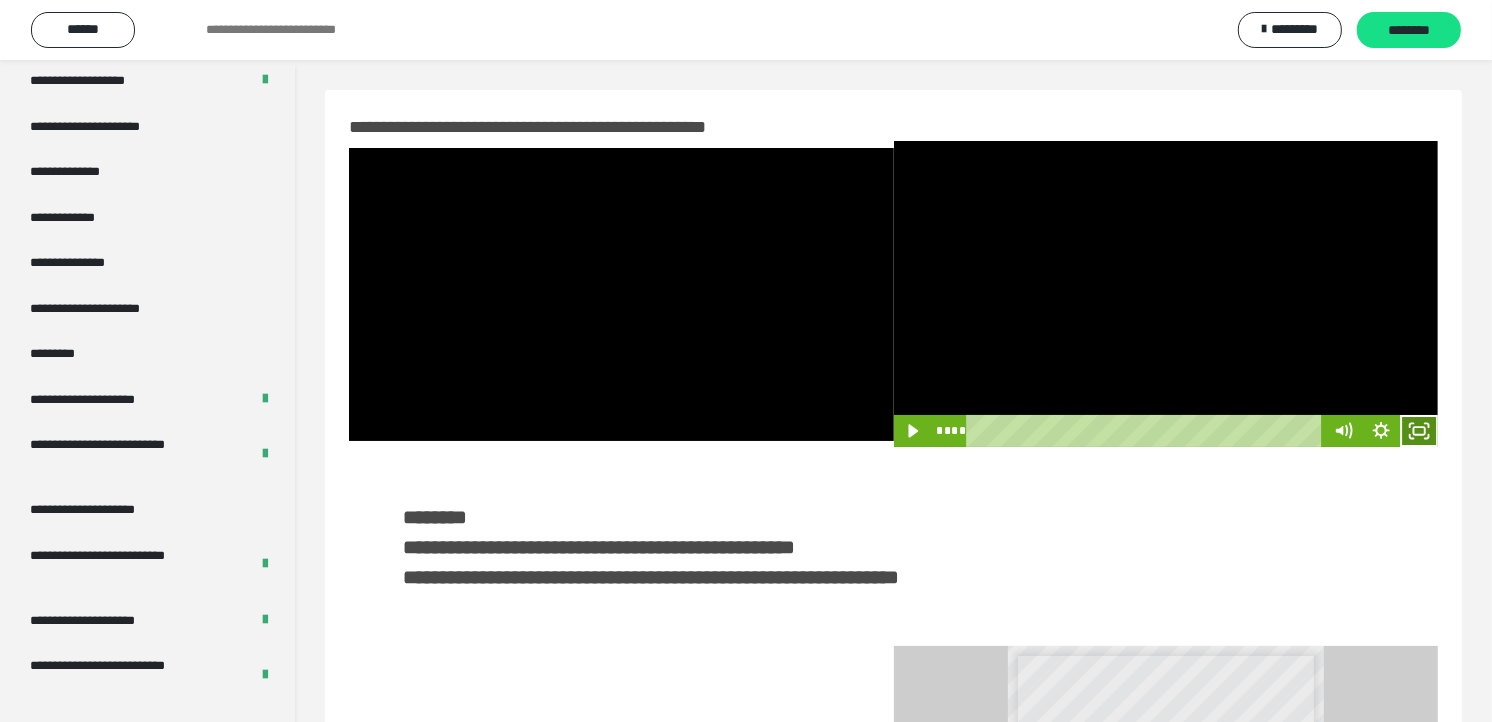 click 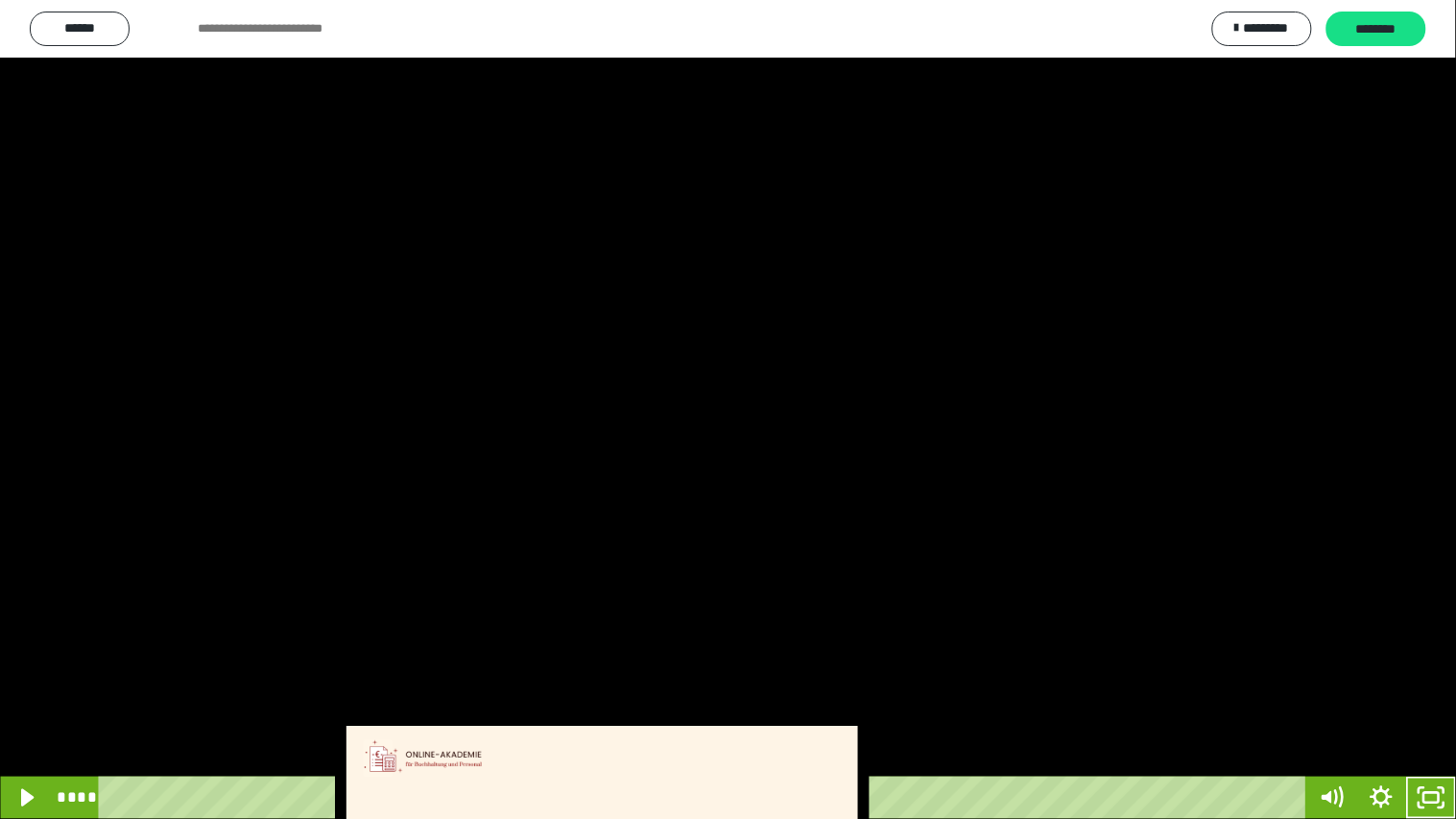drag, startPoint x: 866, startPoint y: 298, endPoint x: 1096, endPoint y: 299, distance: 230.00217 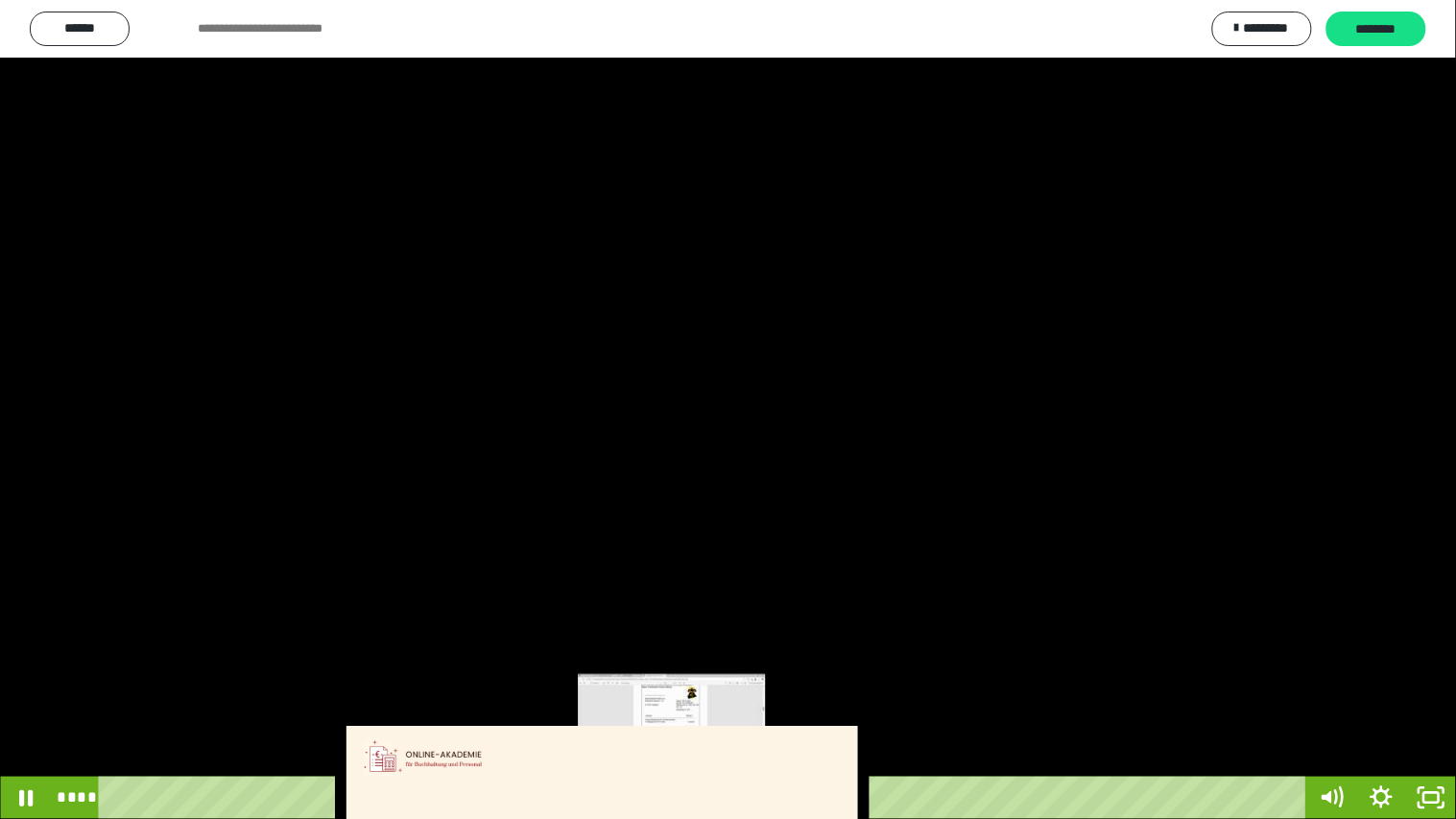 click on "****" at bounding box center [705, 798] 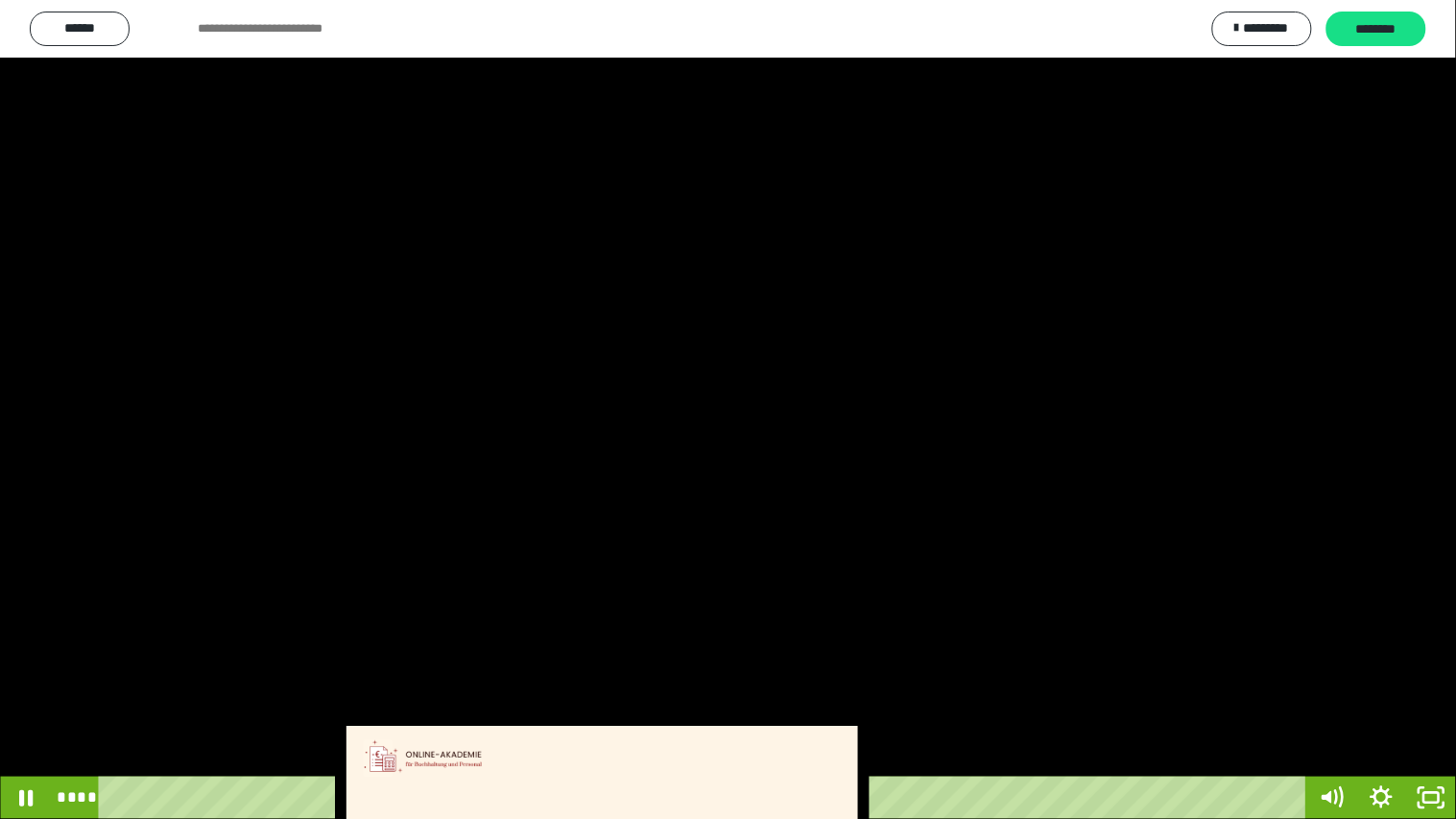 click at bounding box center (728, 409) 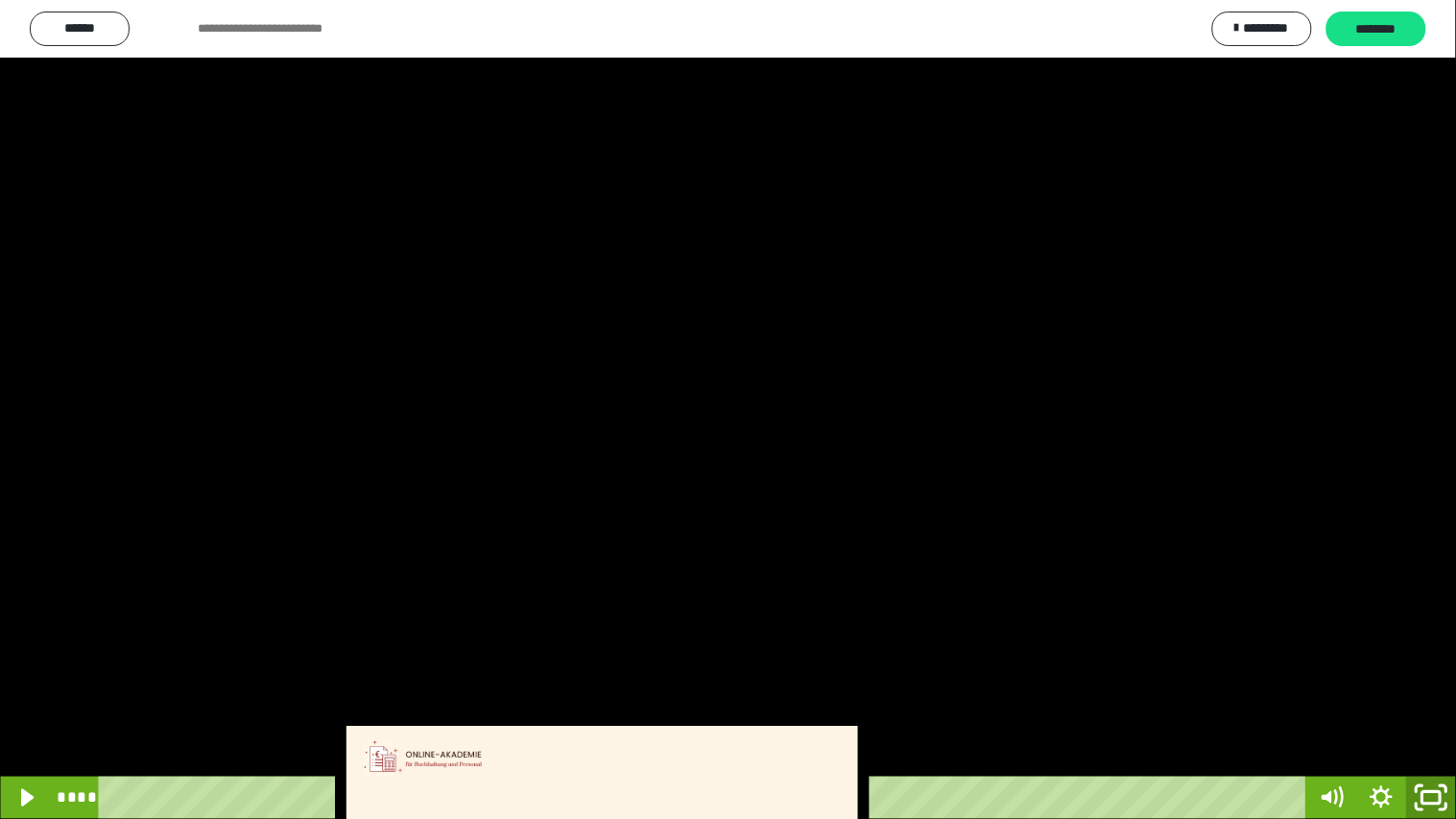 click 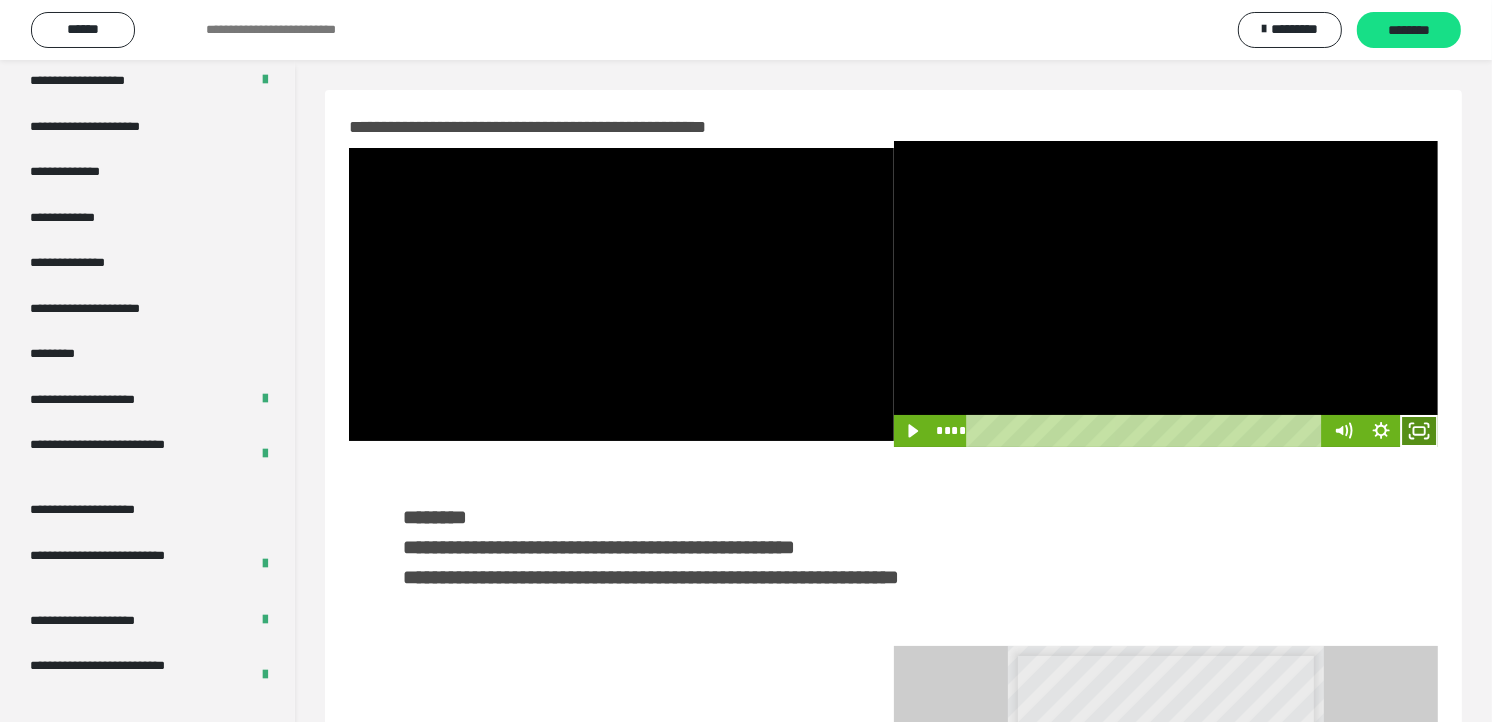 click 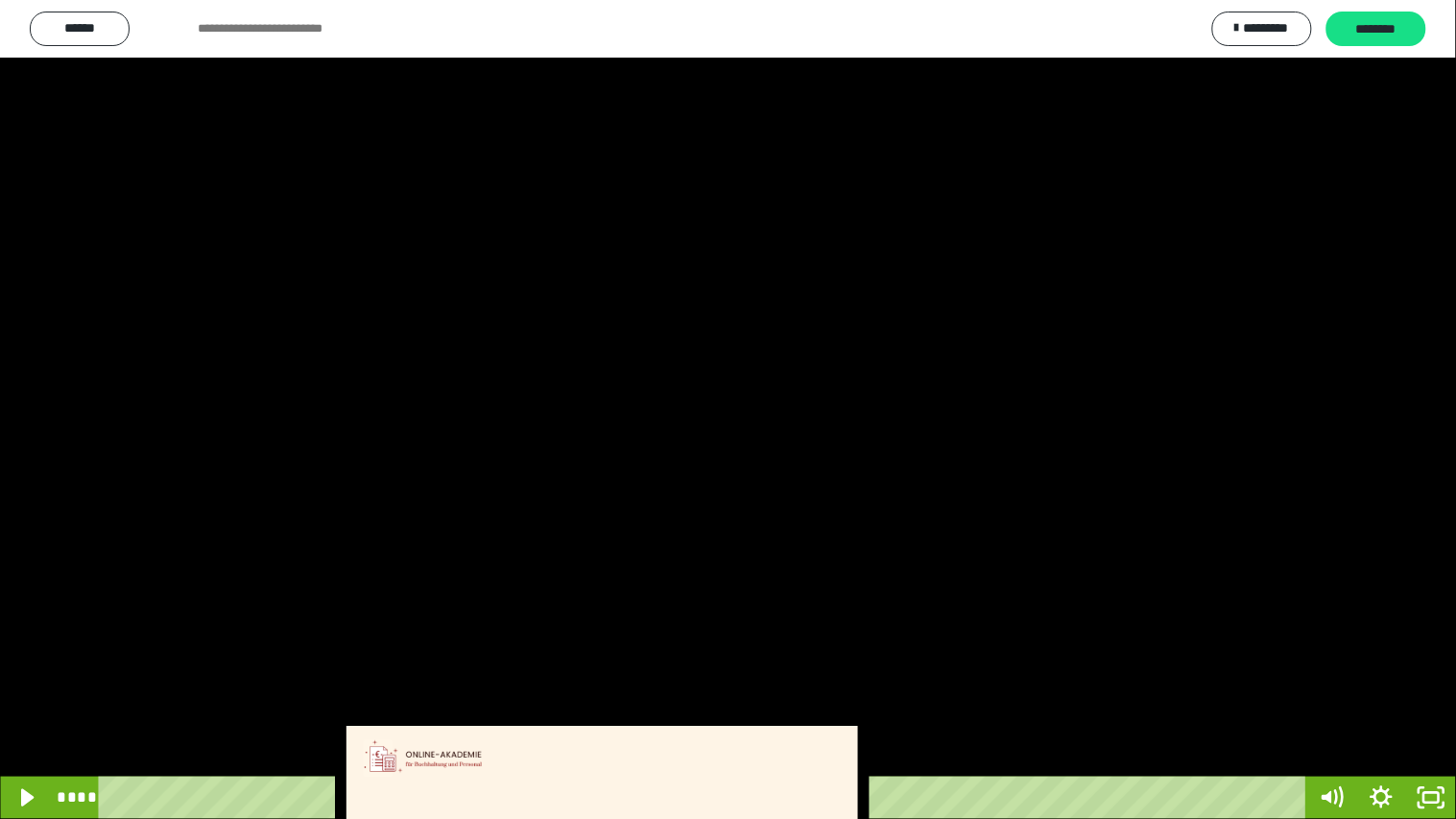 click at bounding box center (728, 409) 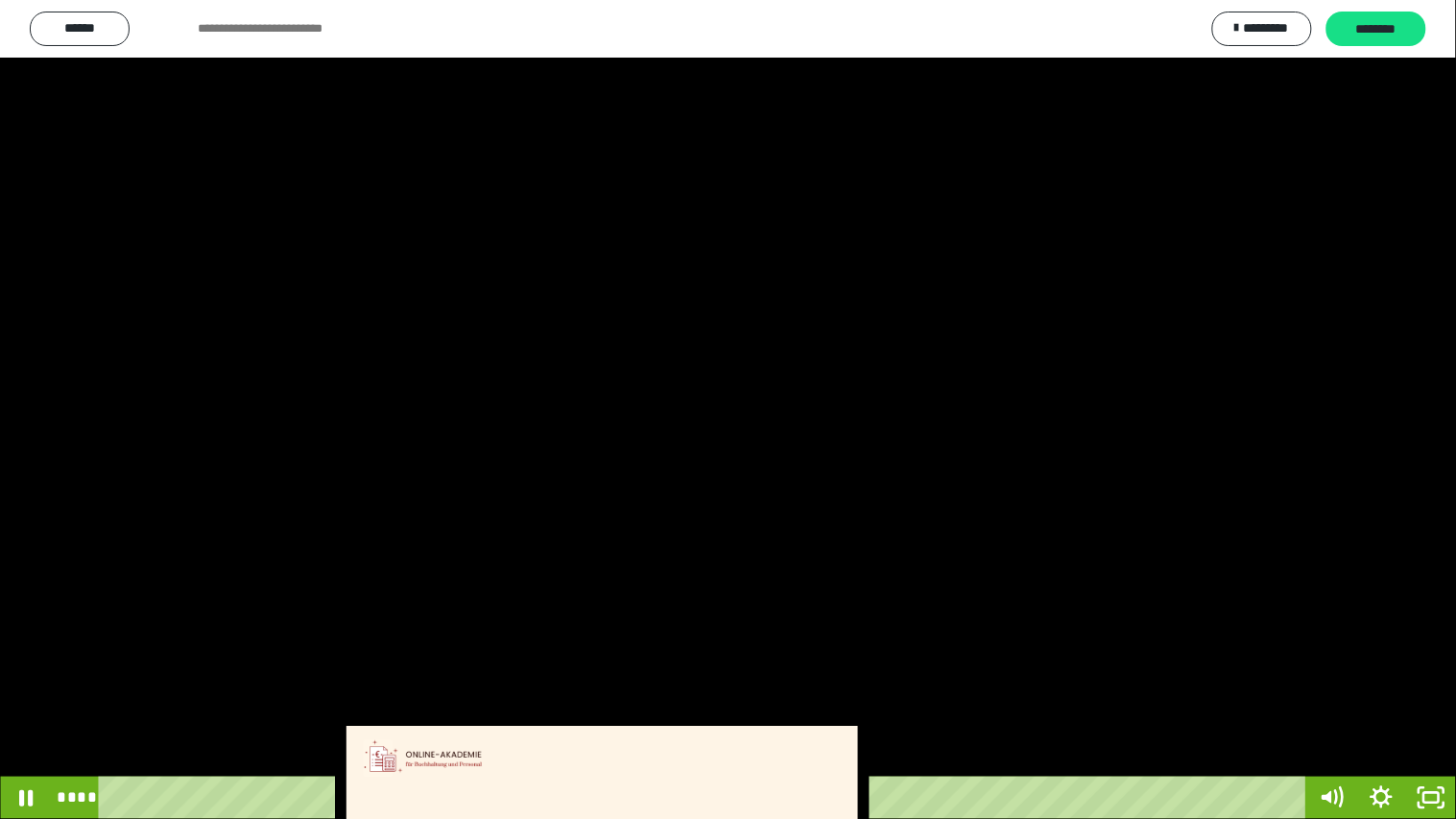 click at bounding box center (728, 409) 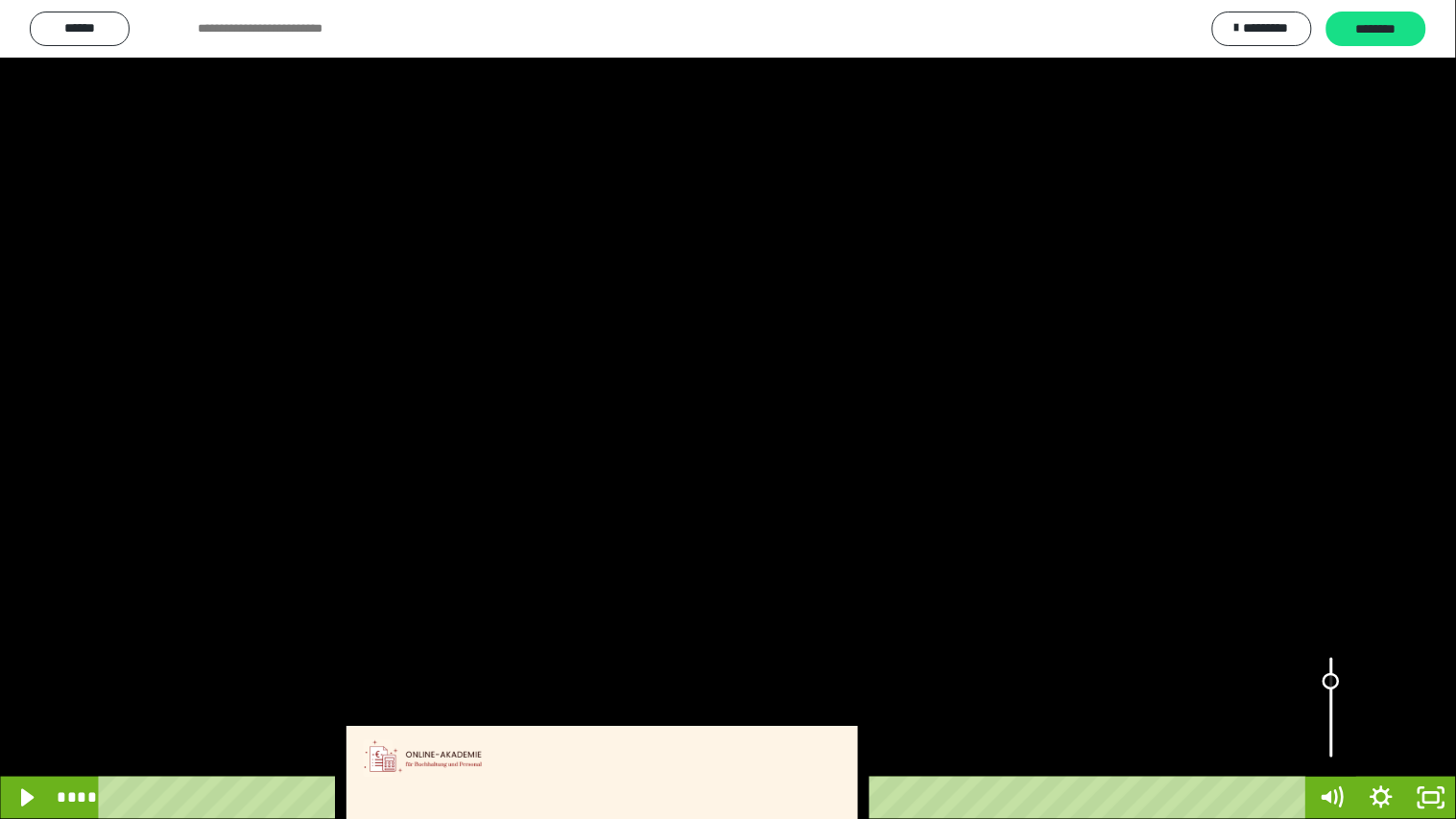 click at bounding box center [1331, 708] 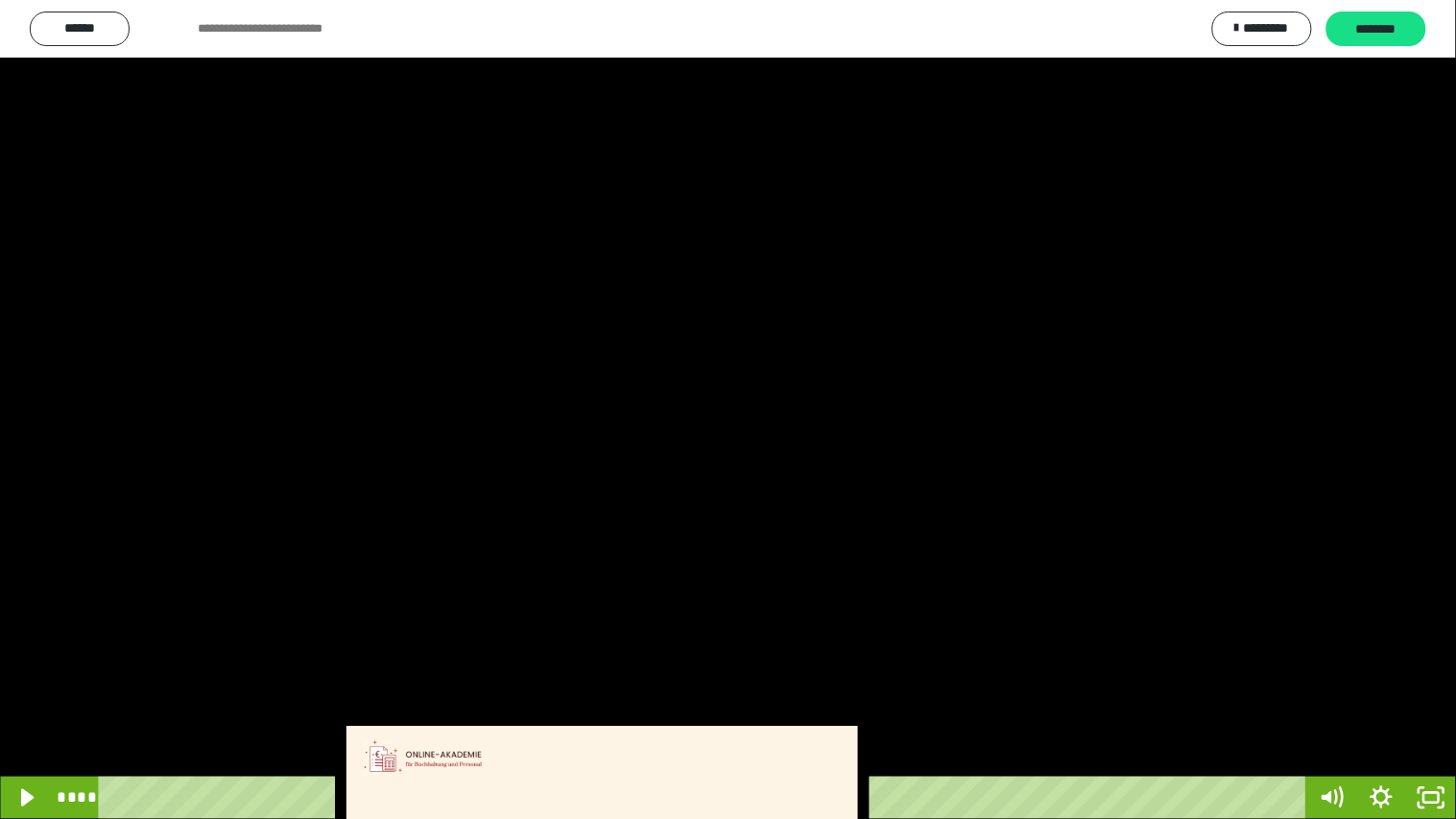 click at bounding box center (728, 409) 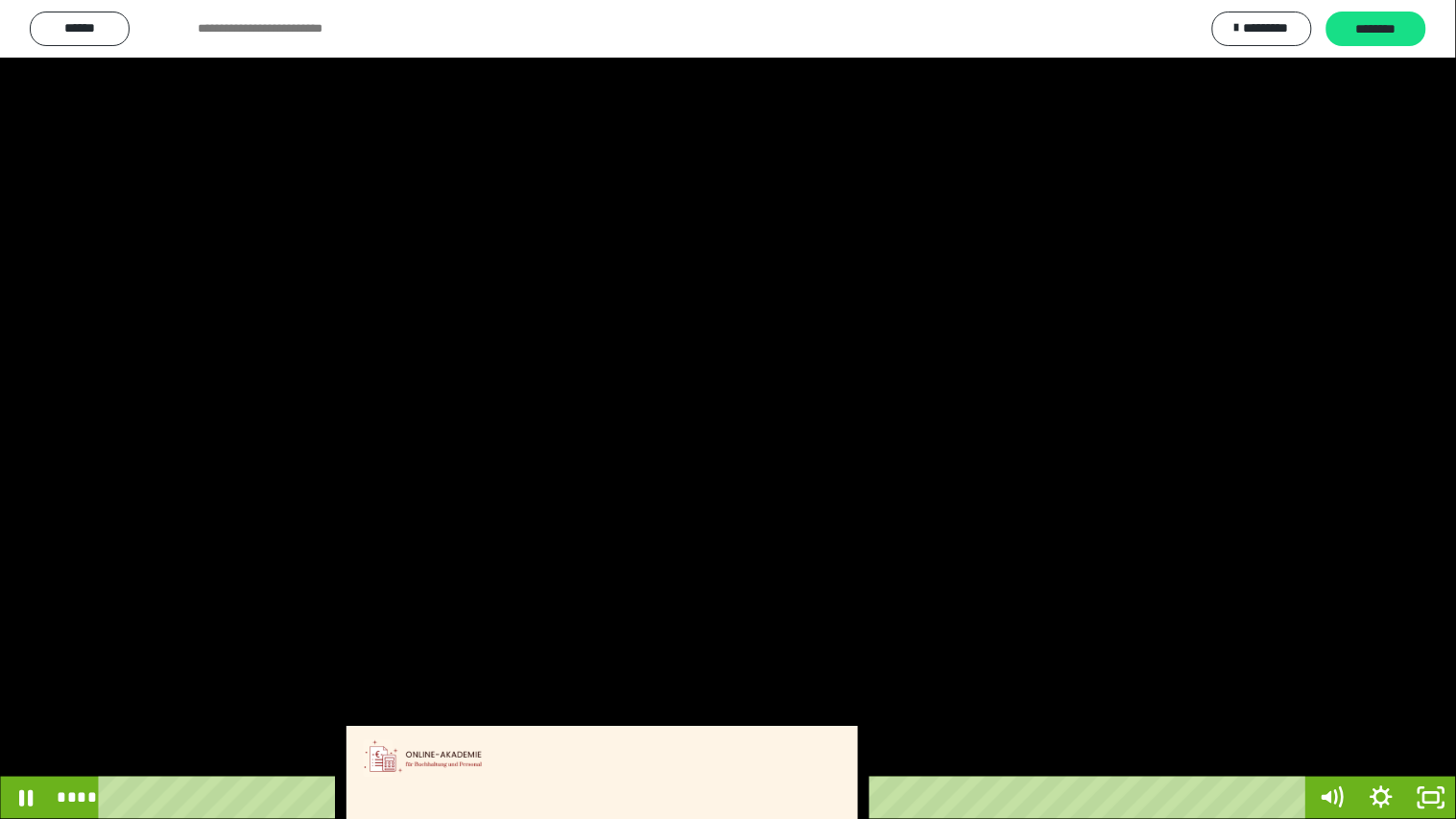 click at bounding box center [728, 409] 